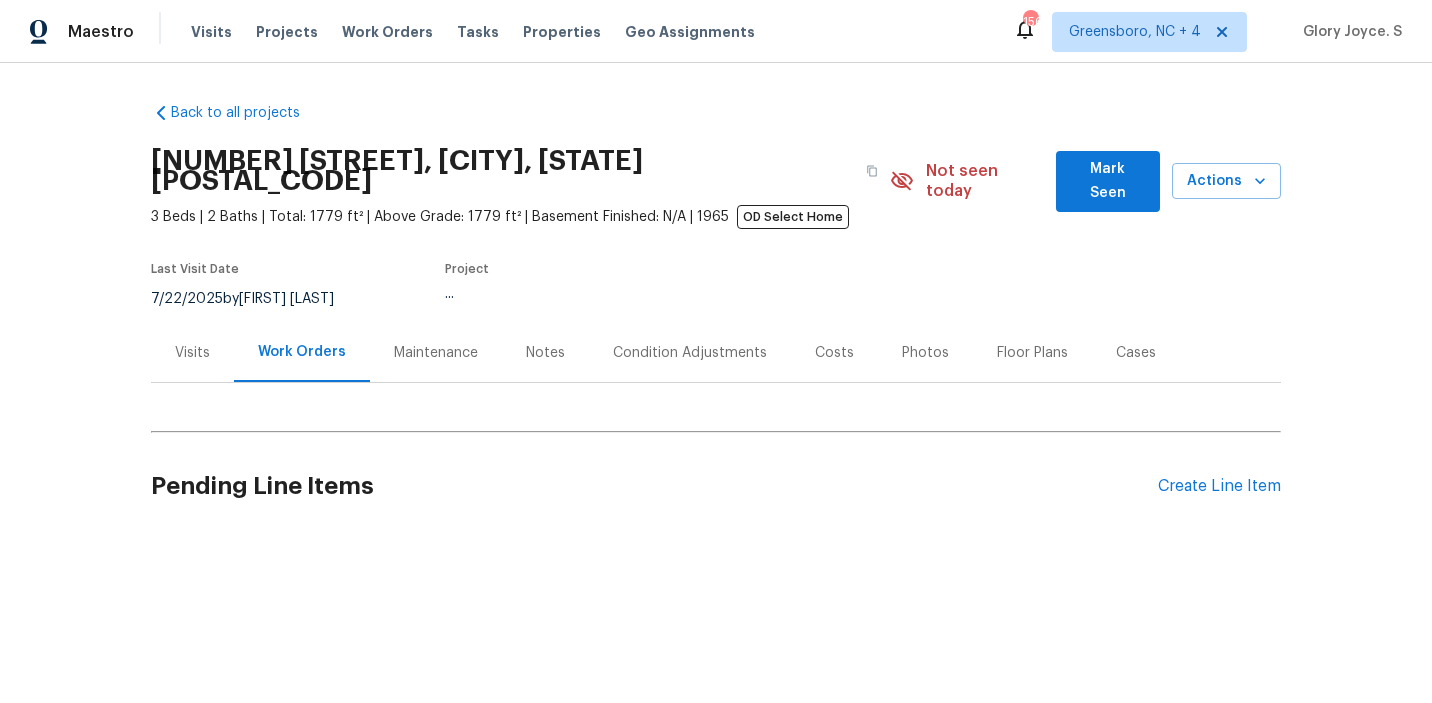 scroll, scrollTop: 0, scrollLeft: 0, axis: both 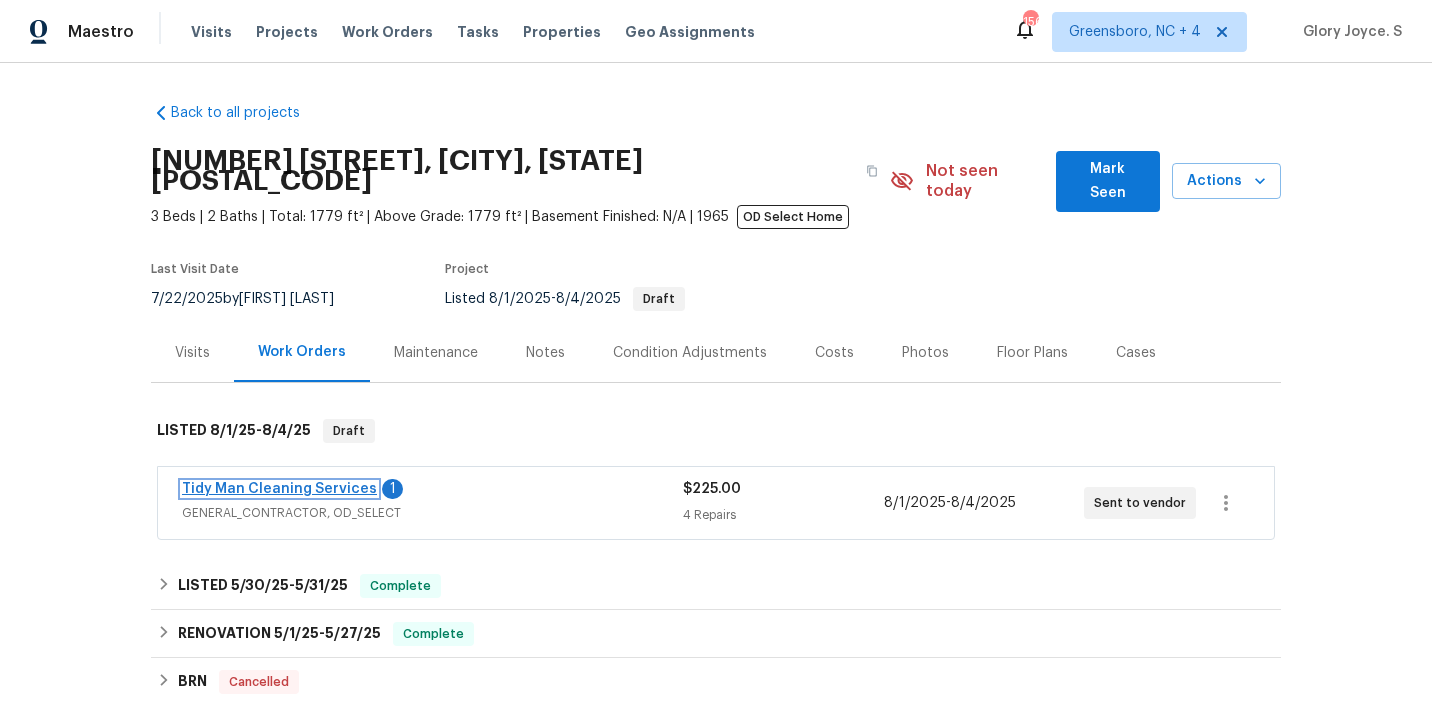 click on "Tidy Man Cleaning Services" at bounding box center [279, 489] 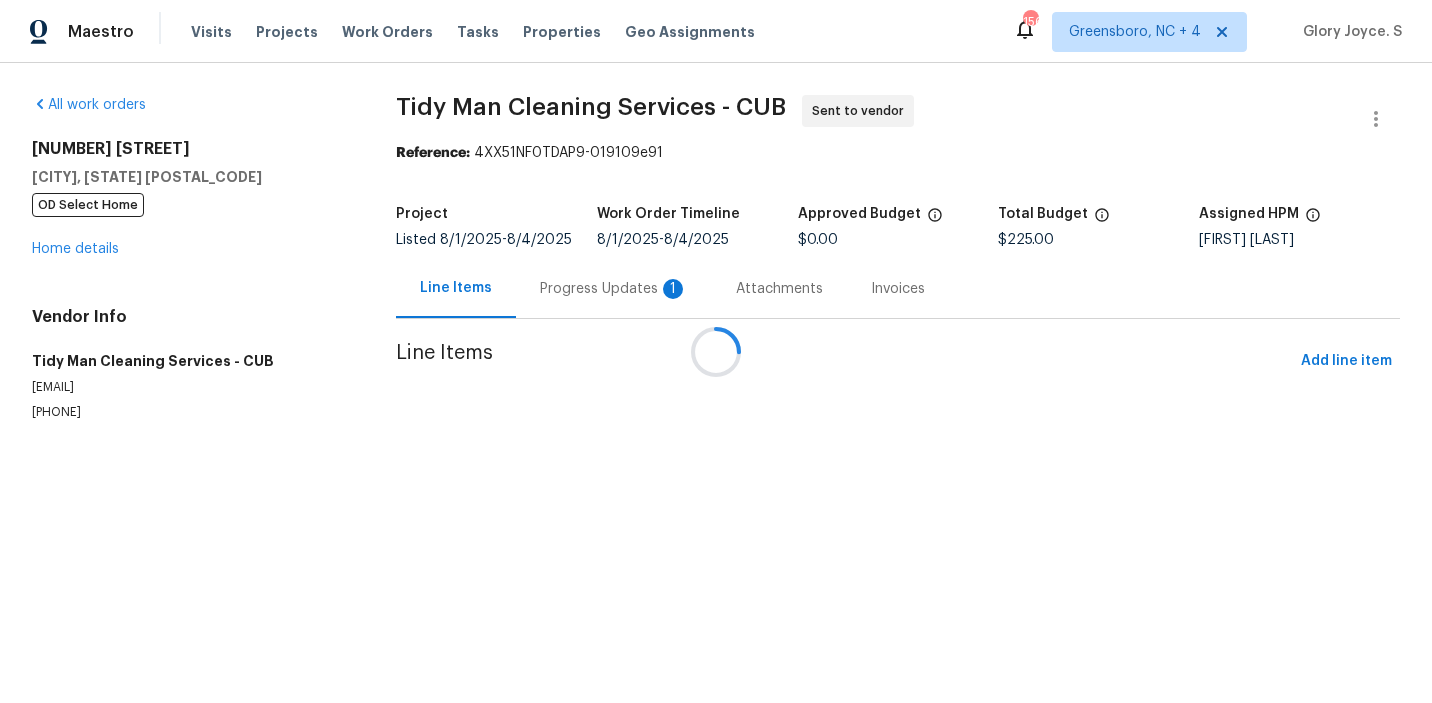 click on "Progress Updates 1" at bounding box center (614, 288) 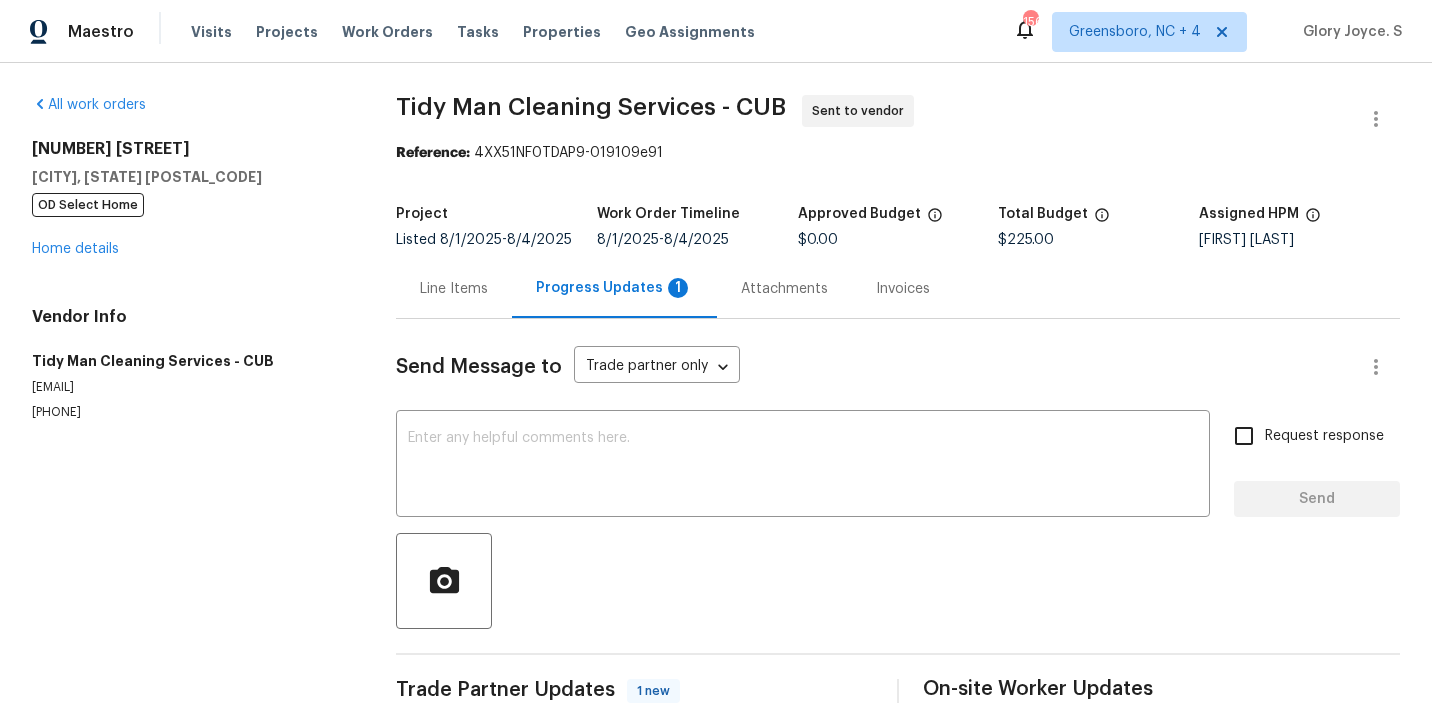 click on "Progress Updates 1" at bounding box center (614, 288) 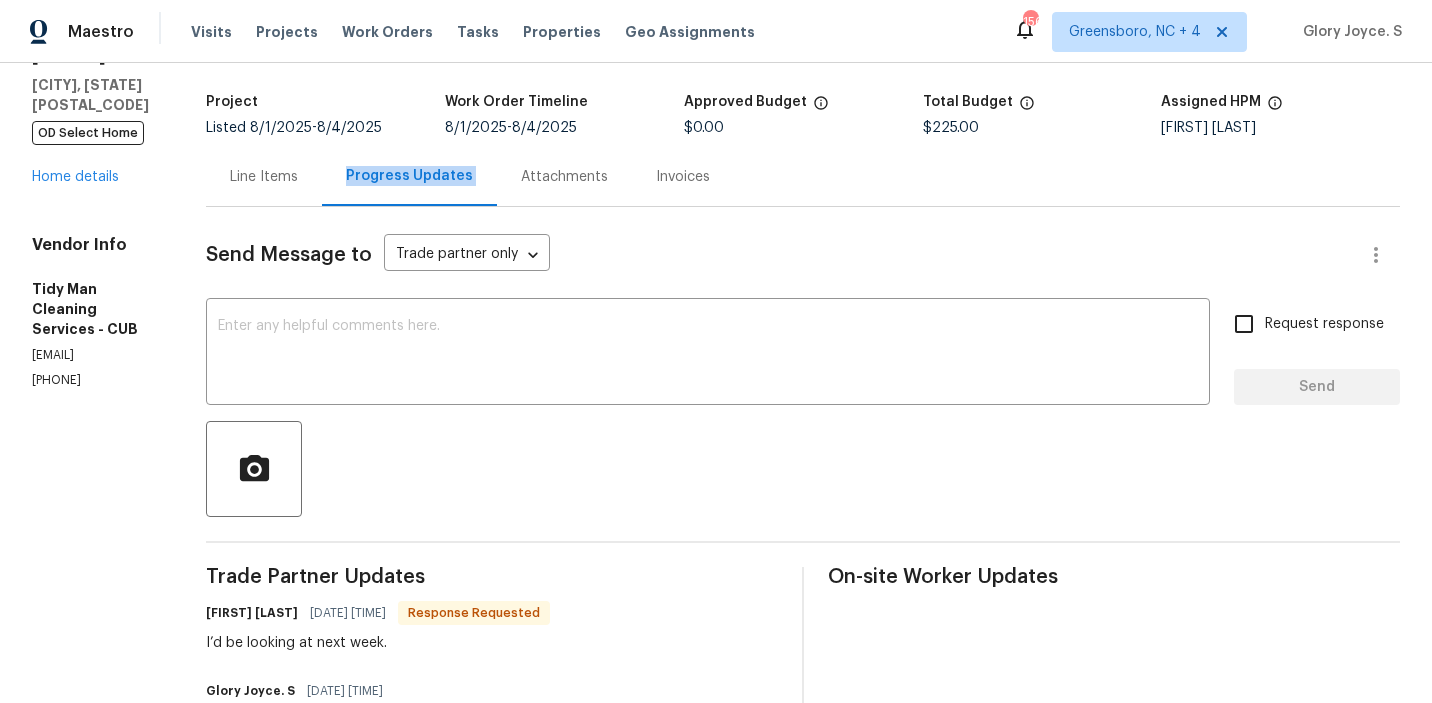 scroll, scrollTop: 276, scrollLeft: 0, axis: vertical 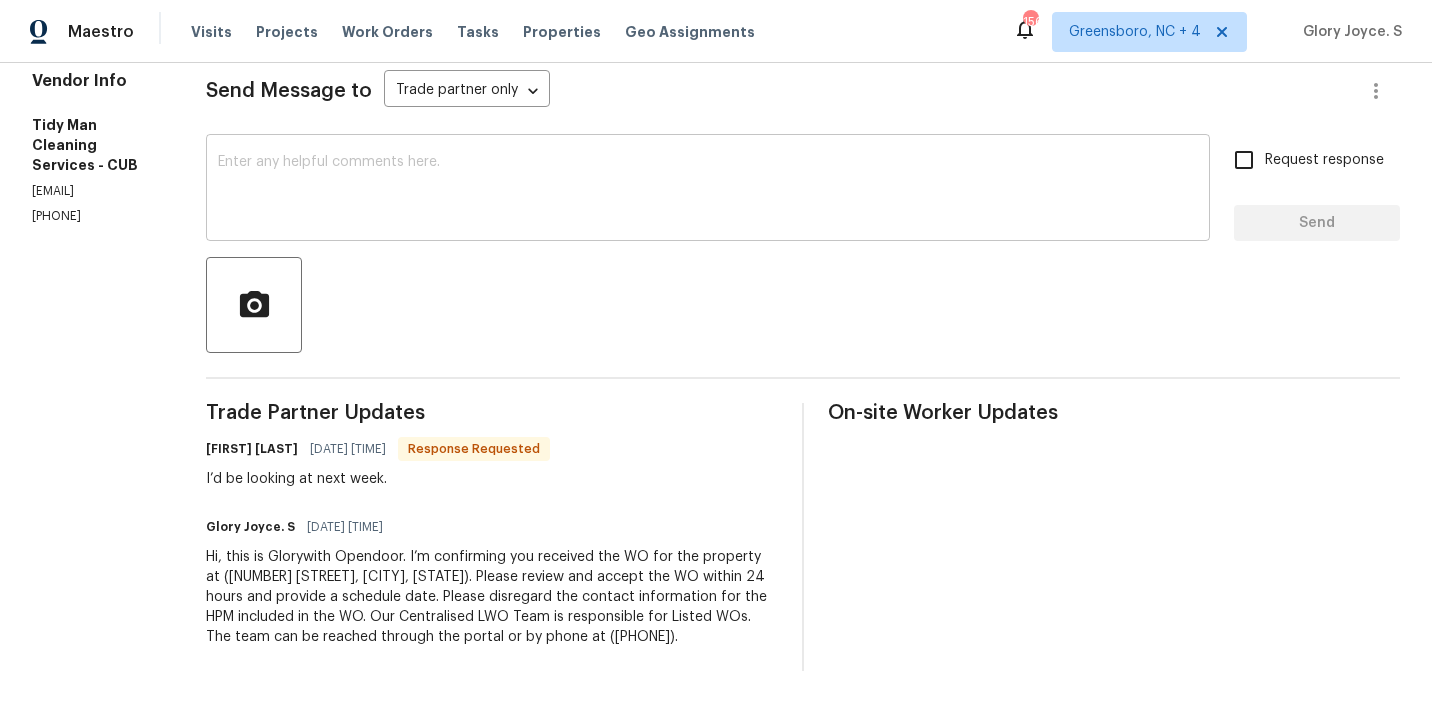 click on "x ​" at bounding box center [708, 190] 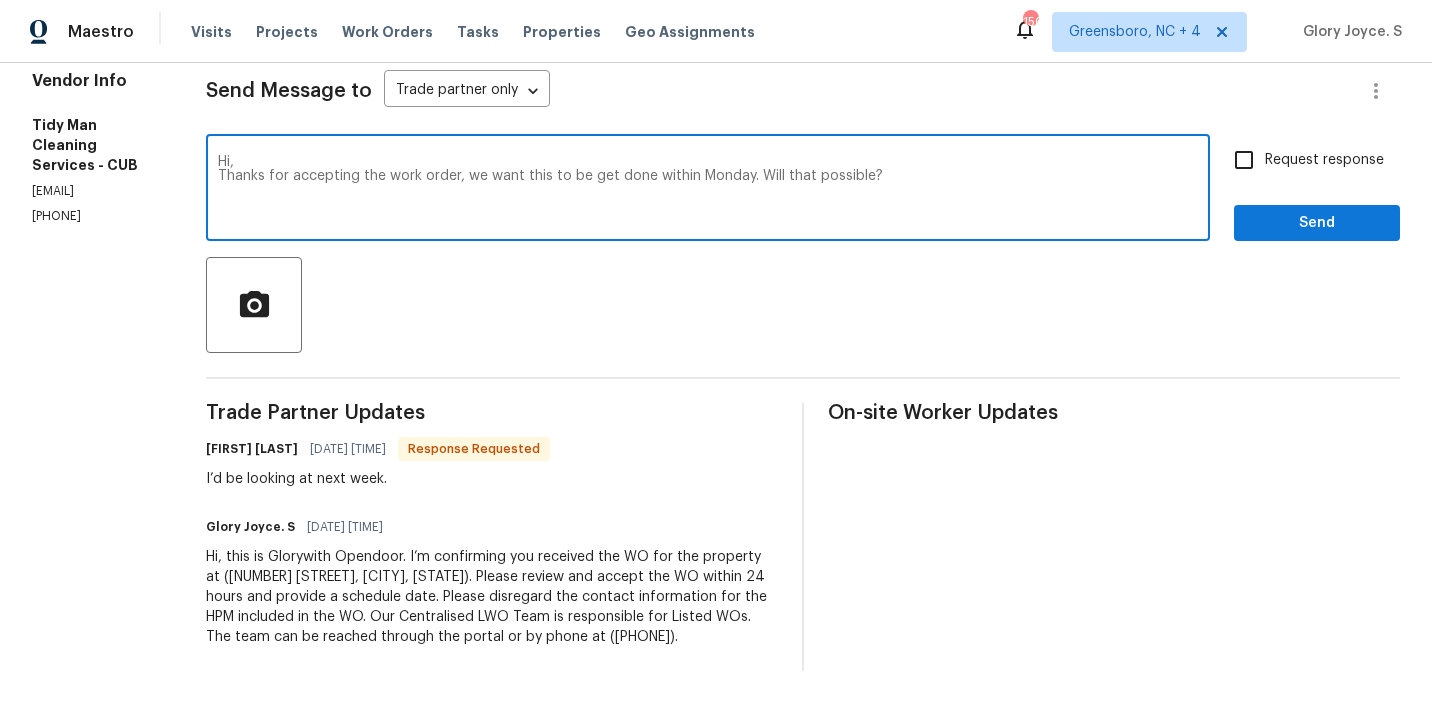 click on "Replace with" at bounding box center (0, 0) 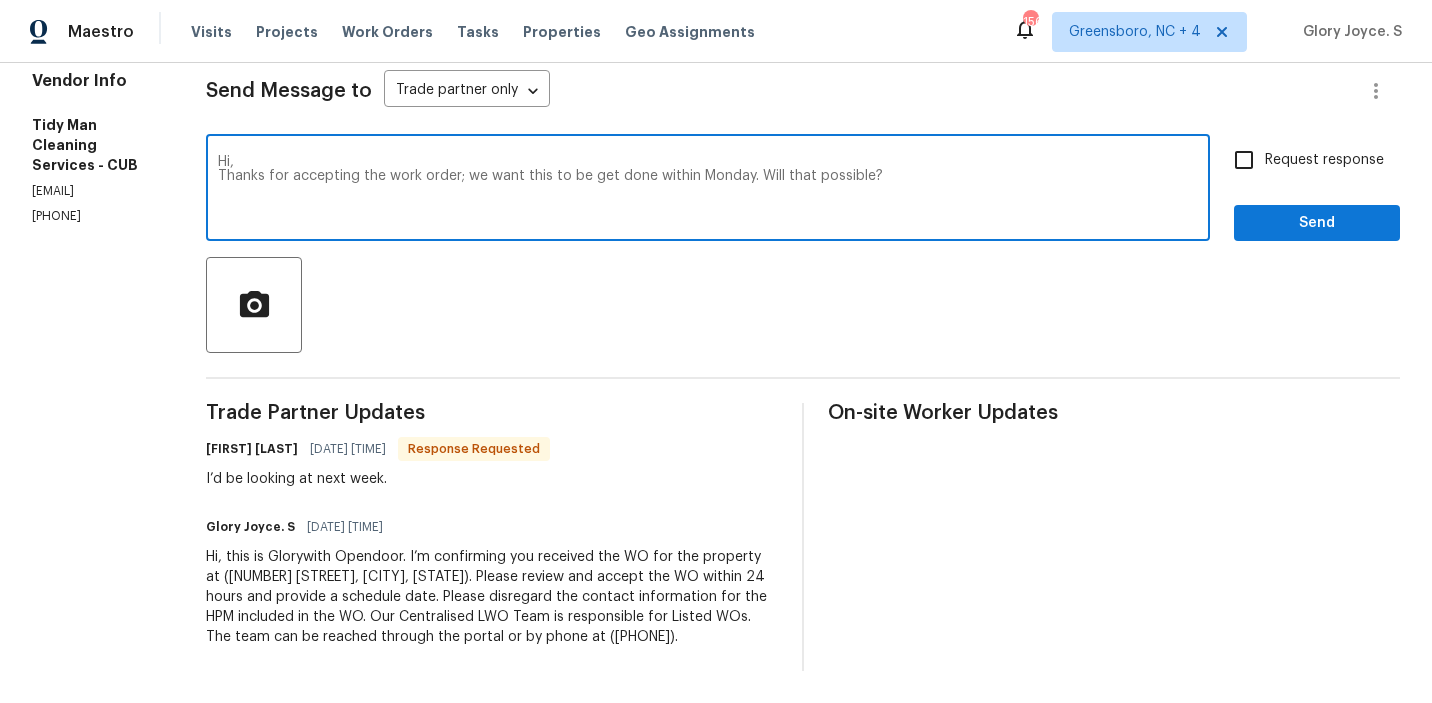click on "Fix the auxiliary or modal verb" at bounding box center (0, 0) 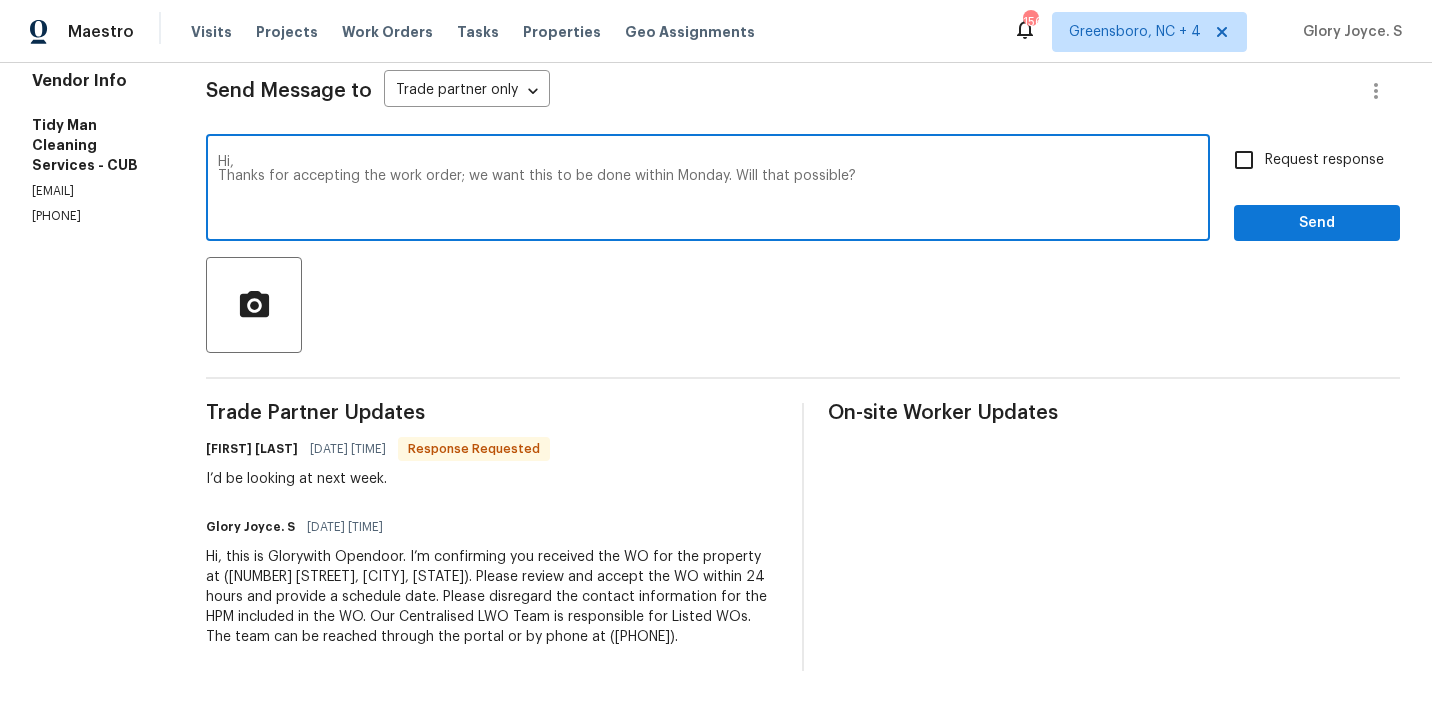 click on "by" at bounding box center (0, 0) 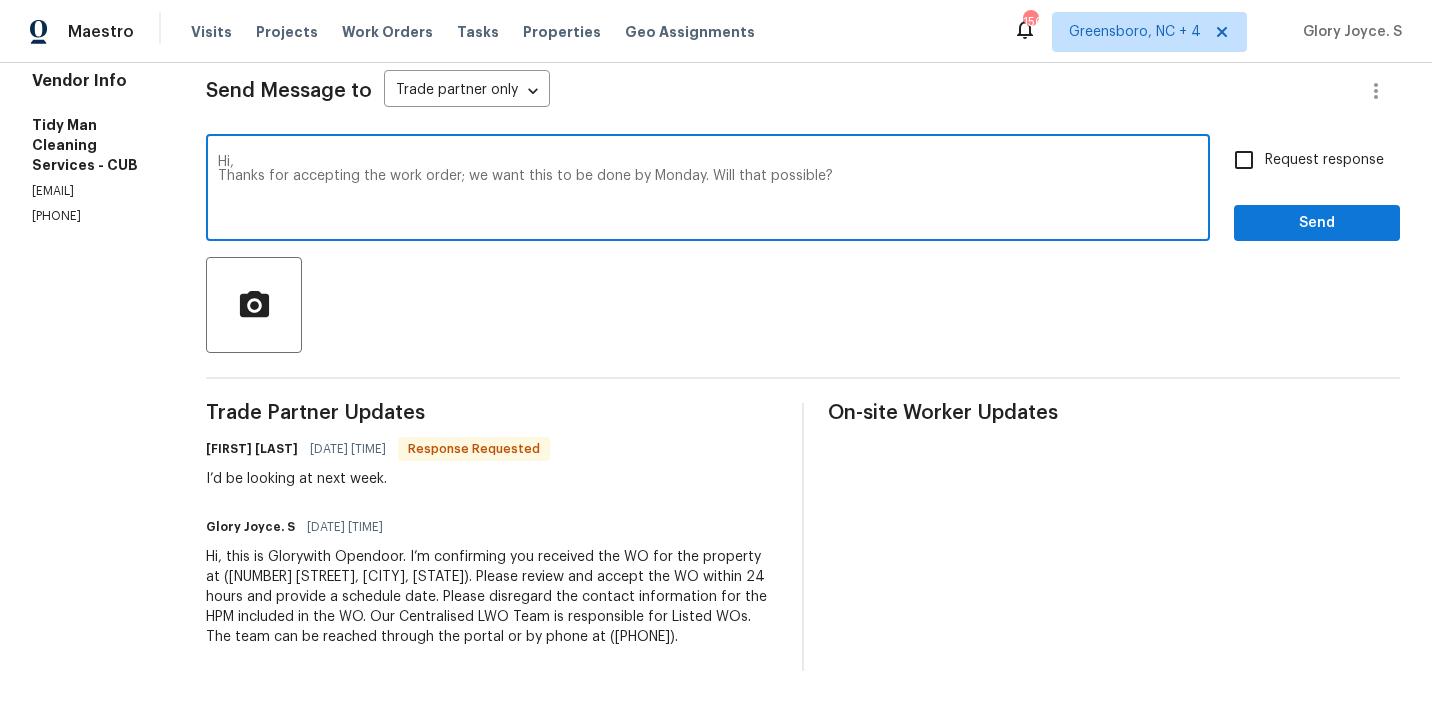 click on "Add a word that  be" at bounding box center [0, 0] 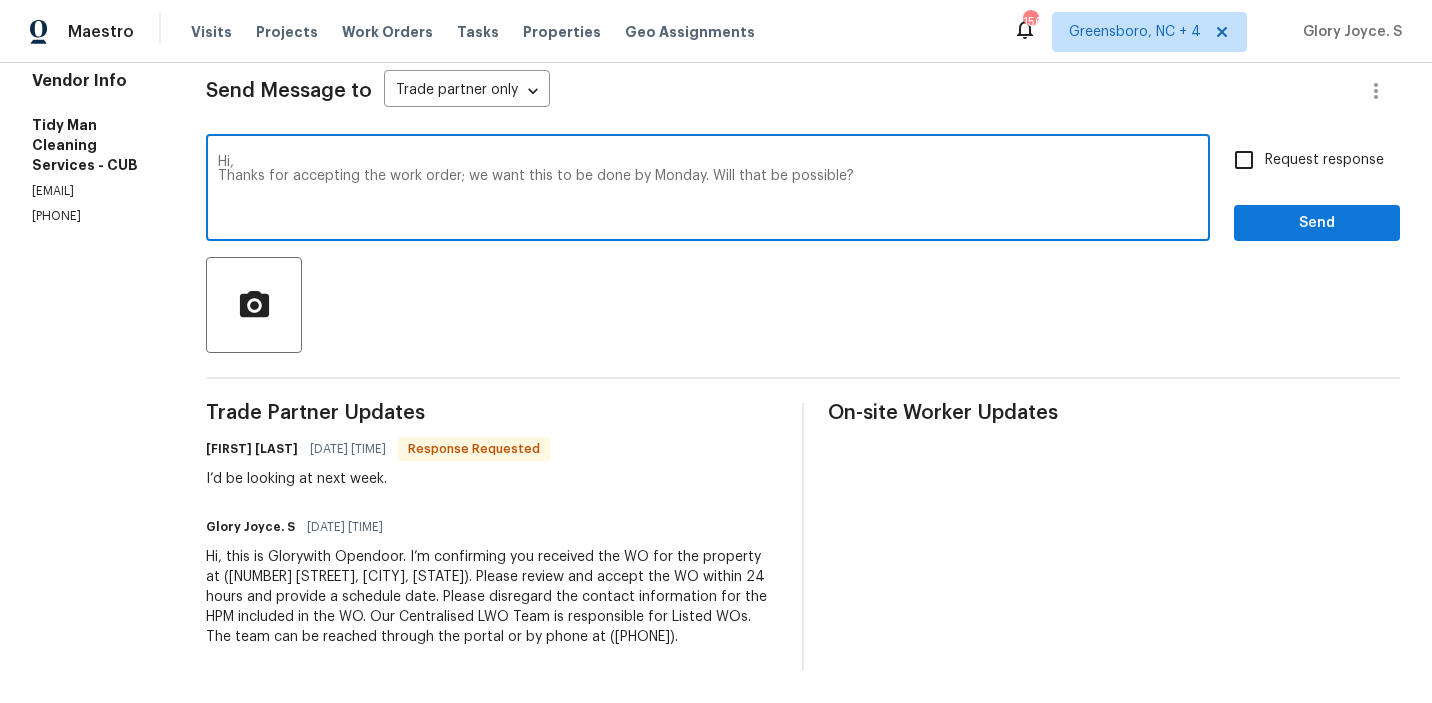 type on "Hi,
Thanks for accepting the work order; we want this to be done by Monday. Will that be possible?" 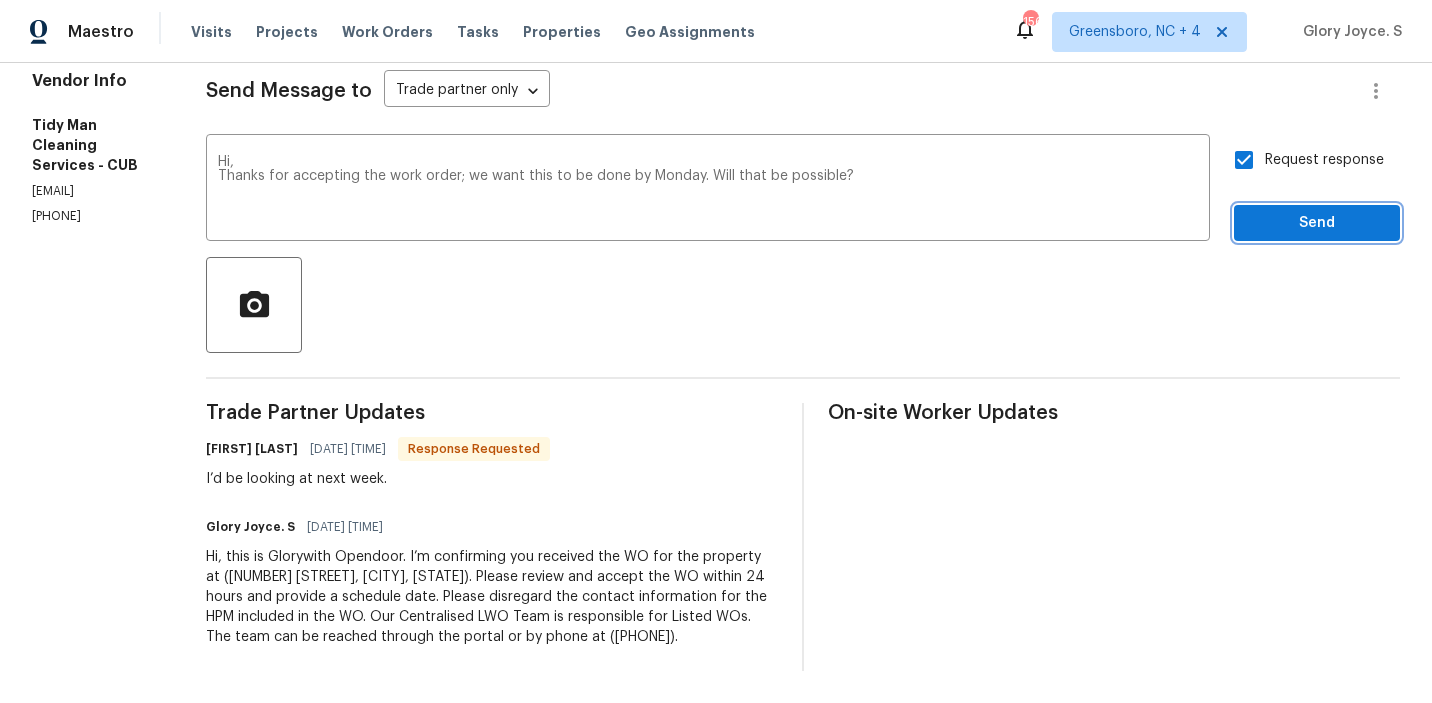 click on "Send" at bounding box center (1317, 223) 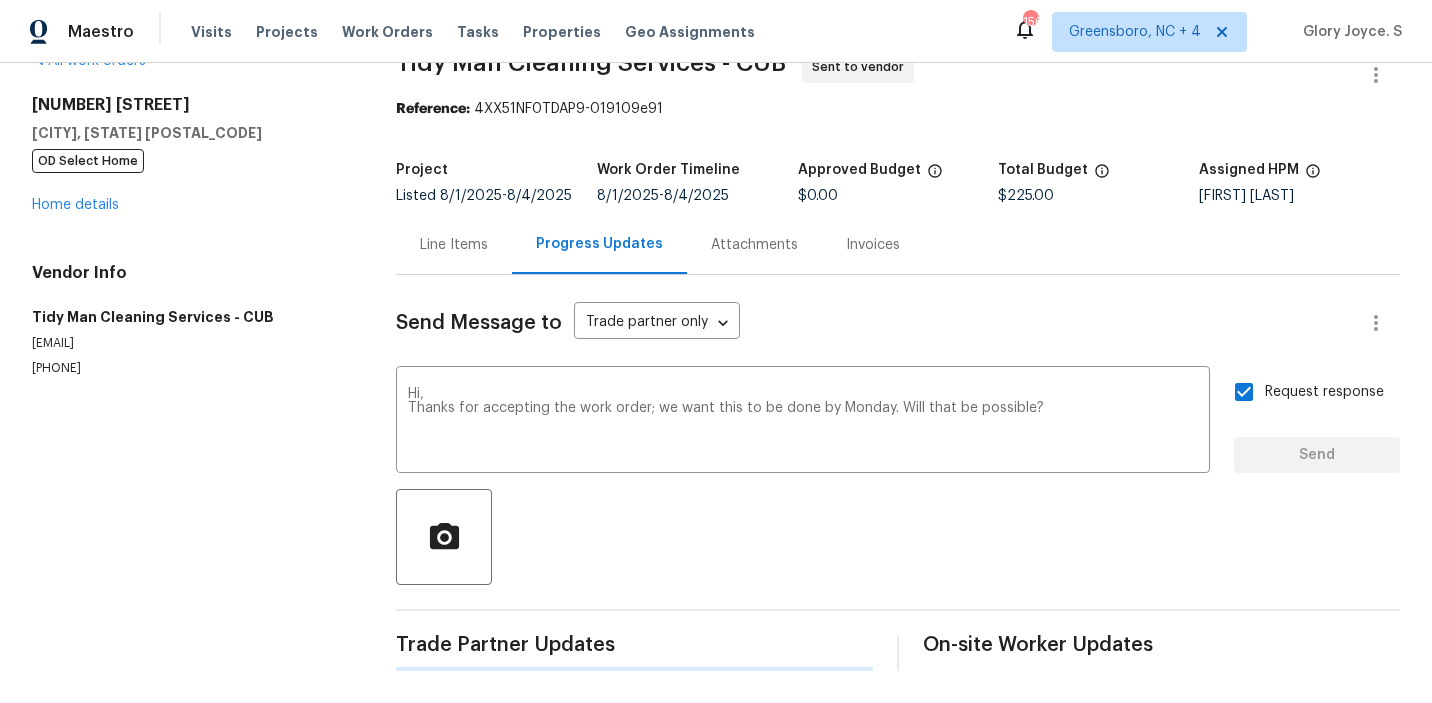 type 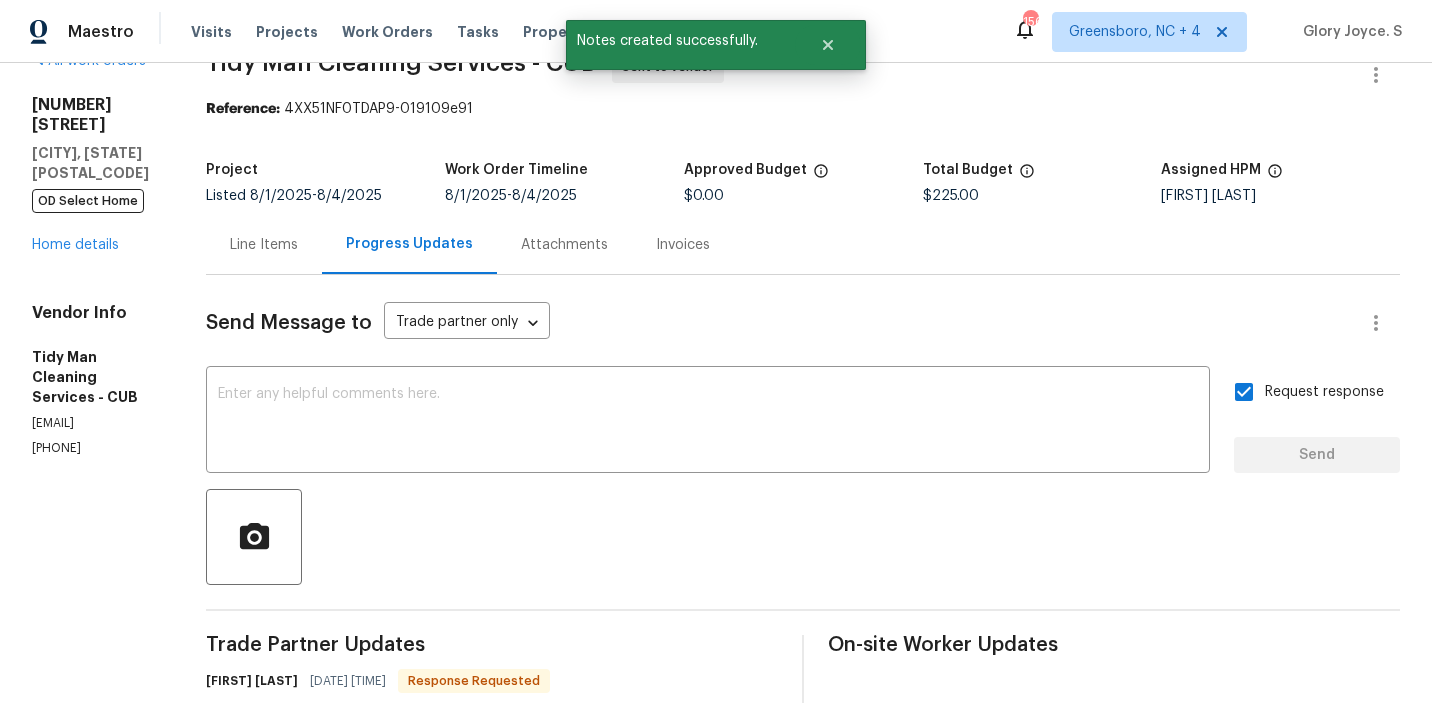 scroll, scrollTop: 276, scrollLeft: 0, axis: vertical 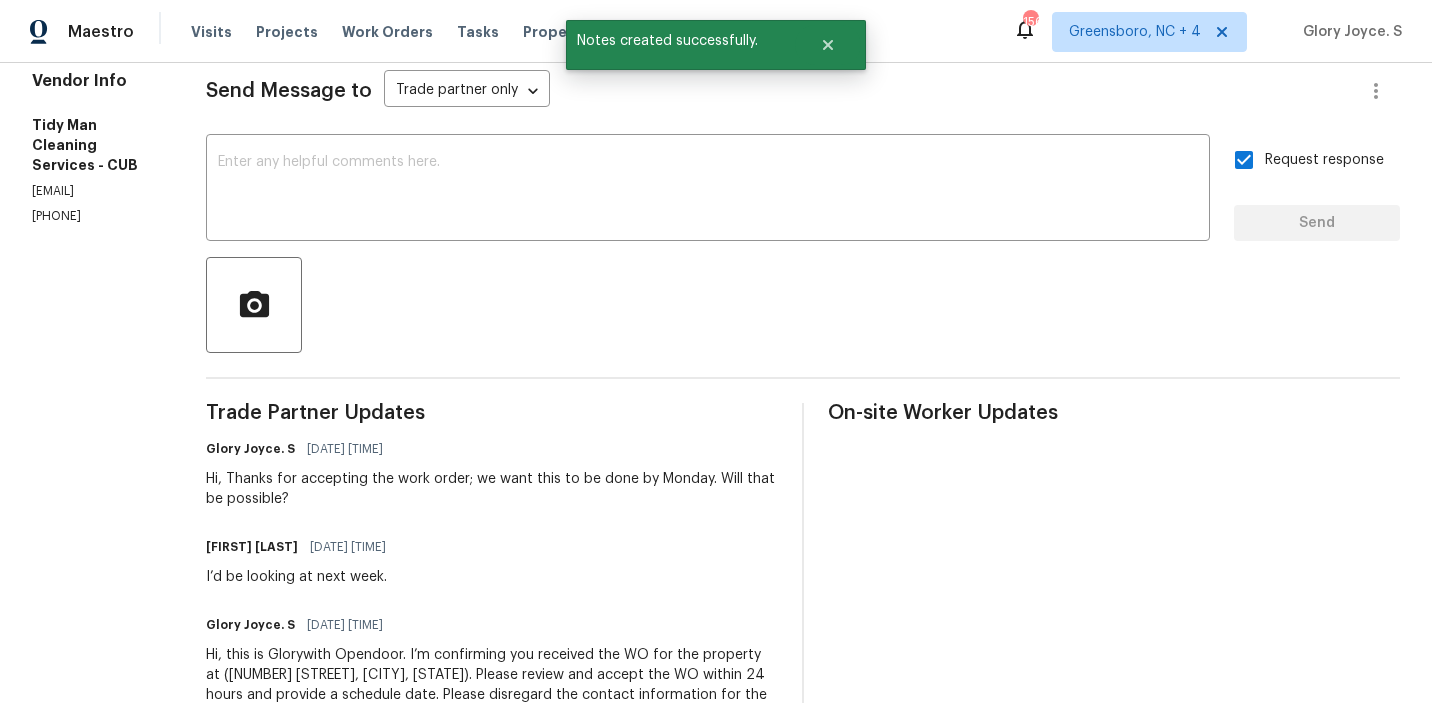 click on "Carl Palmgren 08/01/2025 11:45 AM I’d be looking at next week." at bounding box center (302, 560) 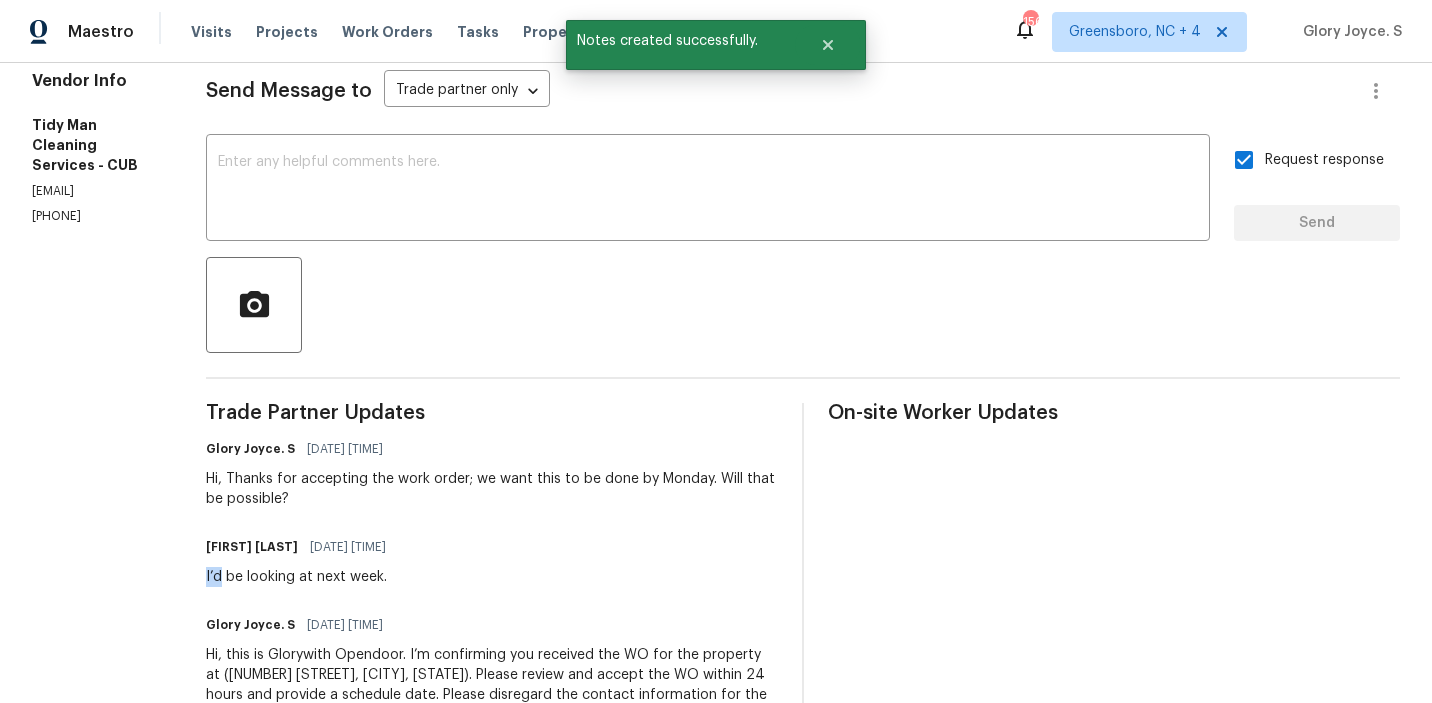 click on "Carl Palmgren 08/01/2025 11:45 AM I’d be looking at next week." at bounding box center (302, 560) 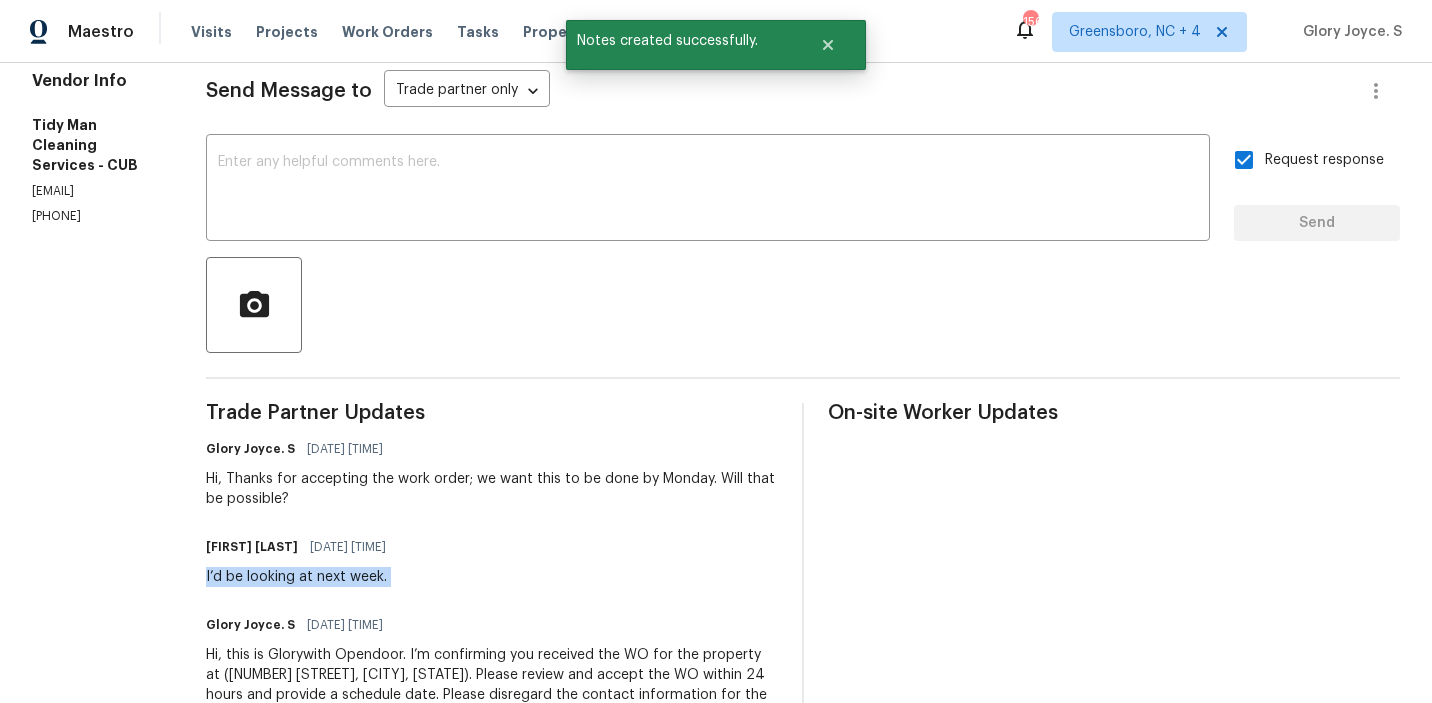 click on "Carl Palmgren 08/01/2025 11:45 AM I’d be looking at next week." at bounding box center (302, 560) 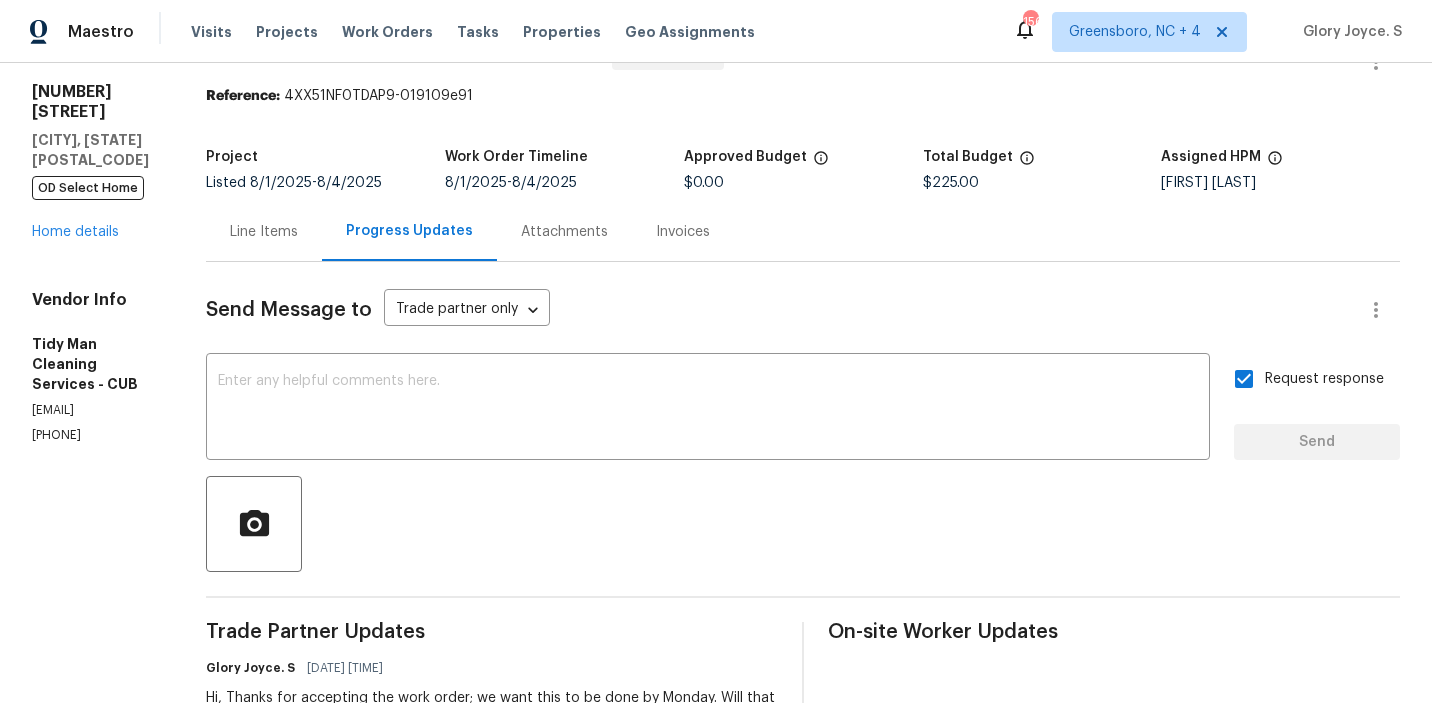 scroll, scrollTop: 0, scrollLeft: 0, axis: both 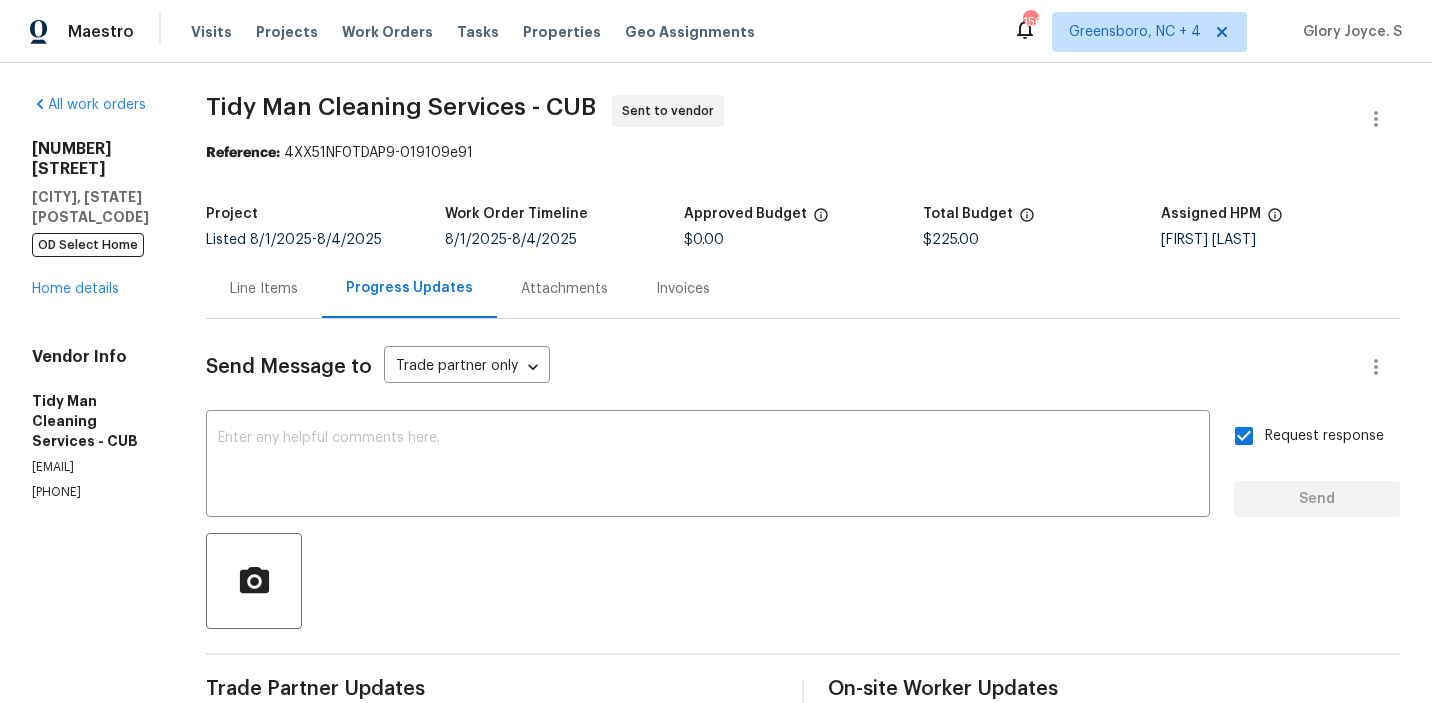 click on "Tidy Man Cleaning Services - CUB Sent to vendor" at bounding box center [779, 119] 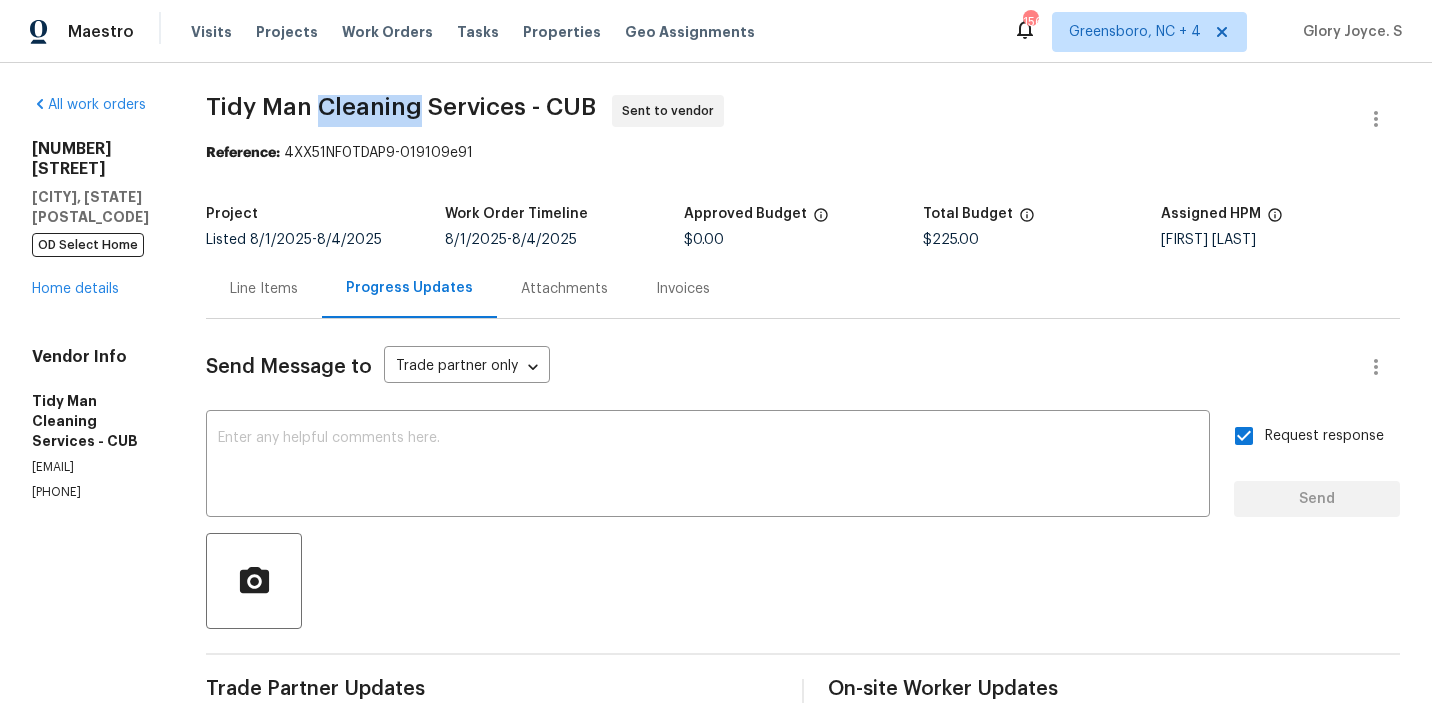 click on "Tidy Man Cleaning Services - CUB Sent to vendor" at bounding box center [779, 119] 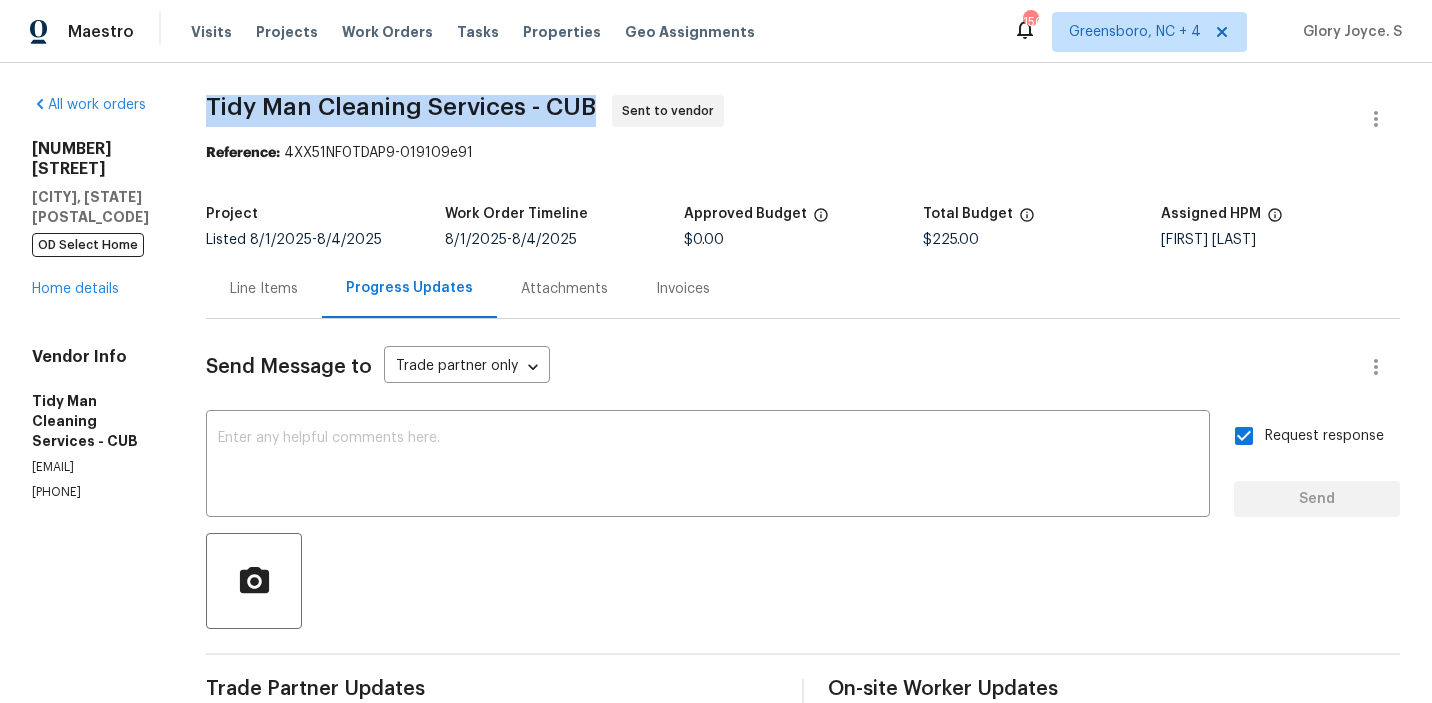 click on "Tidy Man Cleaning Services - CUB Sent to vendor" at bounding box center [779, 119] 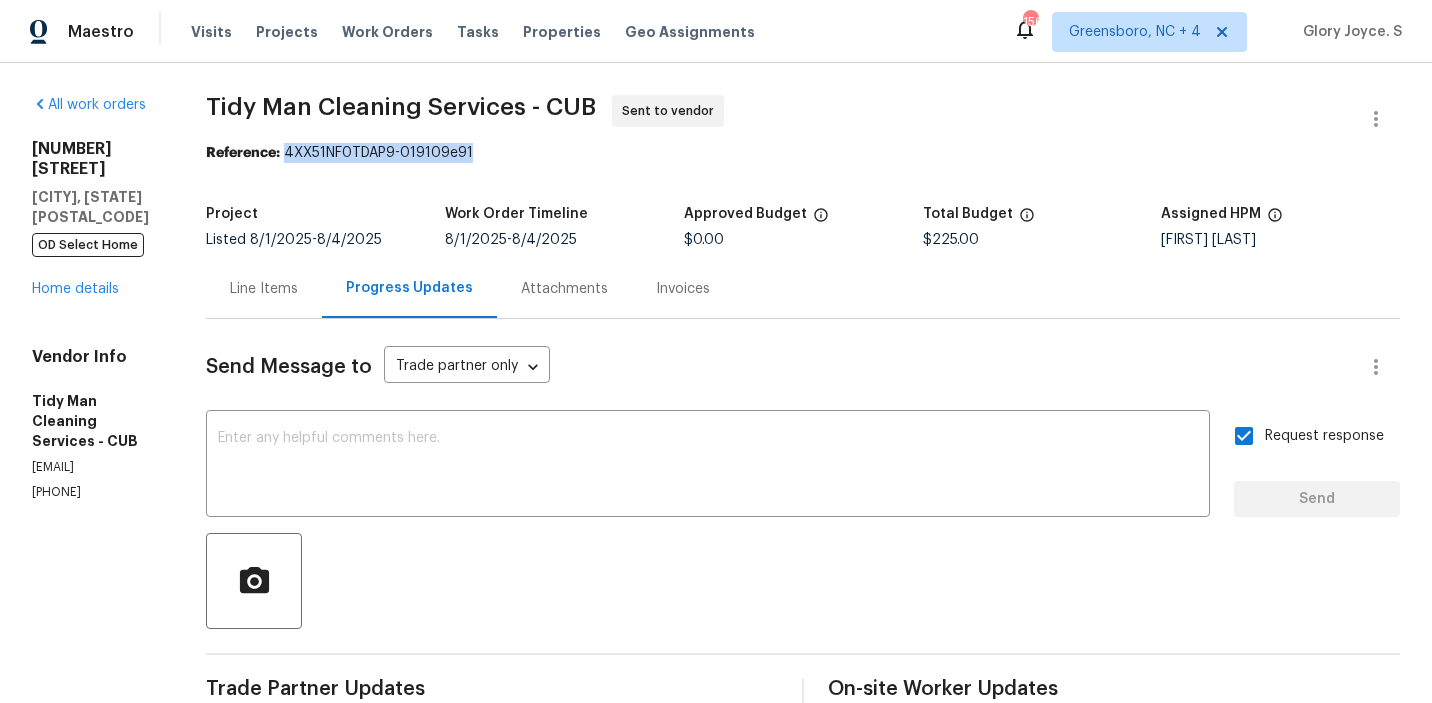 drag, startPoint x: 289, startPoint y: 150, endPoint x: 634, endPoint y: 150, distance: 345 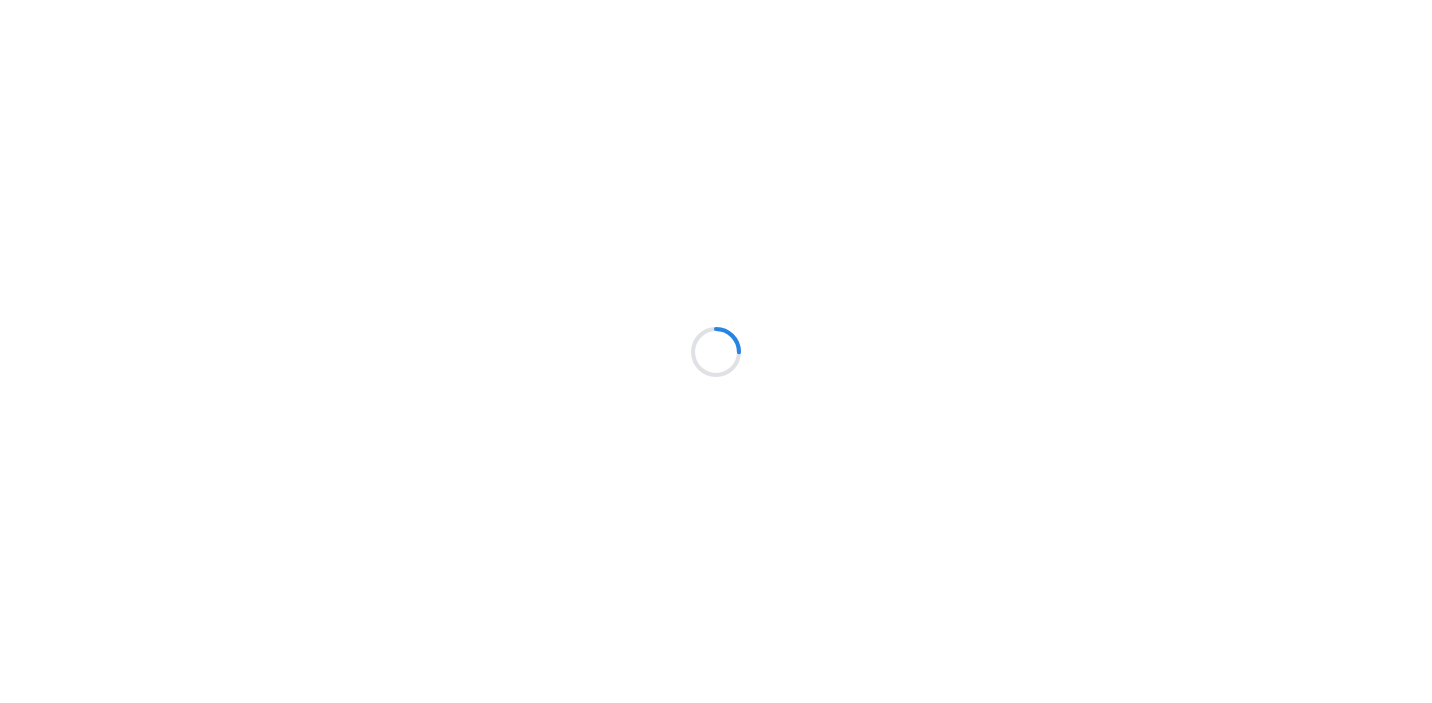 scroll, scrollTop: 0, scrollLeft: 0, axis: both 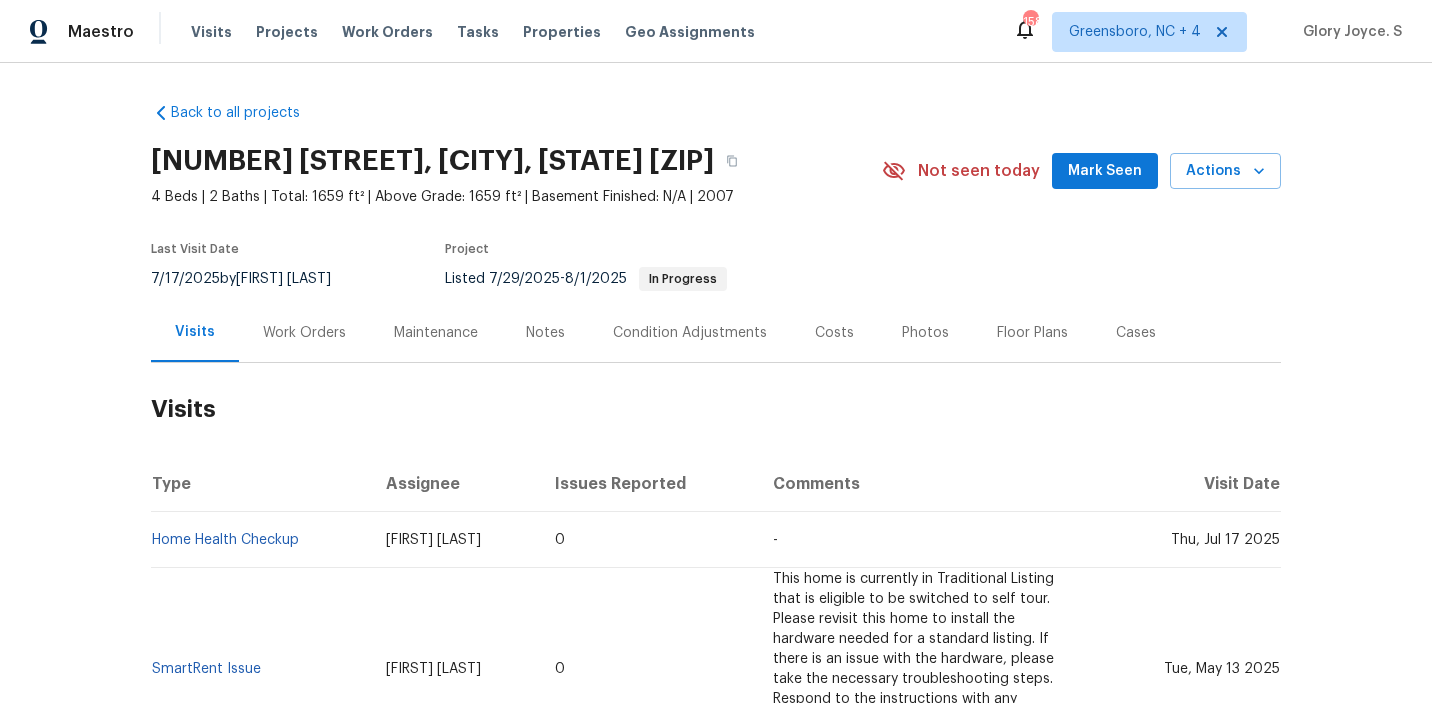 click on "Work Orders" at bounding box center [304, 332] 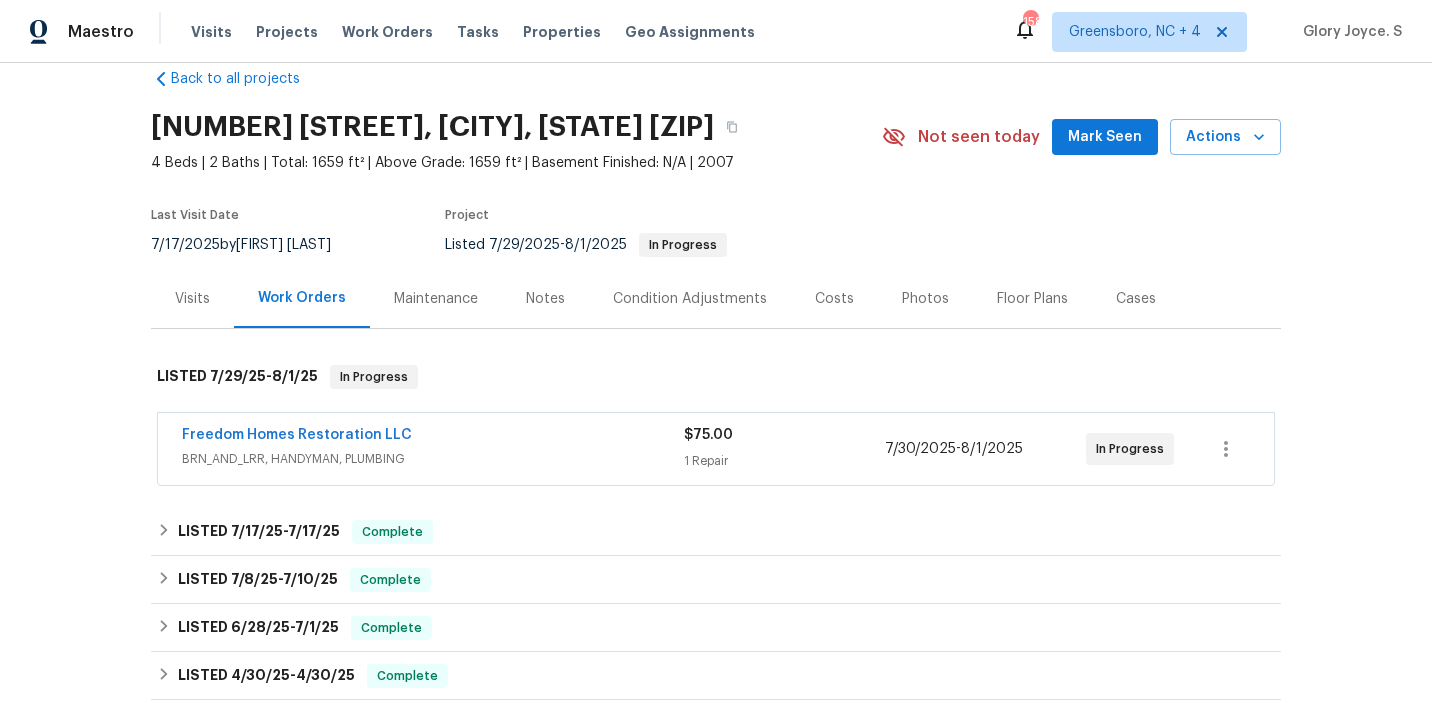 scroll, scrollTop: 48, scrollLeft: 0, axis: vertical 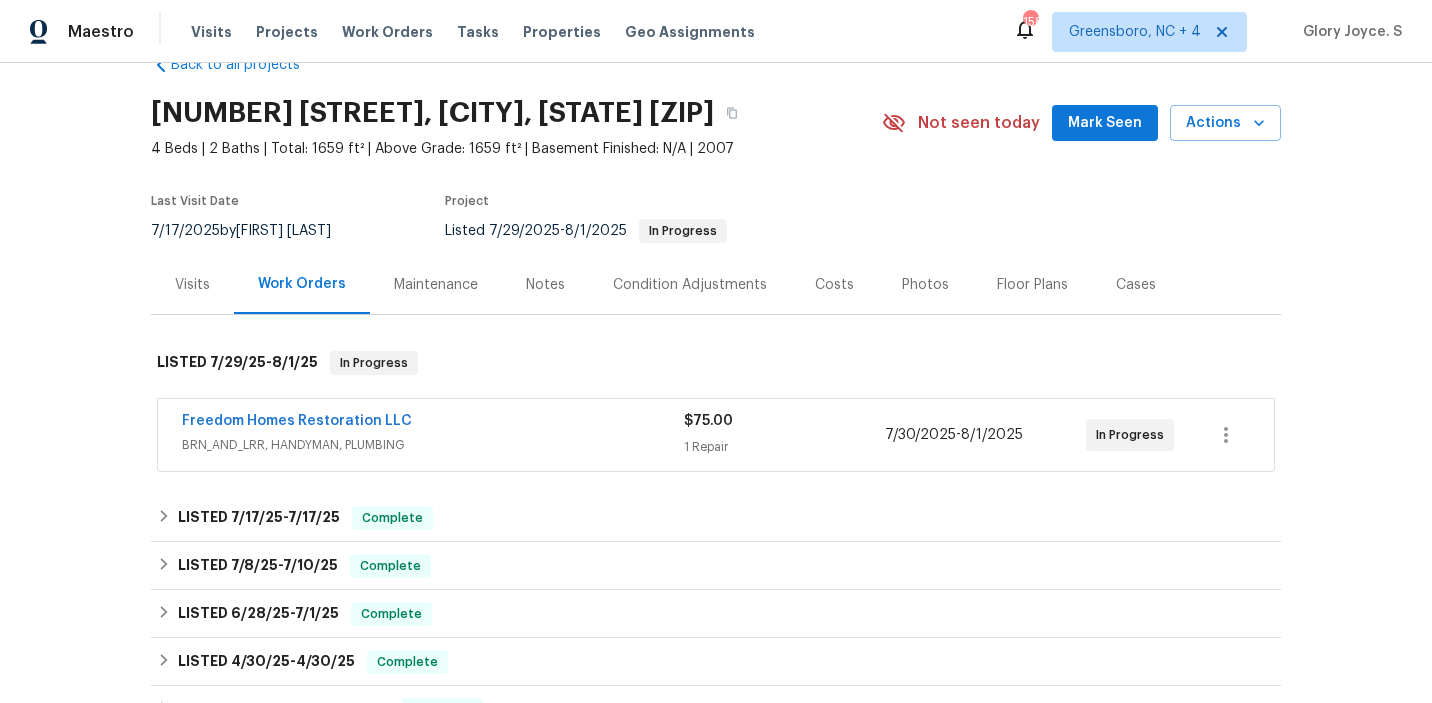 click on "Freedom Homes Restoration LLC" at bounding box center (297, 421) 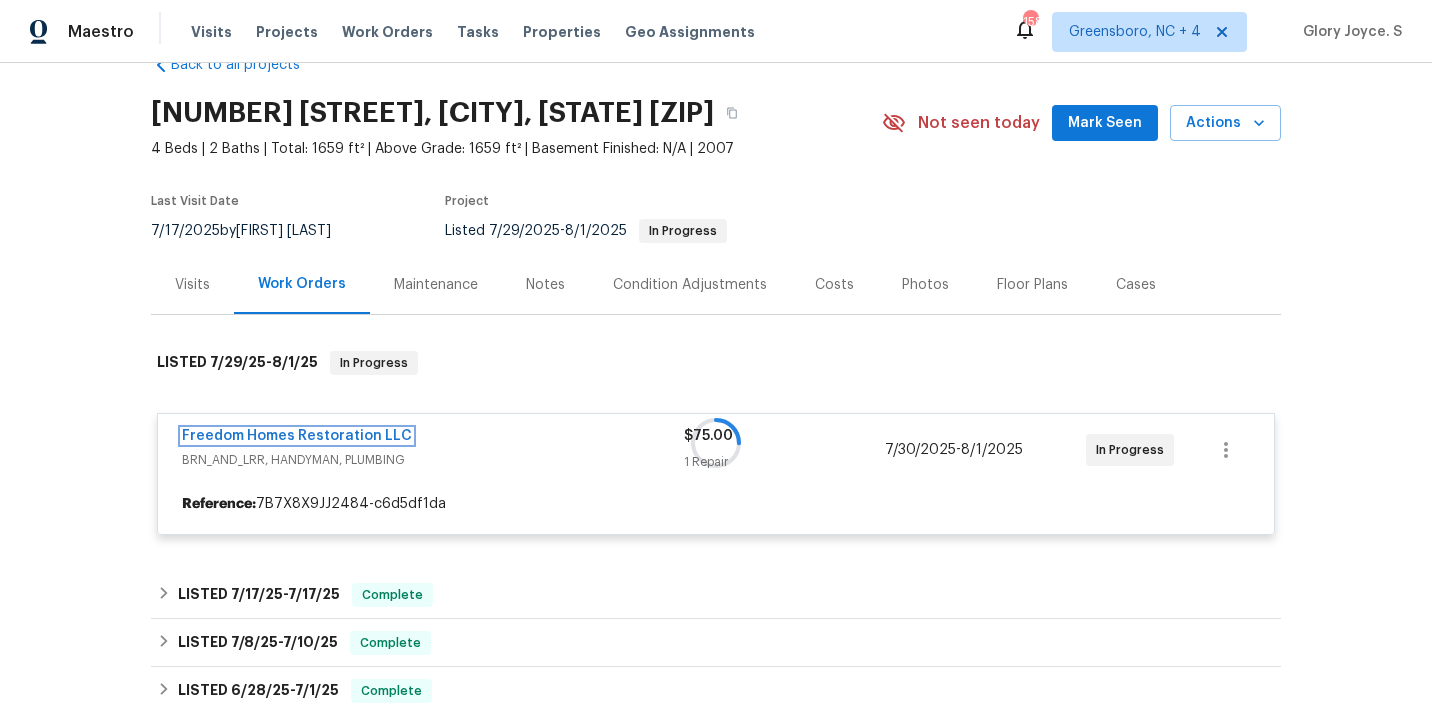 click on "Freedom Homes Restoration LLC" at bounding box center (297, 436) 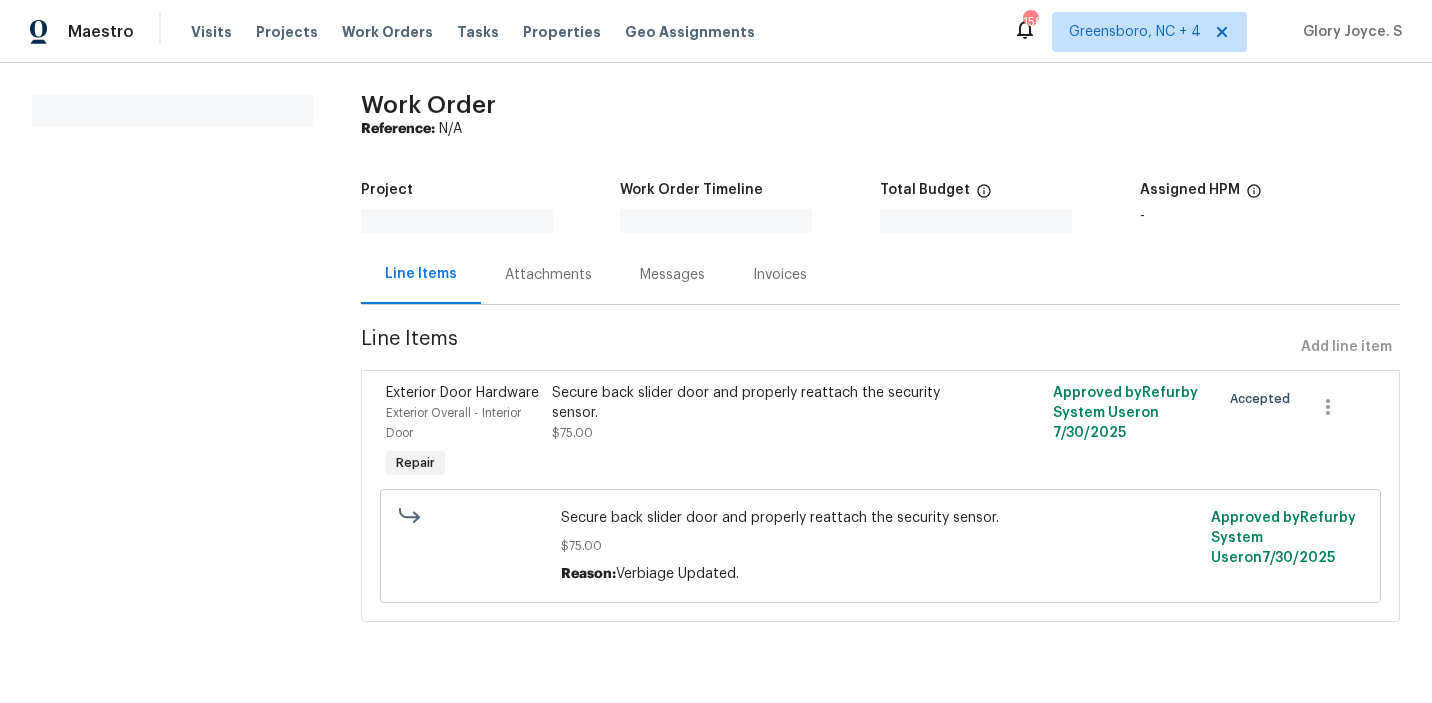 click on "All work orders Work Order Reference:   N/A Project Work Order Timeline Total Budget $0.00 Assigned HPM - Line Items Attachments Messages Invoices Line Items Add line item Exterior Door Hardware Exterior Overall - Interior Door Repair Secure back slider door and properly reattach the security sensor. $75.00 Approved by  Refurby System User  on   7/30/2025 Accepted Secure back slider door and properly reattach the security sensor. $75.00 Reason:  Verbiage Updated. Approved by  Refurby System User  on  7/30/2025" at bounding box center [716, 370] 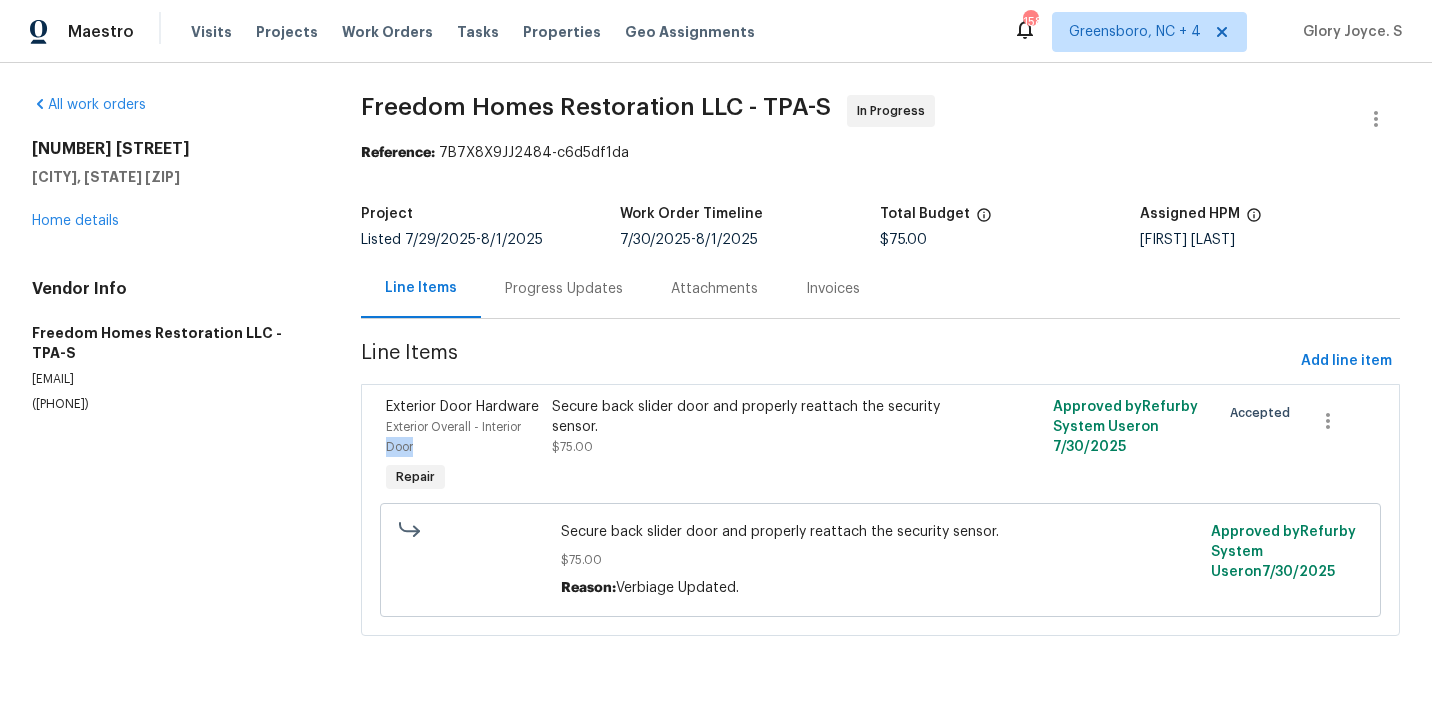 click on "Progress Updates" at bounding box center (564, 289) 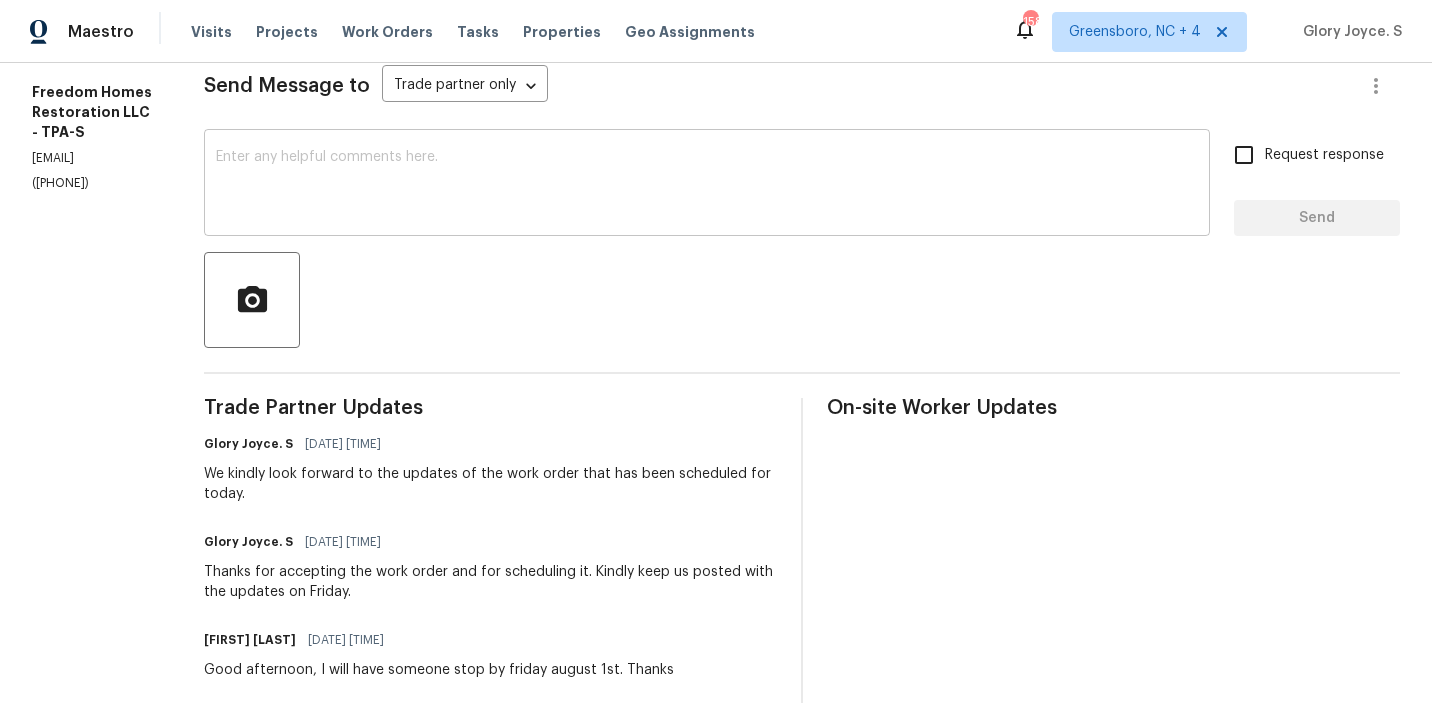 scroll, scrollTop: 313, scrollLeft: 0, axis: vertical 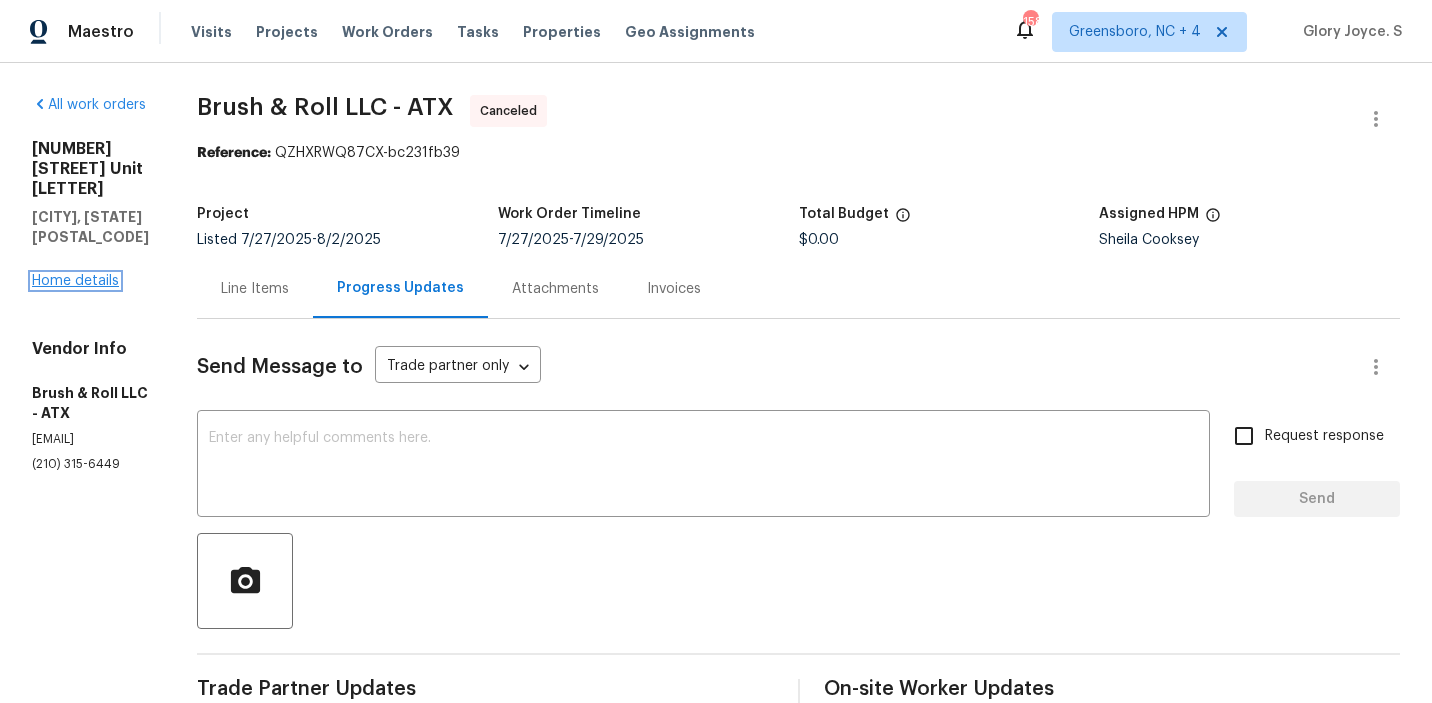 click on "Home details" at bounding box center [75, 281] 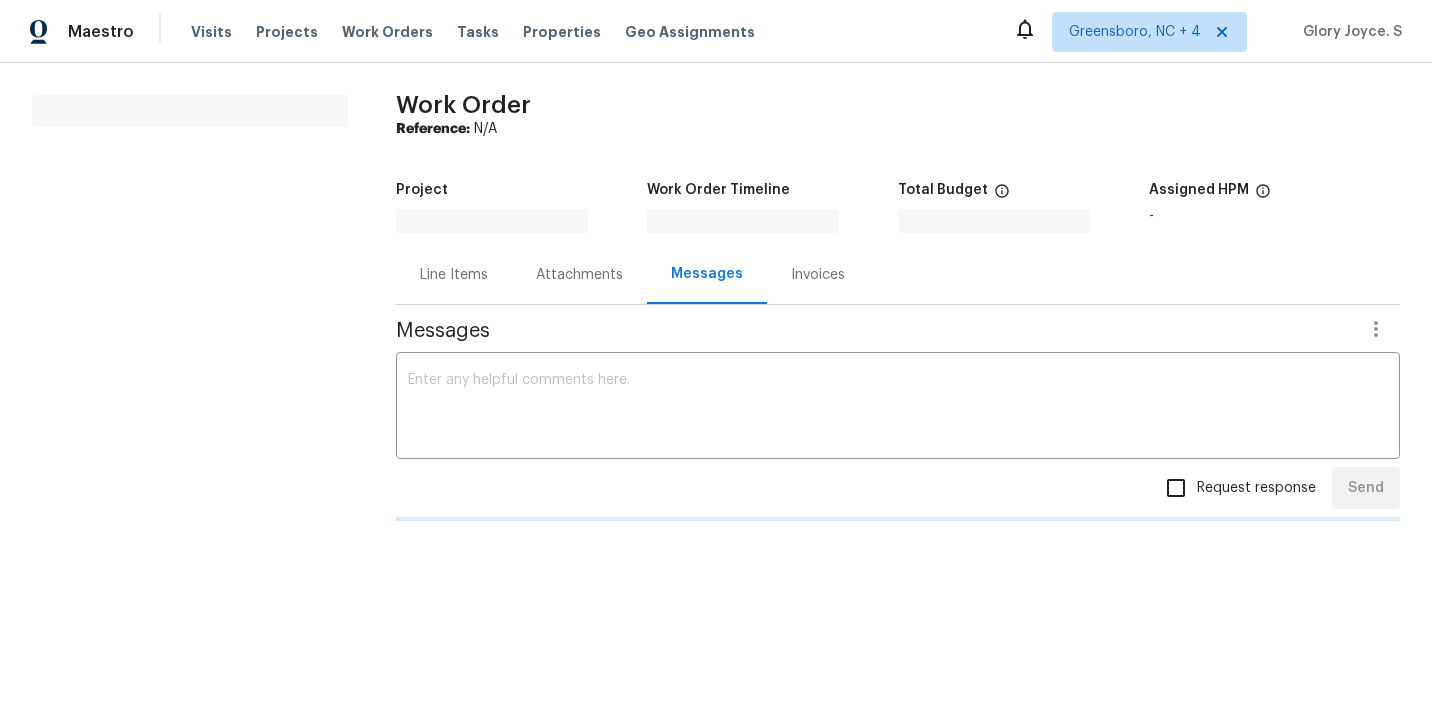 scroll, scrollTop: 0, scrollLeft: 0, axis: both 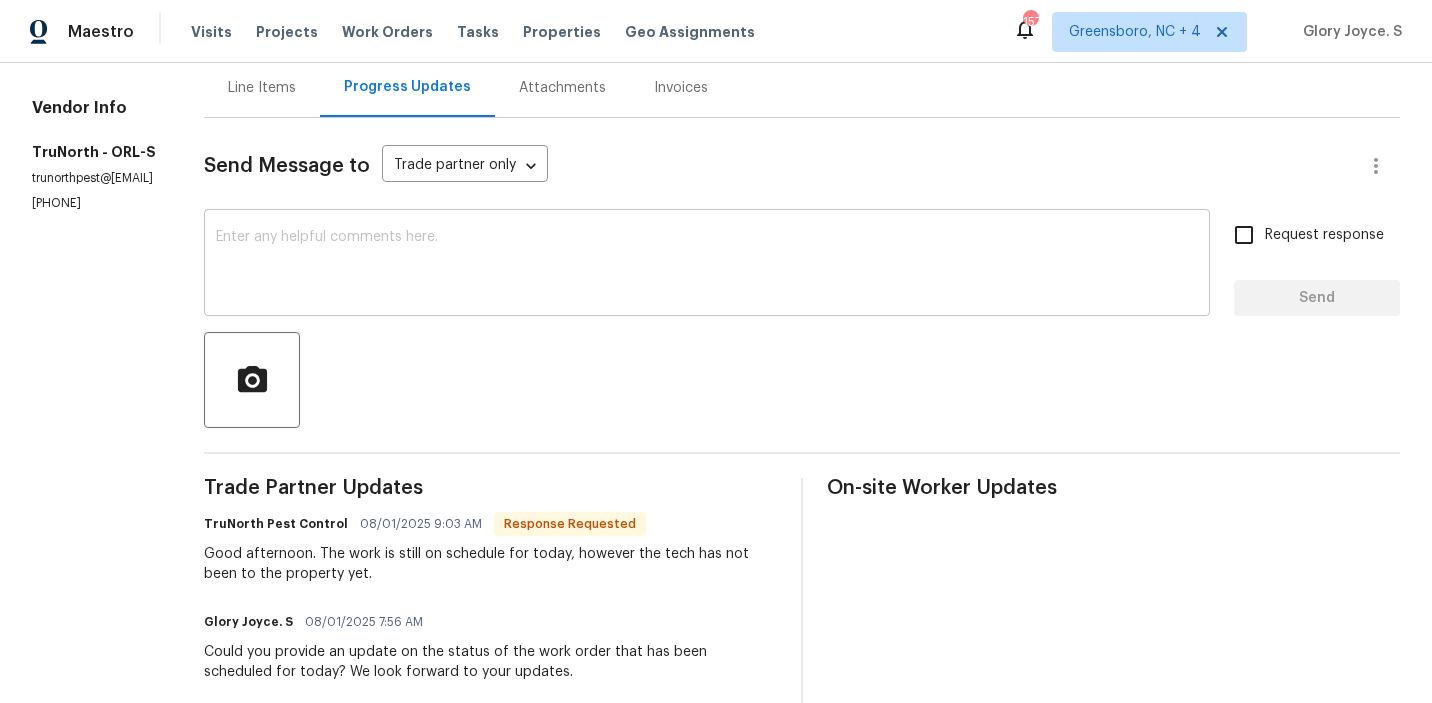click at bounding box center [707, 265] 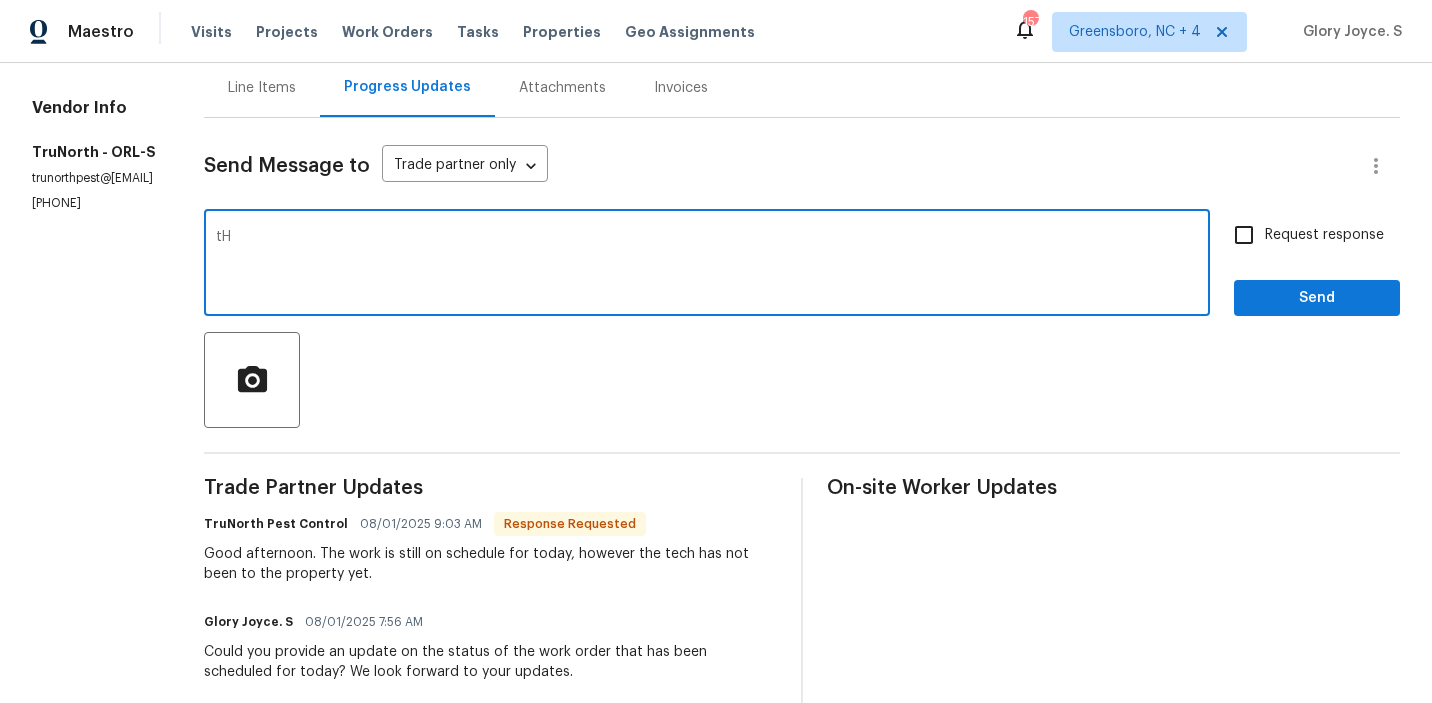 type on "t" 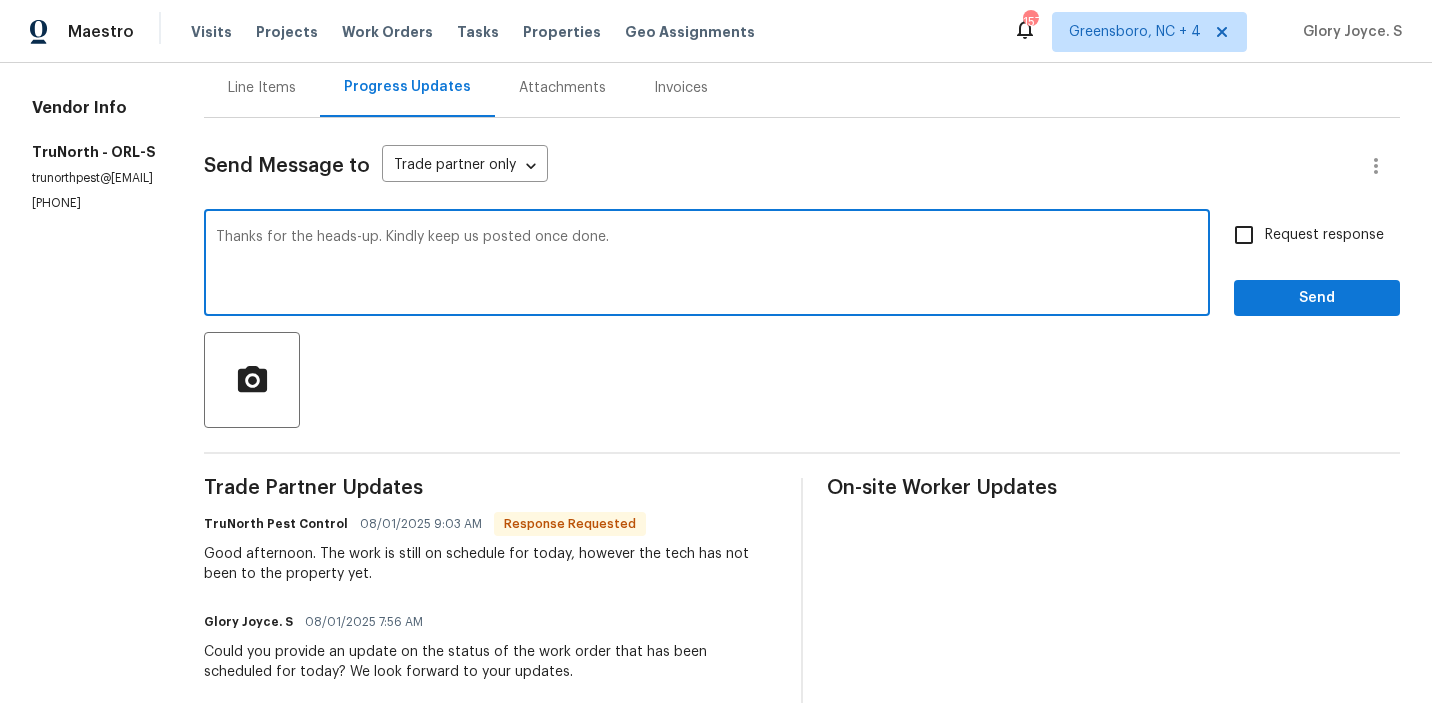type on "Thanks for the heads-up. Kindly keep us posted once done." 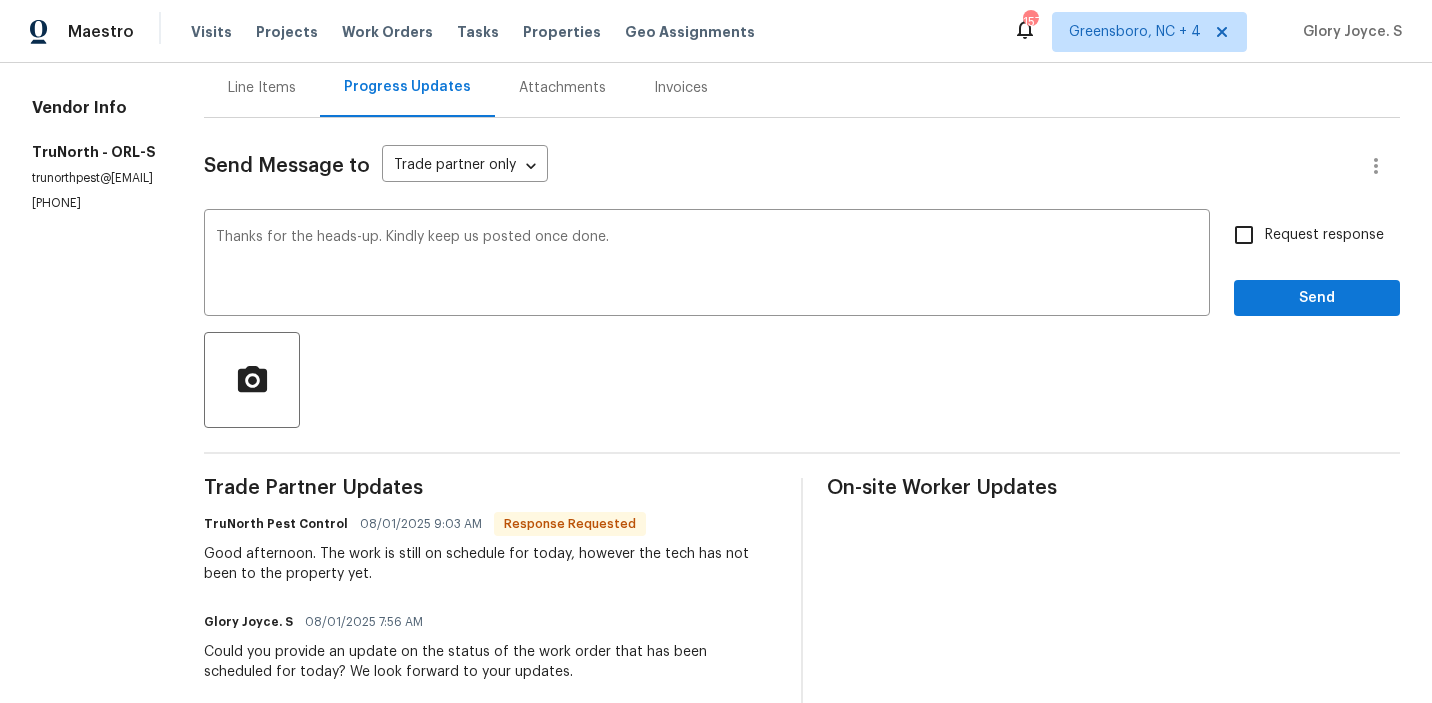 click on "Request response" at bounding box center (1324, 235) 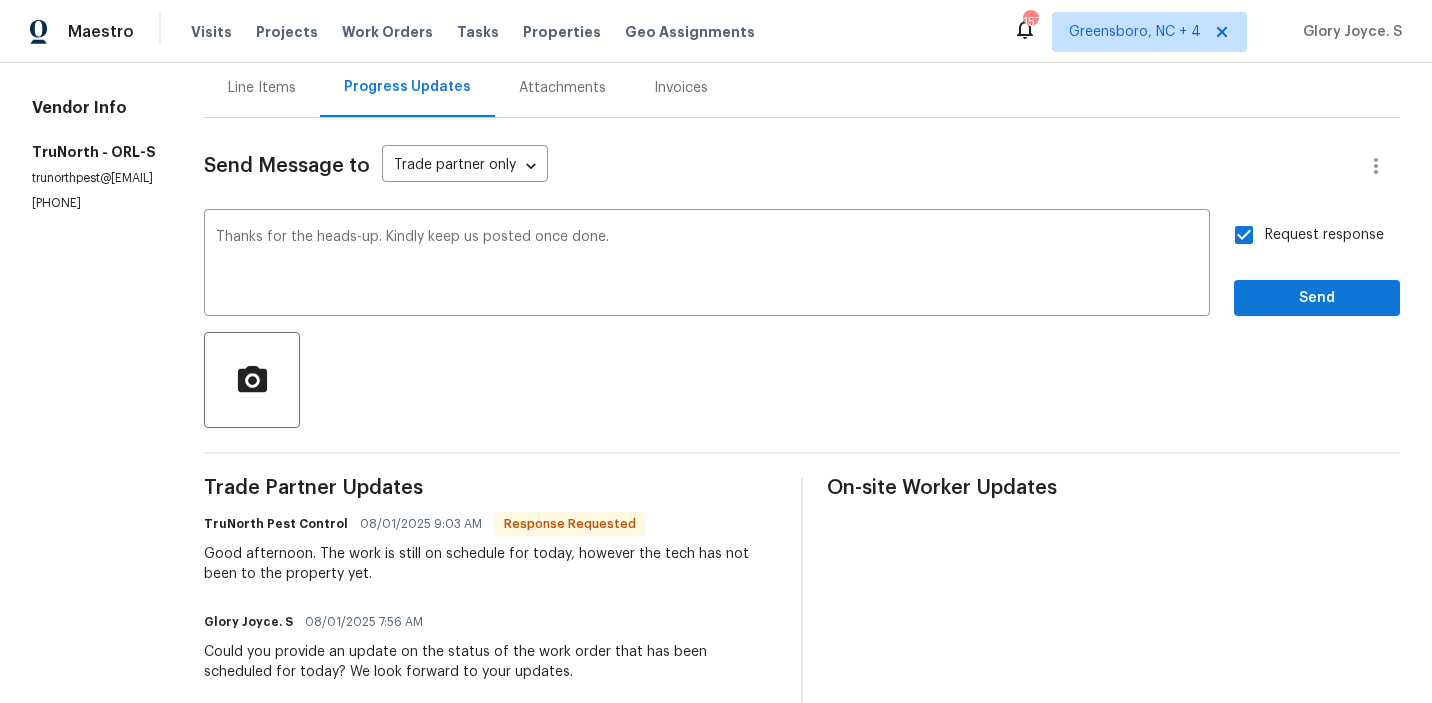 click on "TruNorth Pest Control 08/01/2025 9:03 AM Response Requested Good afternoon. The work is still on schedule for today, however the tech has not been to the property yet." at bounding box center [490, 547] 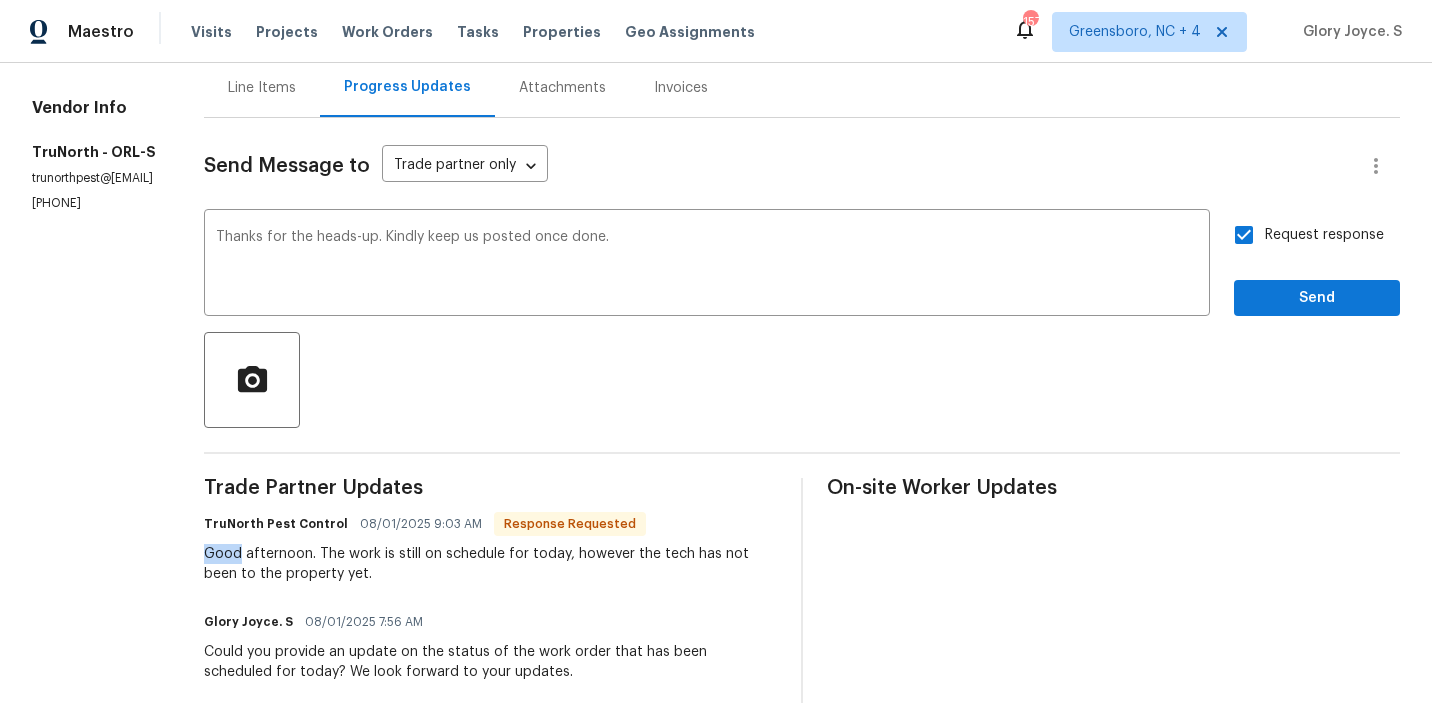 copy on "Good" 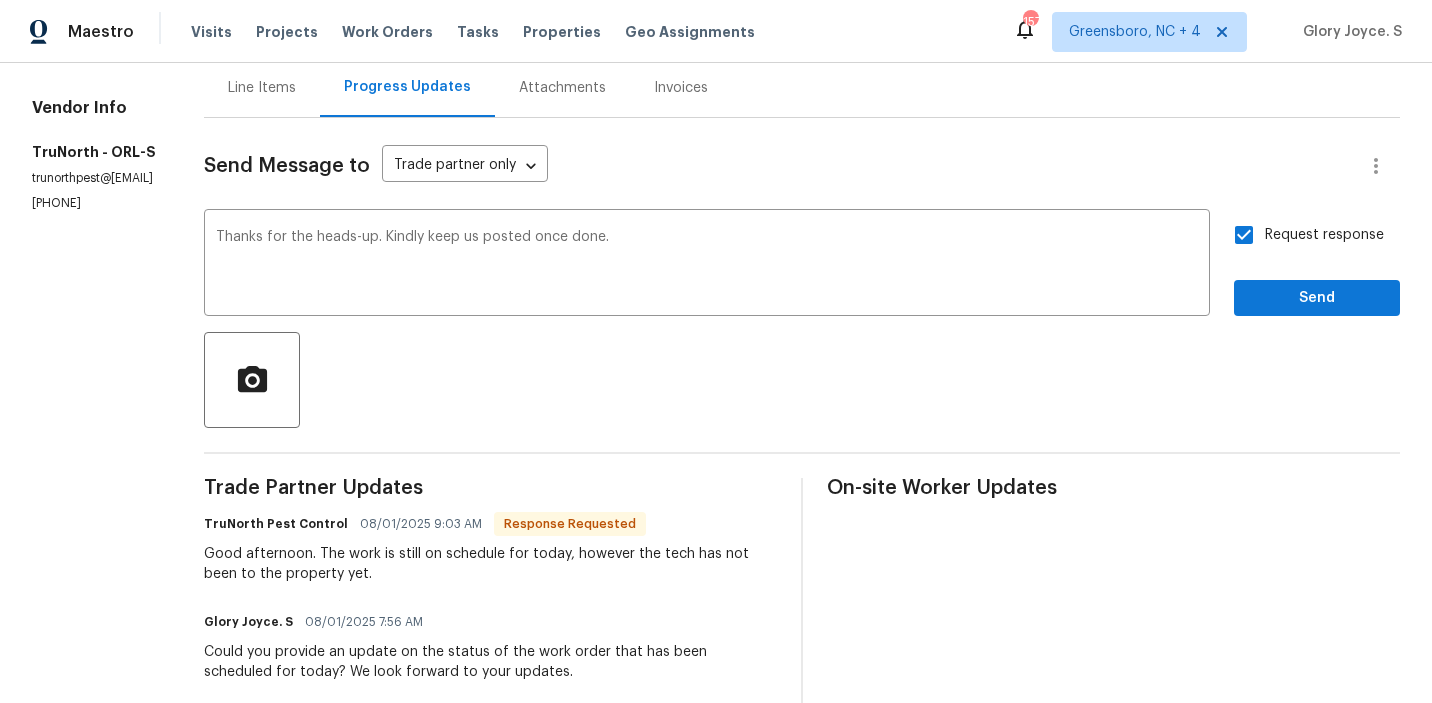drag, startPoint x: 331, startPoint y: 555, endPoint x: 451, endPoint y: 571, distance: 121.061966 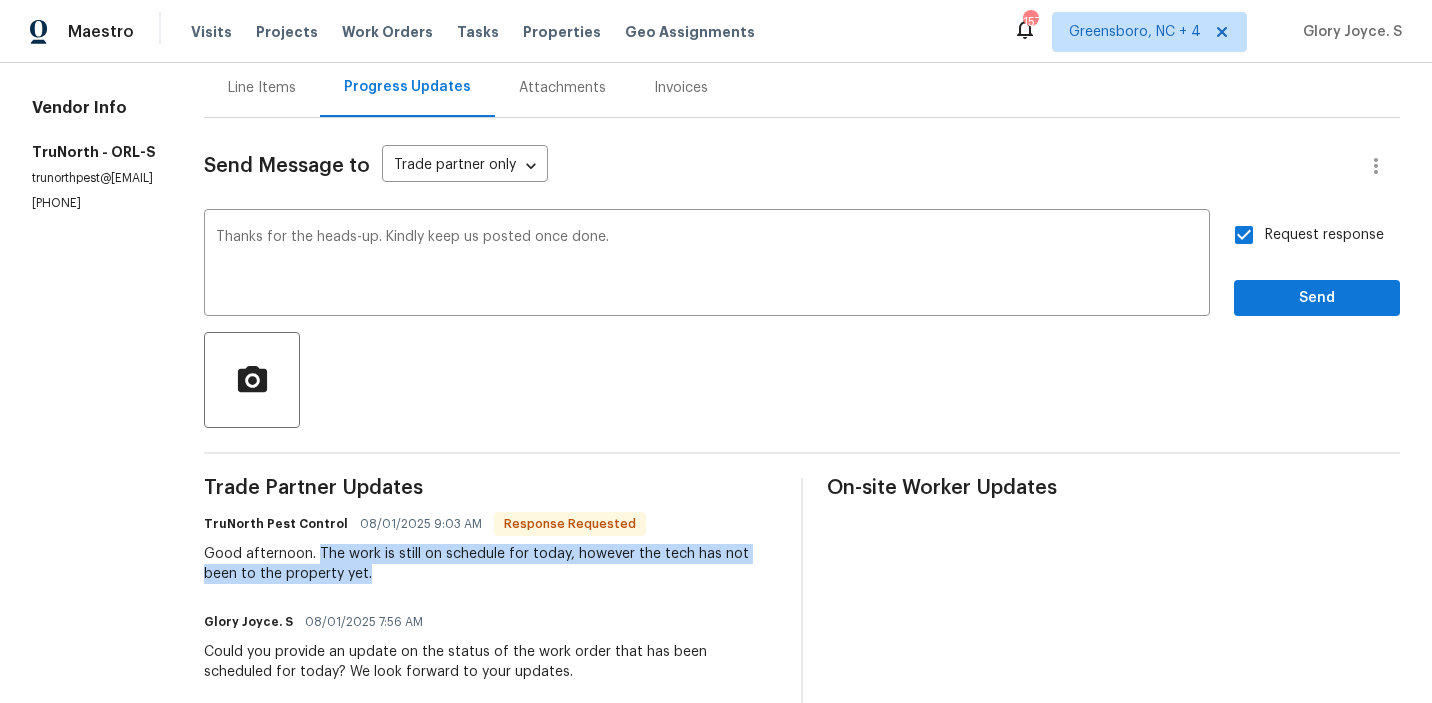 drag, startPoint x: 335, startPoint y: 550, endPoint x: 457, endPoint y: 569, distance: 123.47064 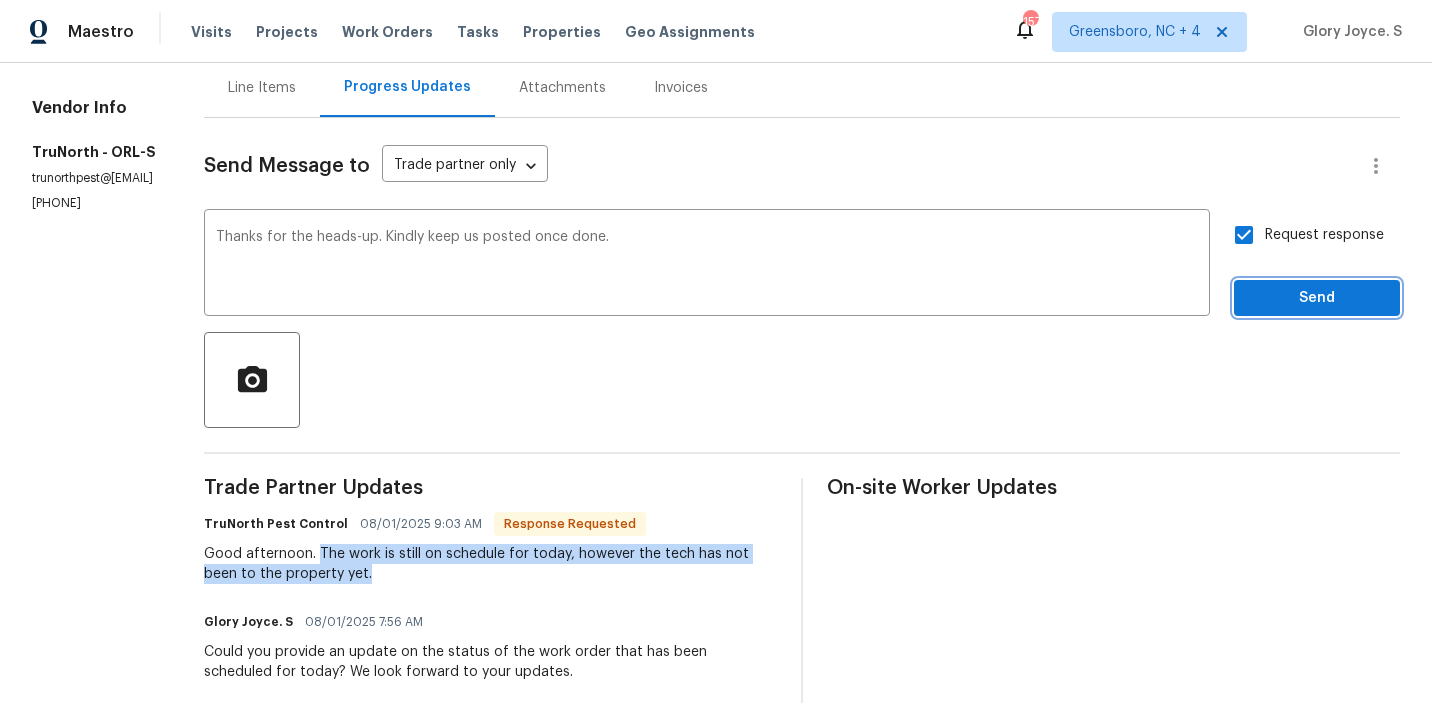 click on "Send" at bounding box center [1317, 298] 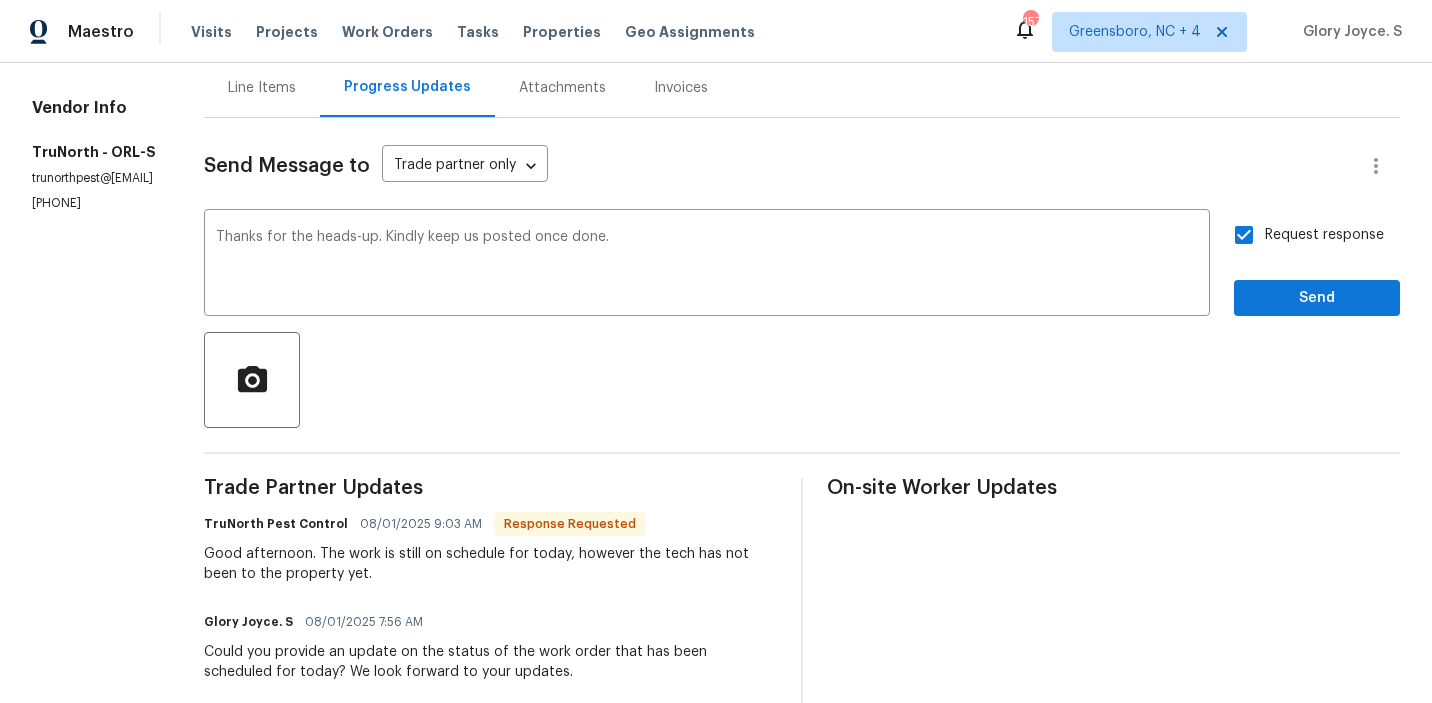scroll, scrollTop: 44, scrollLeft: 0, axis: vertical 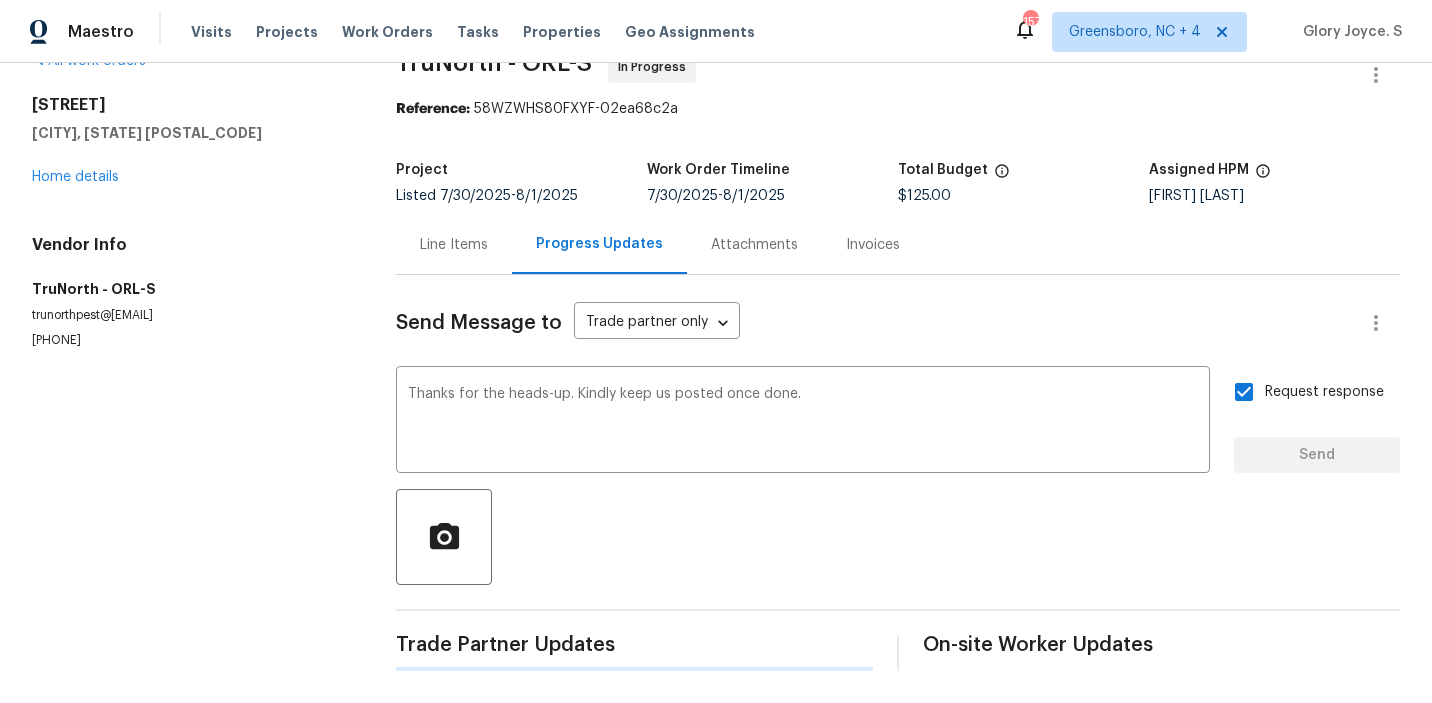 type 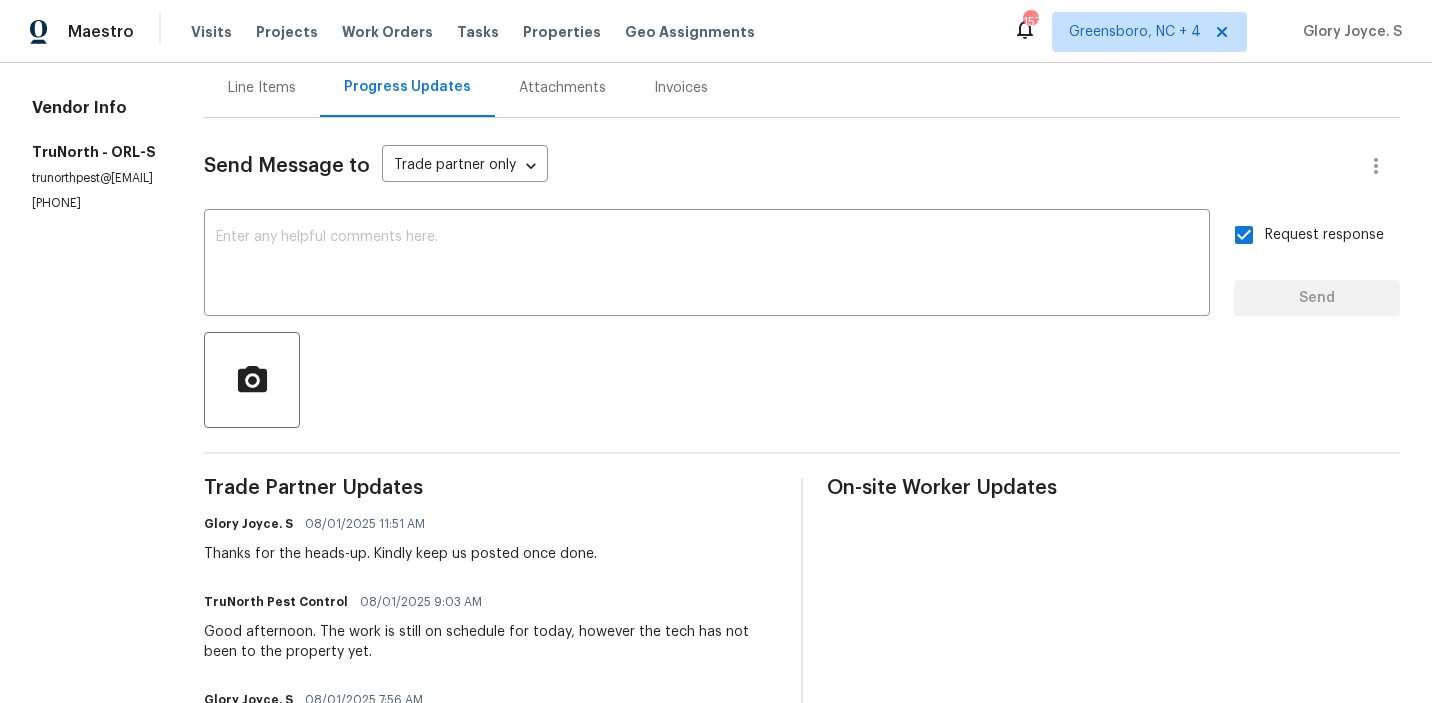 scroll, scrollTop: 263, scrollLeft: 0, axis: vertical 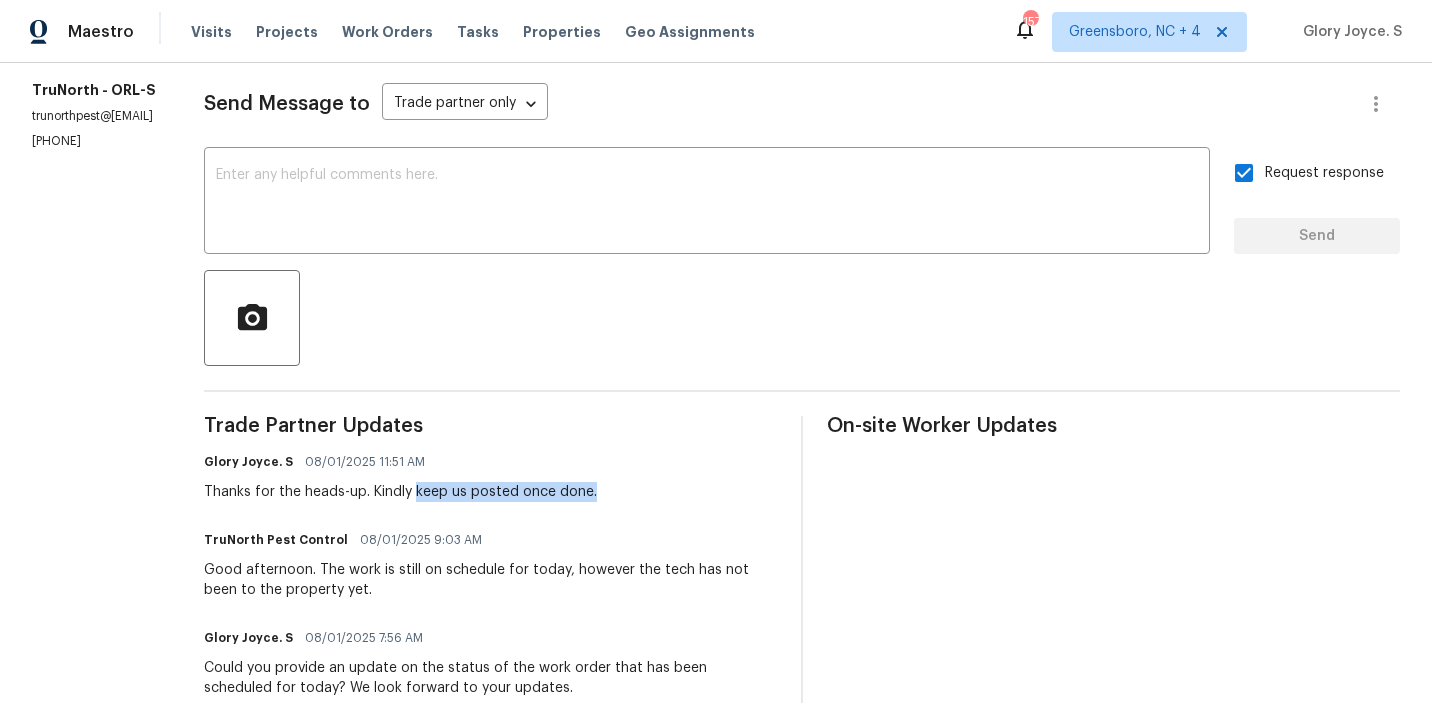 drag, startPoint x: 431, startPoint y: 491, endPoint x: 753, endPoint y: 491, distance: 322 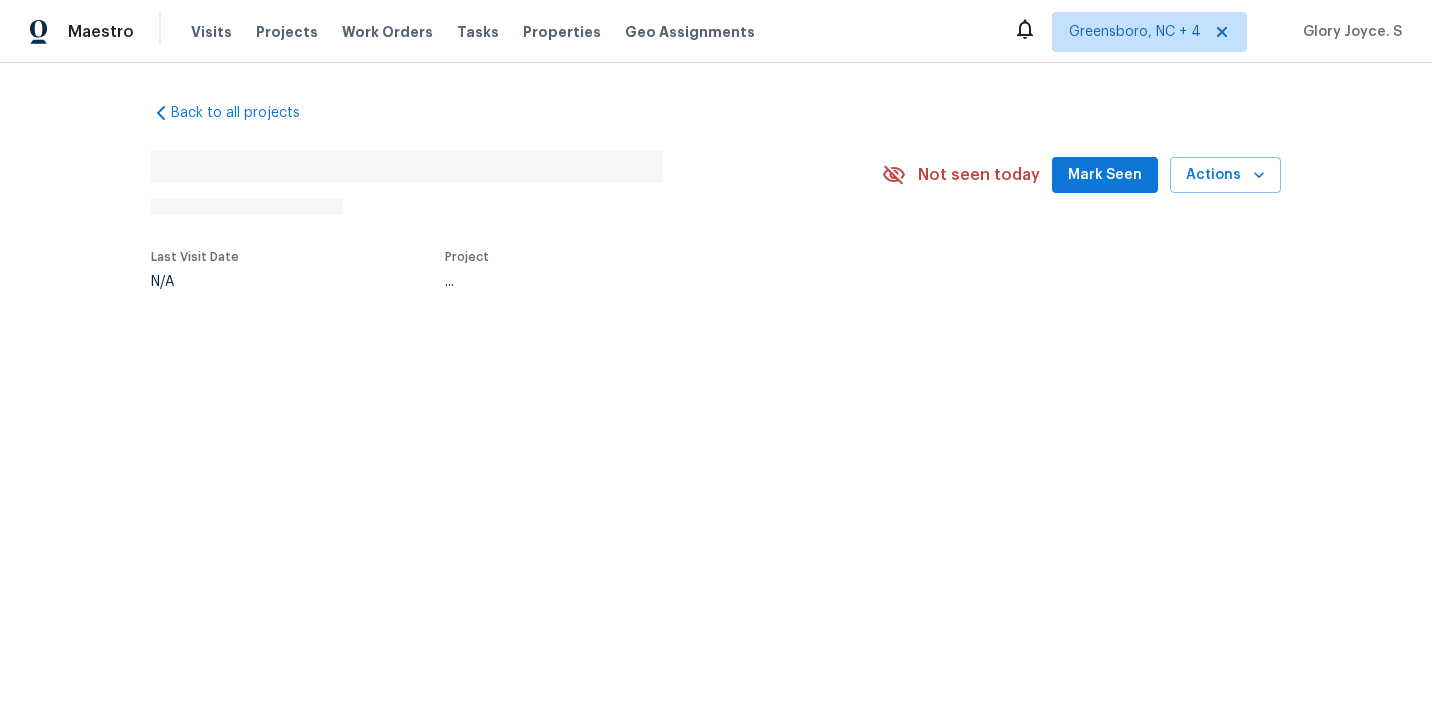scroll, scrollTop: 0, scrollLeft: 0, axis: both 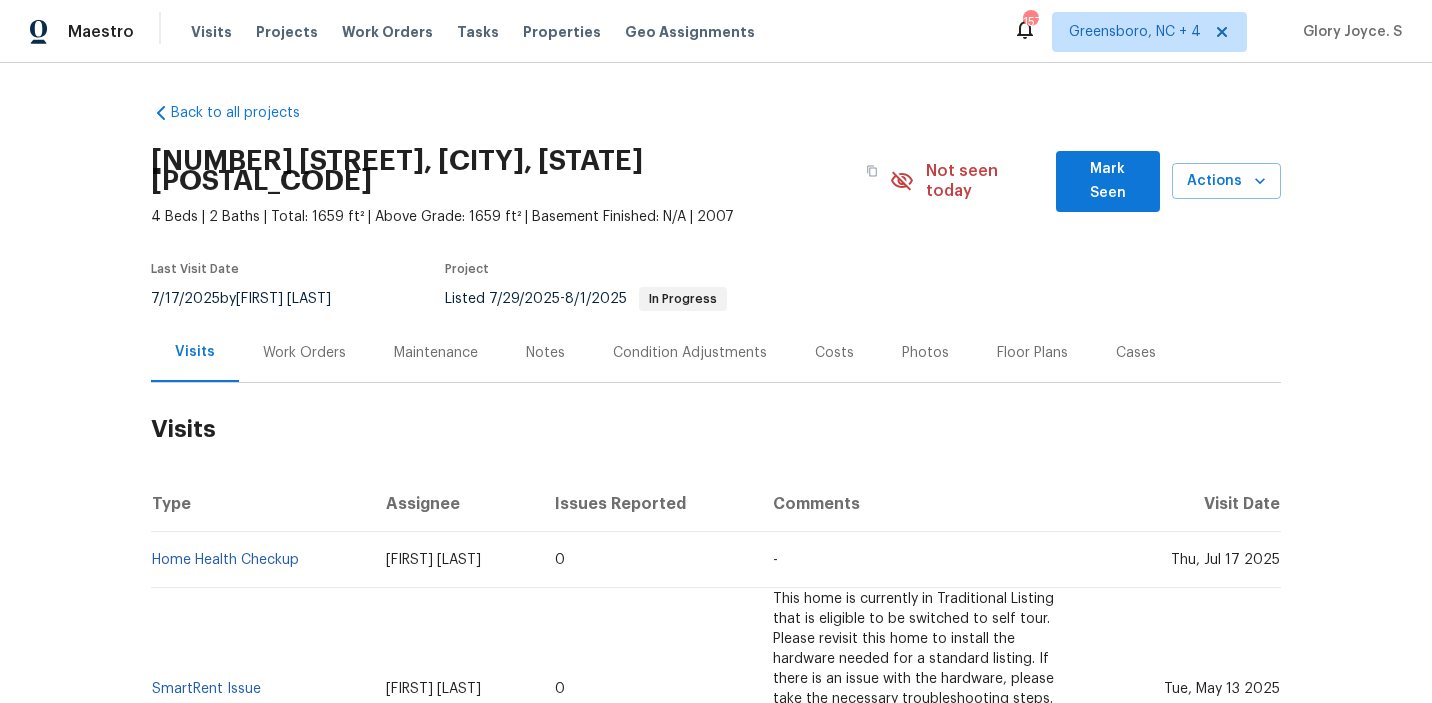 click on "Work Orders" at bounding box center (304, 352) 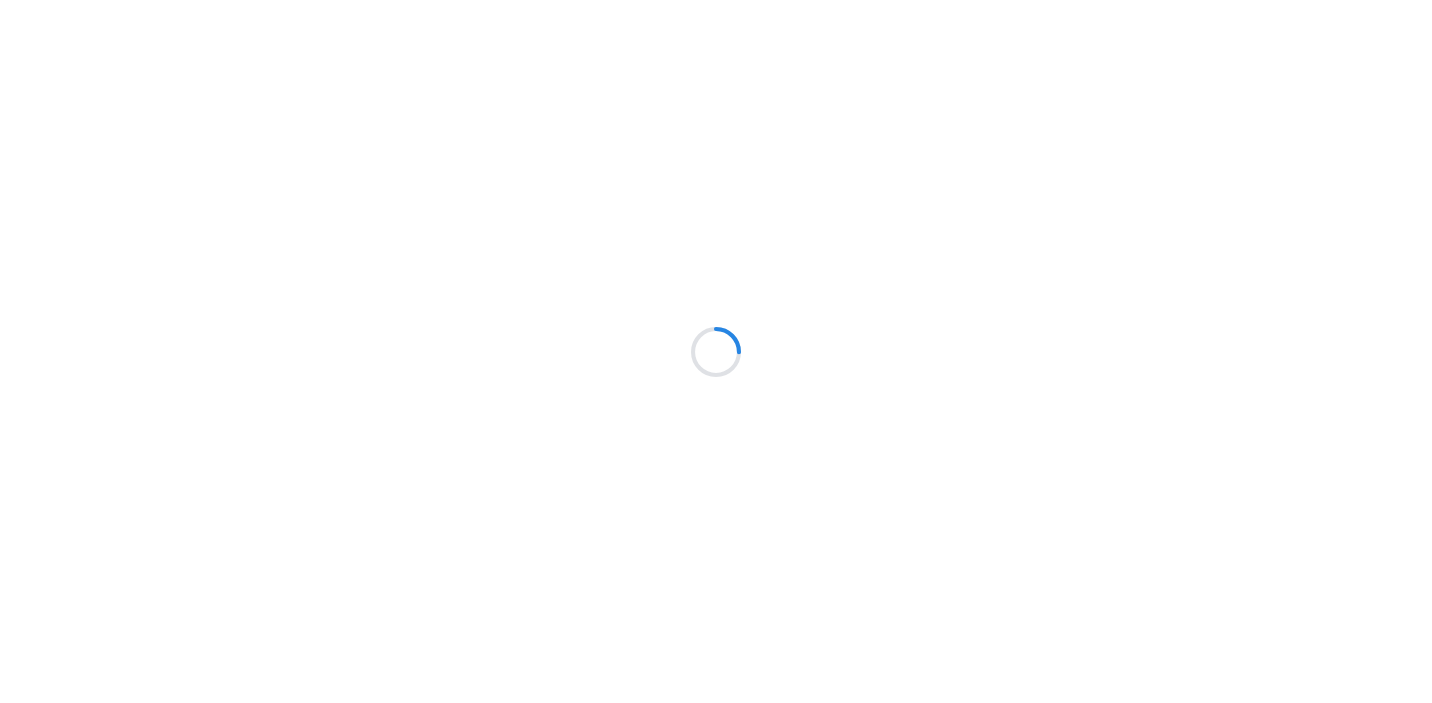 scroll, scrollTop: 0, scrollLeft: 0, axis: both 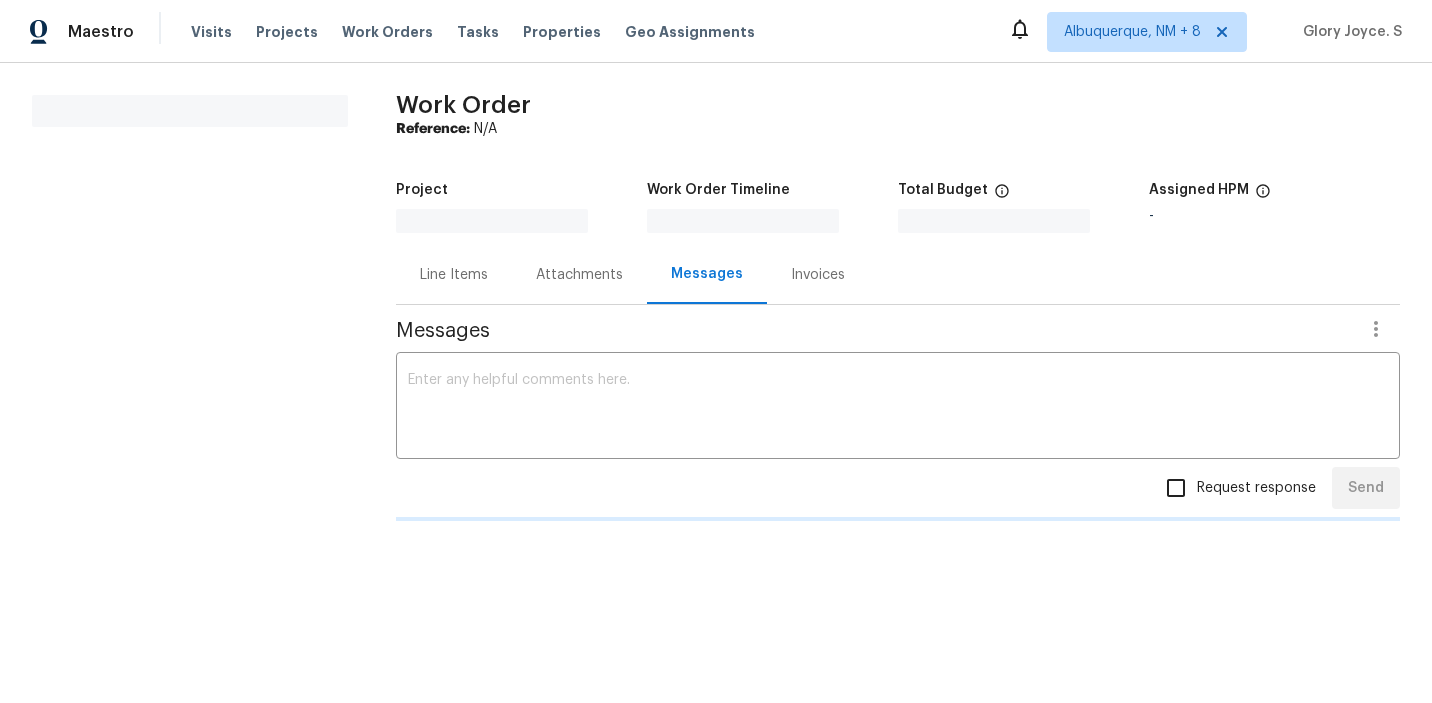 click on "Line Items Attachments Messages Invoices" at bounding box center (898, 275) 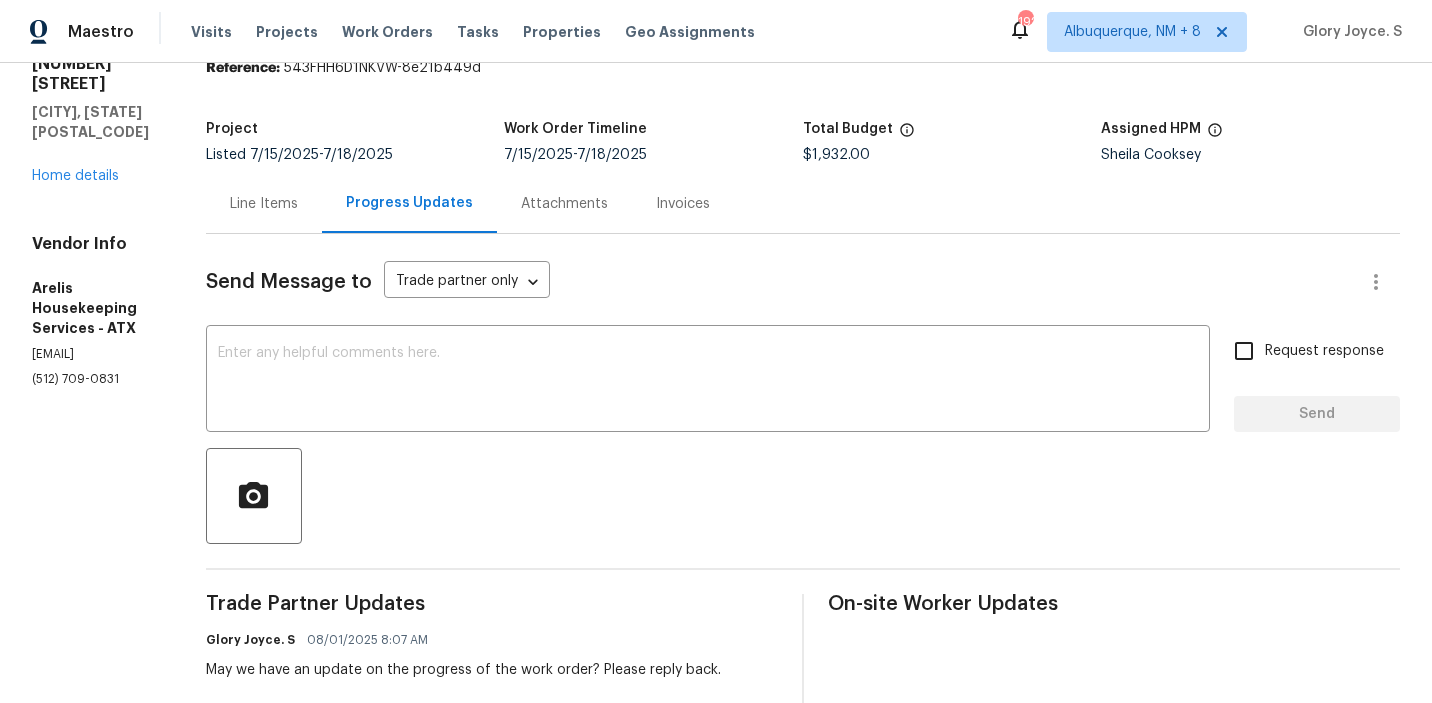 scroll, scrollTop: 216, scrollLeft: 0, axis: vertical 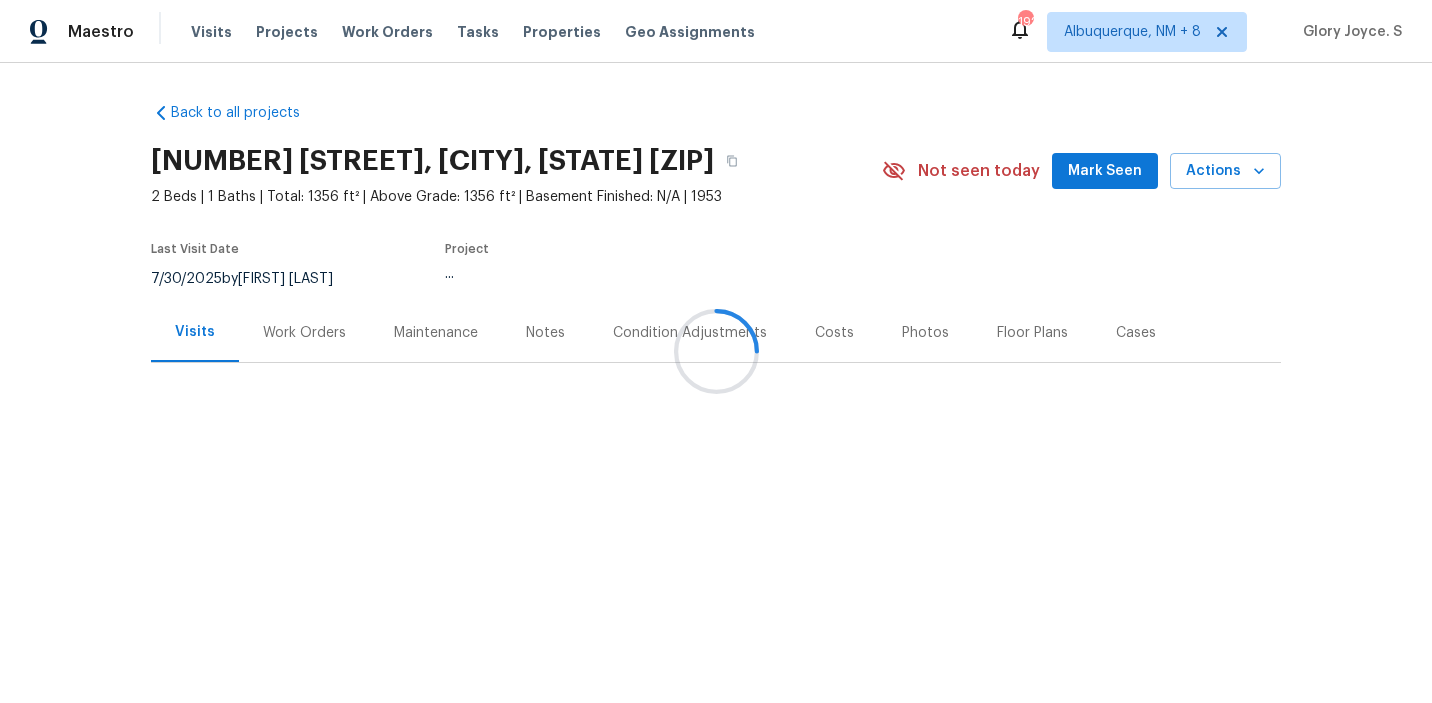 click at bounding box center [716, 351] 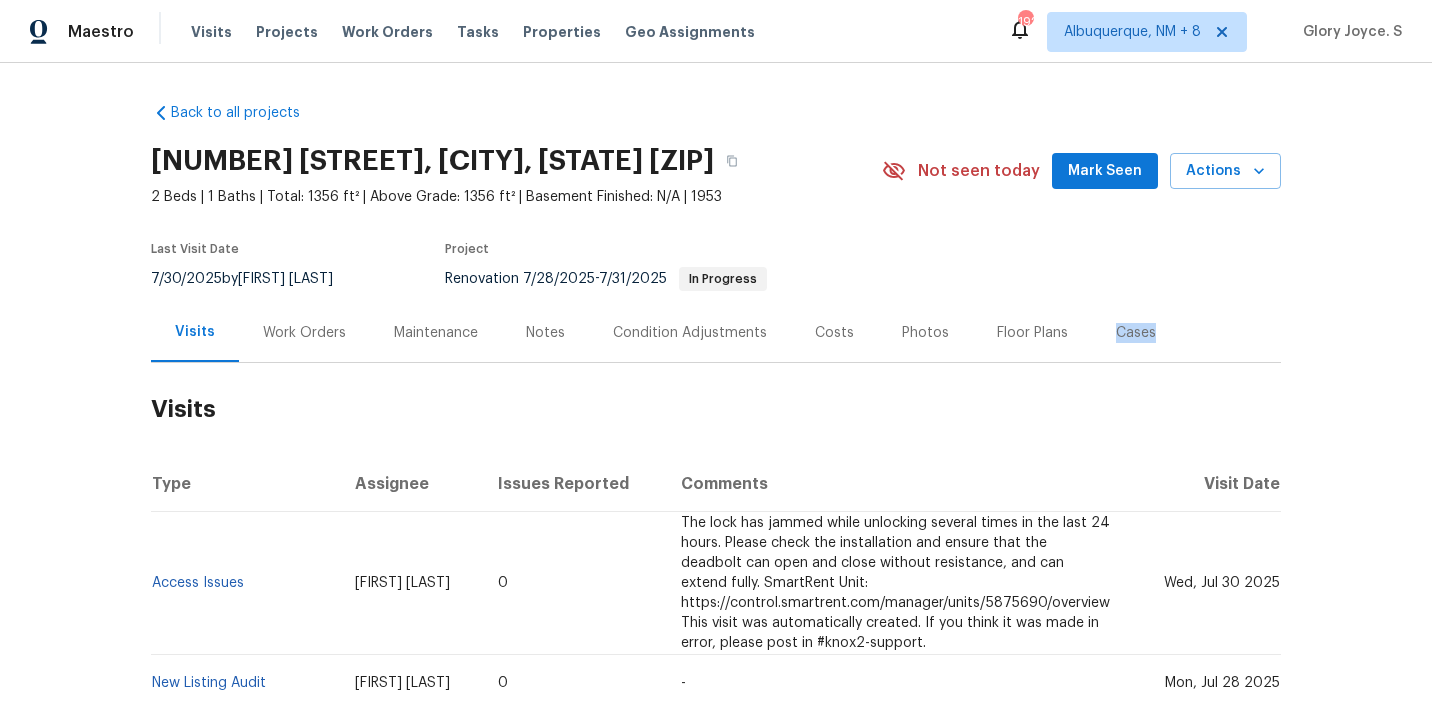 click on "Work Orders" at bounding box center [304, 332] 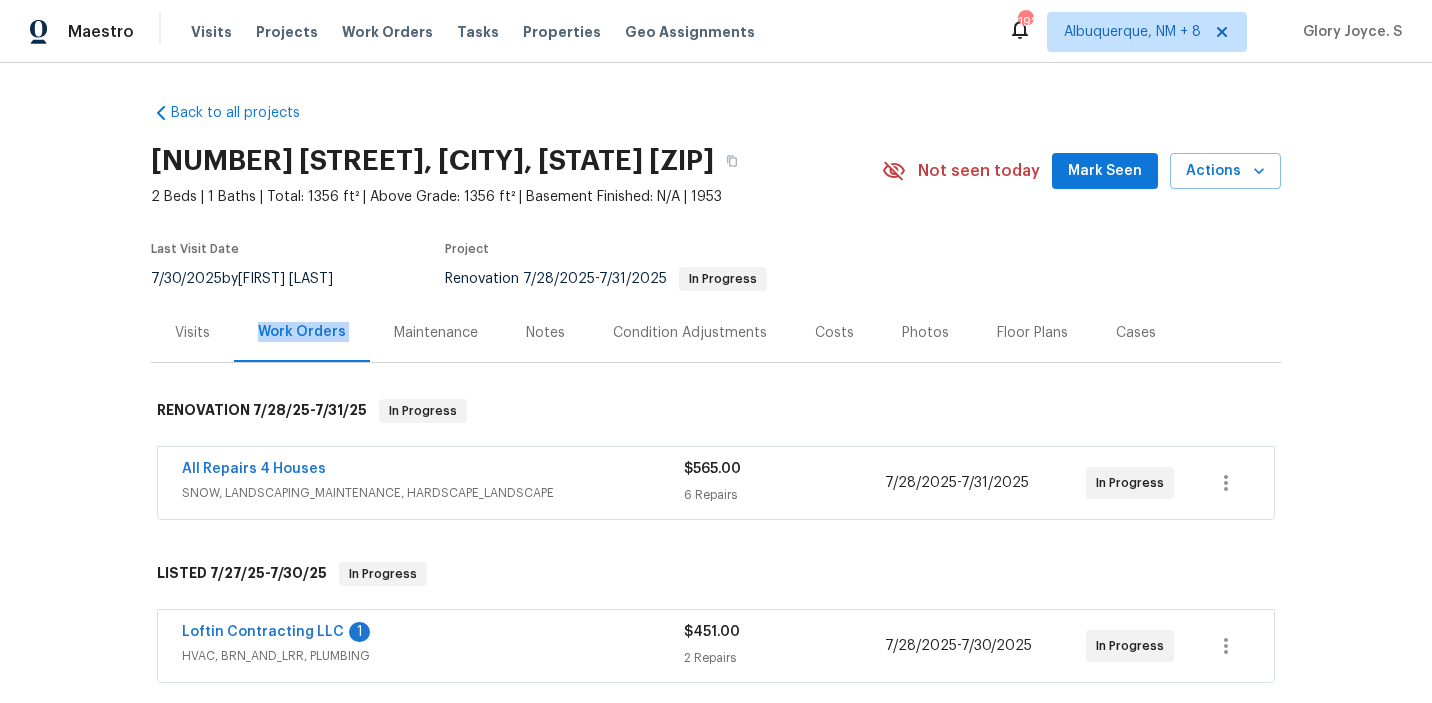 click on "Loftin Contracting LLC" at bounding box center [263, 632] 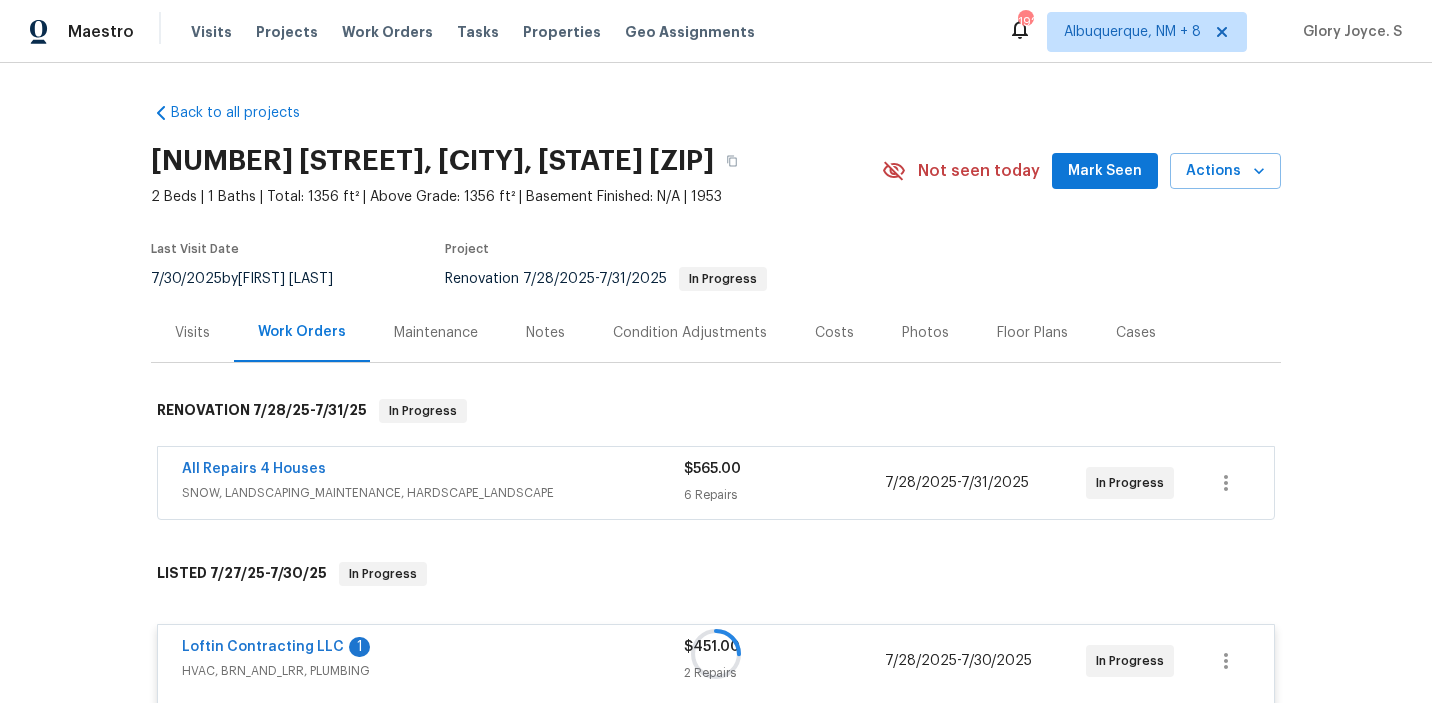 click at bounding box center [716, 654] 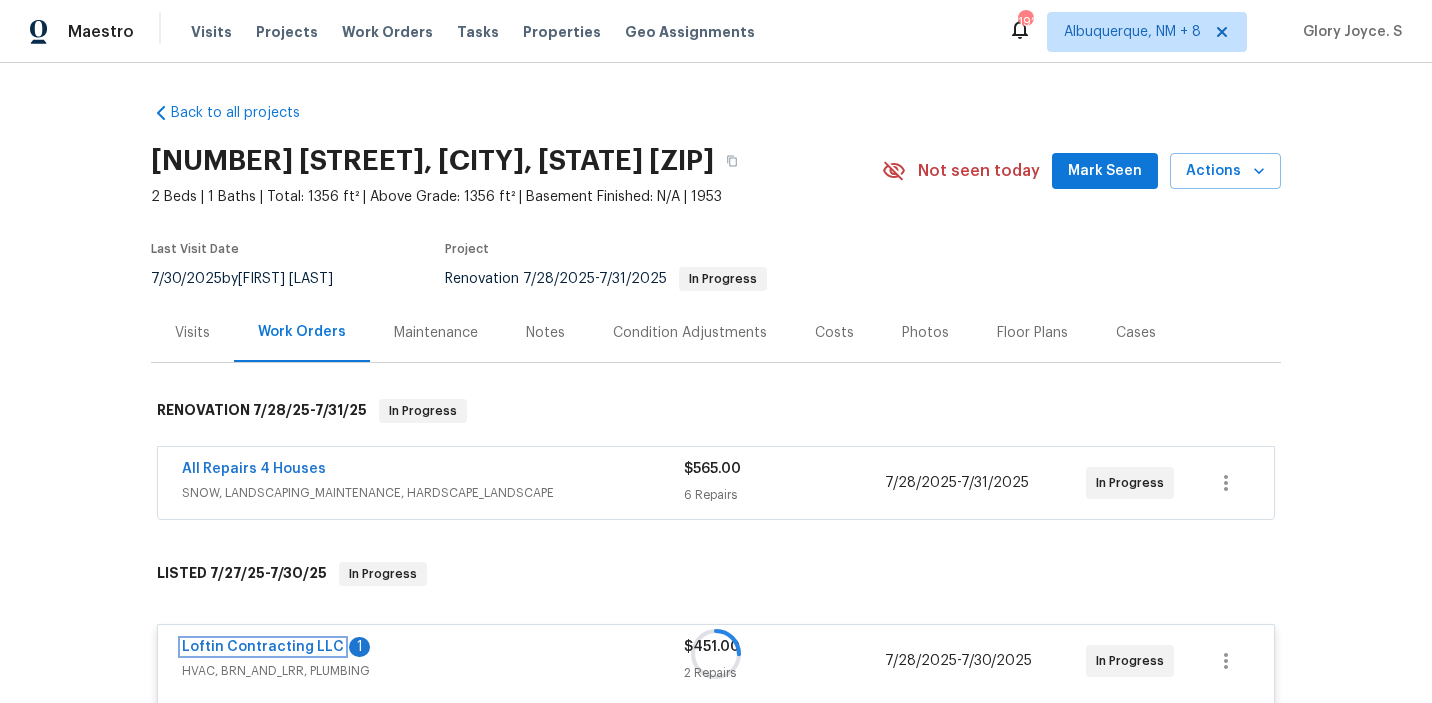 click on "Loftin Contracting LLC" at bounding box center (263, 647) 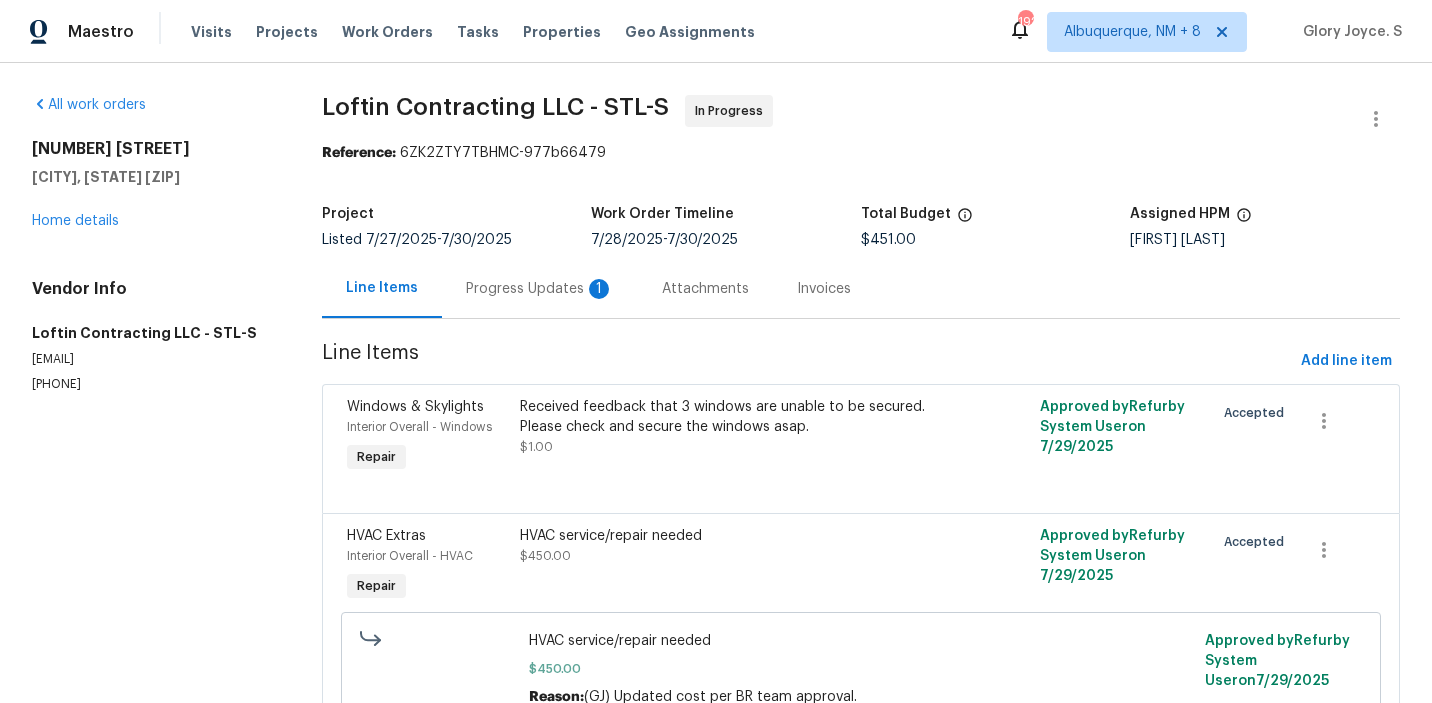 click on "Progress Updates 1" at bounding box center (540, 288) 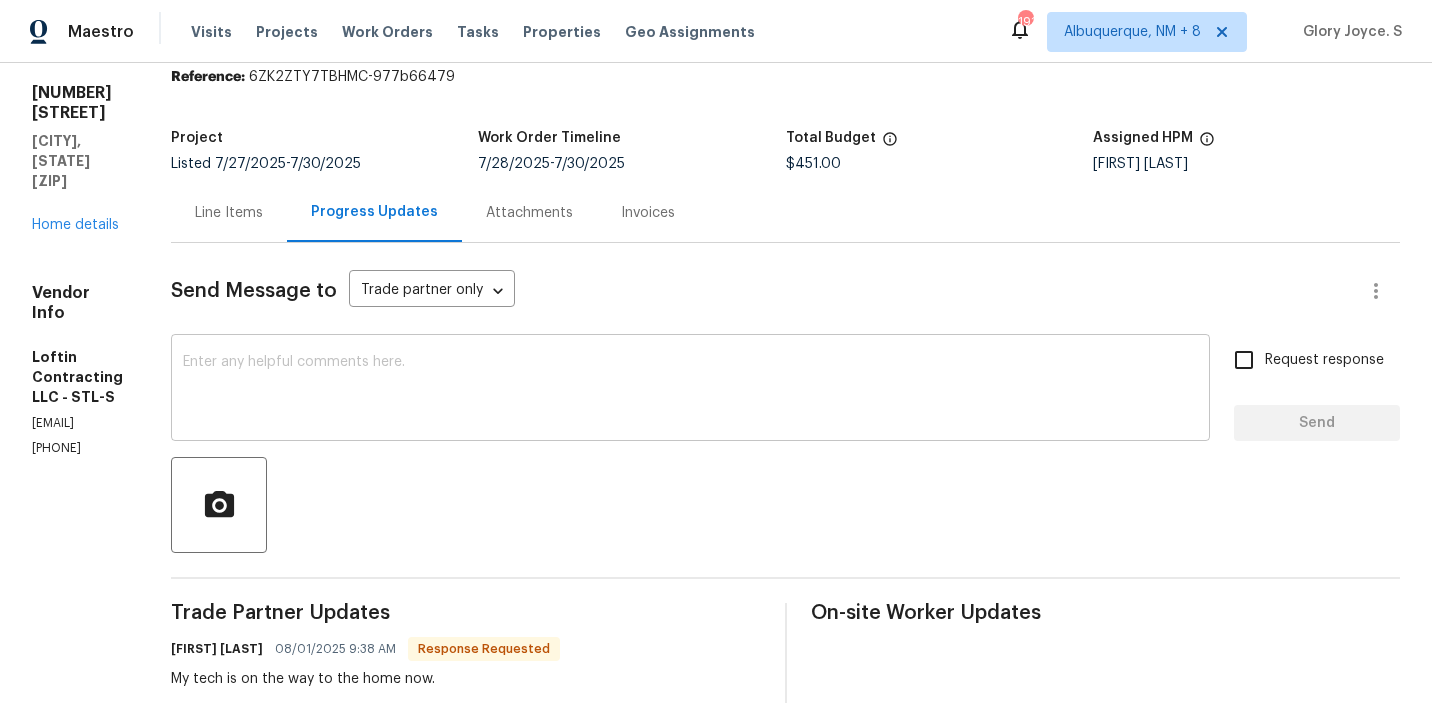 scroll, scrollTop: 159, scrollLeft: 0, axis: vertical 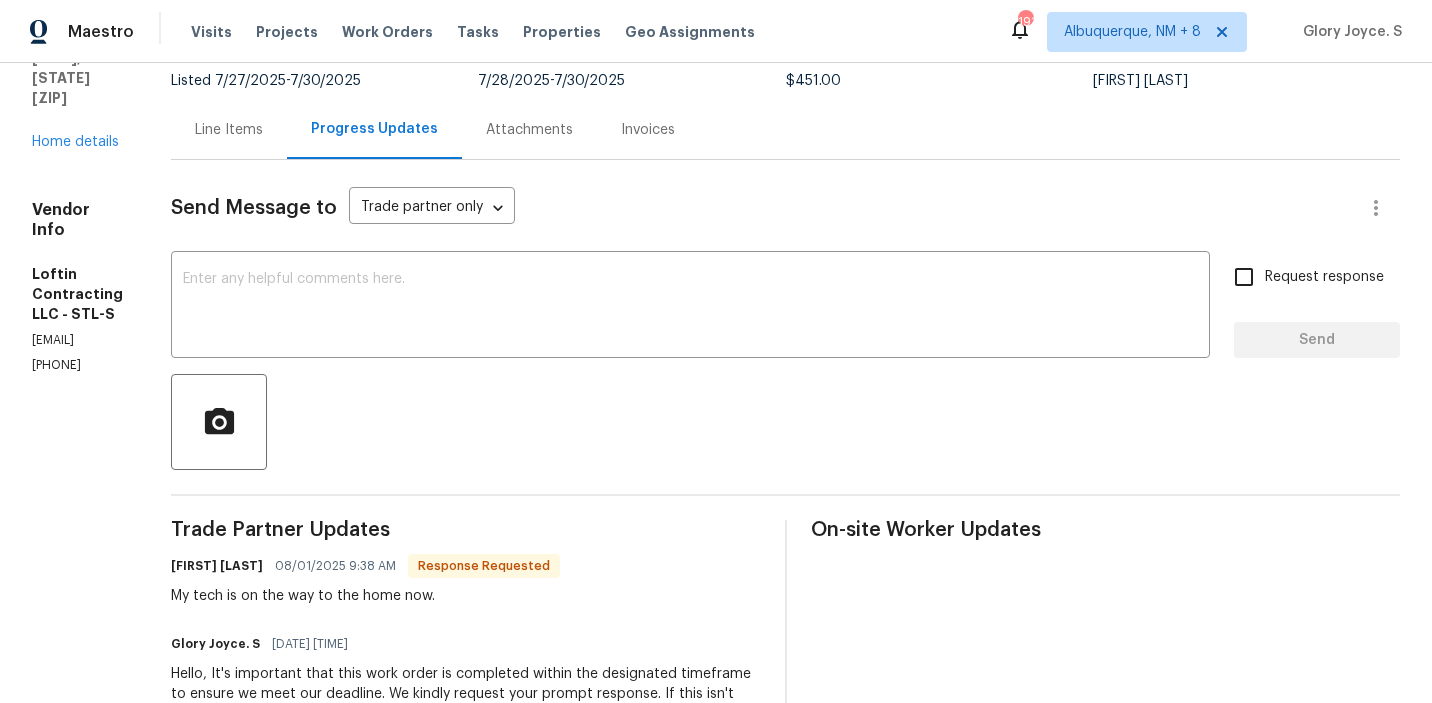 click on "My tech is on the way to the home now." at bounding box center (365, 596) 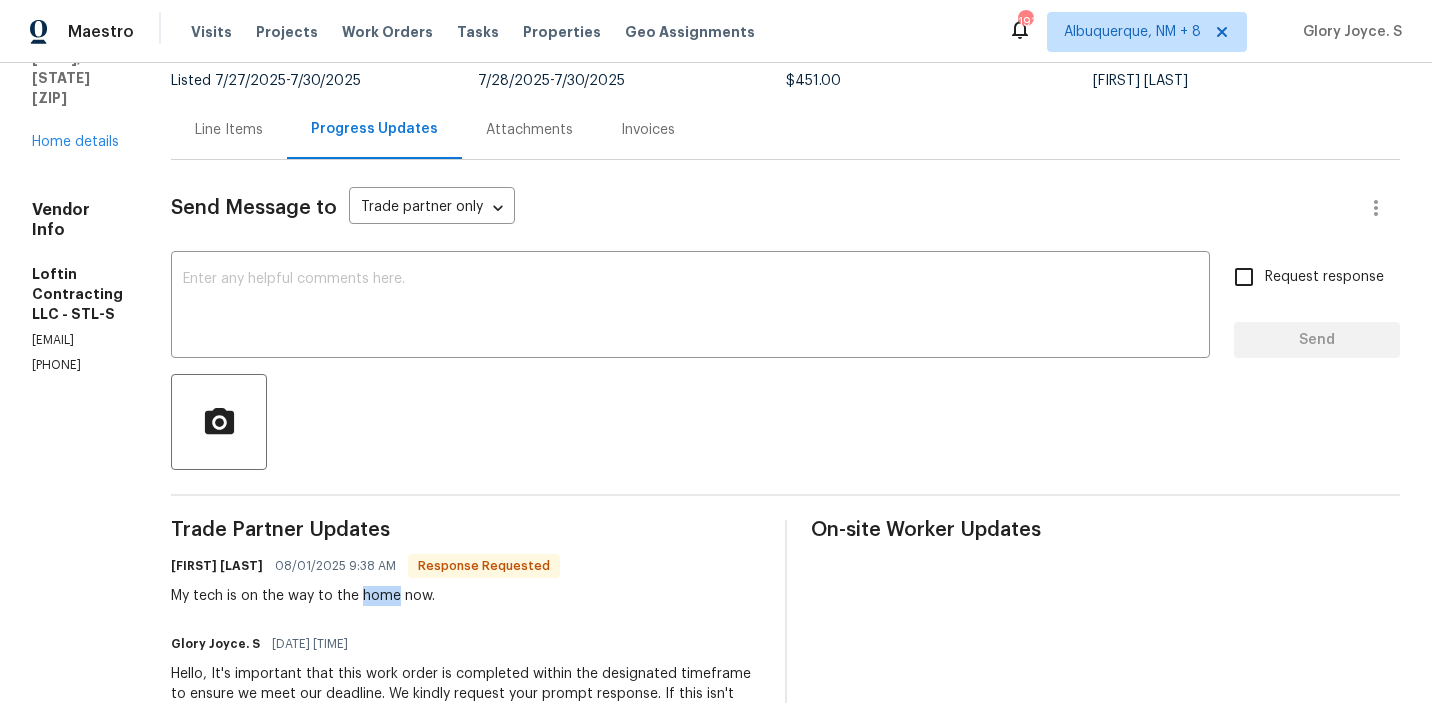 click on "My tech is on the way to the home now." at bounding box center (365, 596) 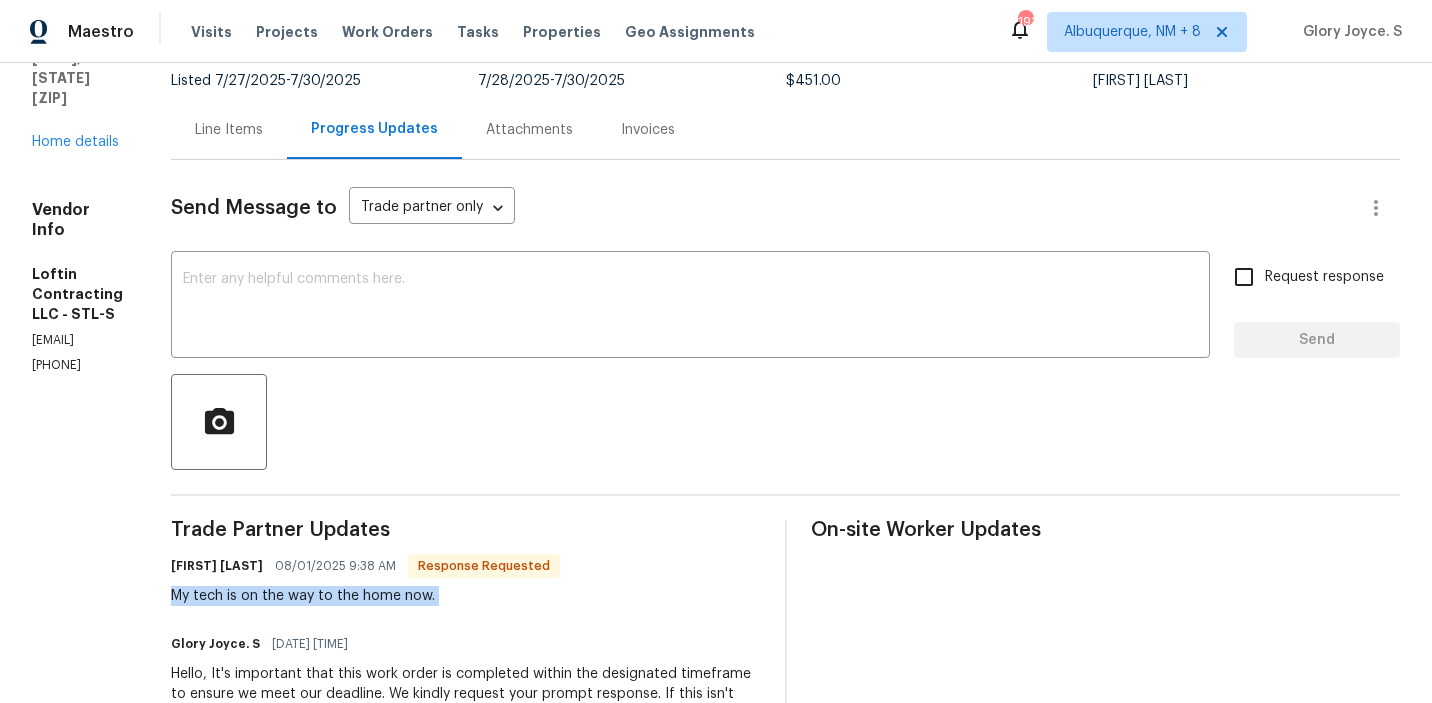 click on "My tech is on the way to the home now." at bounding box center [365, 596] 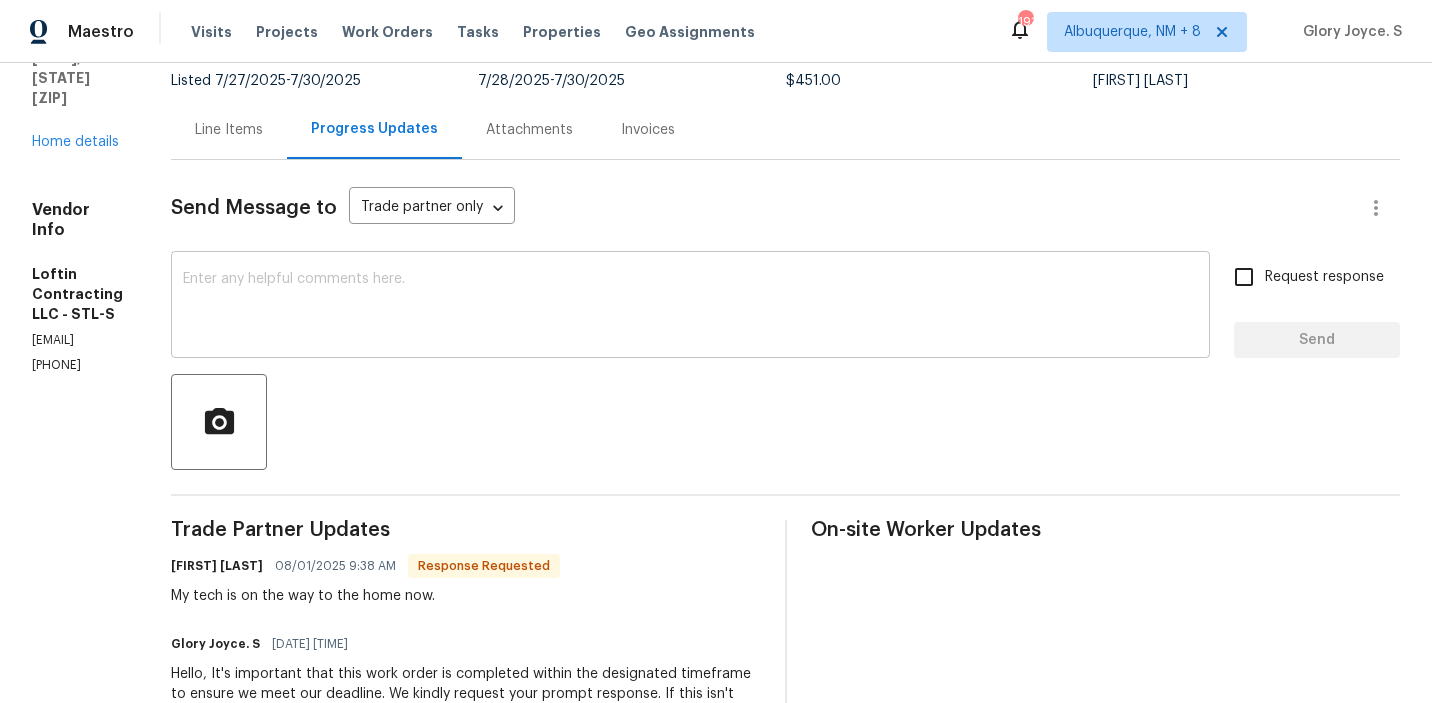 click on "x ​" at bounding box center [690, 307] 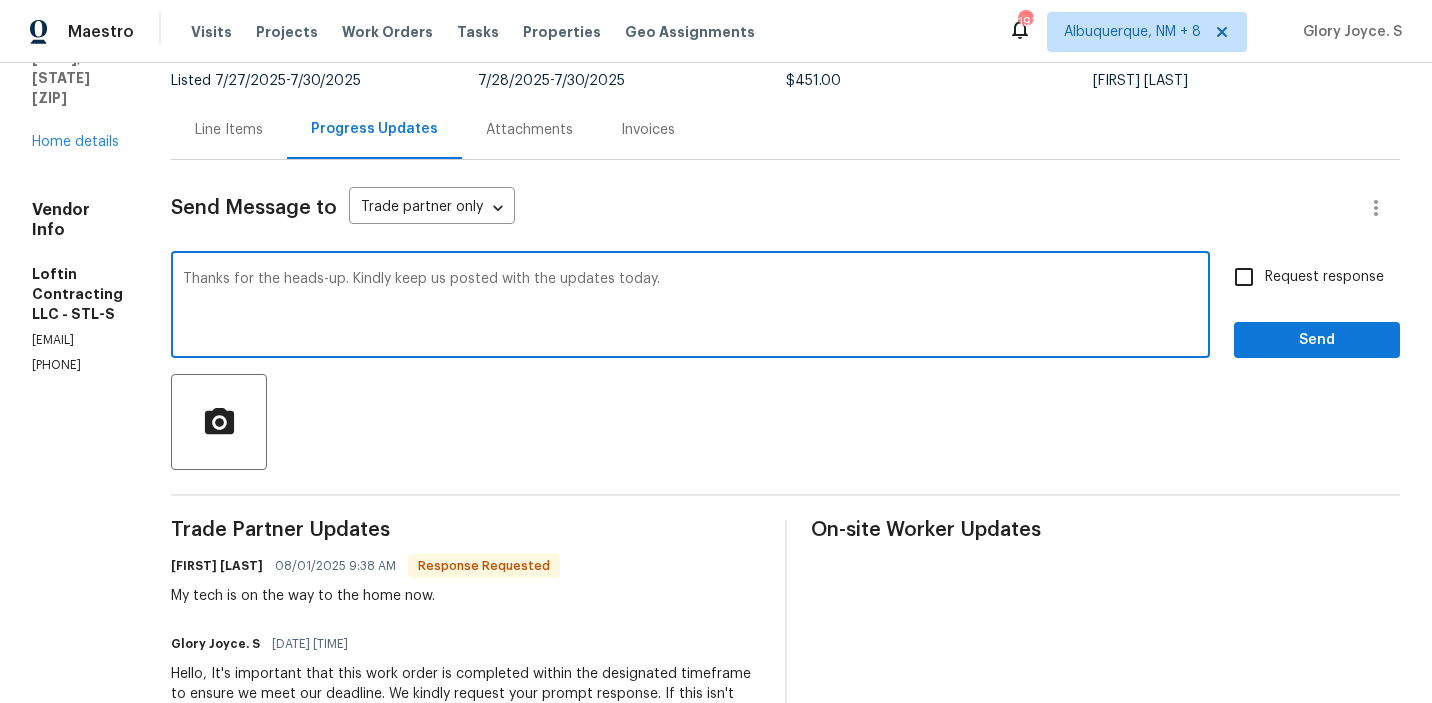 type on "Thanks for the heads-up. Kindly keep us posted with the updates today." 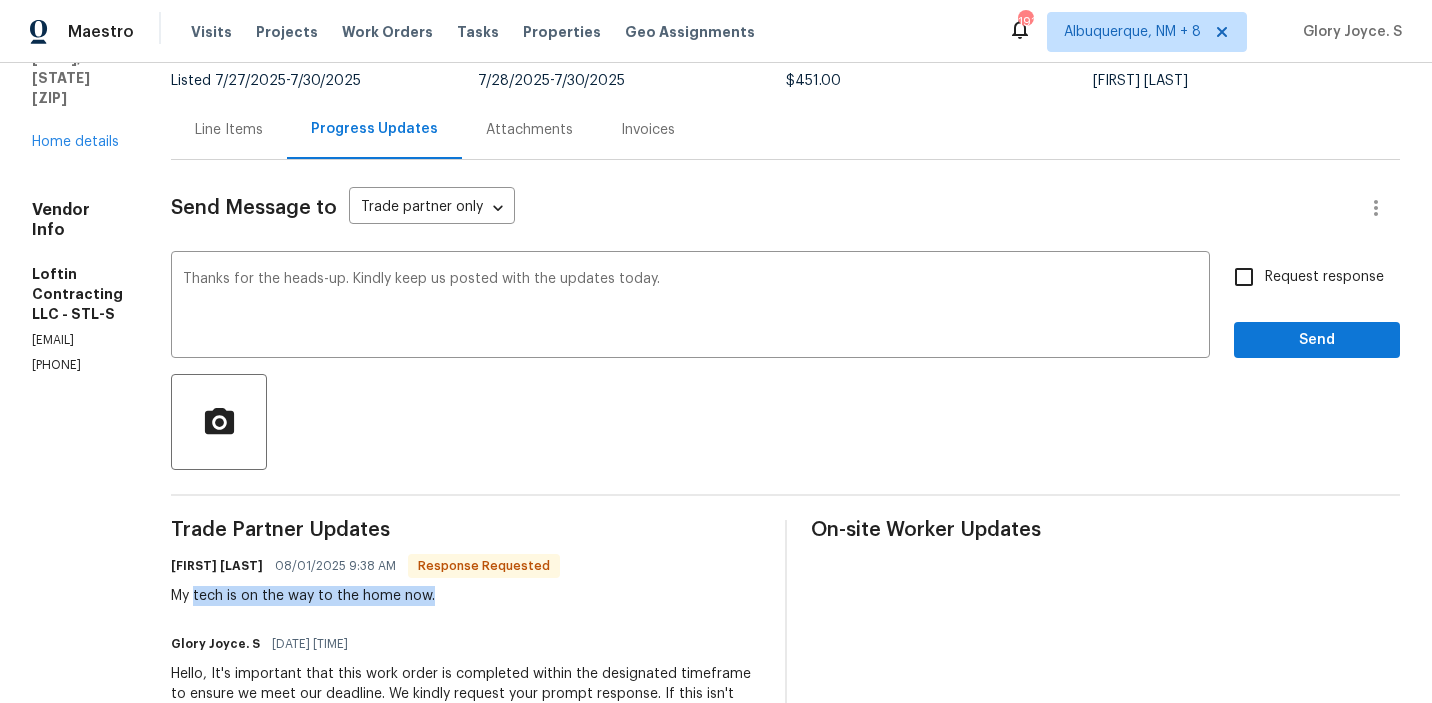 drag, startPoint x: 256, startPoint y: 599, endPoint x: 726, endPoint y: 599, distance: 470 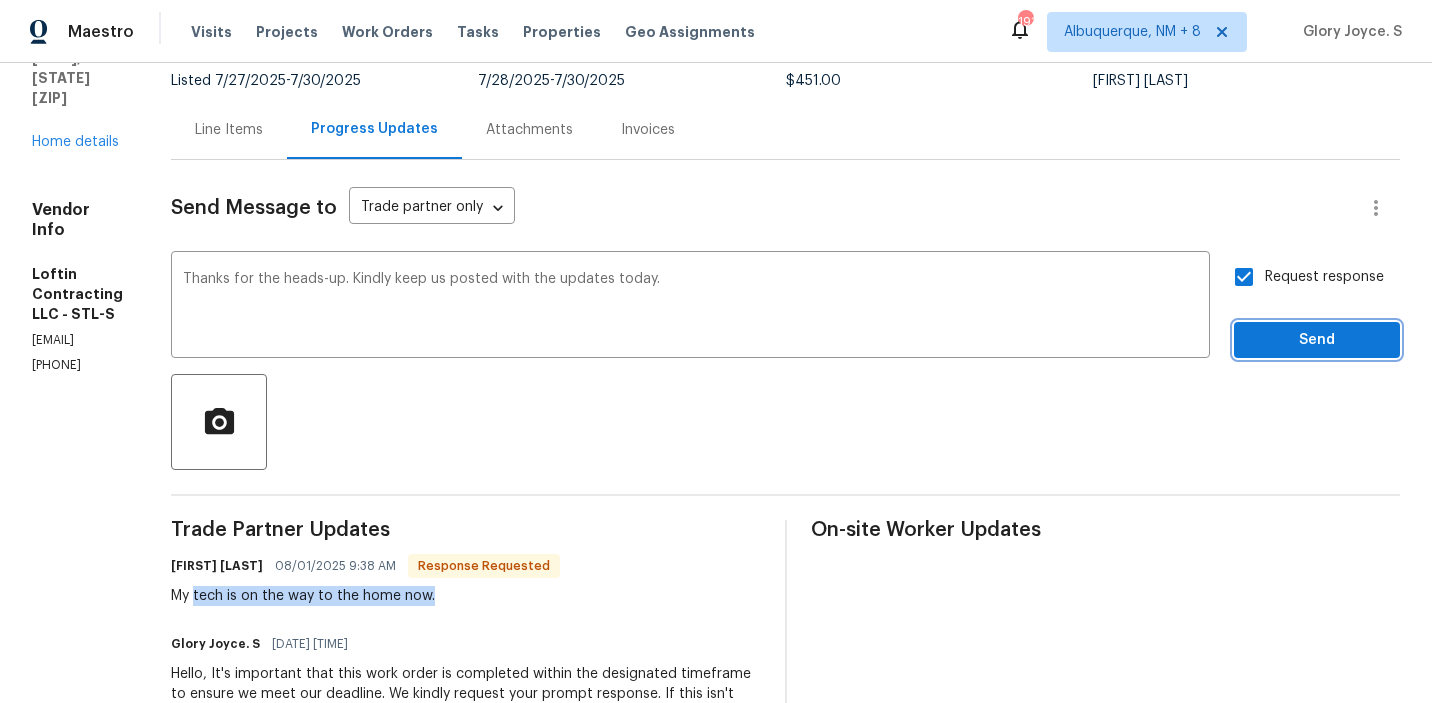 click on "Send" at bounding box center (1317, 340) 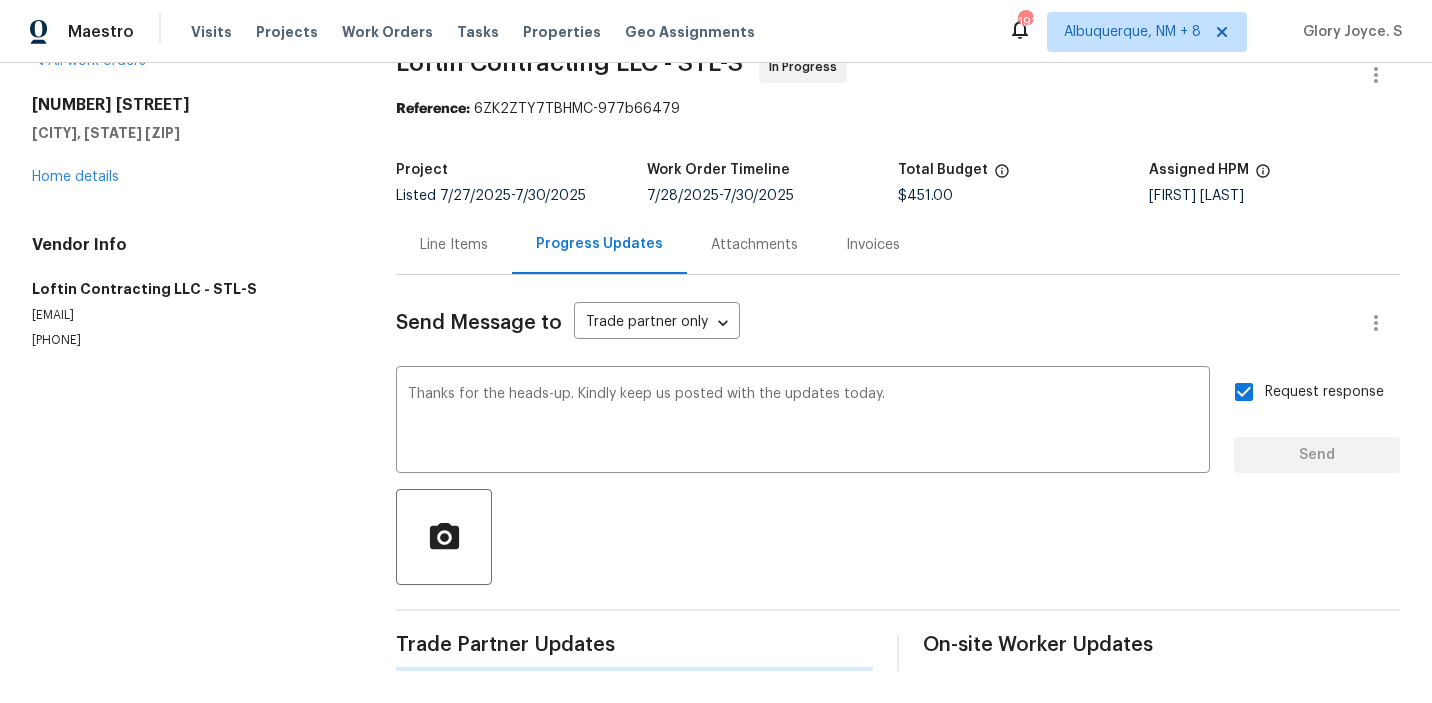 scroll, scrollTop: 44, scrollLeft: 0, axis: vertical 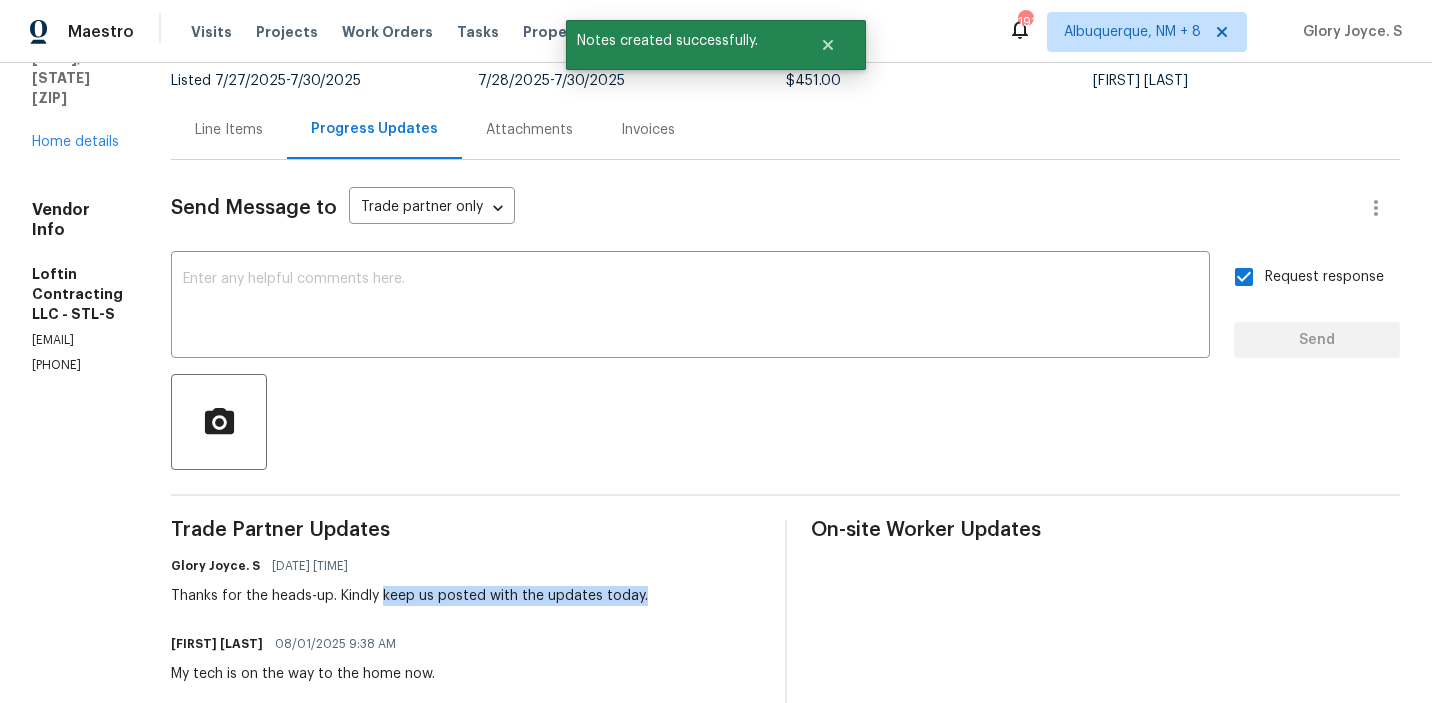 drag, startPoint x: 446, startPoint y: 596, endPoint x: 719, endPoint y: 596, distance: 273 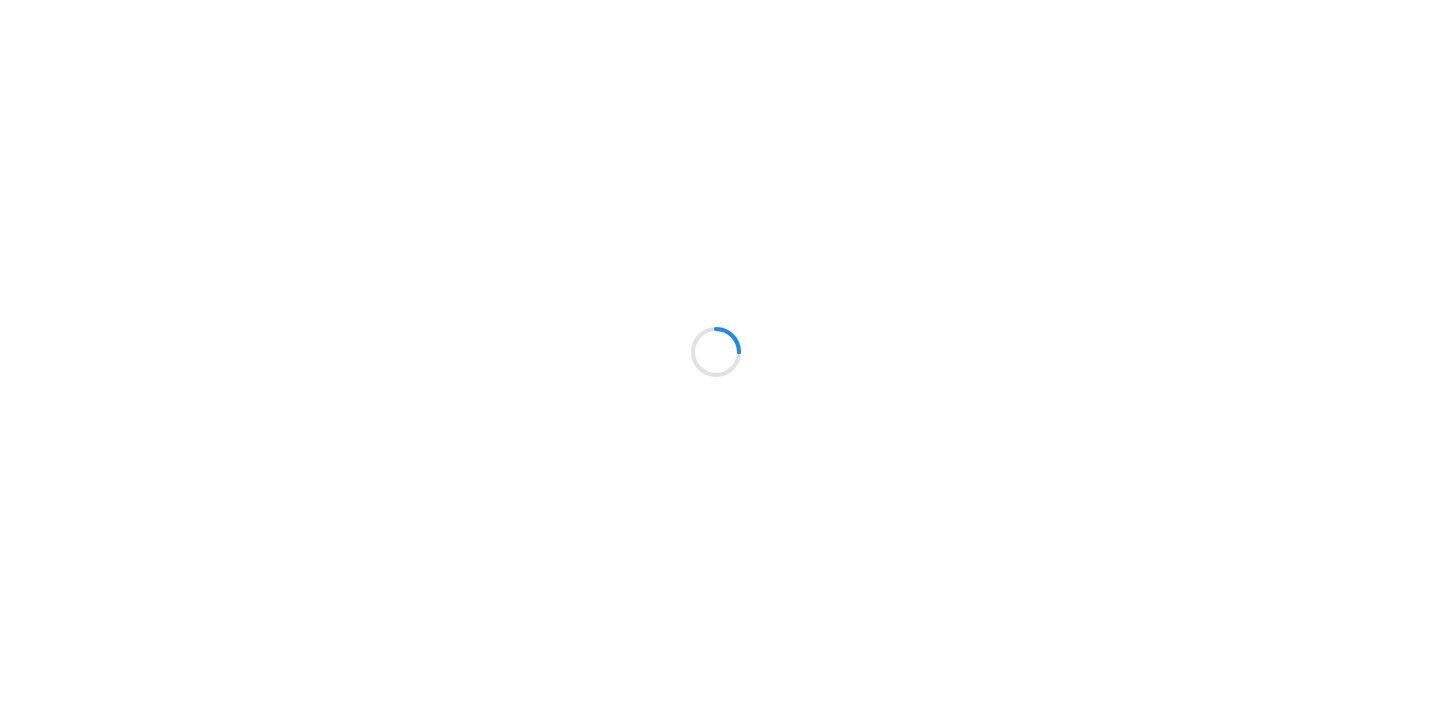 scroll, scrollTop: 0, scrollLeft: 0, axis: both 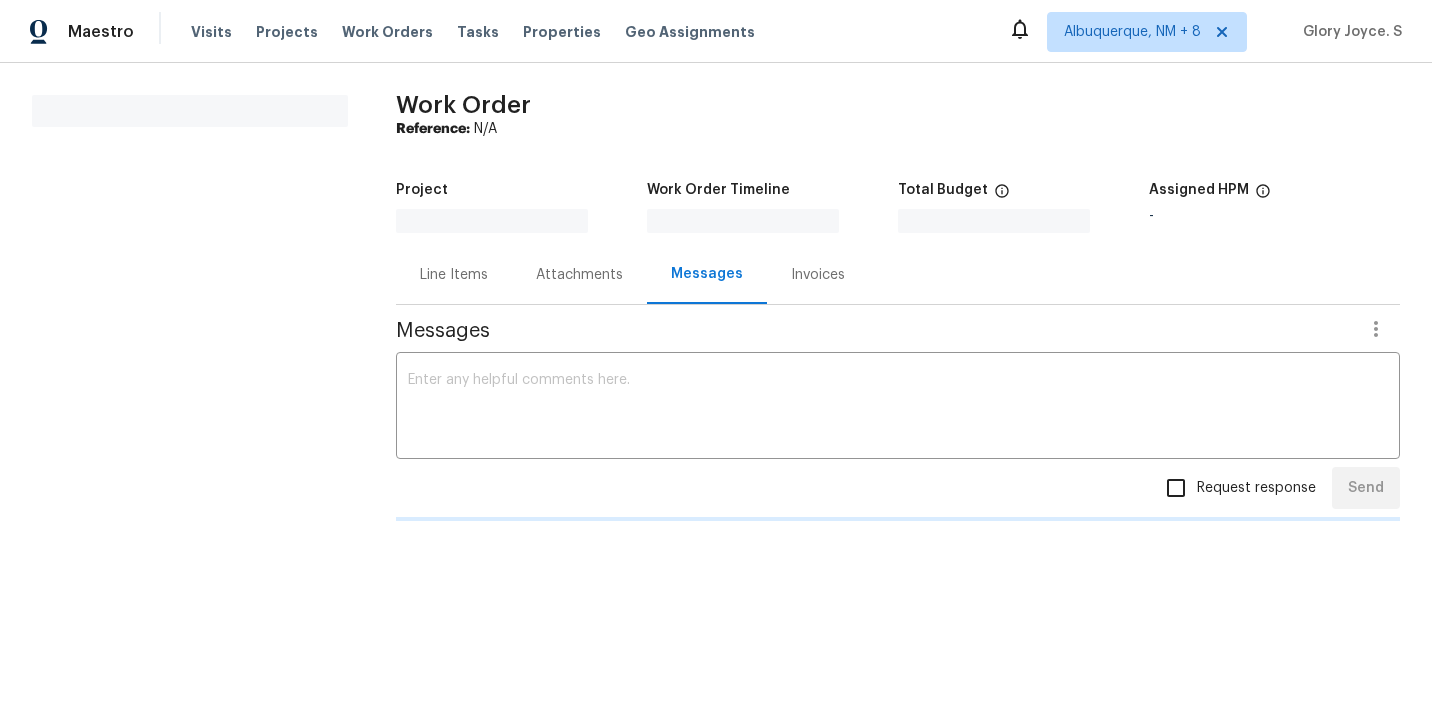 click on "Line Items" at bounding box center (454, 275) 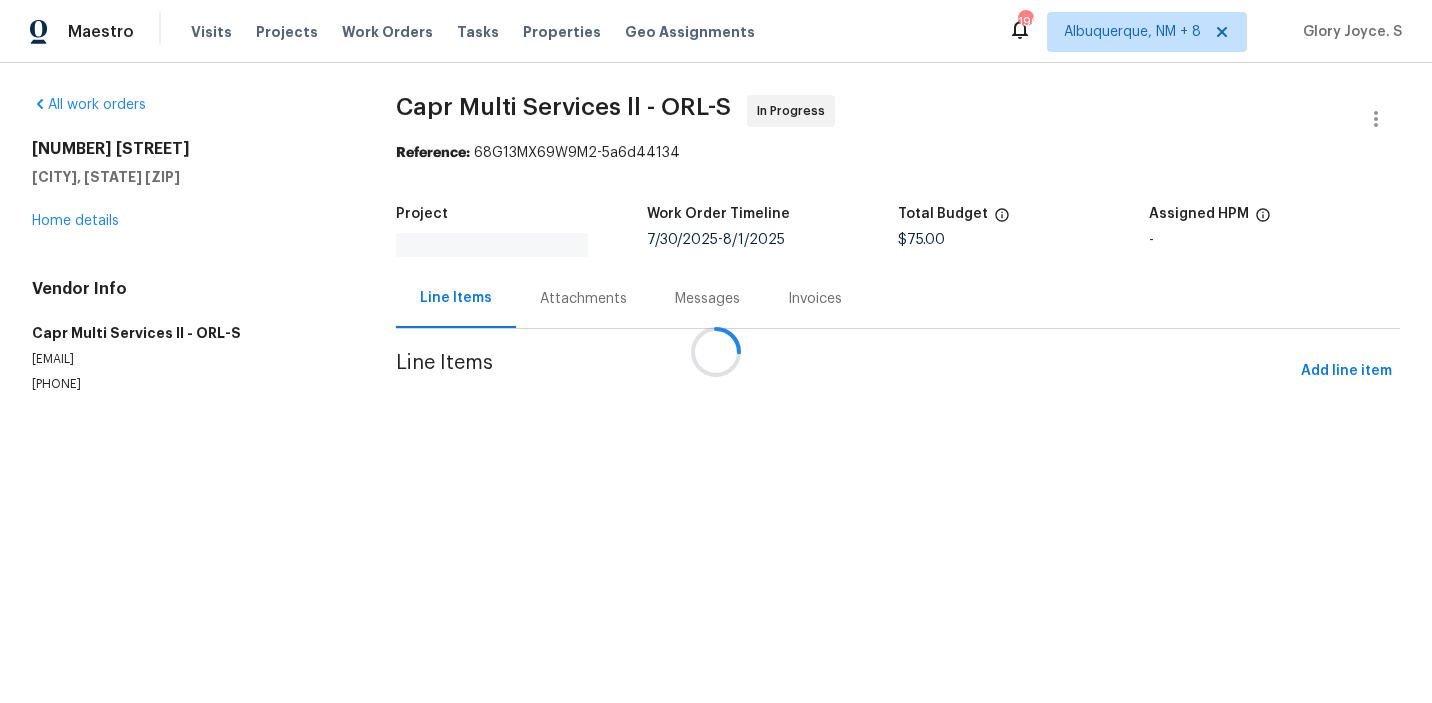 click at bounding box center [716, 351] 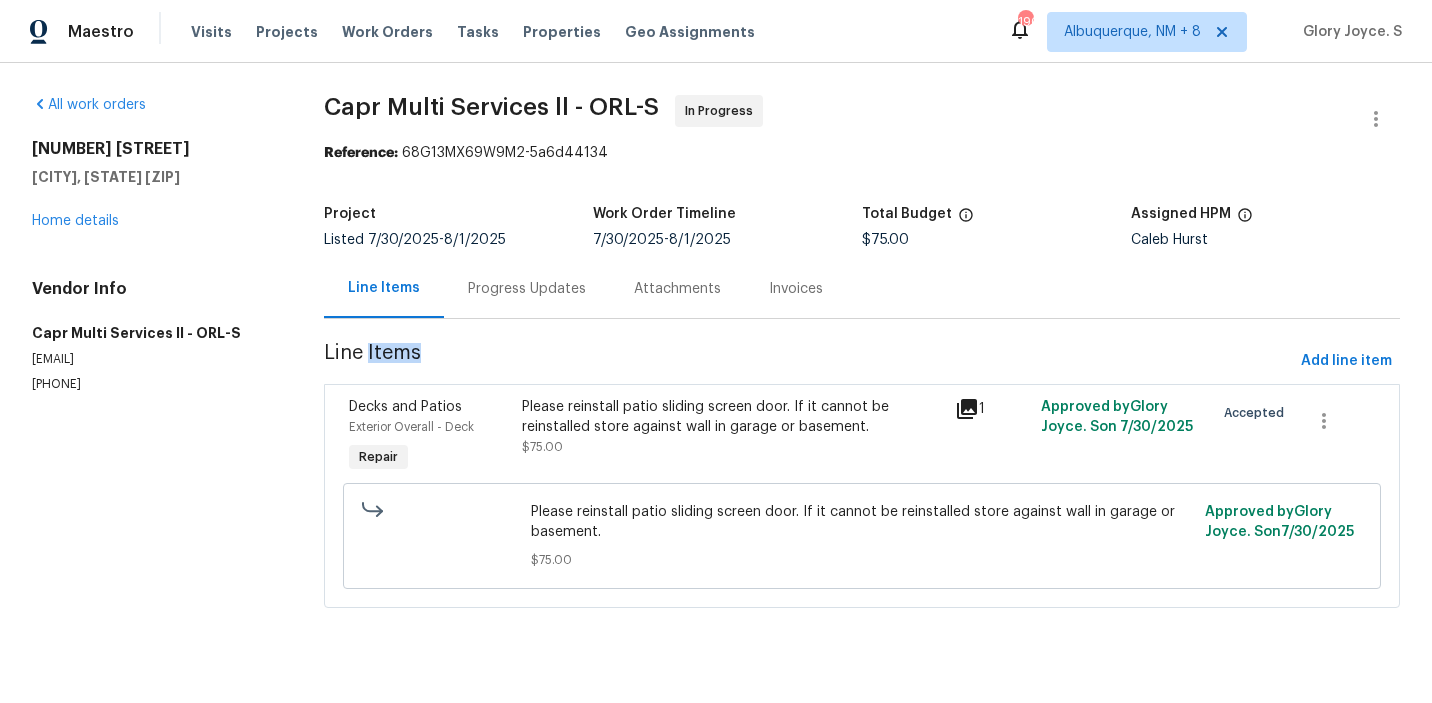 click on "Progress Updates" at bounding box center (527, 288) 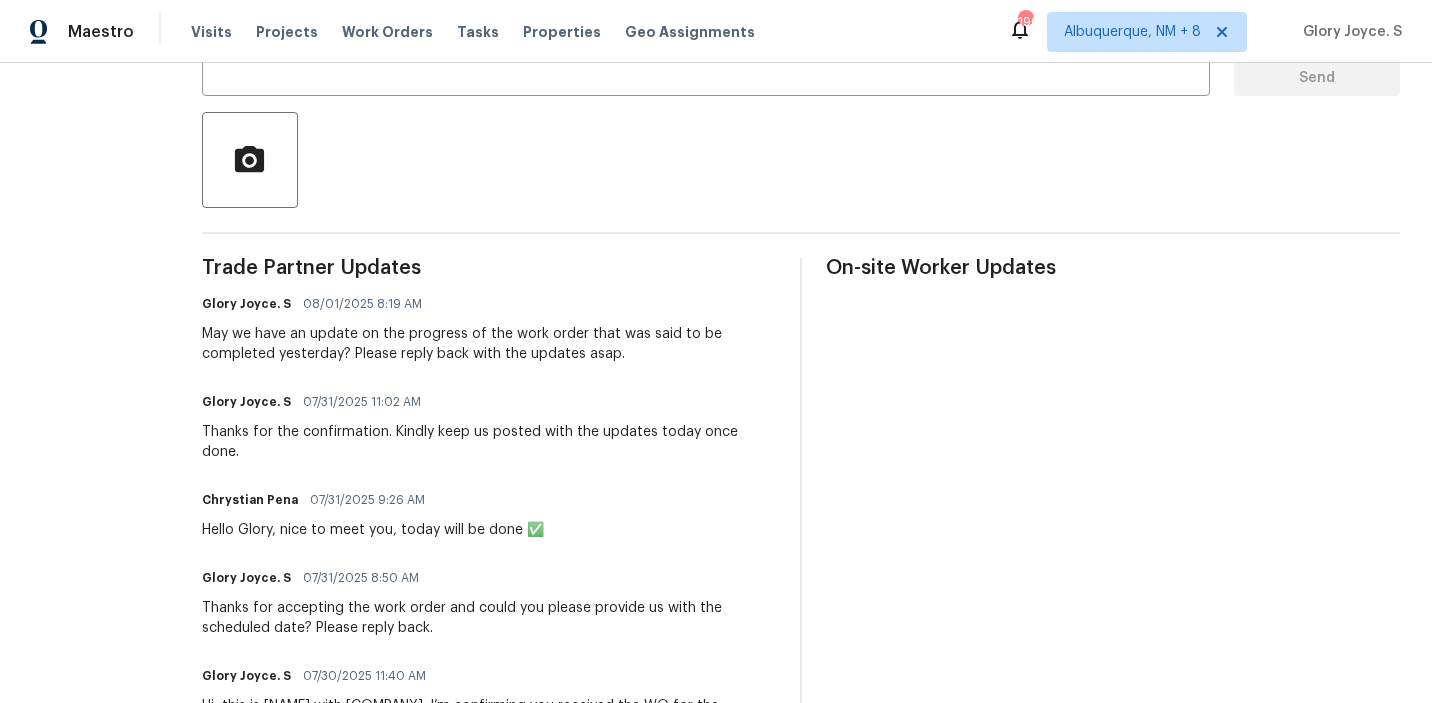 scroll, scrollTop: 482, scrollLeft: 0, axis: vertical 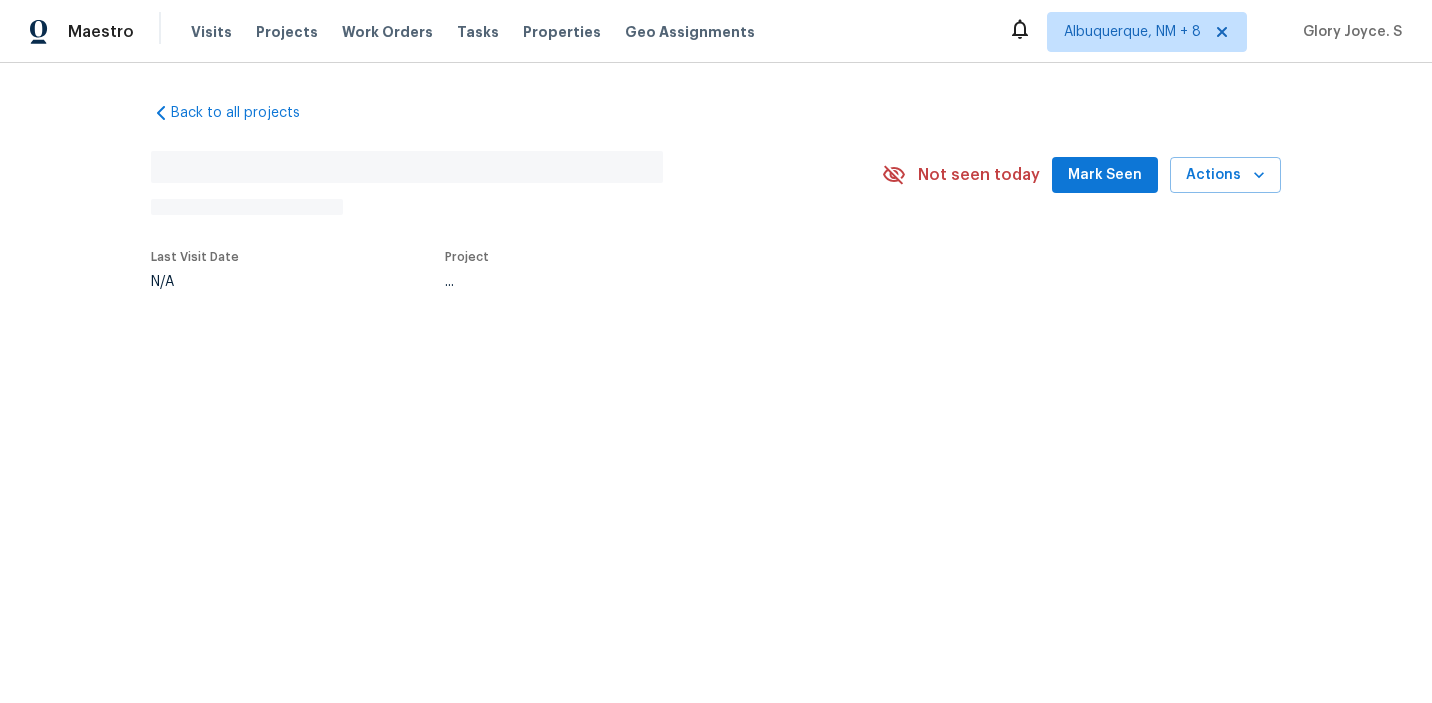 click on "Back to all projects No address found N/A Not seen today Mark Seen Actions Last Visit Date N/A Project ..." at bounding box center (716, 242) 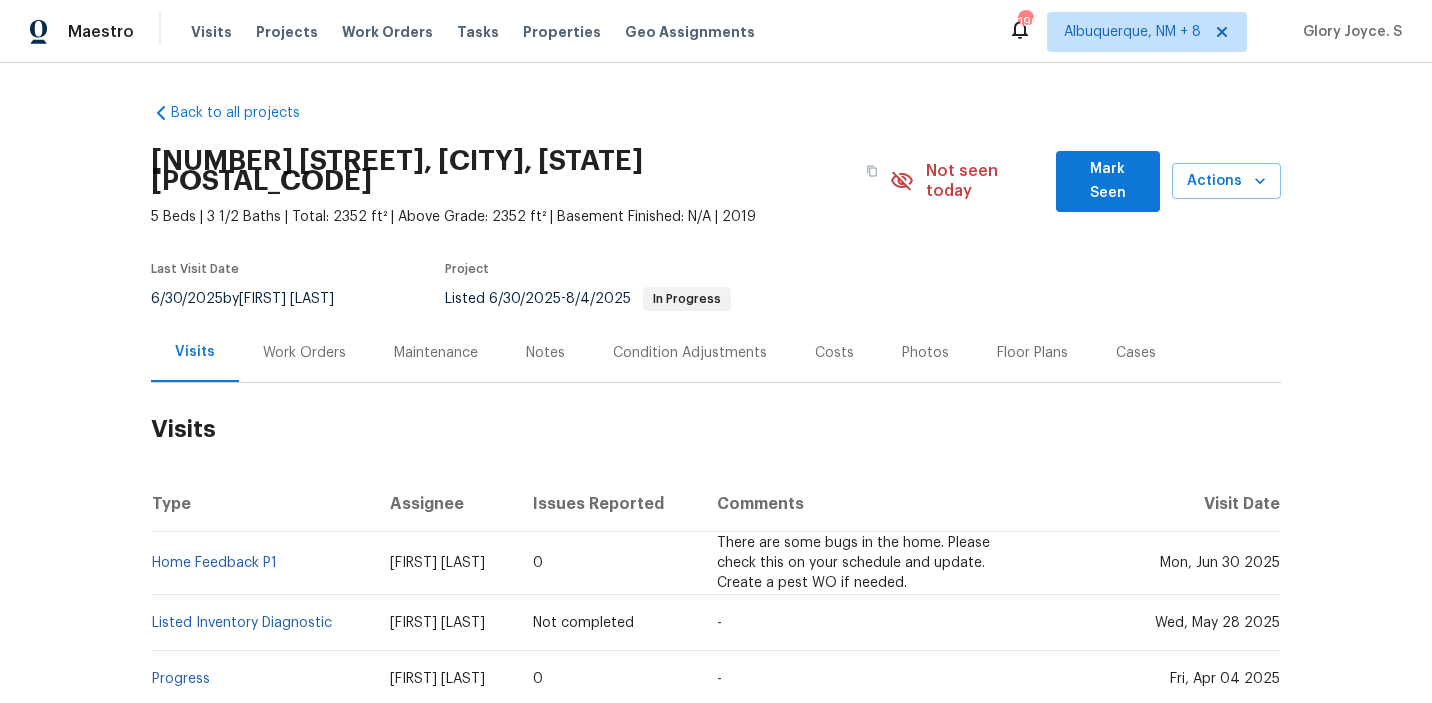 click on "Work Orders" at bounding box center [304, 353] 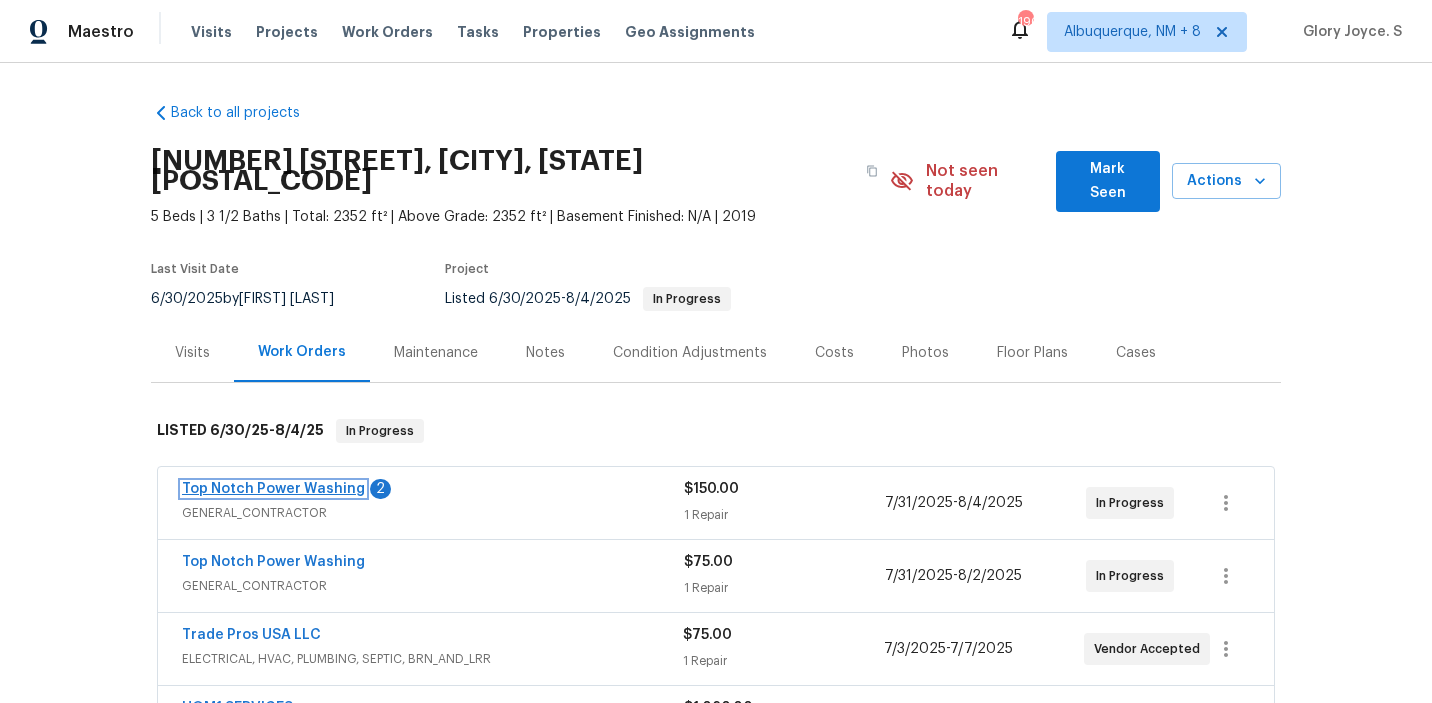 click on "Top Notch Power Washing" at bounding box center (273, 489) 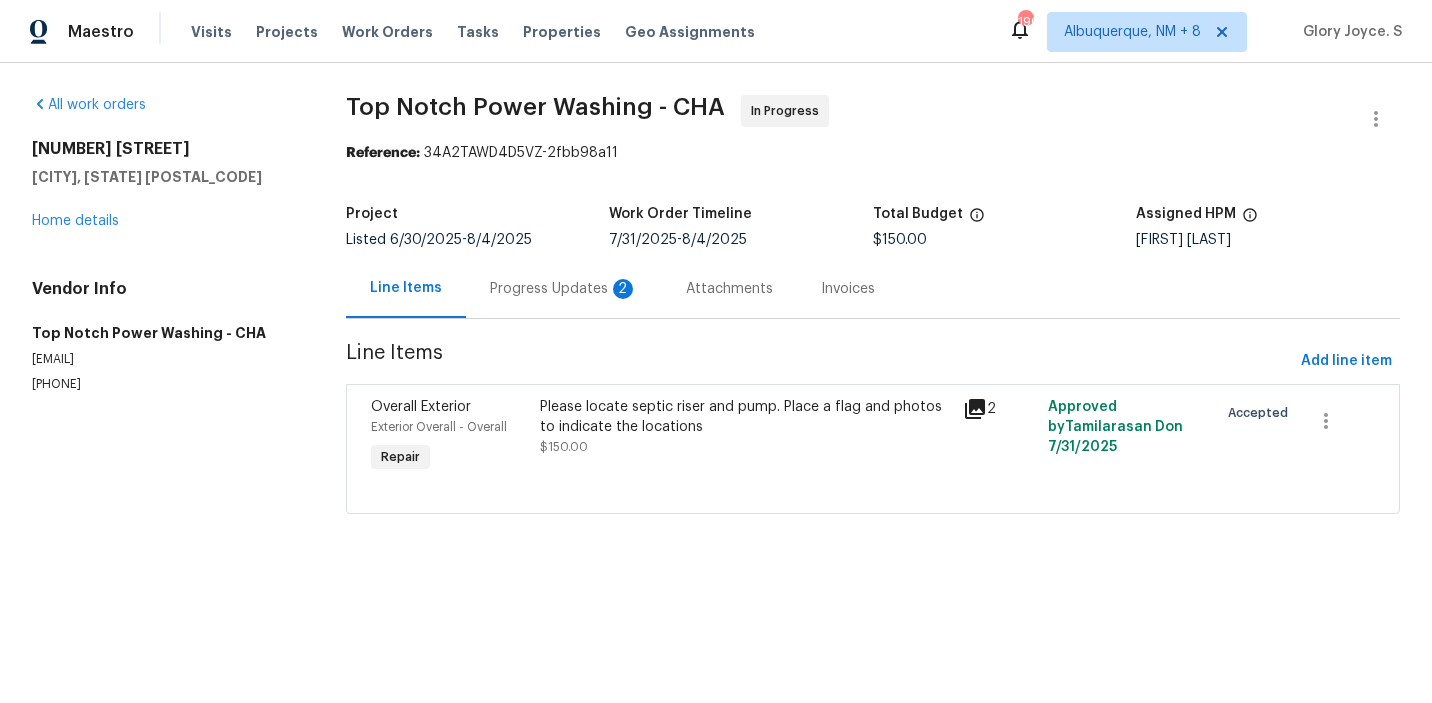 click on "Progress Updates 2" at bounding box center [564, 288] 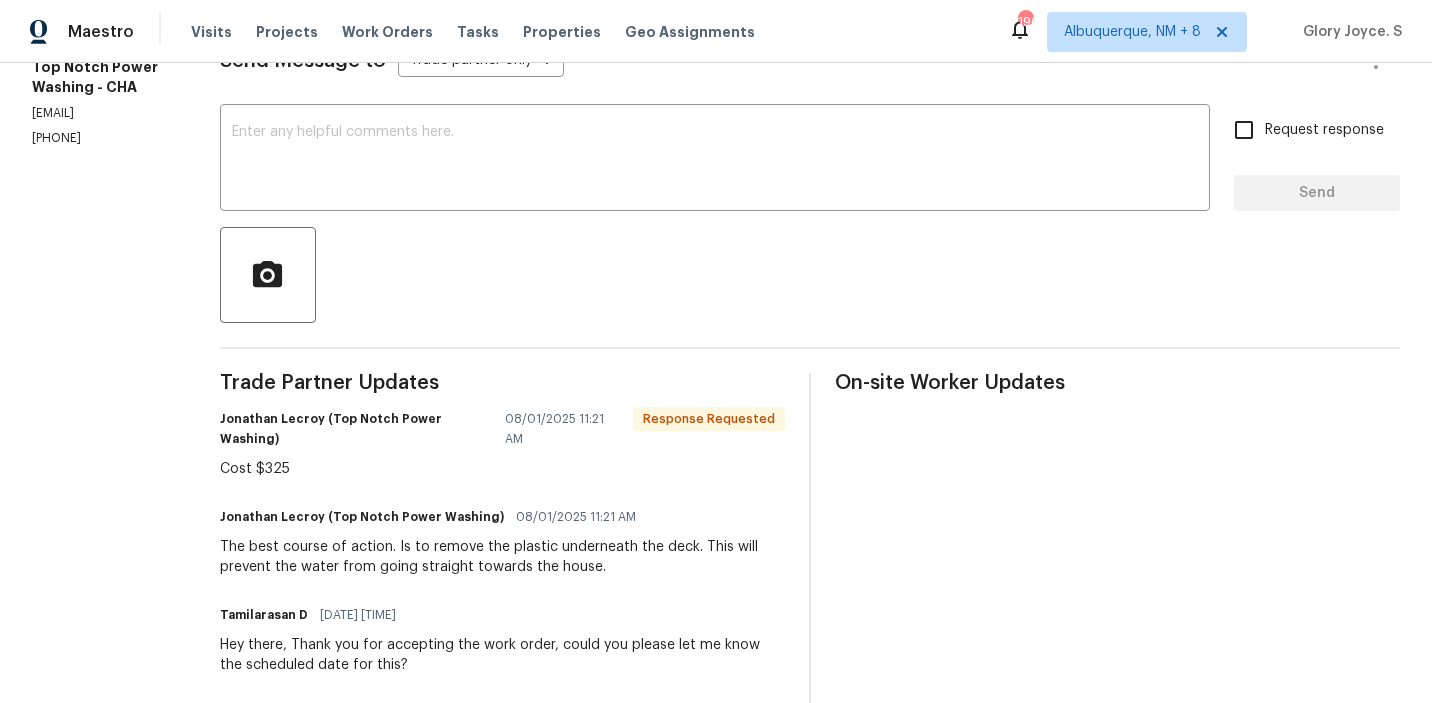 scroll, scrollTop: 308, scrollLeft: 0, axis: vertical 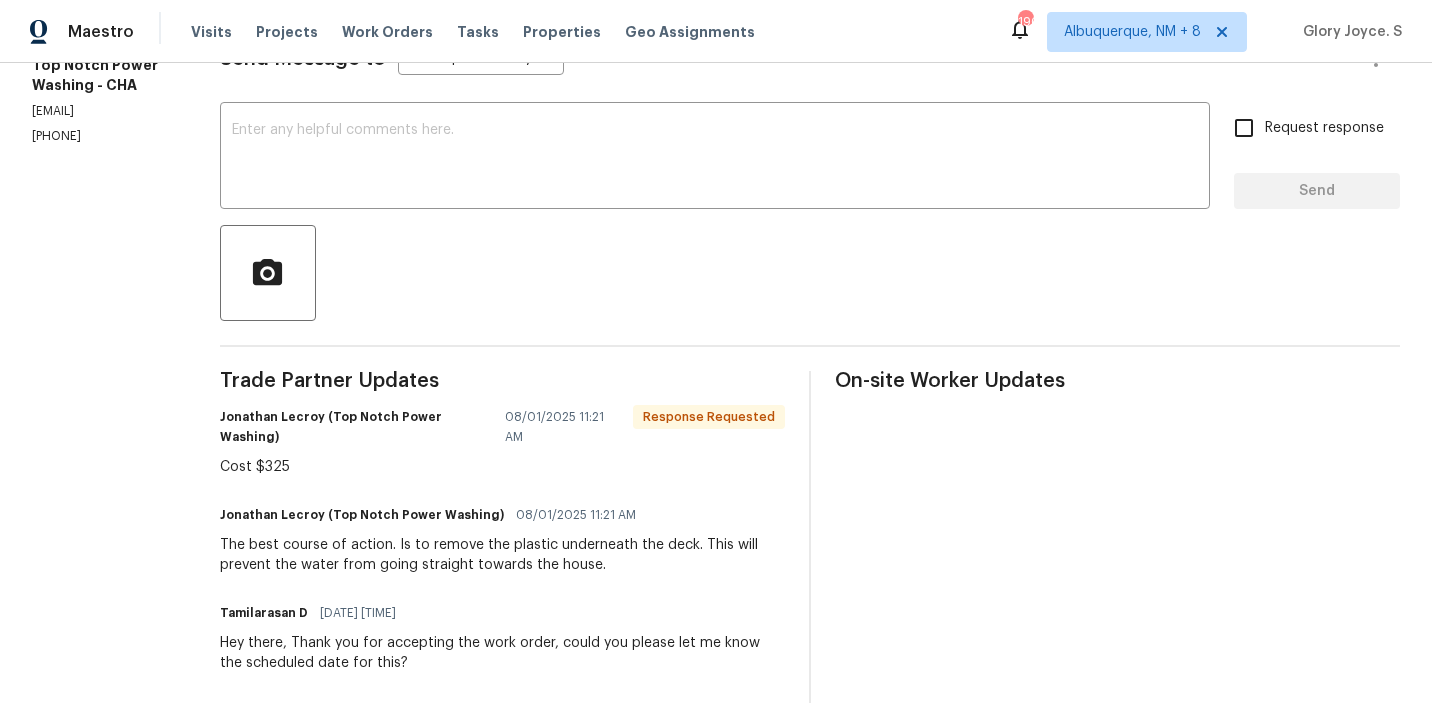click on "The best course of action. Is to remove the plastic underneath the deck.  This will prevent the water from going straight towards the house." at bounding box center [502, 555] 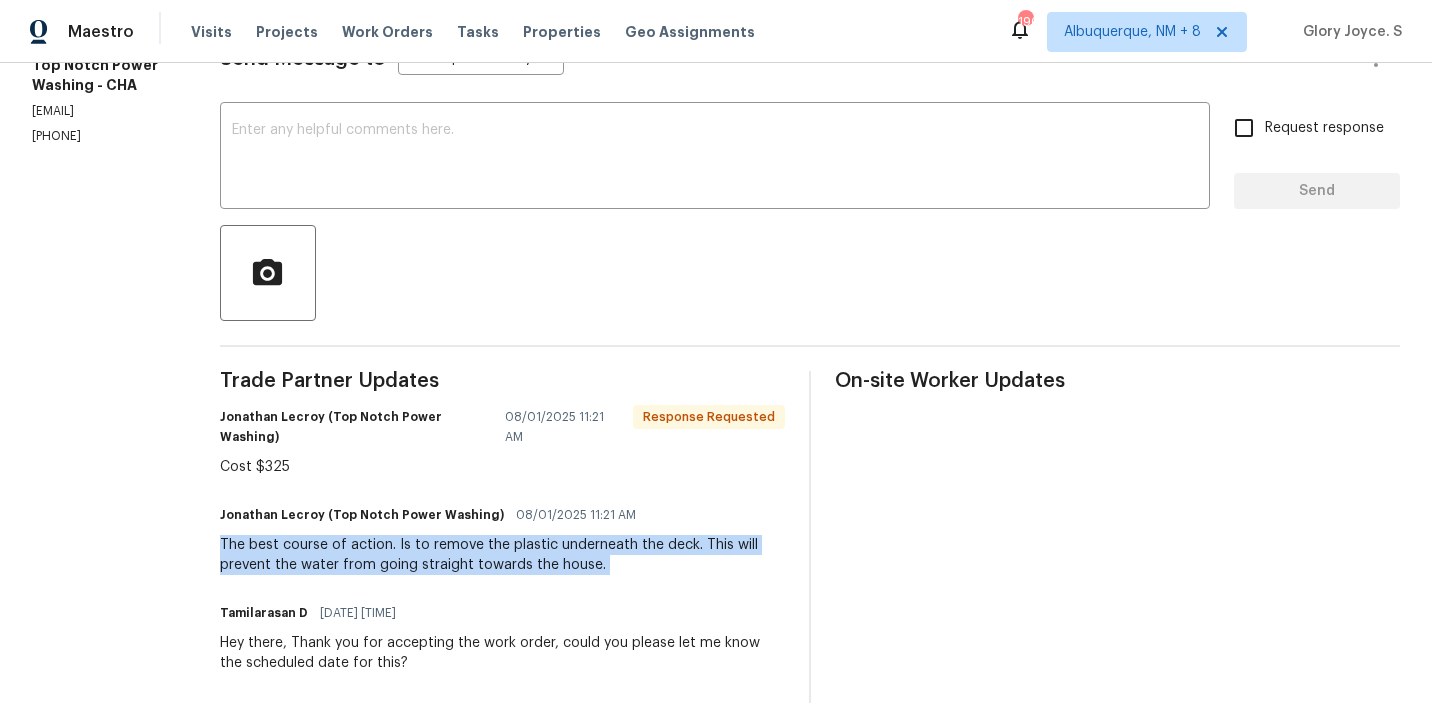 click on "The best course of action. Is to remove the plastic underneath the deck.  This will prevent the water from going straight towards the house." at bounding box center [502, 555] 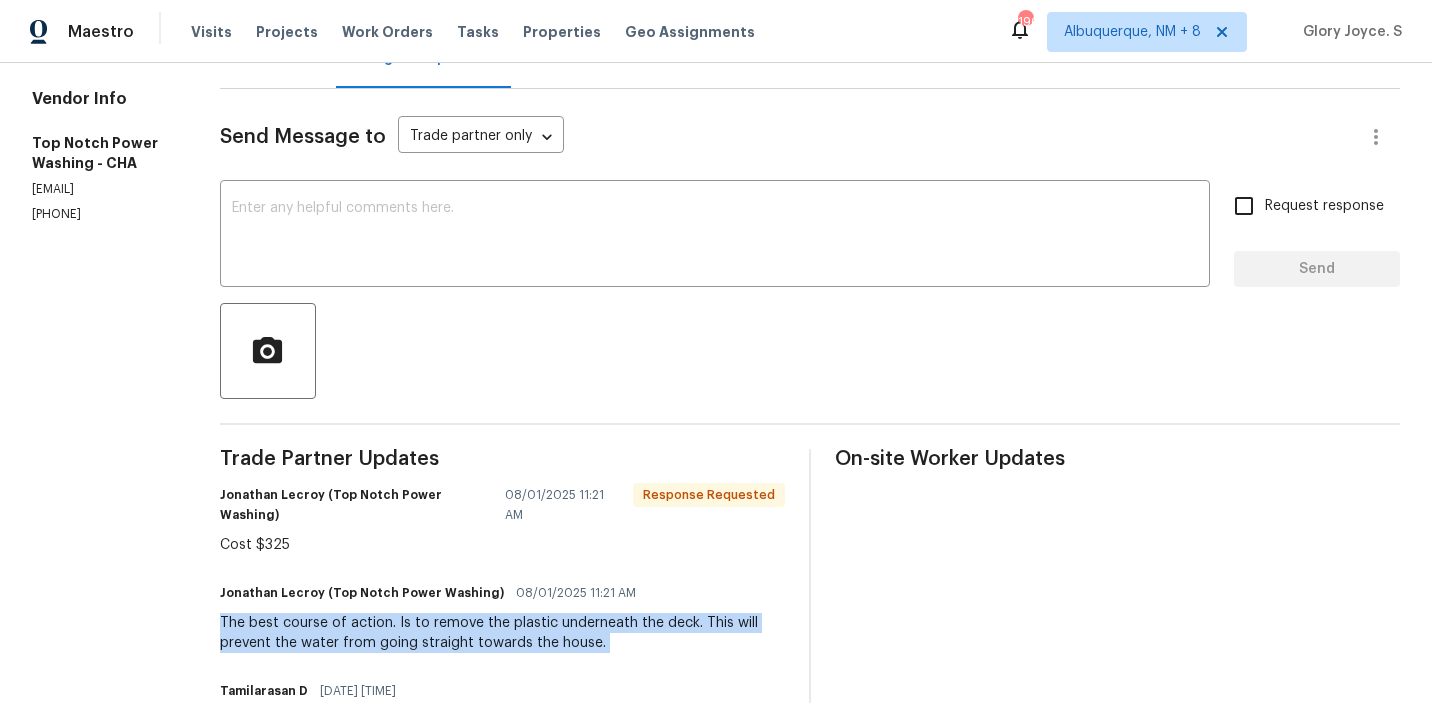scroll, scrollTop: 0, scrollLeft: 0, axis: both 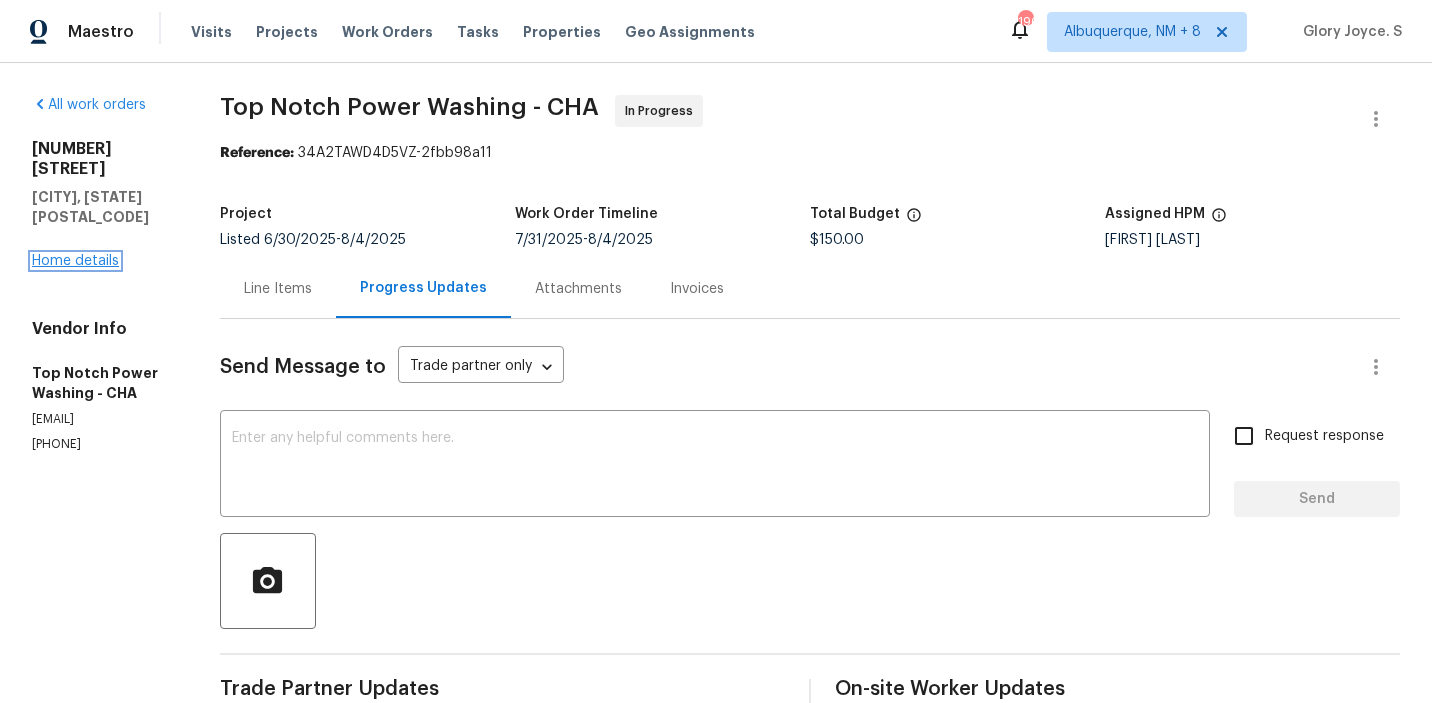 click on "Home details" at bounding box center (75, 261) 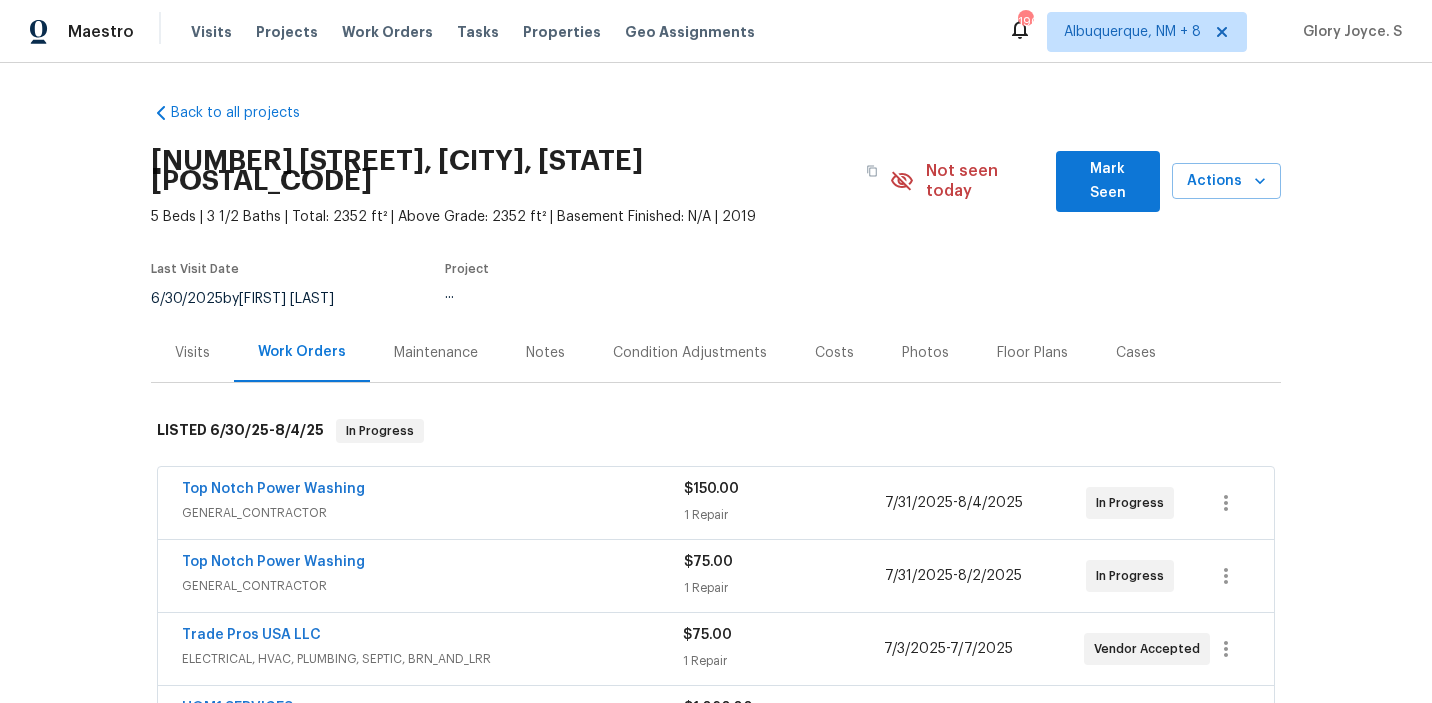 scroll, scrollTop: 65, scrollLeft: 0, axis: vertical 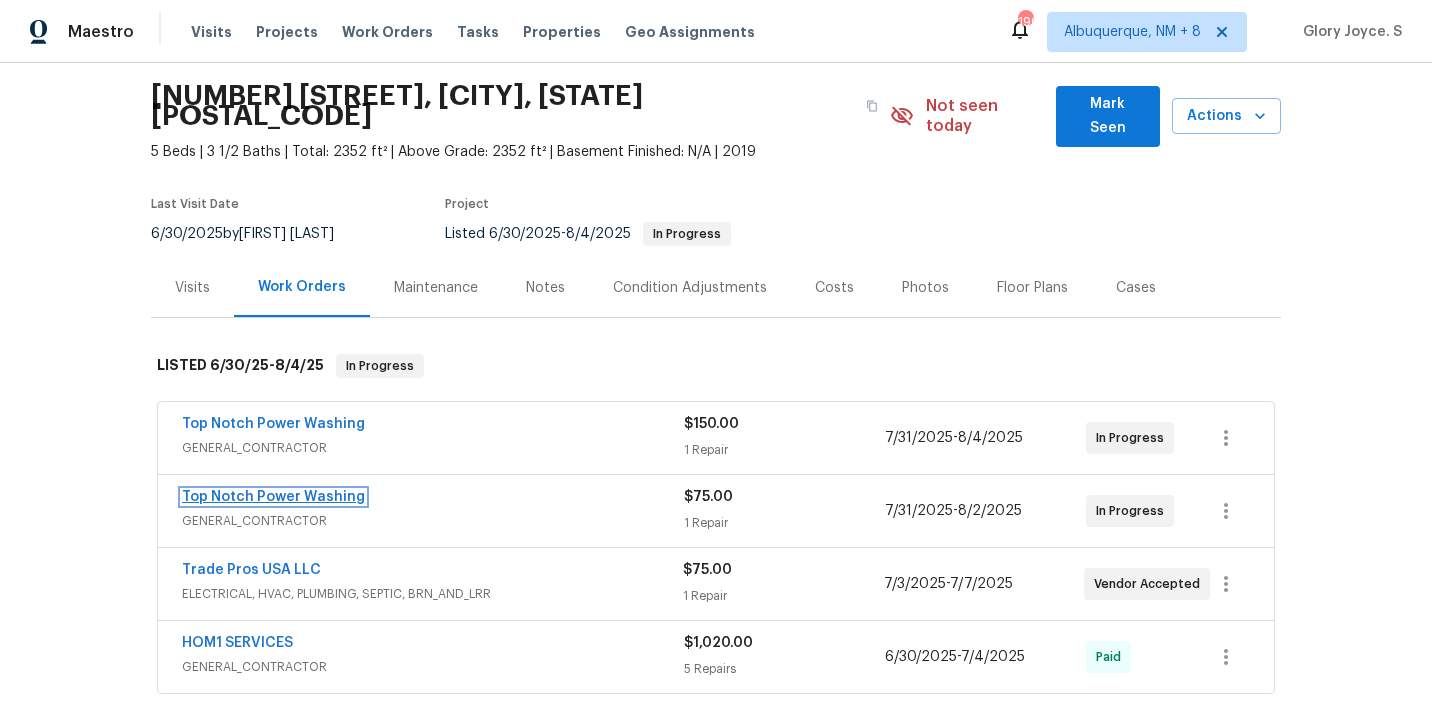click on "Top Notch Power Washing" at bounding box center [273, 497] 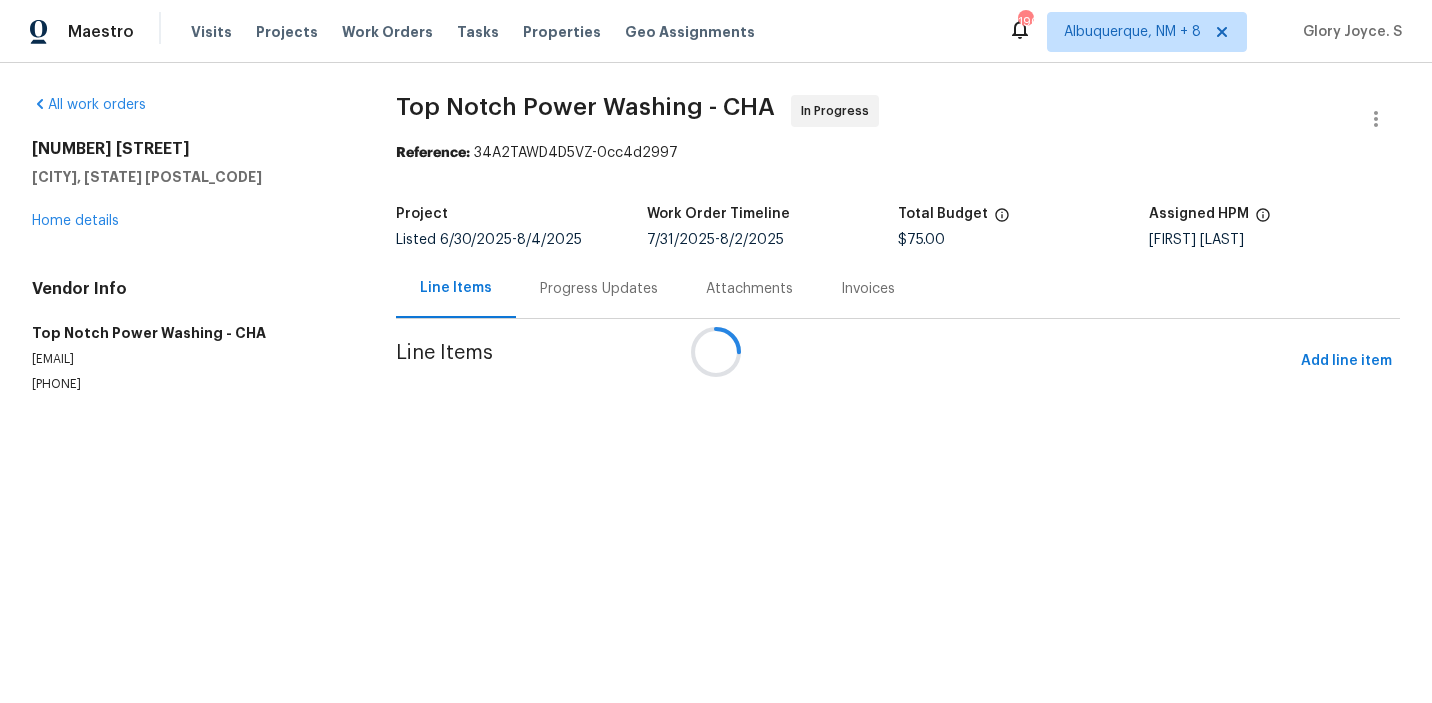 click at bounding box center (716, 351) 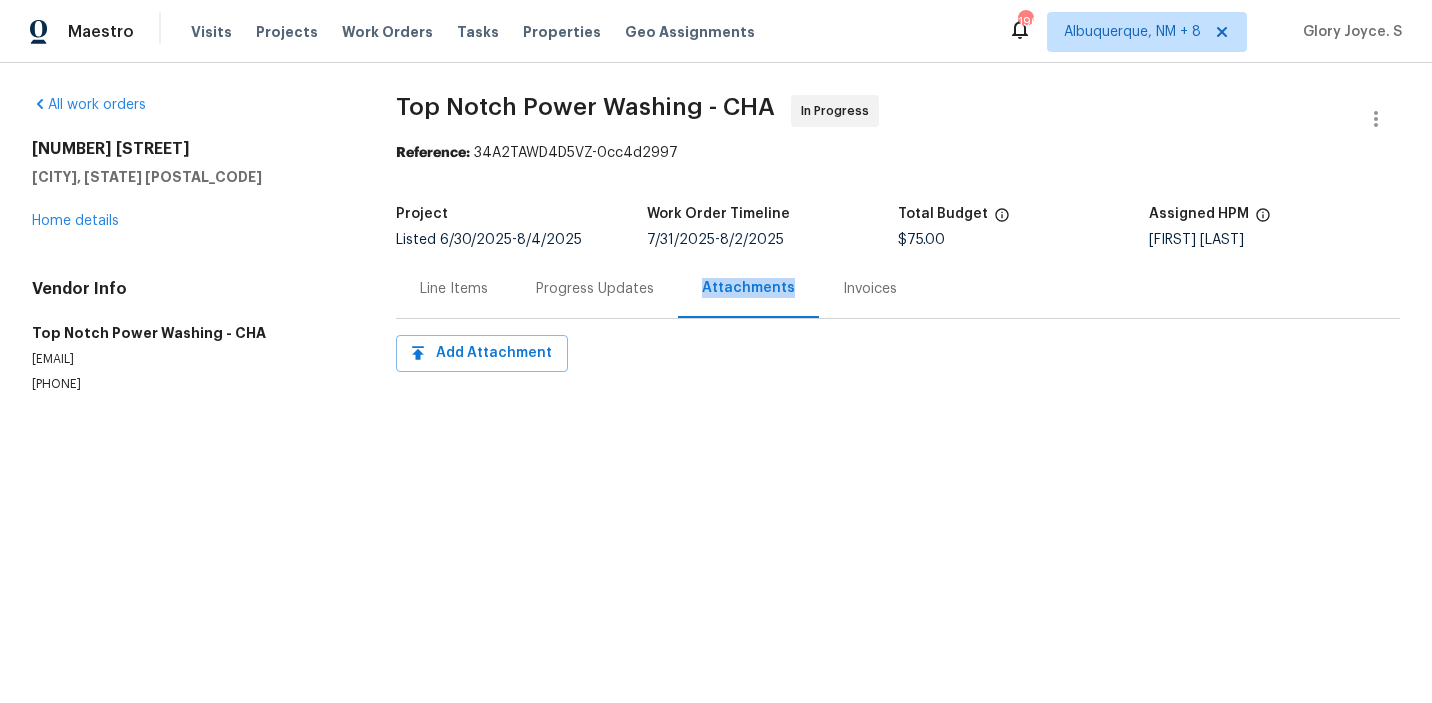 click on "Progress Updates" at bounding box center [595, 289] 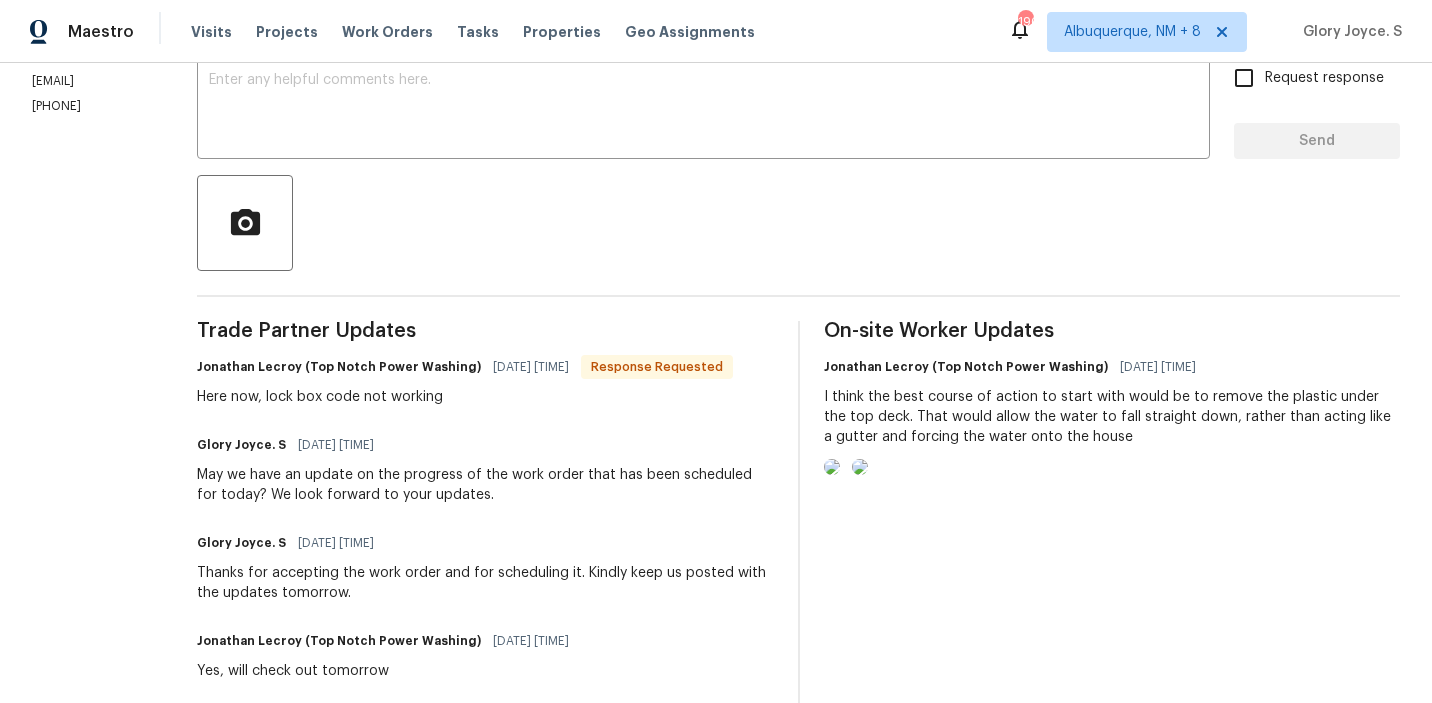 scroll, scrollTop: 385, scrollLeft: 0, axis: vertical 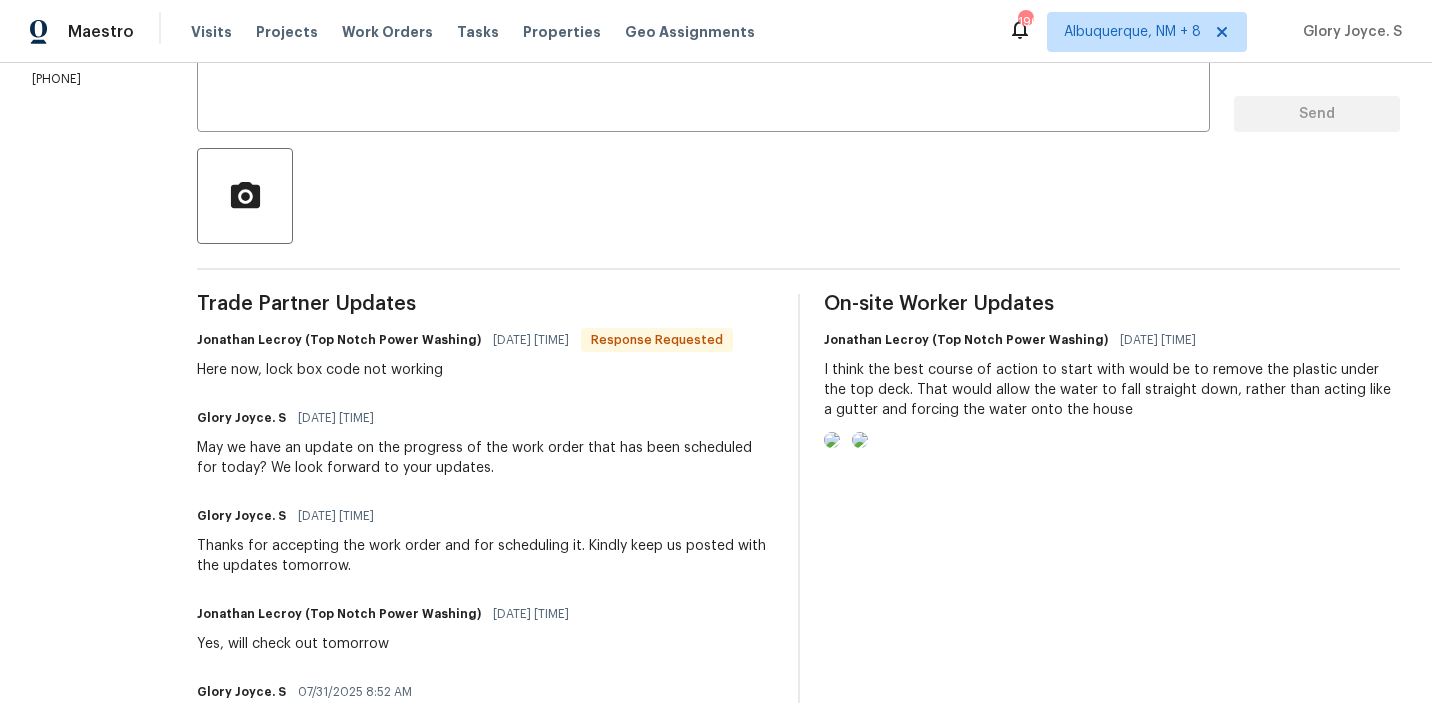 click on "Here now, lock box code not working" at bounding box center [465, 370] 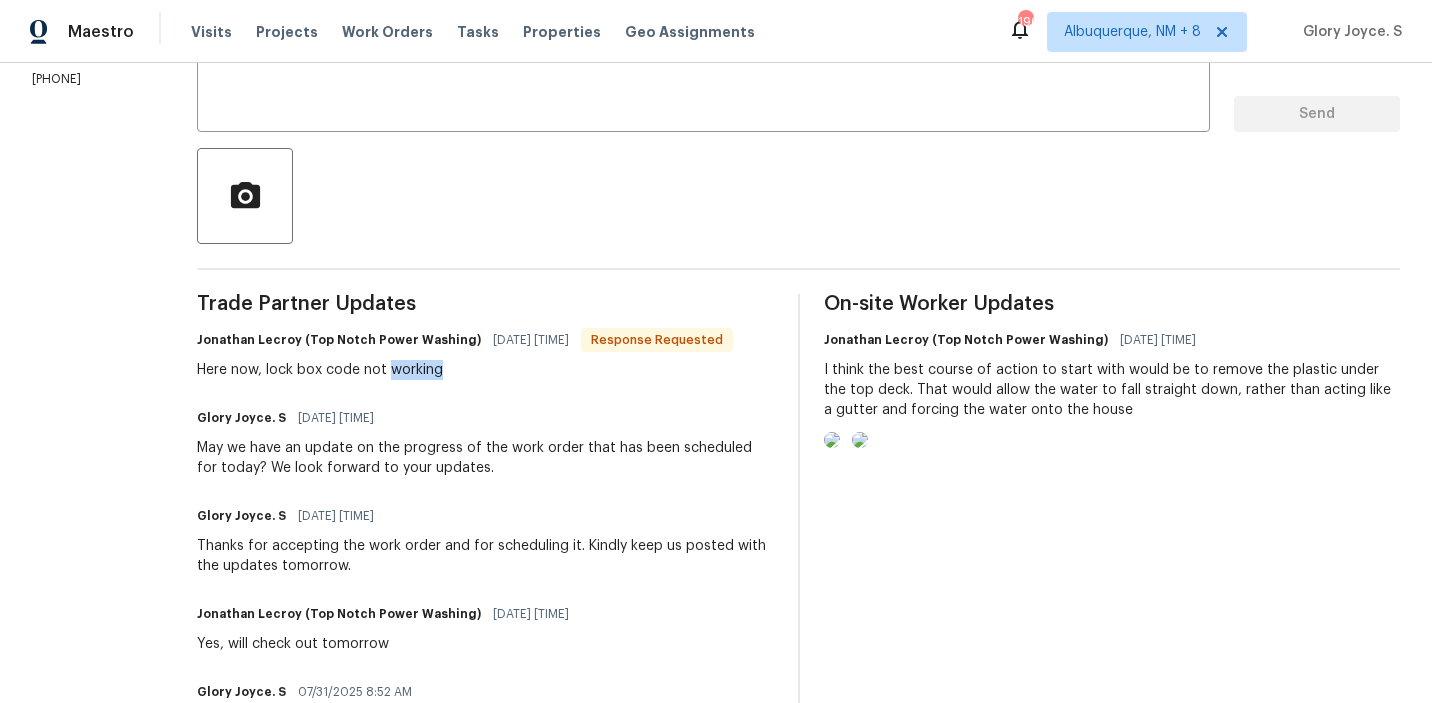 click on "Here now, lock box code not working" at bounding box center (465, 370) 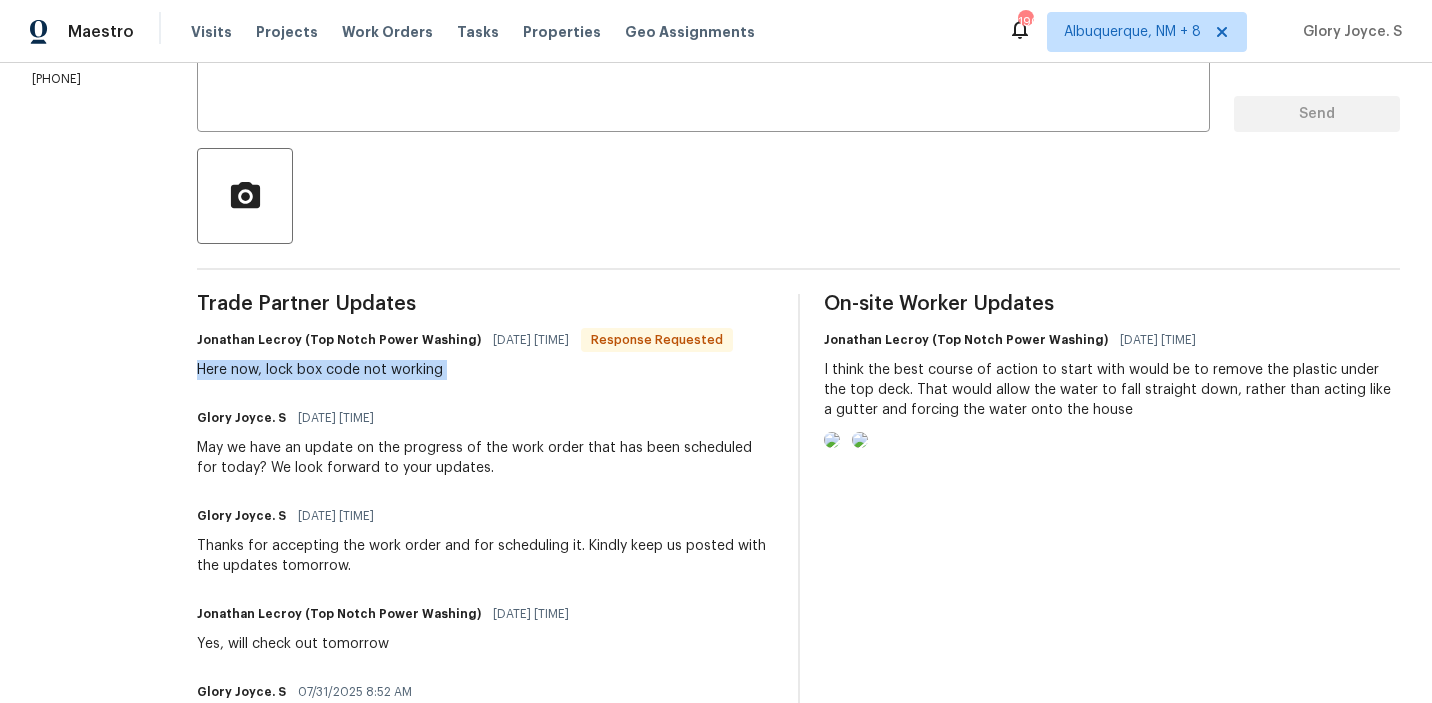 click on "Here now, lock box code not working" at bounding box center [465, 370] 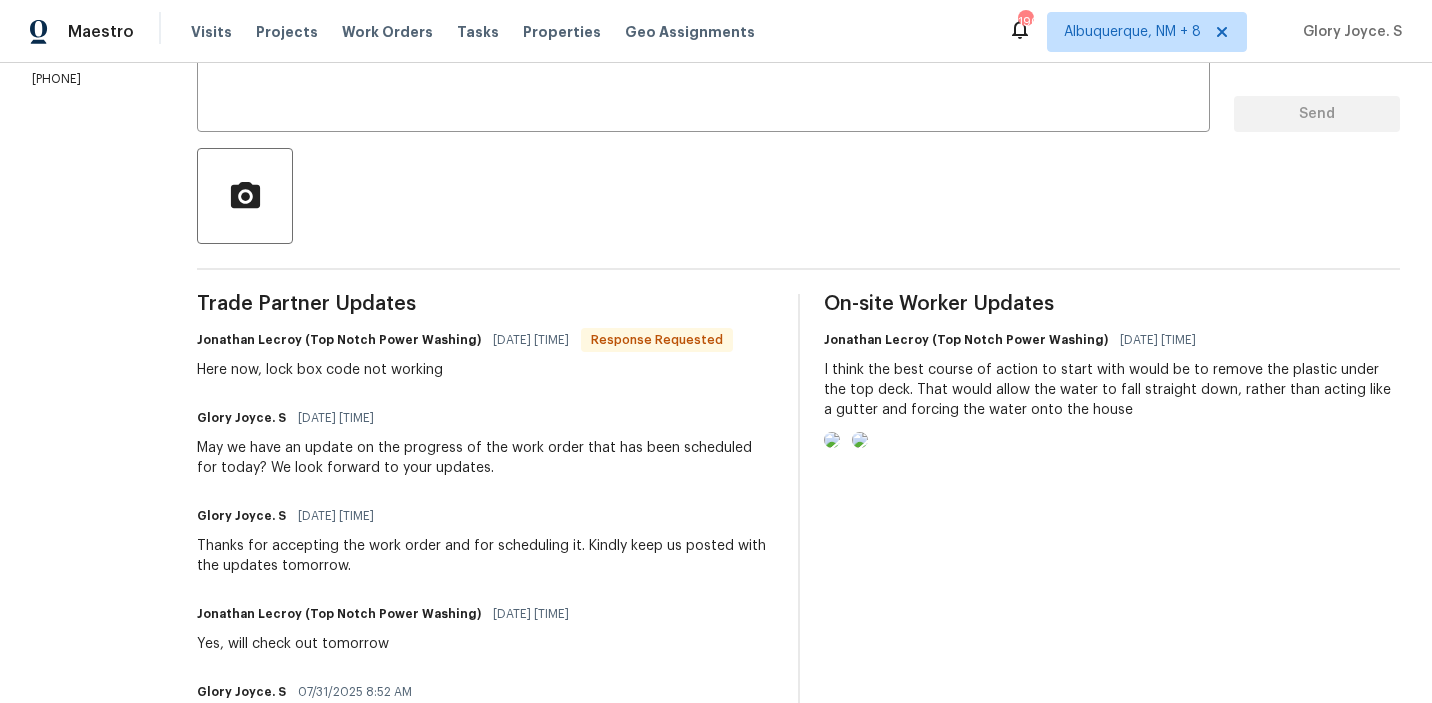 click on "I think the best course of action to start with would be to remove the plastic under the top deck.  That would allow the water to fall straight down, rather than acting like a gutter and forcing the water onto the house" at bounding box center [1112, 390] 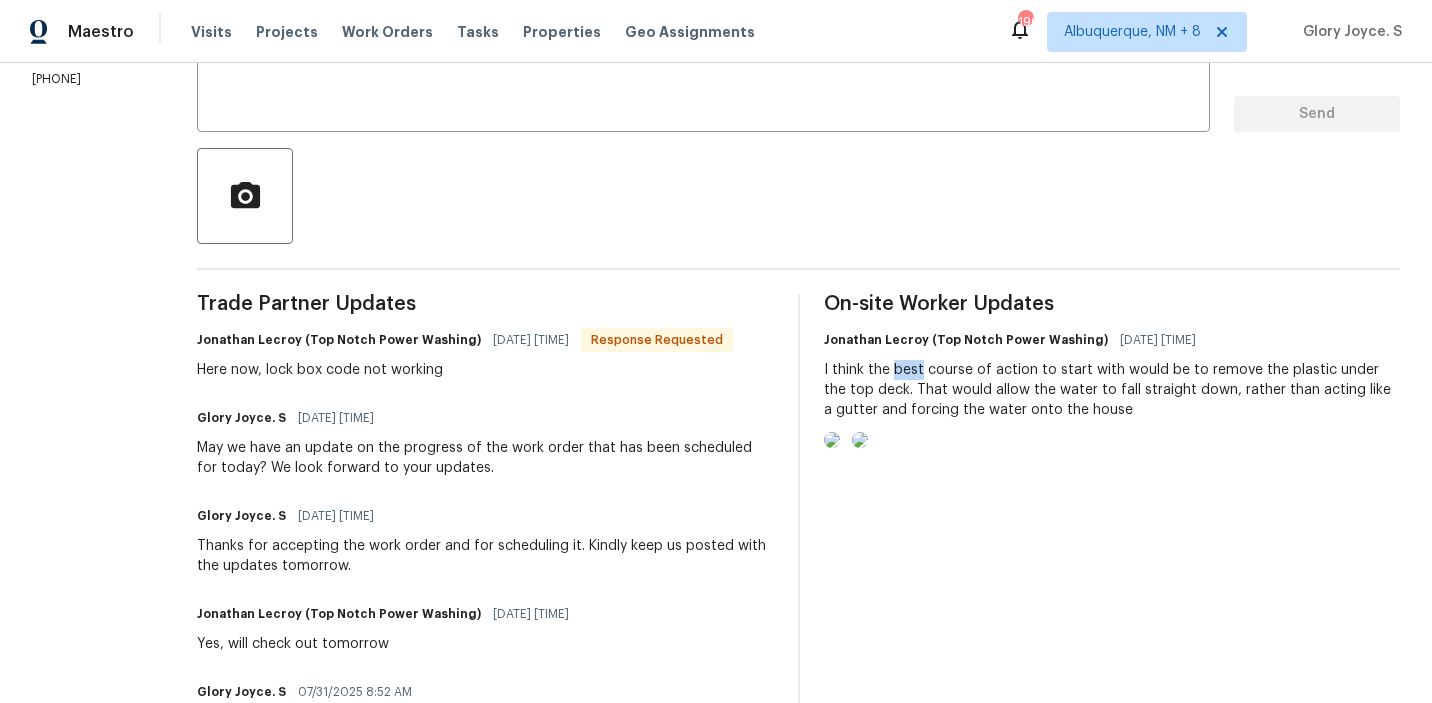 click on "I think the best course of action to start with would be to remove the plastic under the top deck.  That would allow the water to fall straight down, rather than acting like a gutter and forcing the water onto the house" at bounding box center (1112, 390) 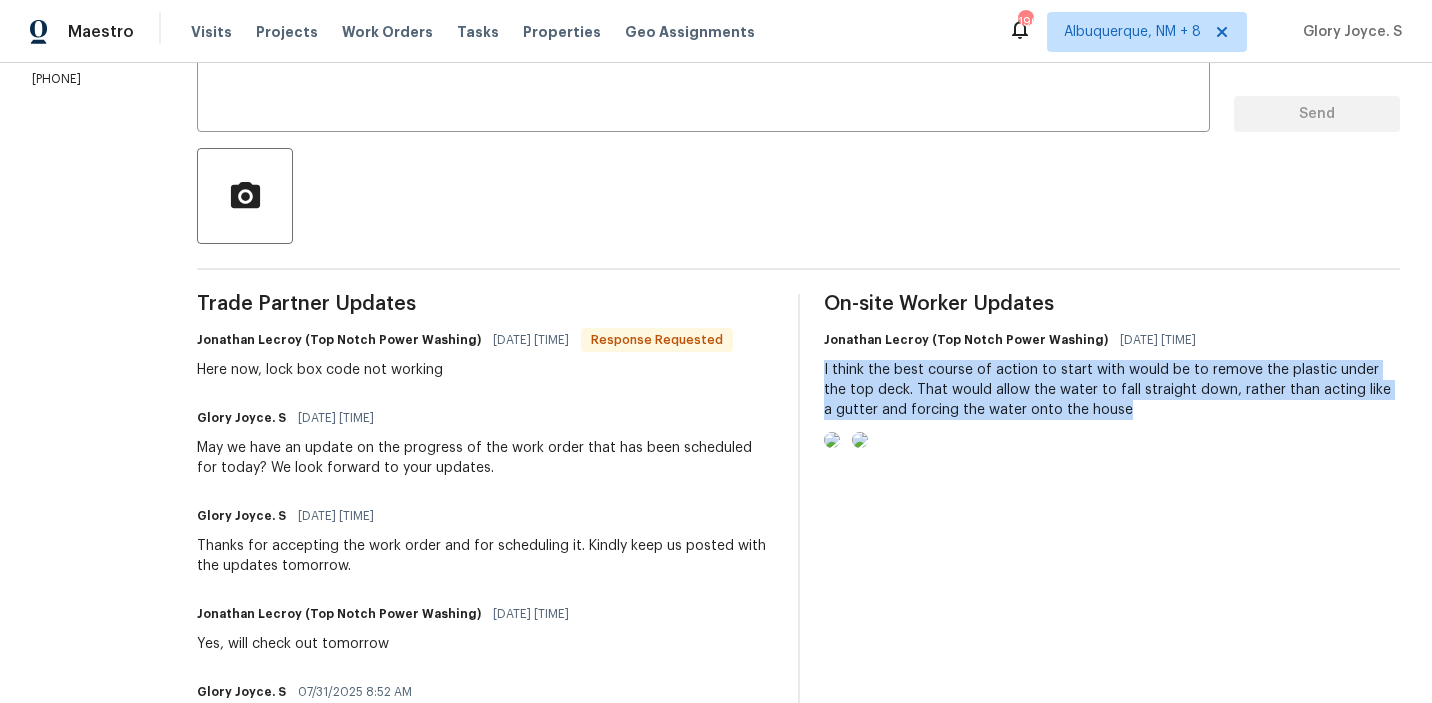 click on "I think the best course of action to start with would be to remove the plastic under the top deck.  That would allow the water to fall straight down, rather than acting like a gutter and forcing the water onto the house" at bounding box center [1112, 390] 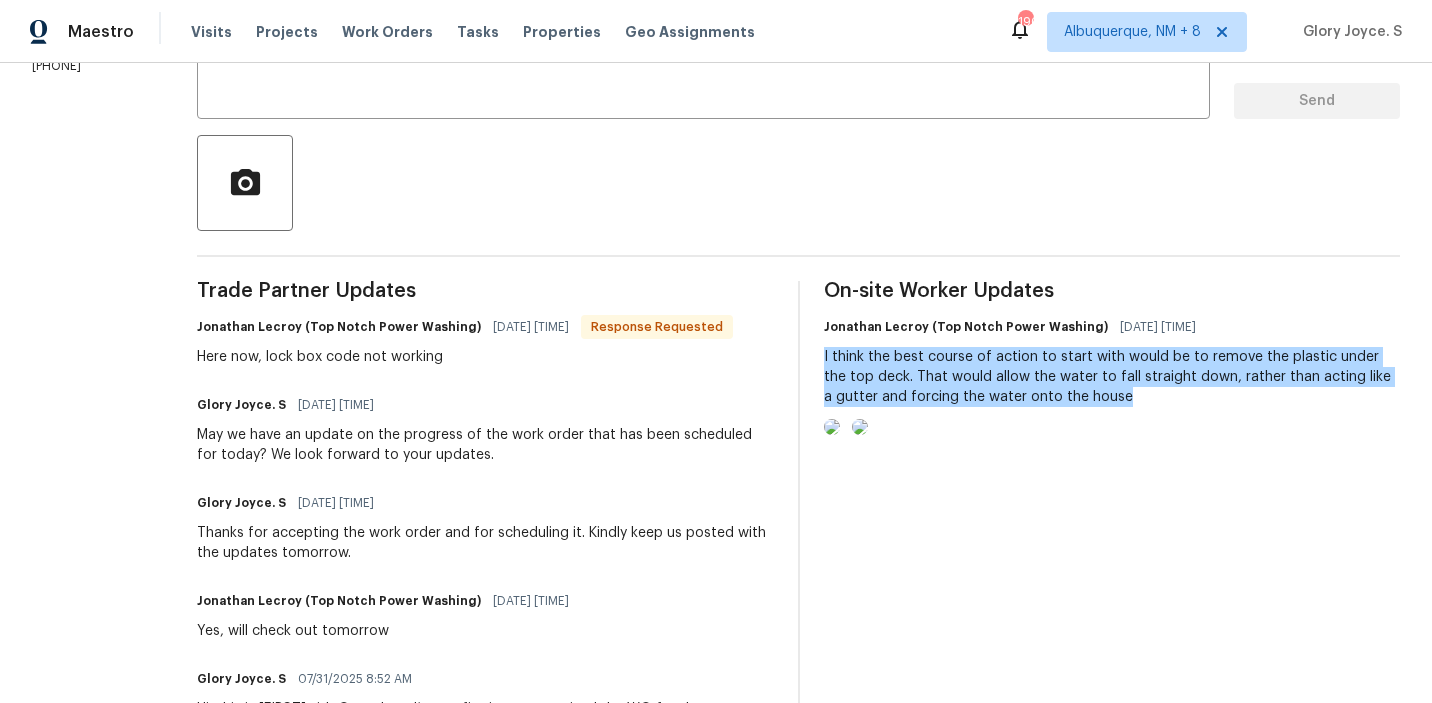 scroll, scrollTop: 213, scrollLeft: 0, axis: vertical 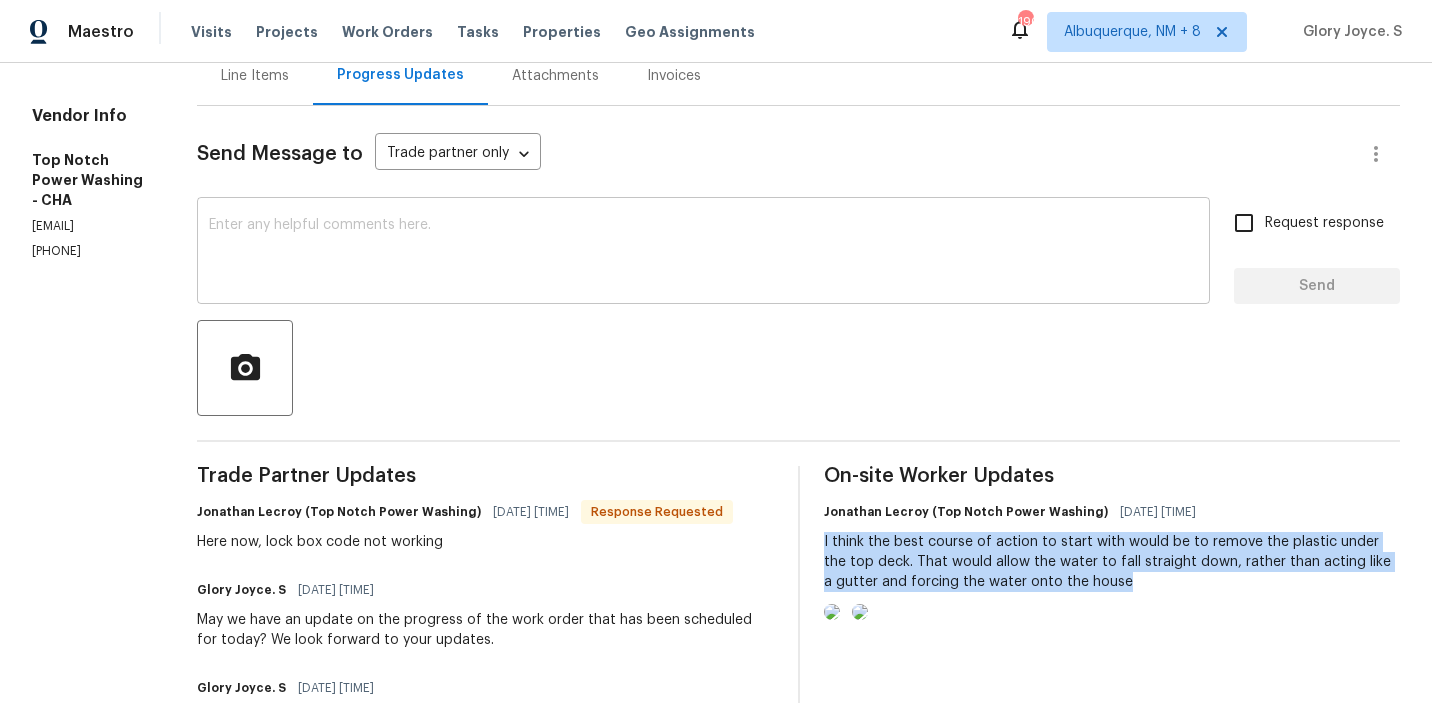 click at bounding box center (703, 253) 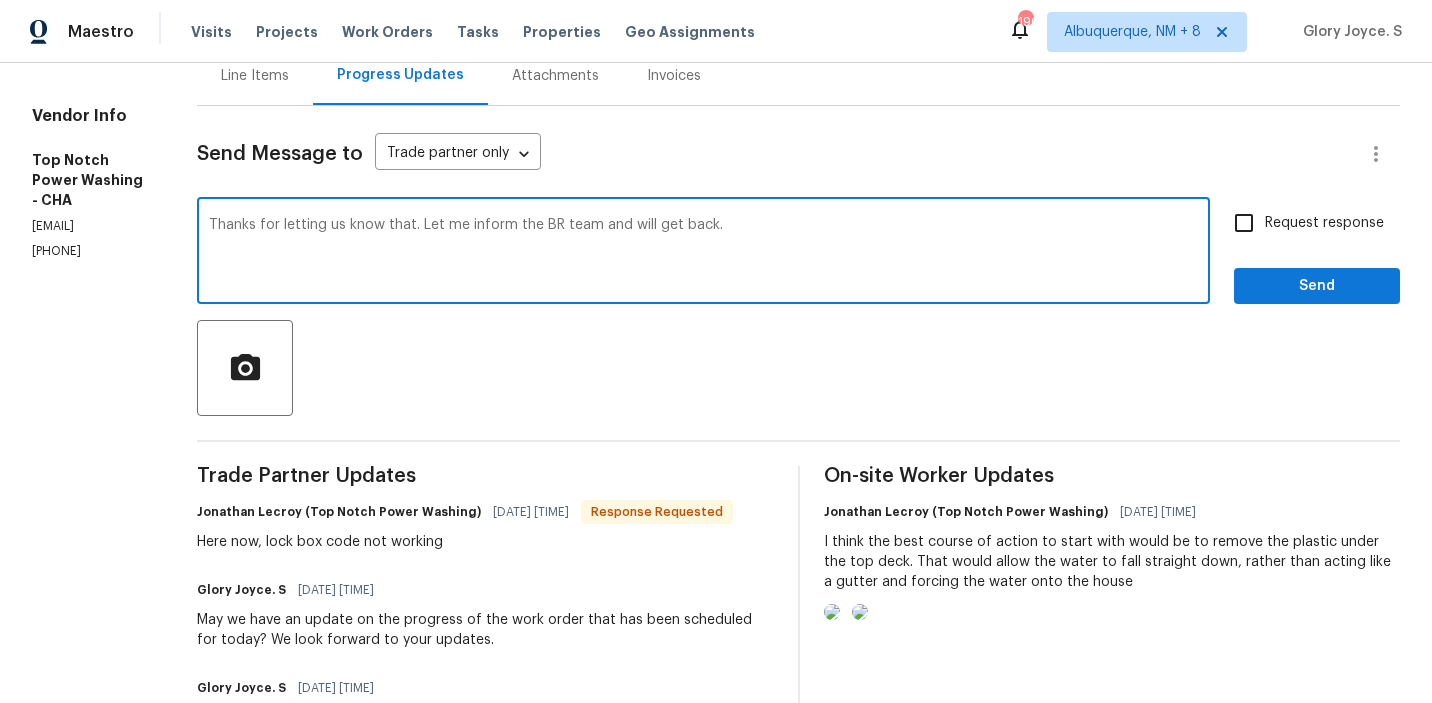 type on "Thanks for letting us know that. Let me inform the BR team and will get back." 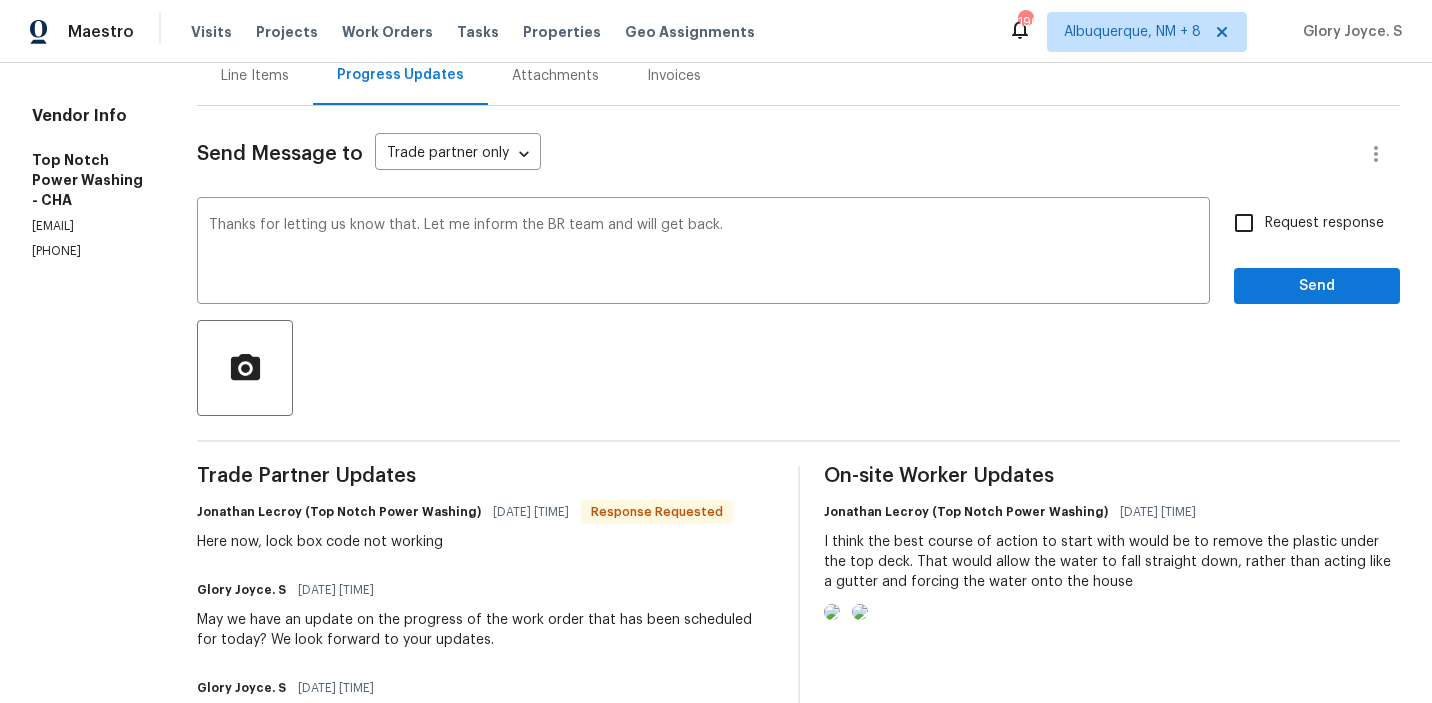 click on "Request response" at bounding box center (1324, 223) 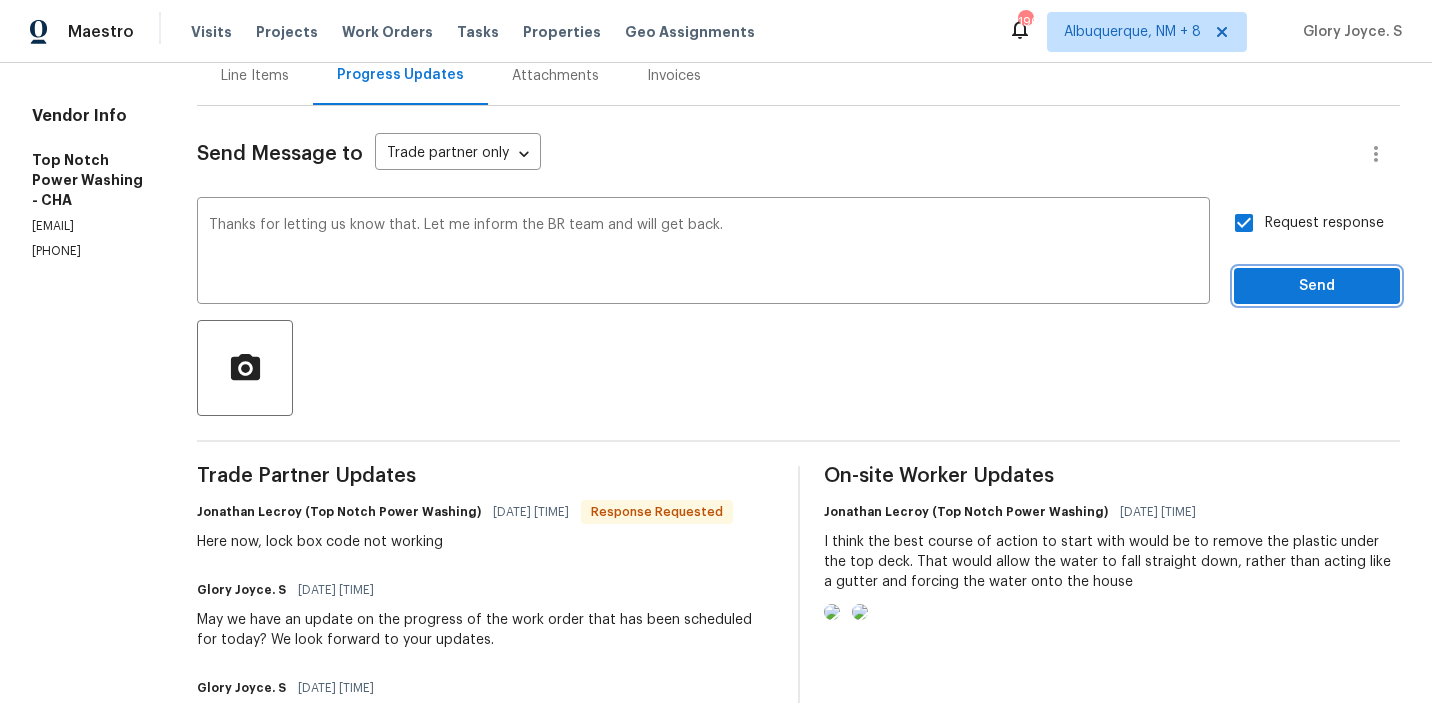 click on "Send" at bounding box center (1317, 286) 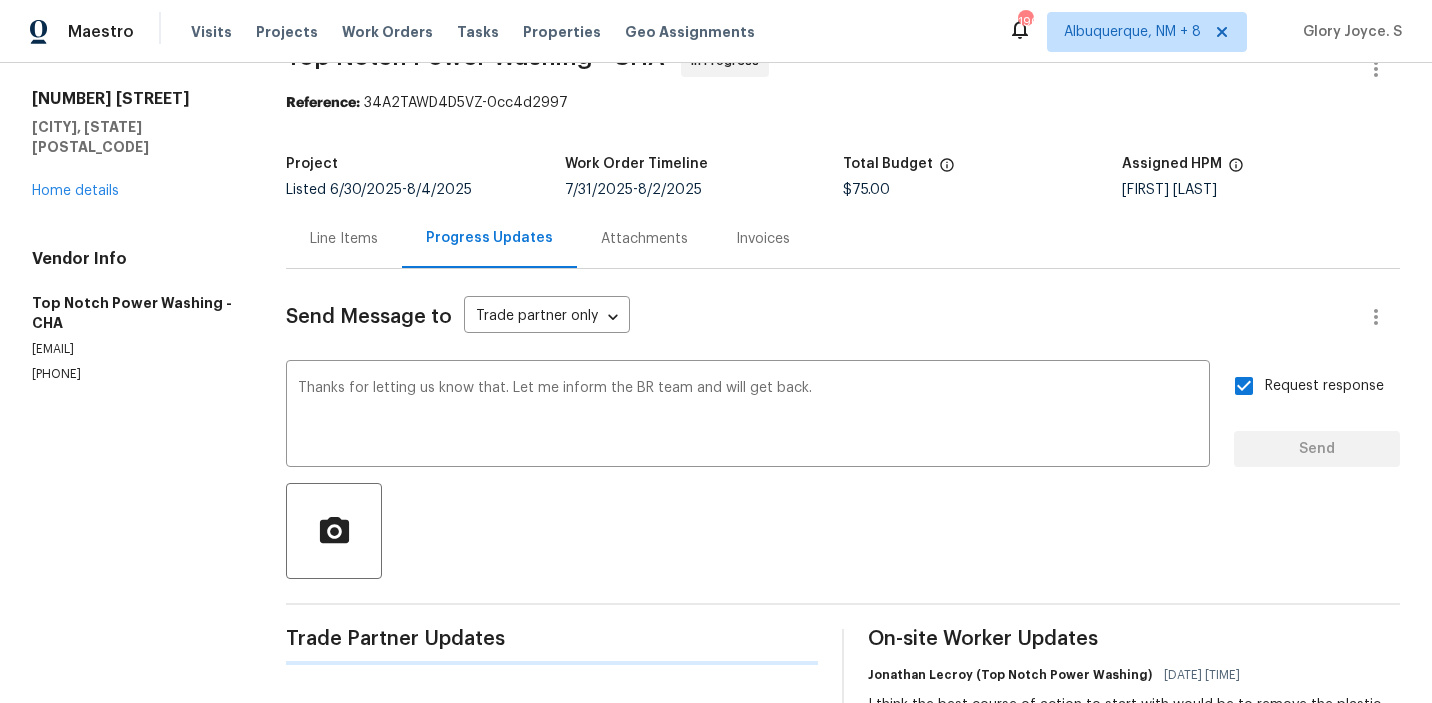 scroll, scrollTop: 0, scrollLeft: 0, axis: both 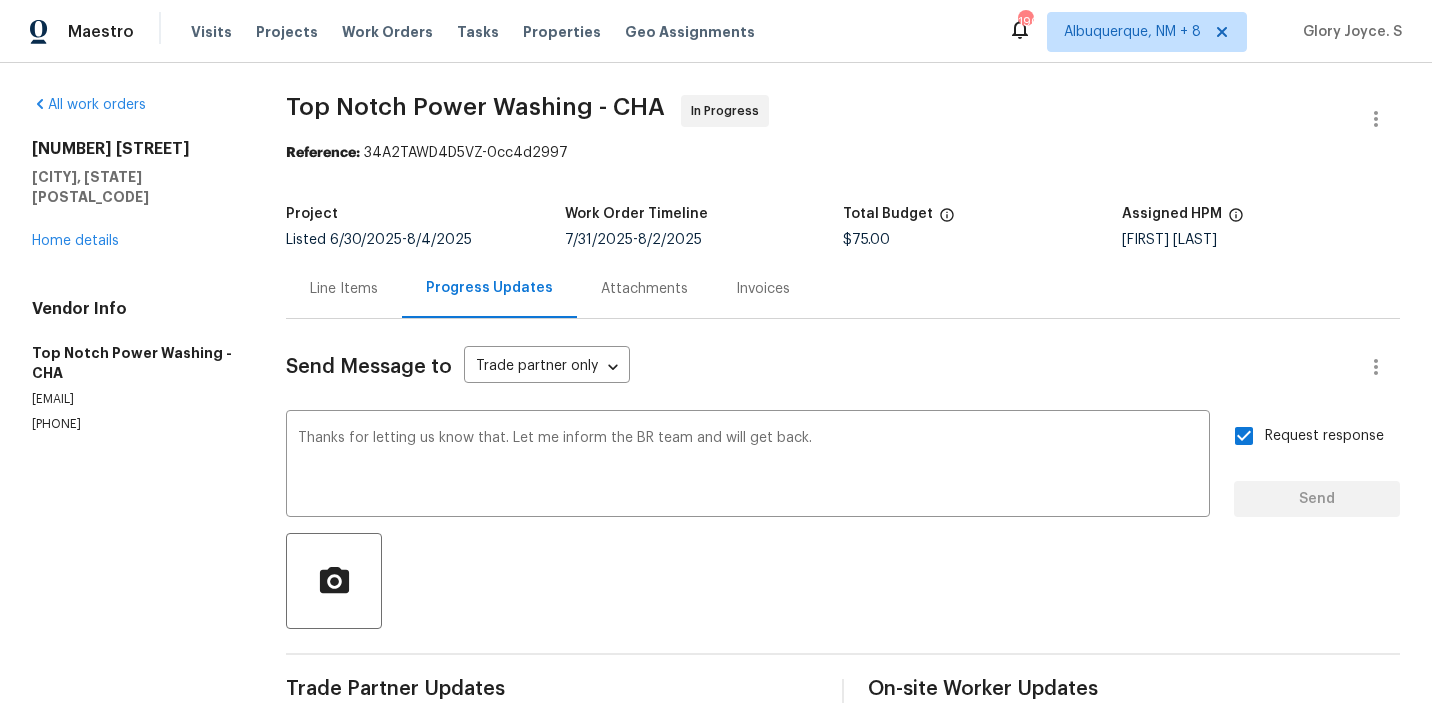 type 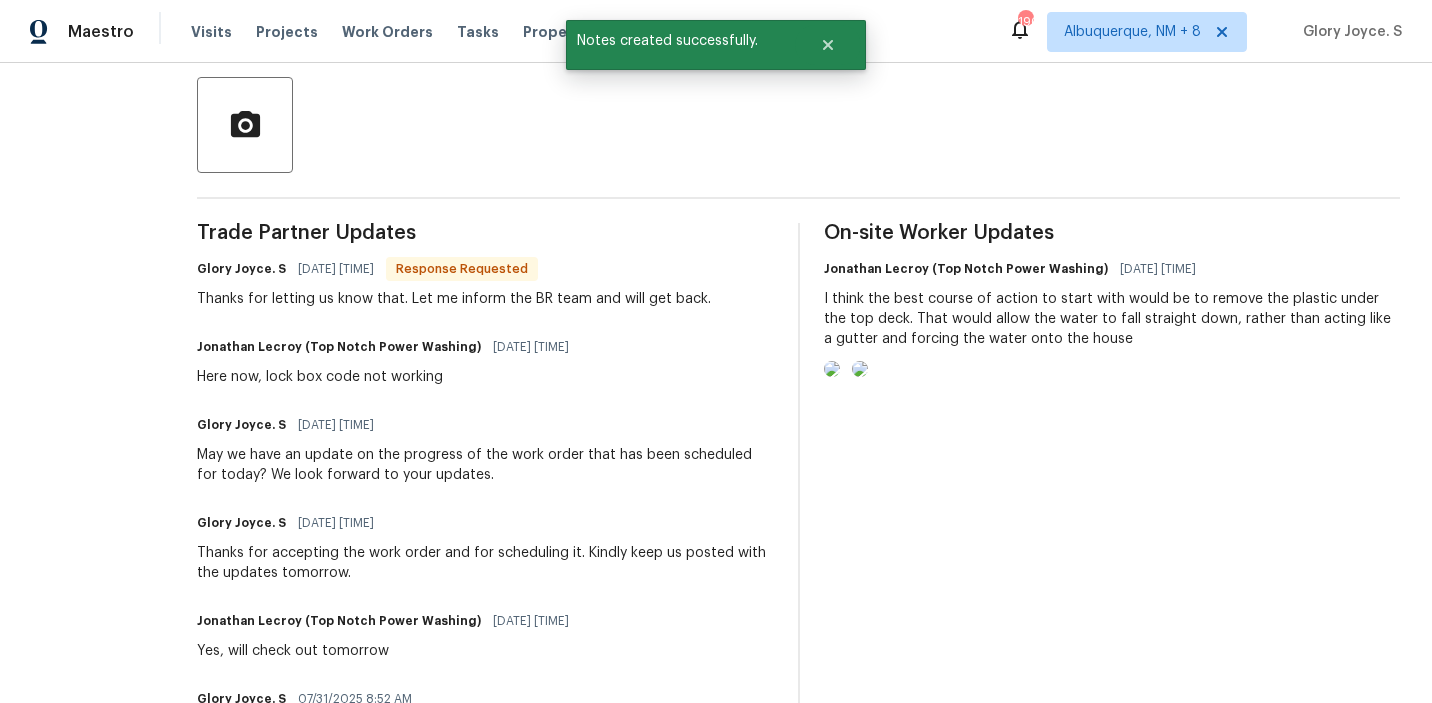 scroll, scrollTop: 509, scrollLeft: 0, axis: vertical 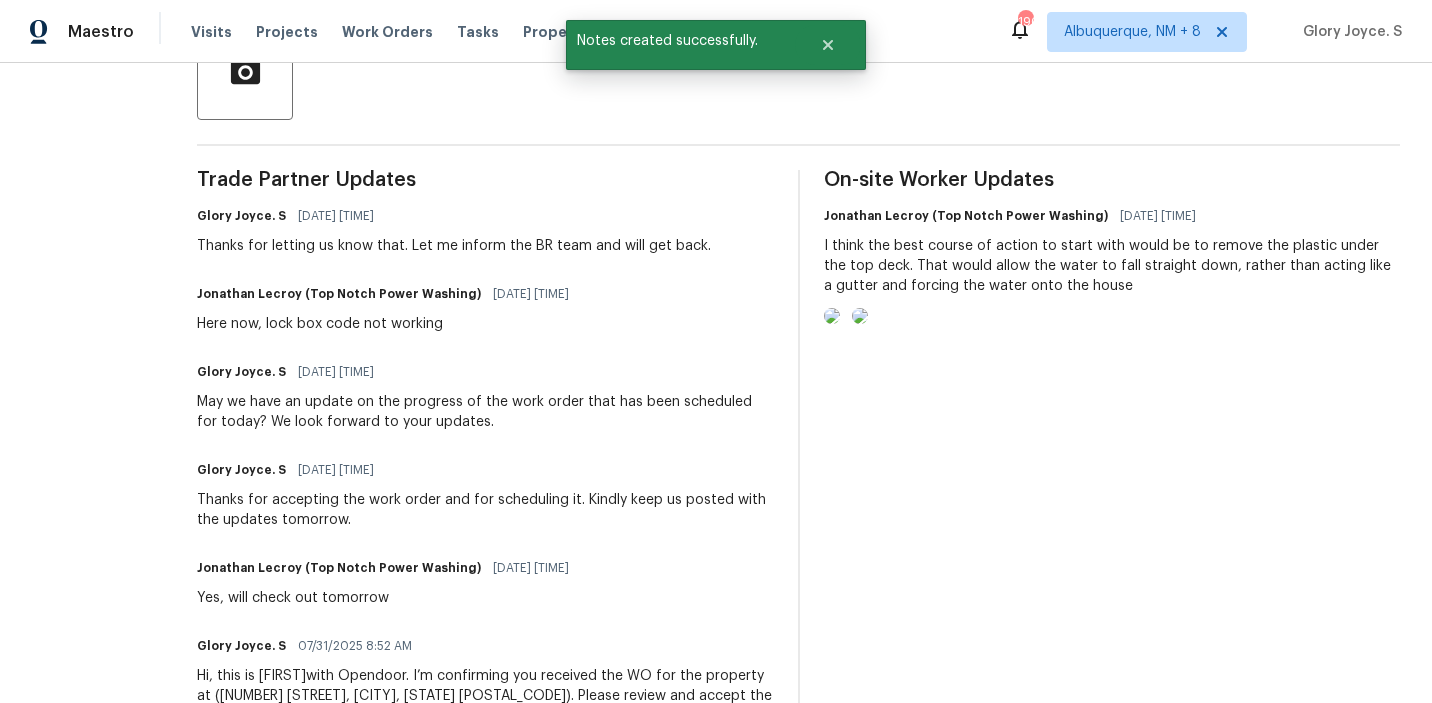 click at bounding box center (832, 316) 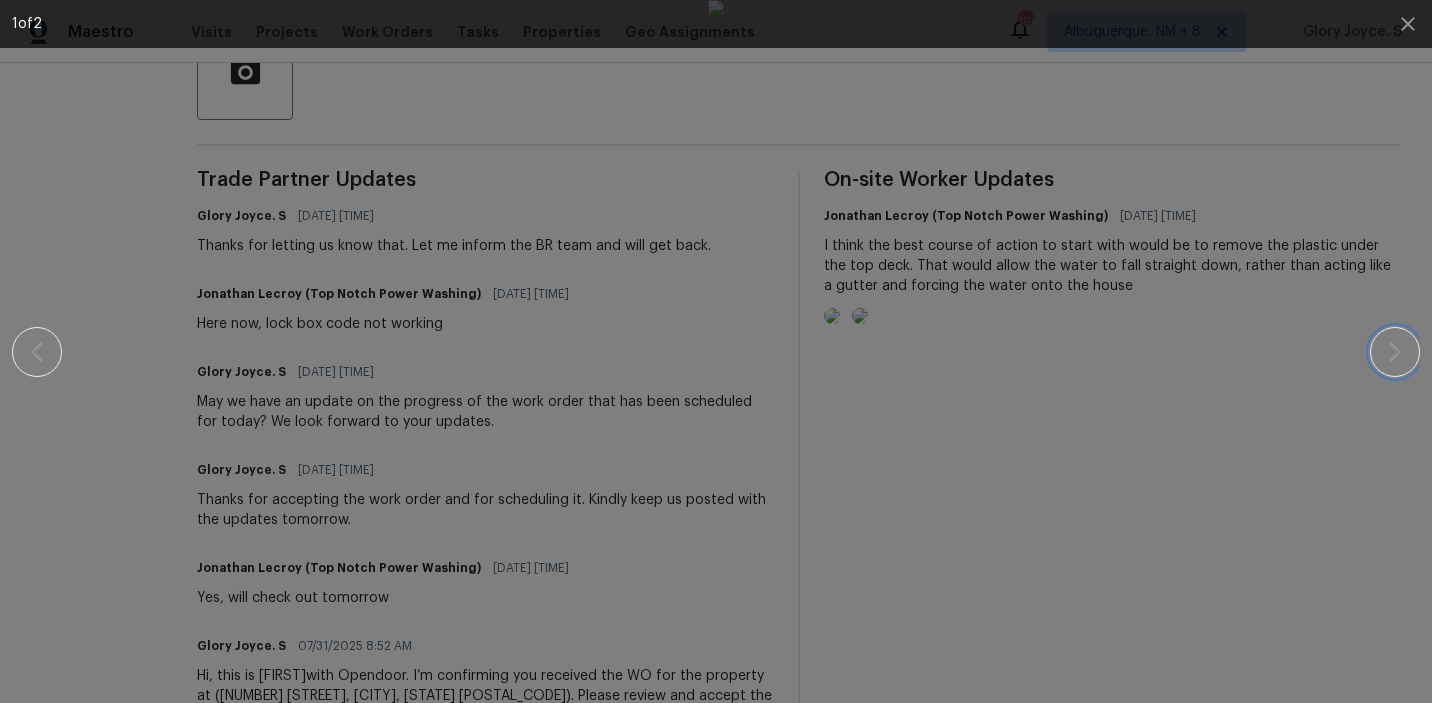 click 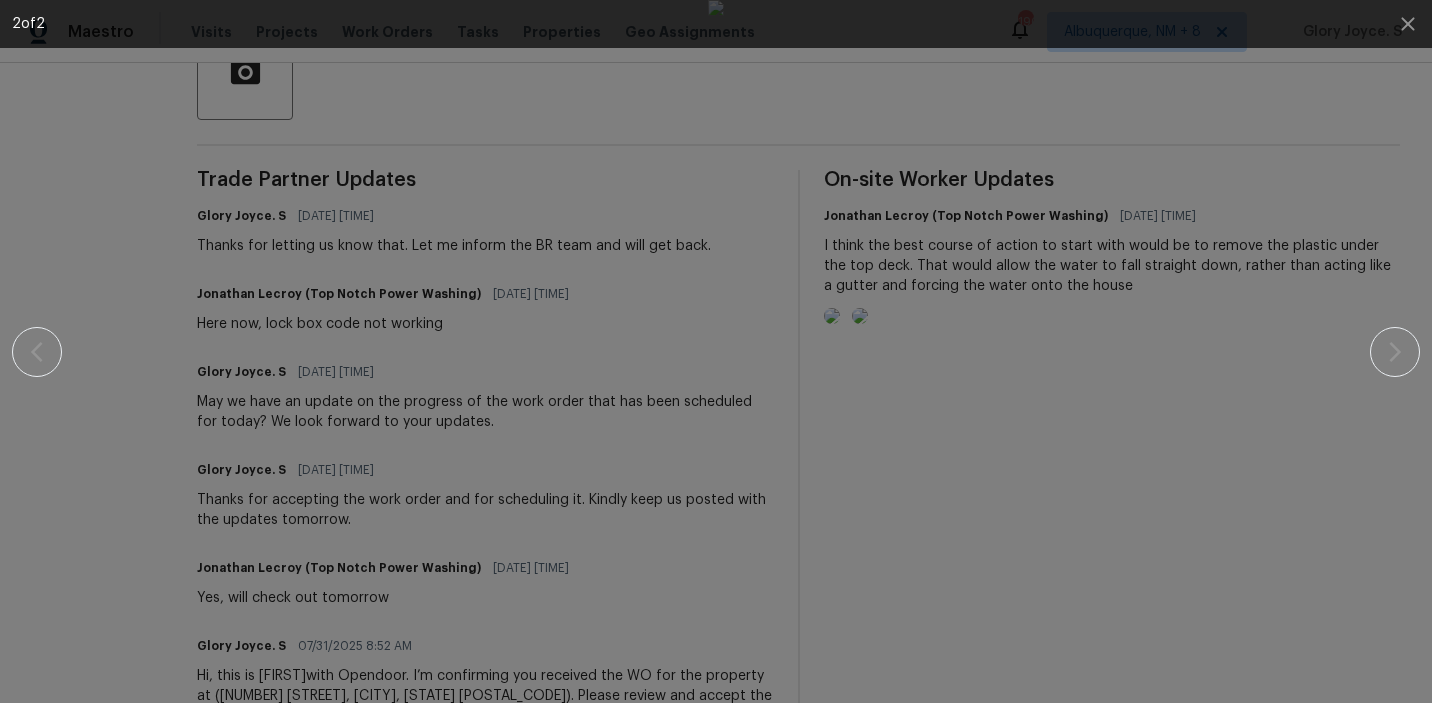 click at bounding box center (716, 351) 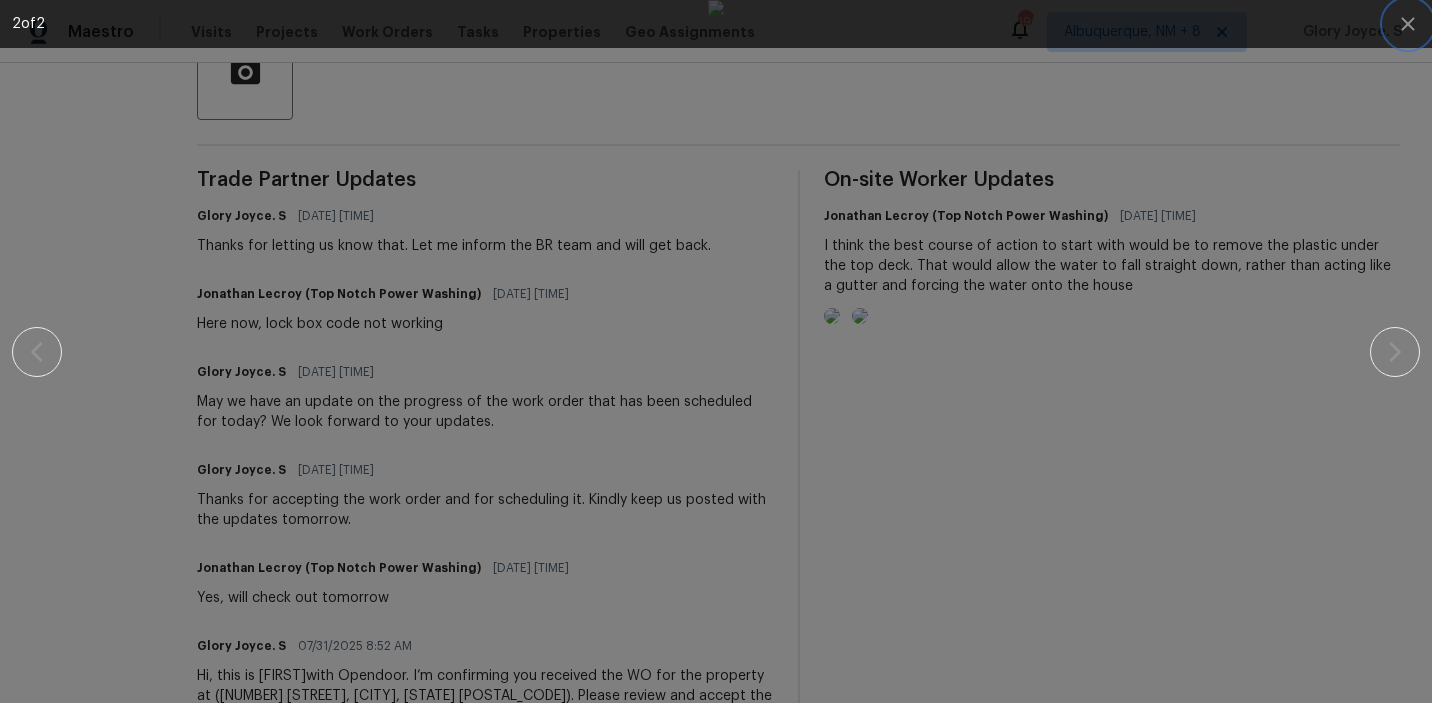 click 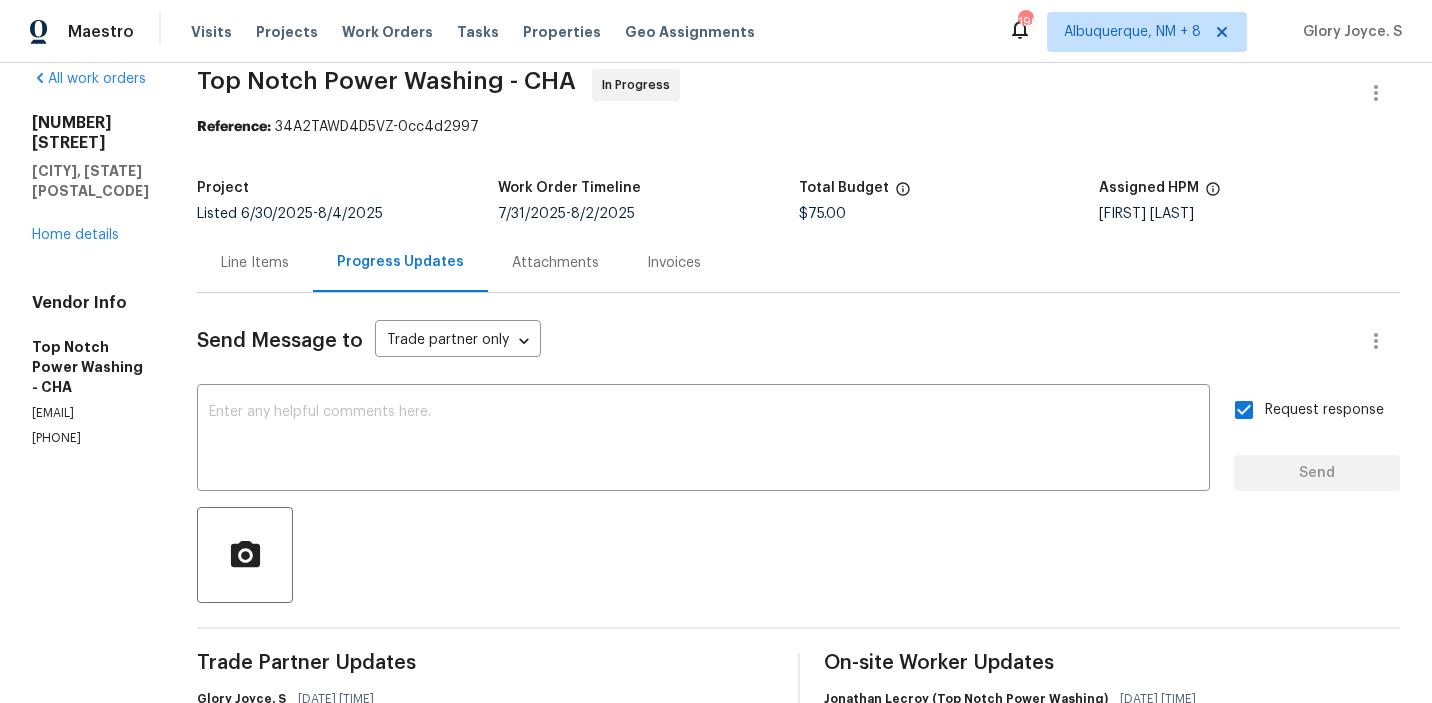 scroll, scrollTop: 0, scrollLeft: 0, axis: both 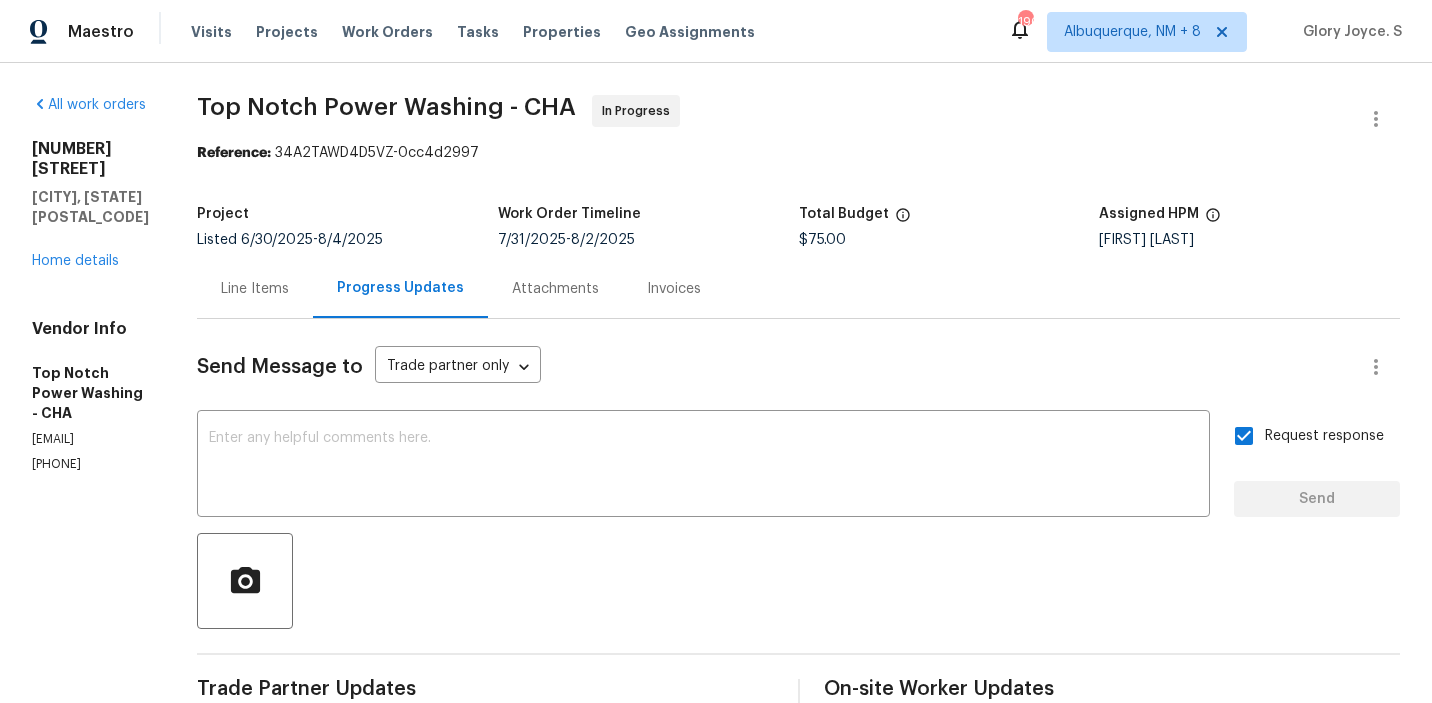 click on "Line Items" at bounding box center (255, 288) 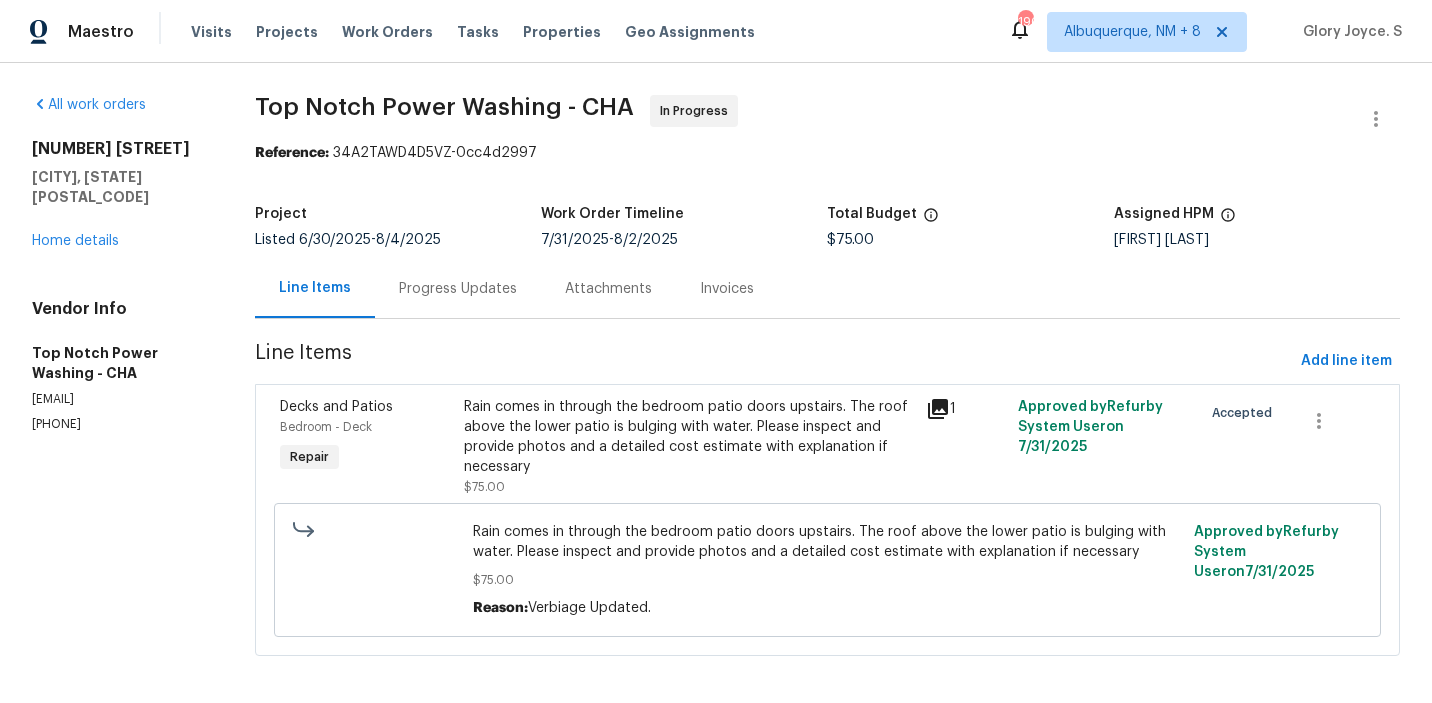 click on "Rain comes in through the bedroom patio doors upstairs. The roof above the lower patio is bulging with water. Please inspect and provide photos and a detailed cost estimate with explanation if necessary" at bounding box center [688, 437] 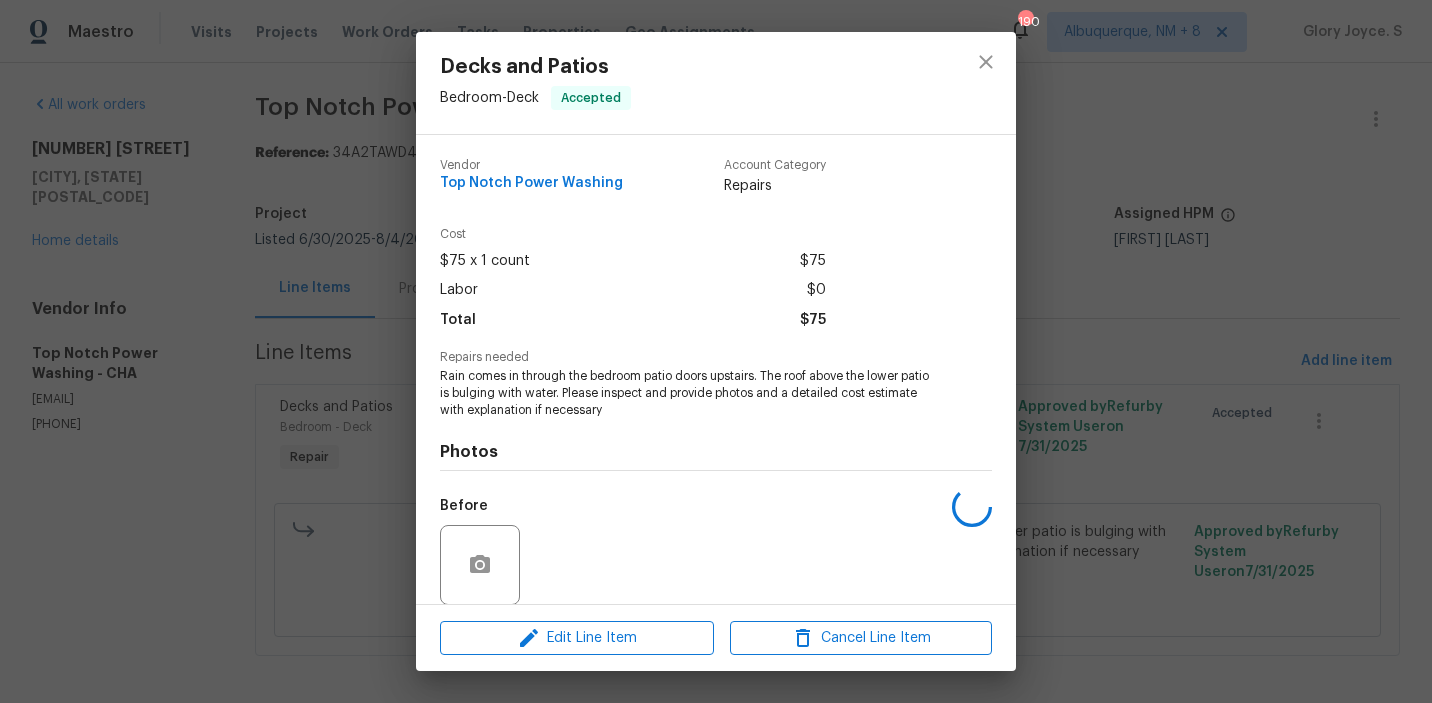 scroll, scrollTop: 151, scrollLeft: 0, axis: vertical 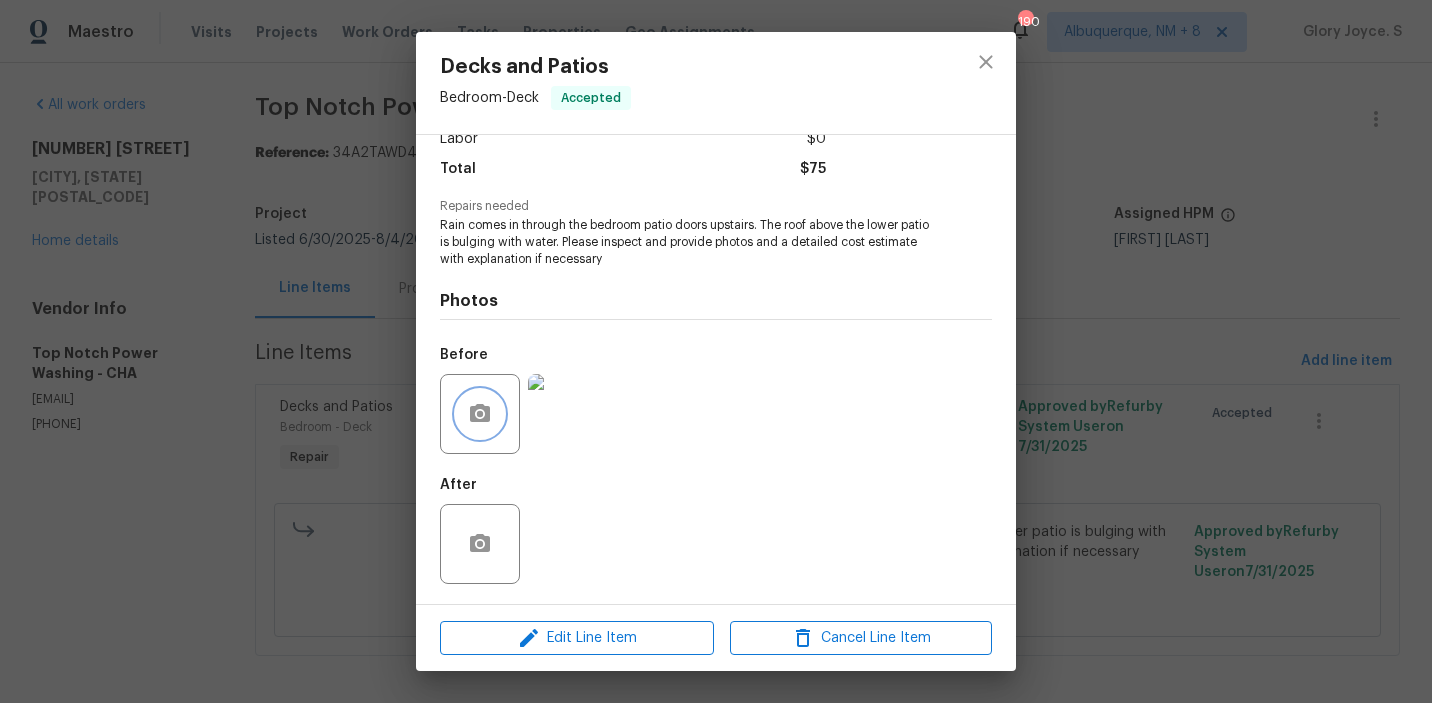 click 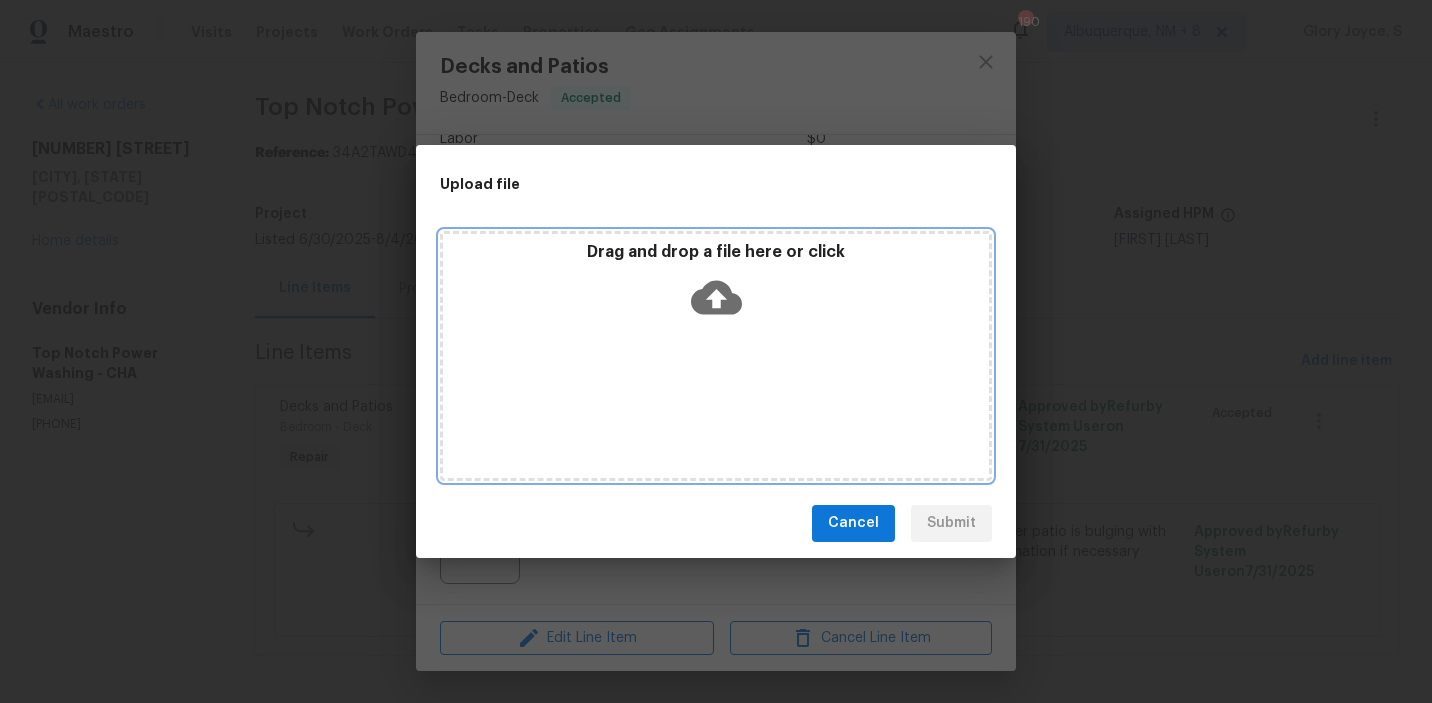 click on "Drag and drop a file here or click" at bounding box center [716, 285] 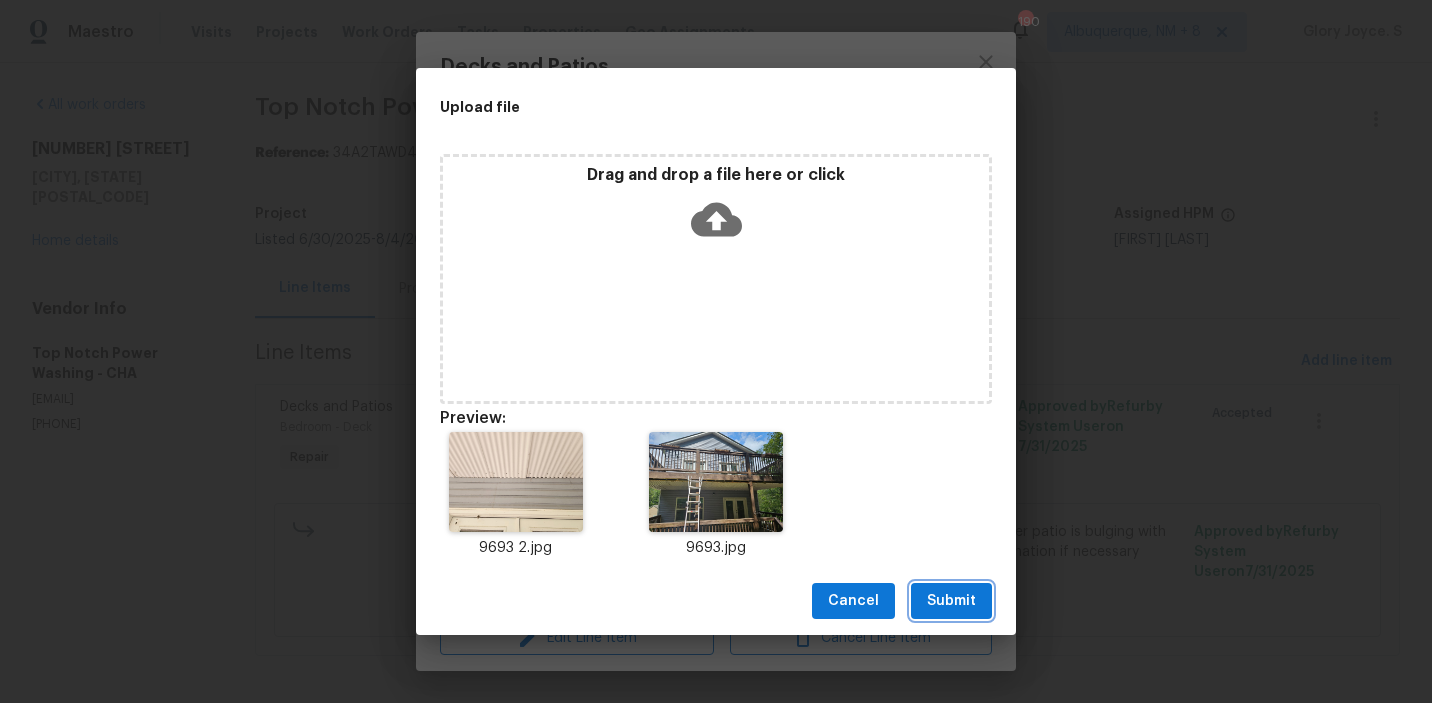 click on "Submit" at bounding box center (951, 601) 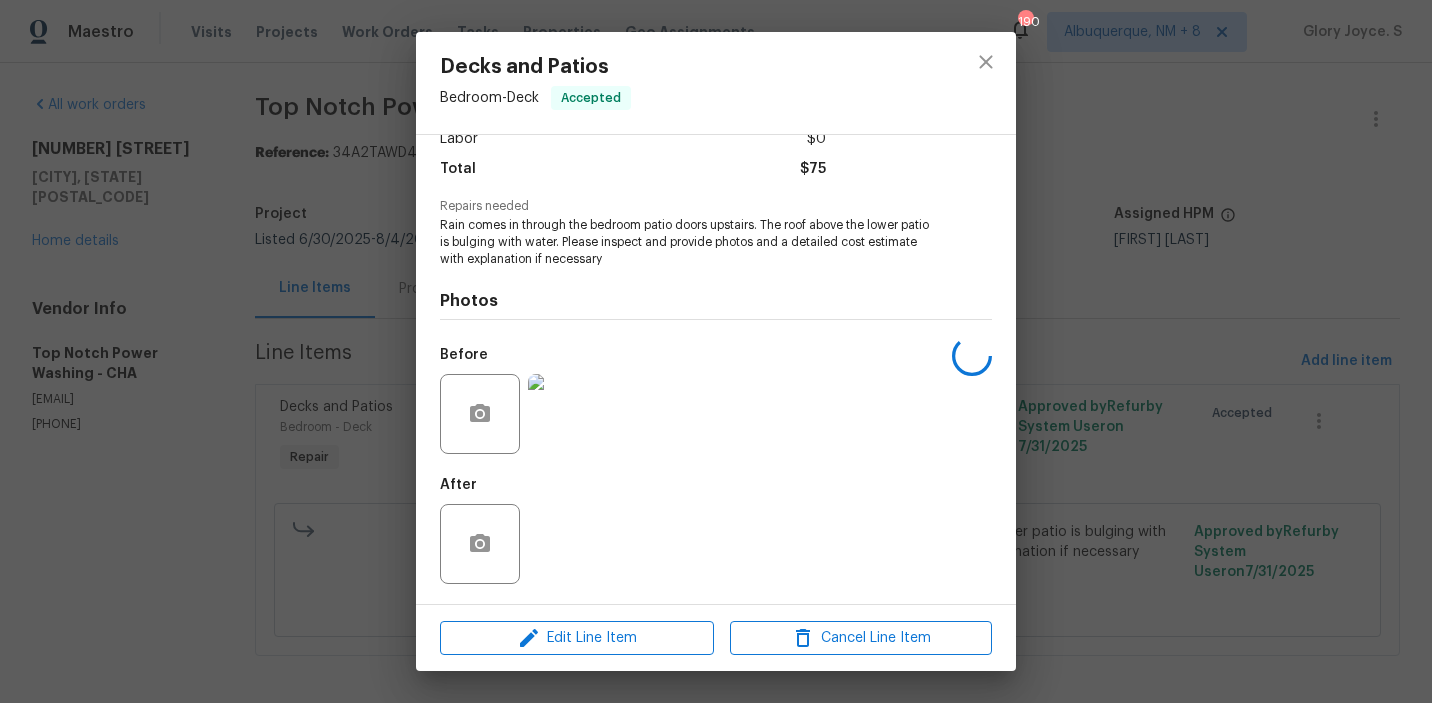 click on "Decks and Patios Bedroom  -  Deck Accepted Vendor Top Notch Power Washing Account Category Repairs Cost $75 x 1 count $75 Labor $0 Total $75 Repairs needed Rain comes in through the bedroom patio doors upstairs. The roof above the lower patio is bulging with water. Please inspect and provide photos and a detailed cost estimate with explanation if necessary Photos Before After  Edit Line Item  Cancel Line Item" at bounding box center (716, 351) 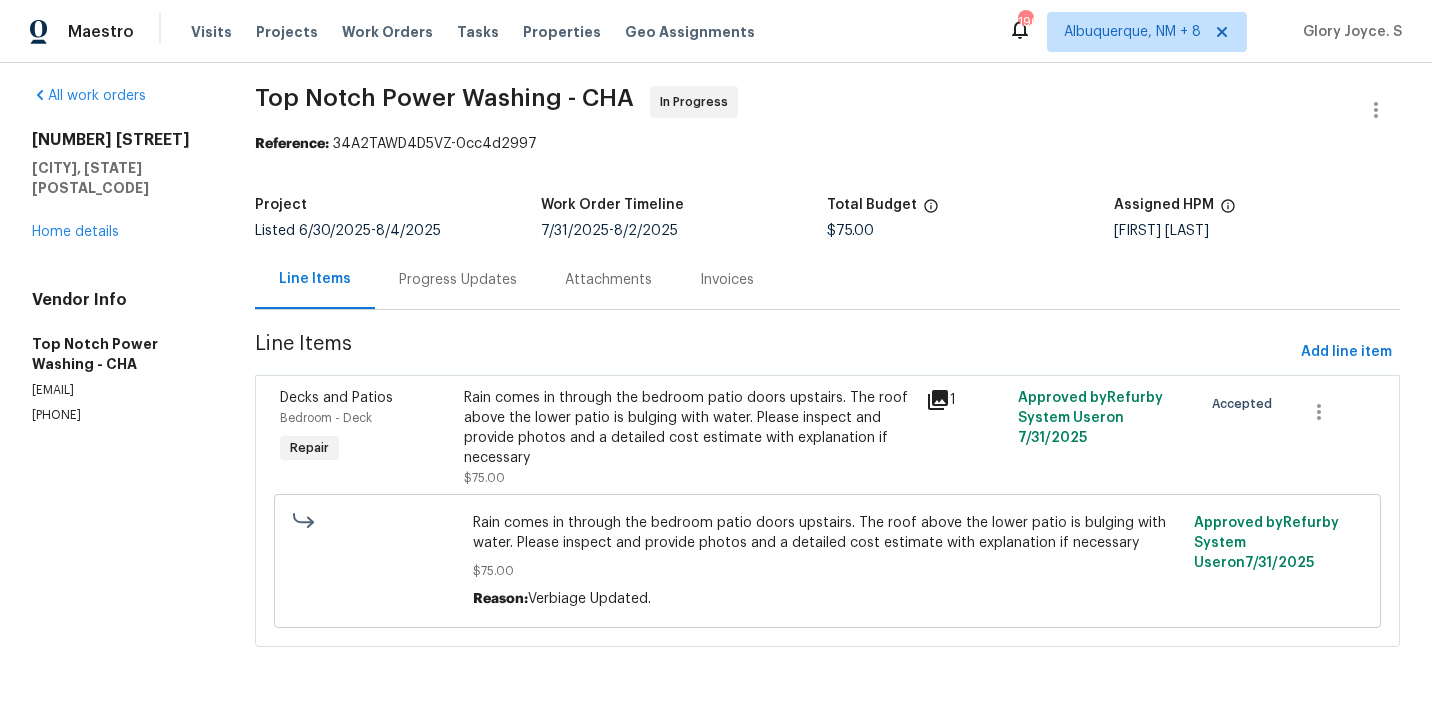 scroll, scrollTop: 0, scrollLeft: 0, axis: both 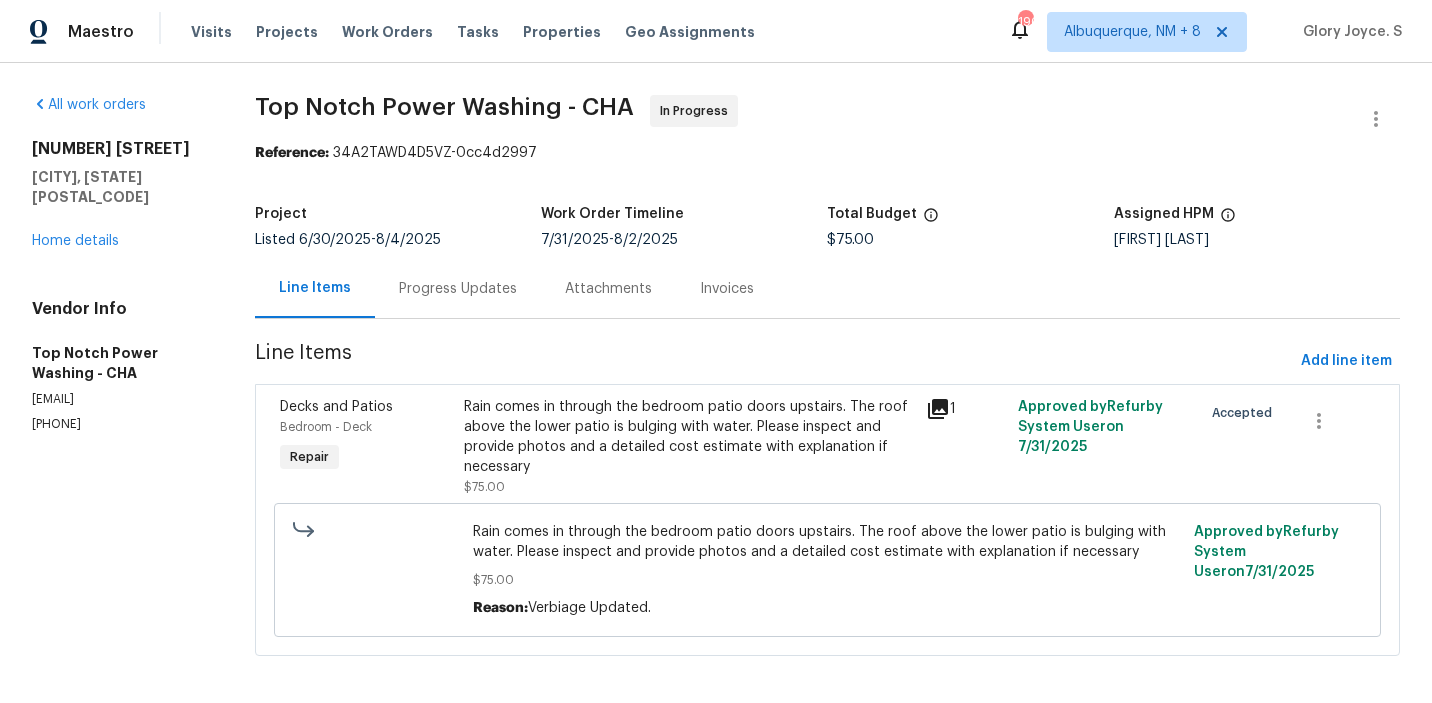 click on "Progress Updates" at bounding box center [458, 289] 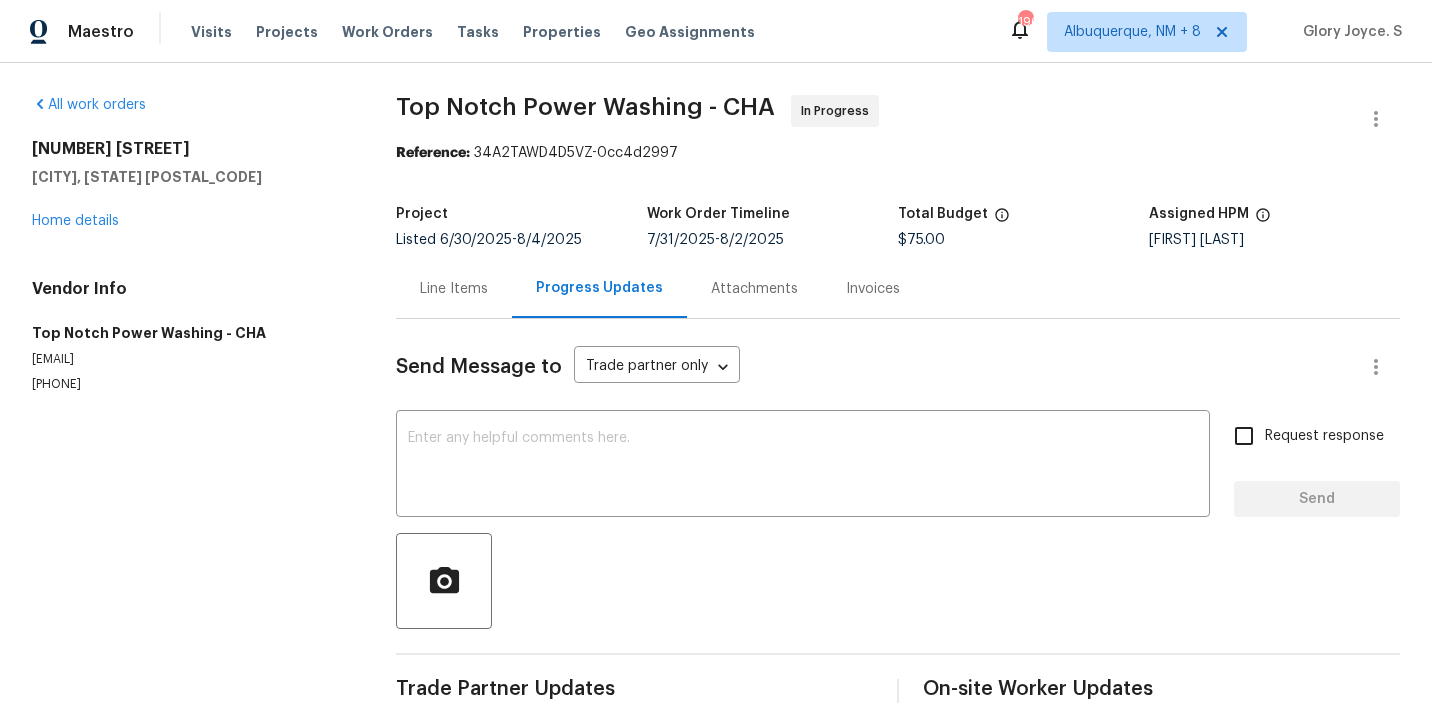 scroll, scrollTop: 44, scrollLeft: 0, axis: vertical 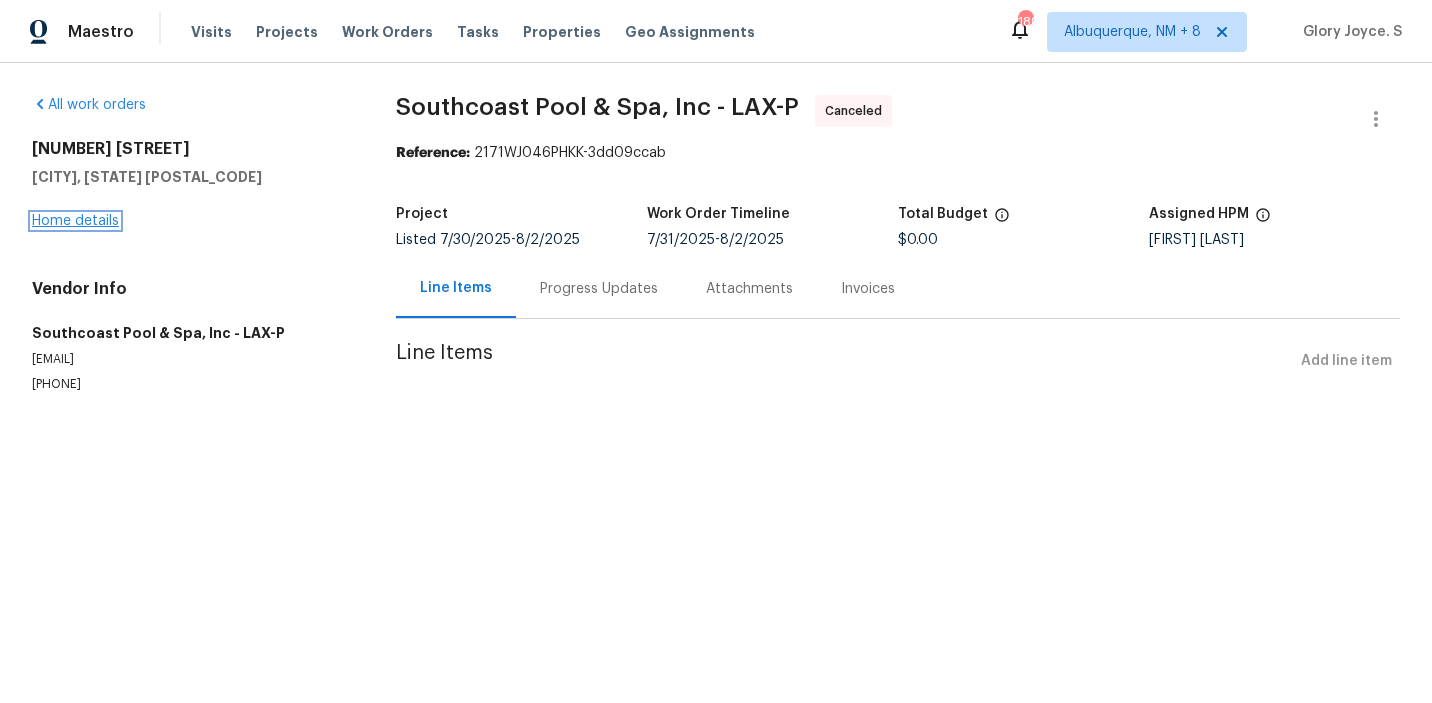 click on "Home details" at bounding box center [75, 221] 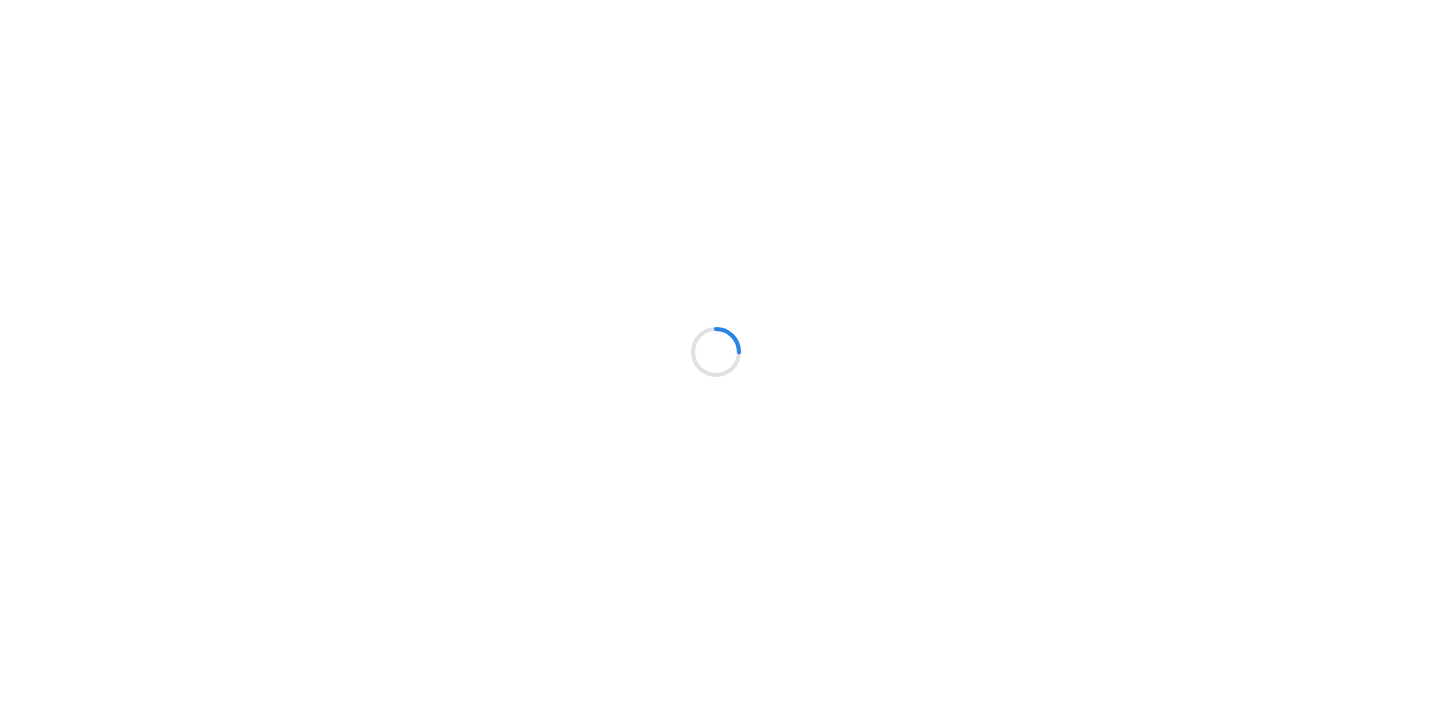 scroll, scrollTop: 0, scrollLeft: 0, axis: both 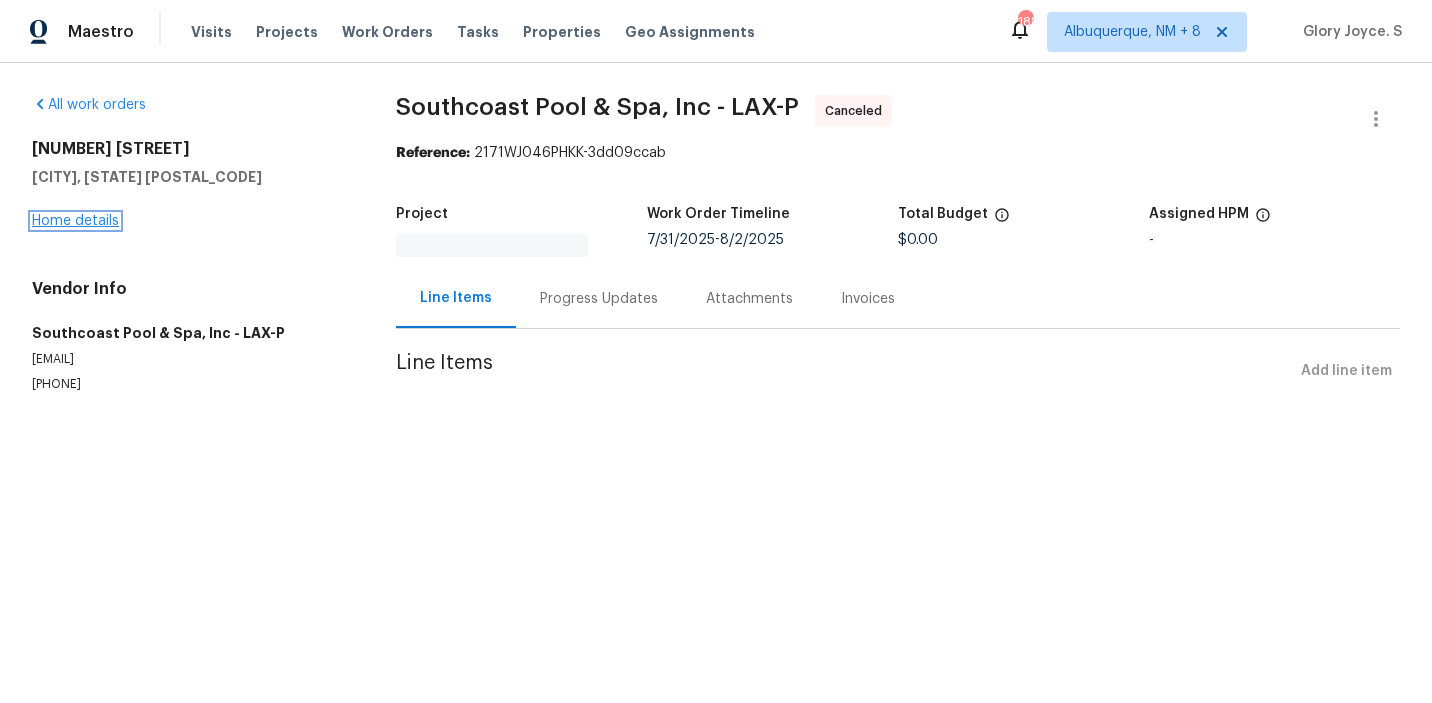 click on "Home details" at bounding box center (75, 221) 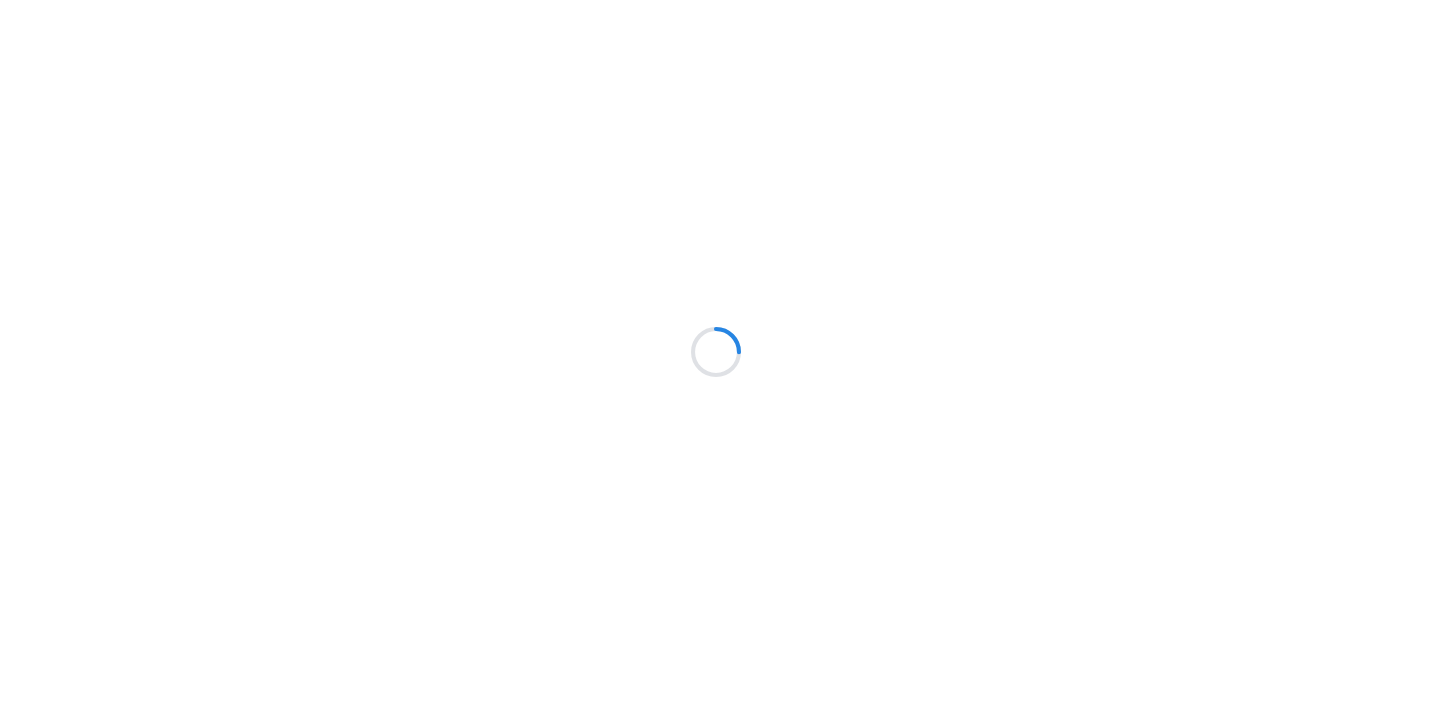 scroll, scrollTop: 0, scrollLeft: 0, axis: both 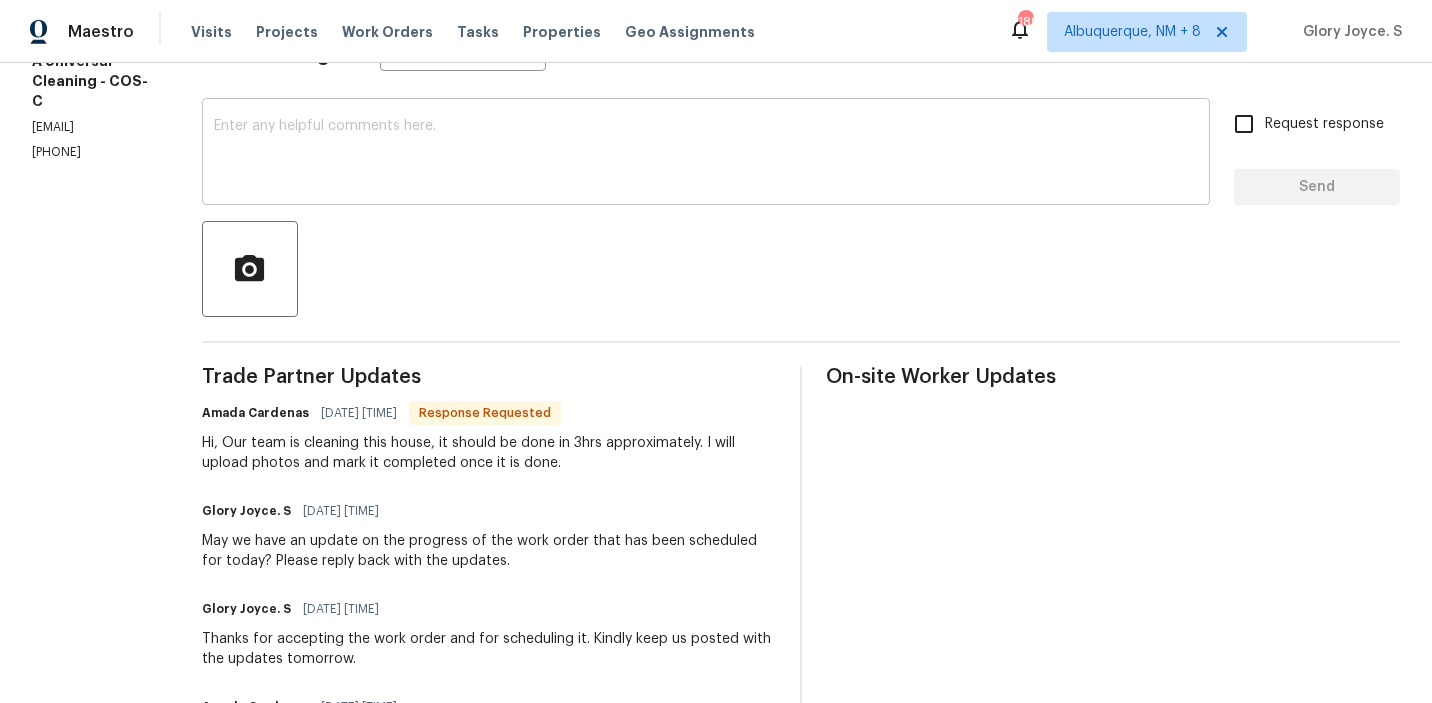 click at bounding box center [706, 154] 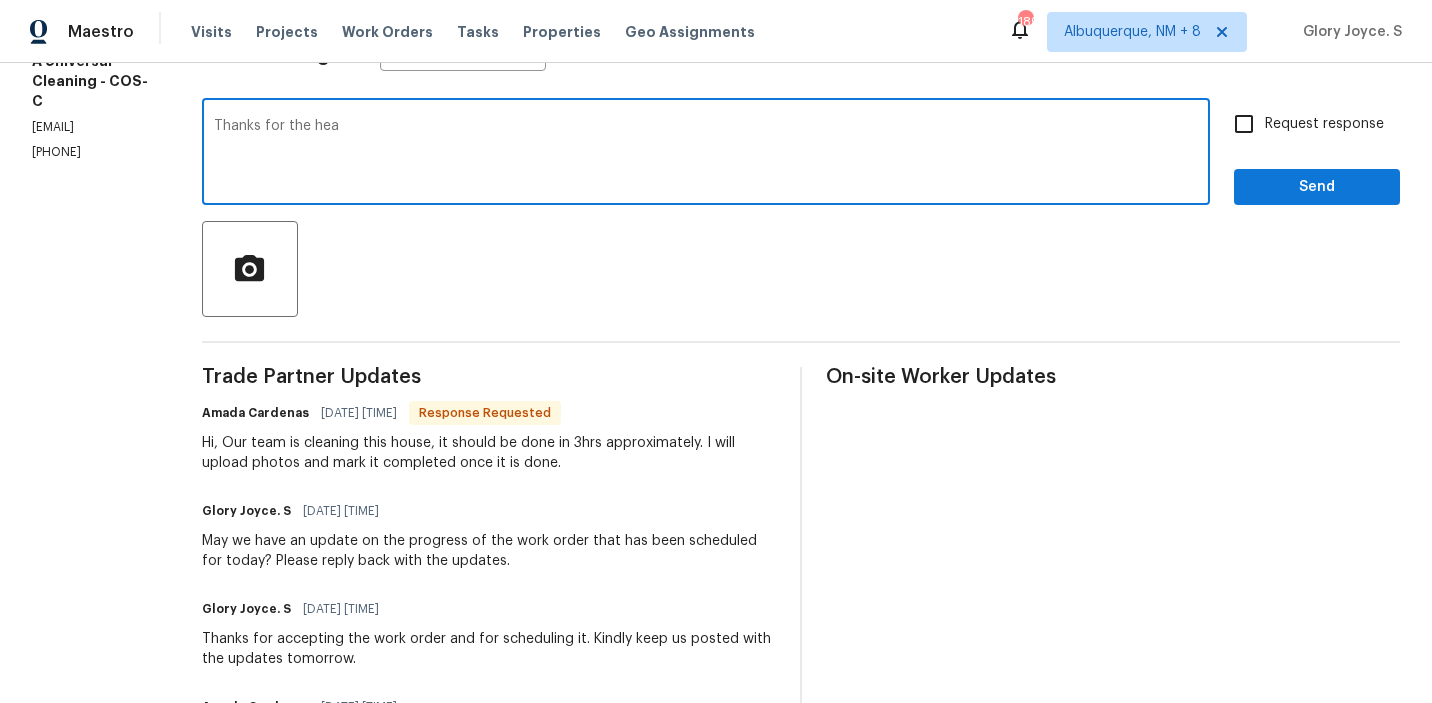type on "Thanks for the head" 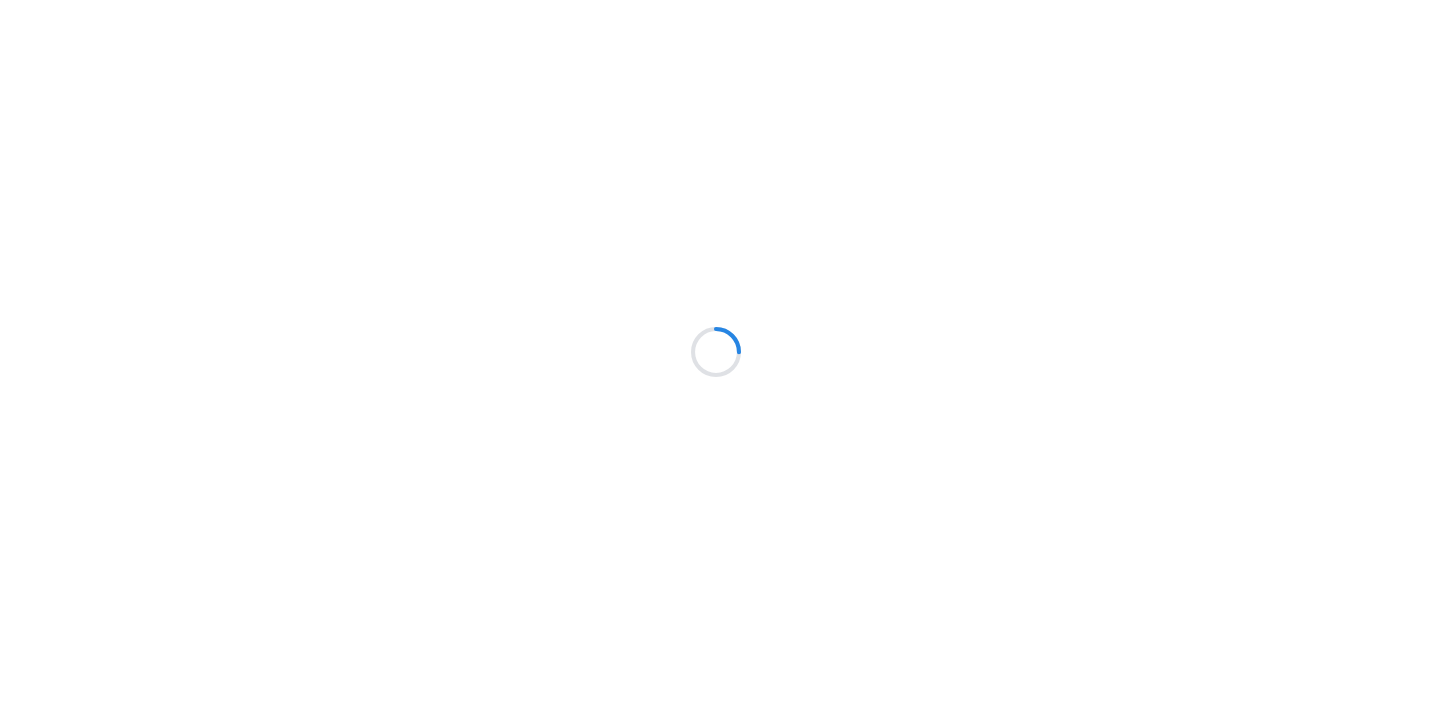 scroll, scrollTop: 0, scrollLeft: 0, axis: both 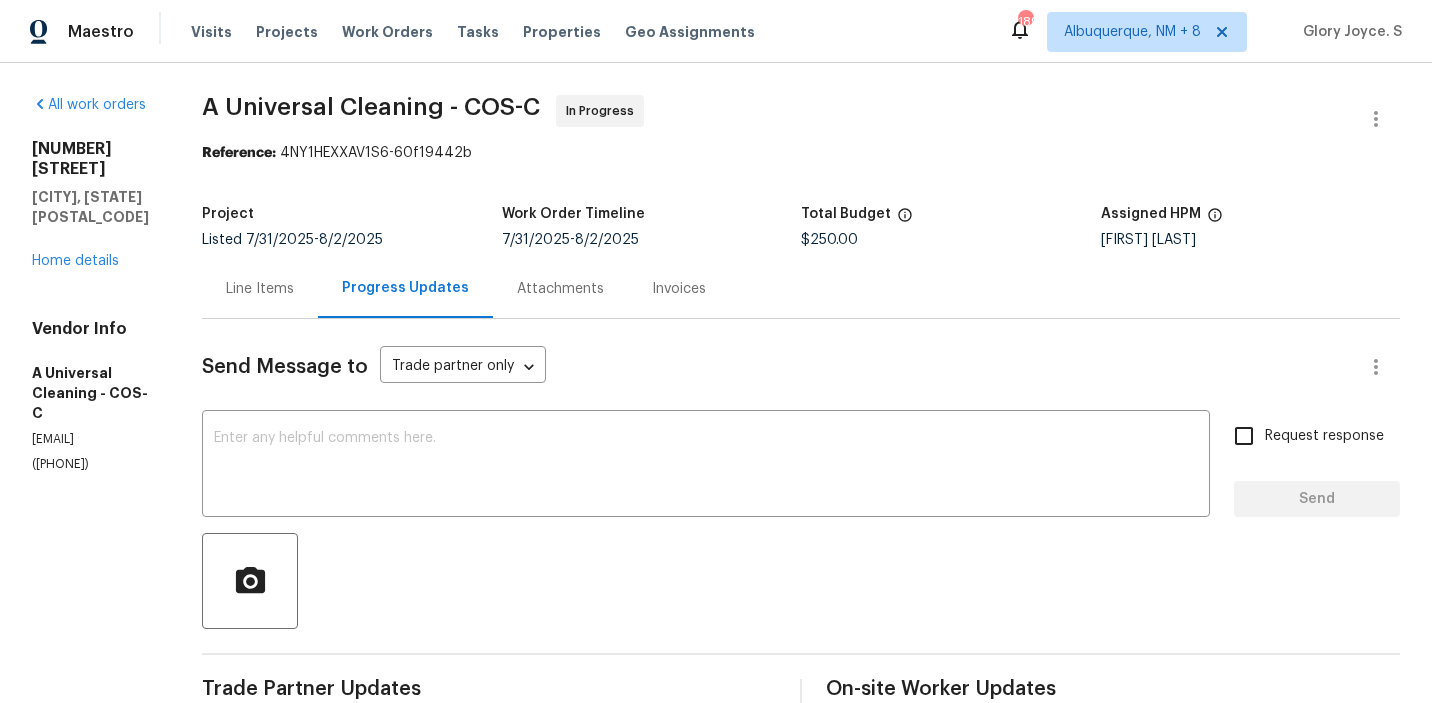 click on "All work orders 307 Mount View Ln Fountain, CO 80817 Home details Vendor Info A Universal Cleaning - COS-C auniversalcleaning@yahoo.com (719) 205-3130 A Universal Cleaning - COS-C In Progress Reference:   4NY1HEXXAV1S6-60f19442b Project Listed   7/31/2025  -  8/2/2025 Work Order Timeline 7/31/2025  -  8/2/2025 Total Budget $250.00 Assigned HPM Chris Thomas Line Items Progress Updates Attachments Invoices Send Message to Trade partner only Trade partner only ​ x ​ Request response Send Trade Partner Updates Amada Cardenas 08/01/2025 9:15 AM Response Requested Hi, Our team is cleaning this house, it should be done in 3hrs approximately. I will upload photos and mark it completed once it is done. Glory Joyce. S 08/01/2025 8:33 AM May we have an update on the progress of the work order that has been scheduled for today? Please reply back with the updates. Glory Joyce. S 07/31/2025 2:10 PM Thanks for accepting the work order and for scheduling it. Kindly keep us posted with the updates tomorrow. Amada Cardenas" at bounding box center [716, 678] 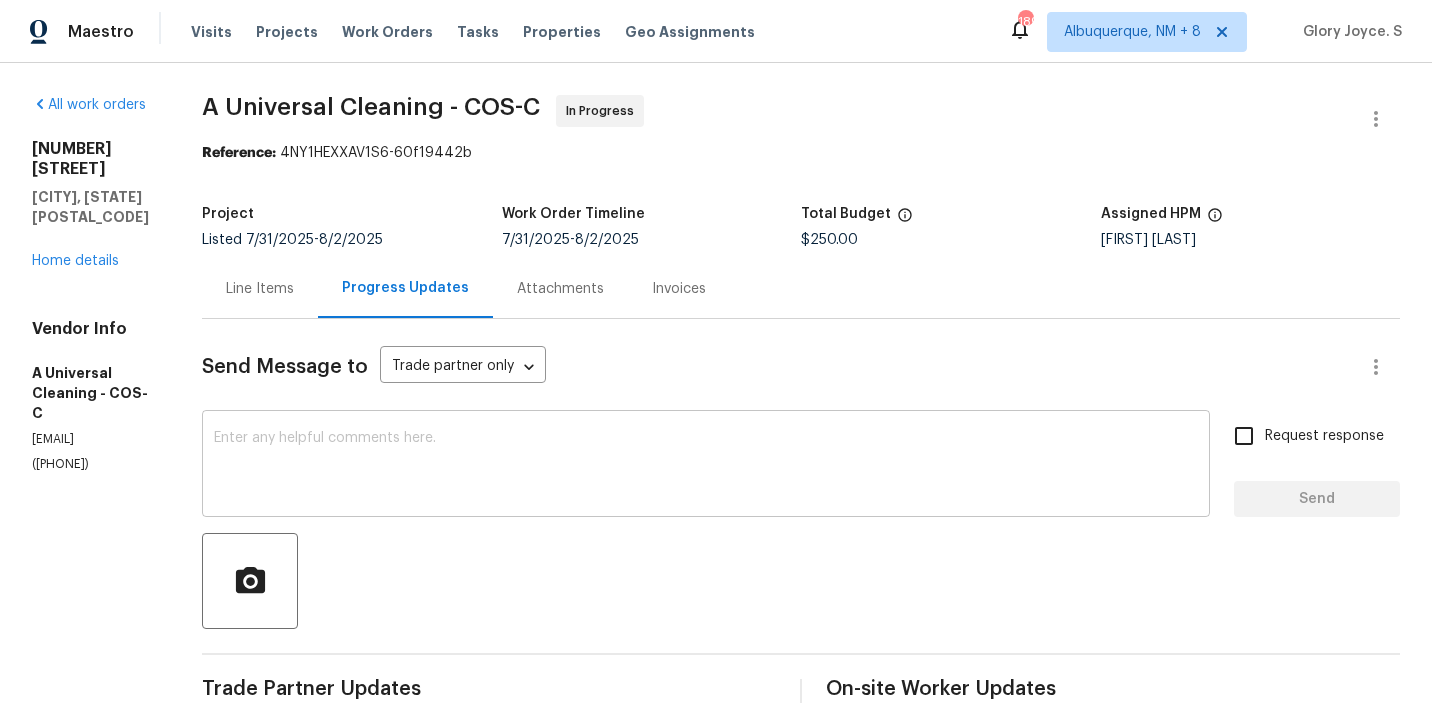 click on "x ​" at bounding box center (706, 466) 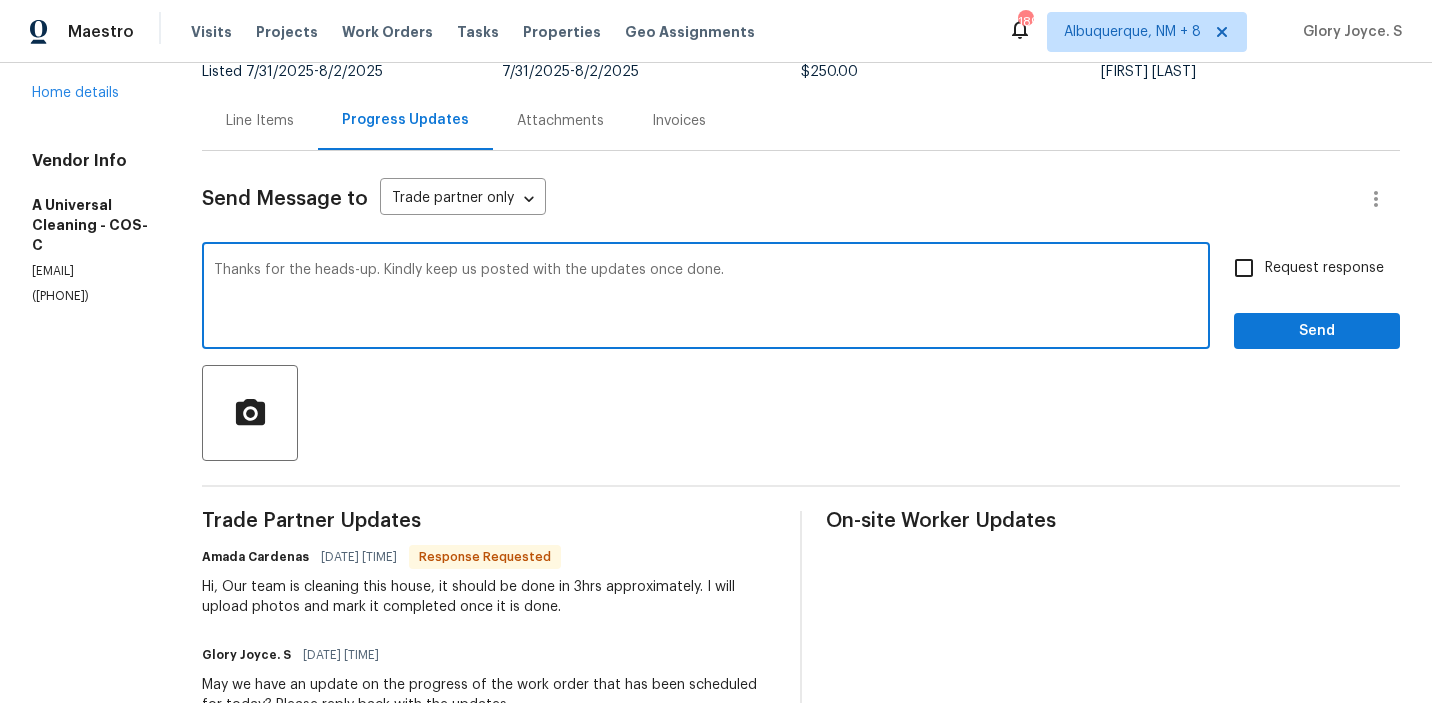 scroll, scrollTop: 204, scrollLeft: 0, axis: vertical 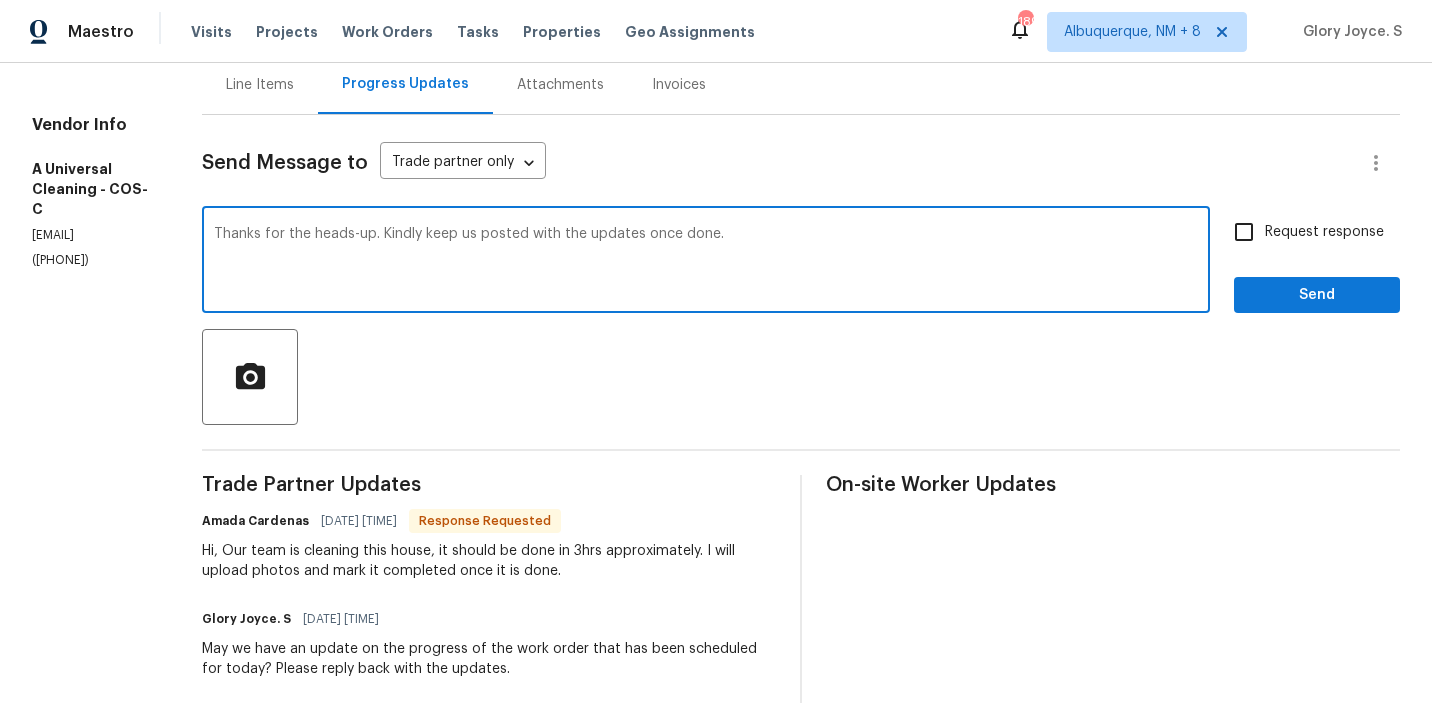 type on "Thanks for the heads-up. Kindly keep us posted with the updates once done." 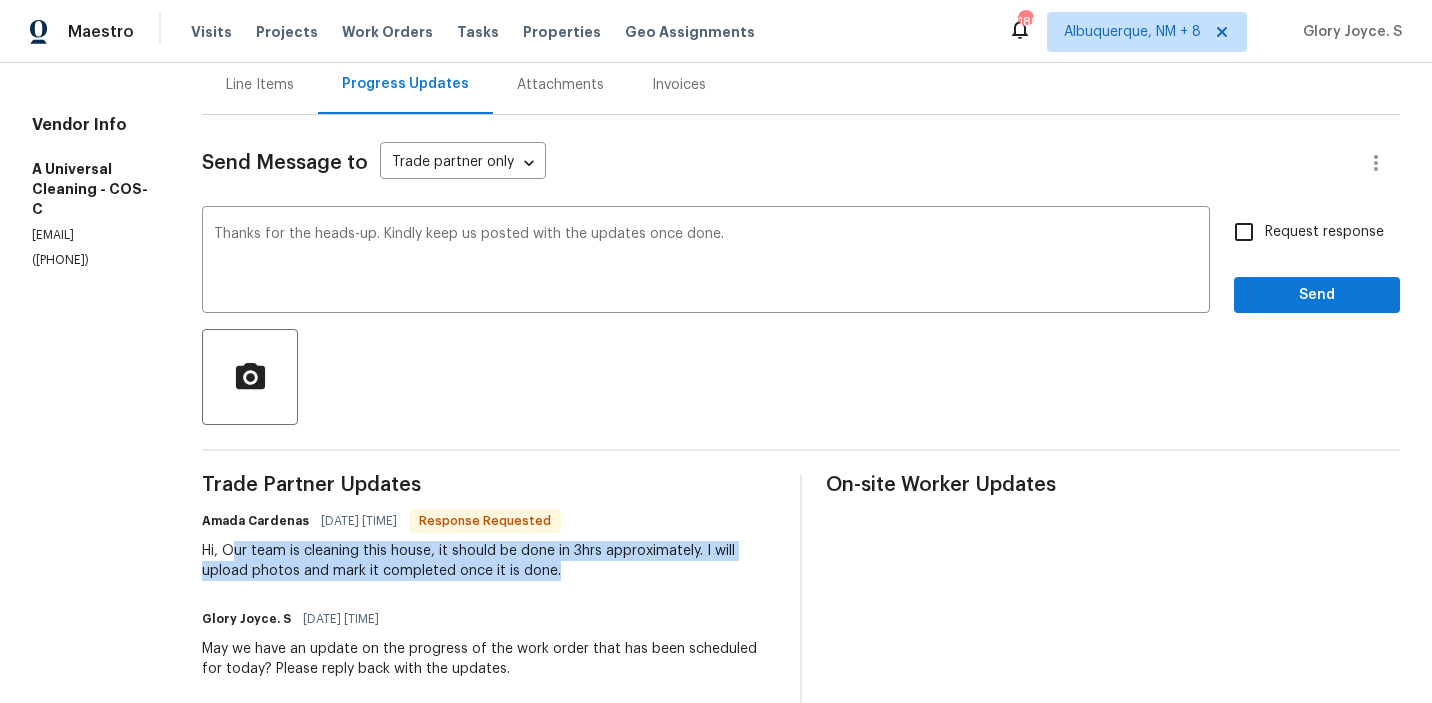 drag, startPoint x: 286, startPoint y: 552, endPoint x: 641, endPoint y: 578, distance: 355.95084 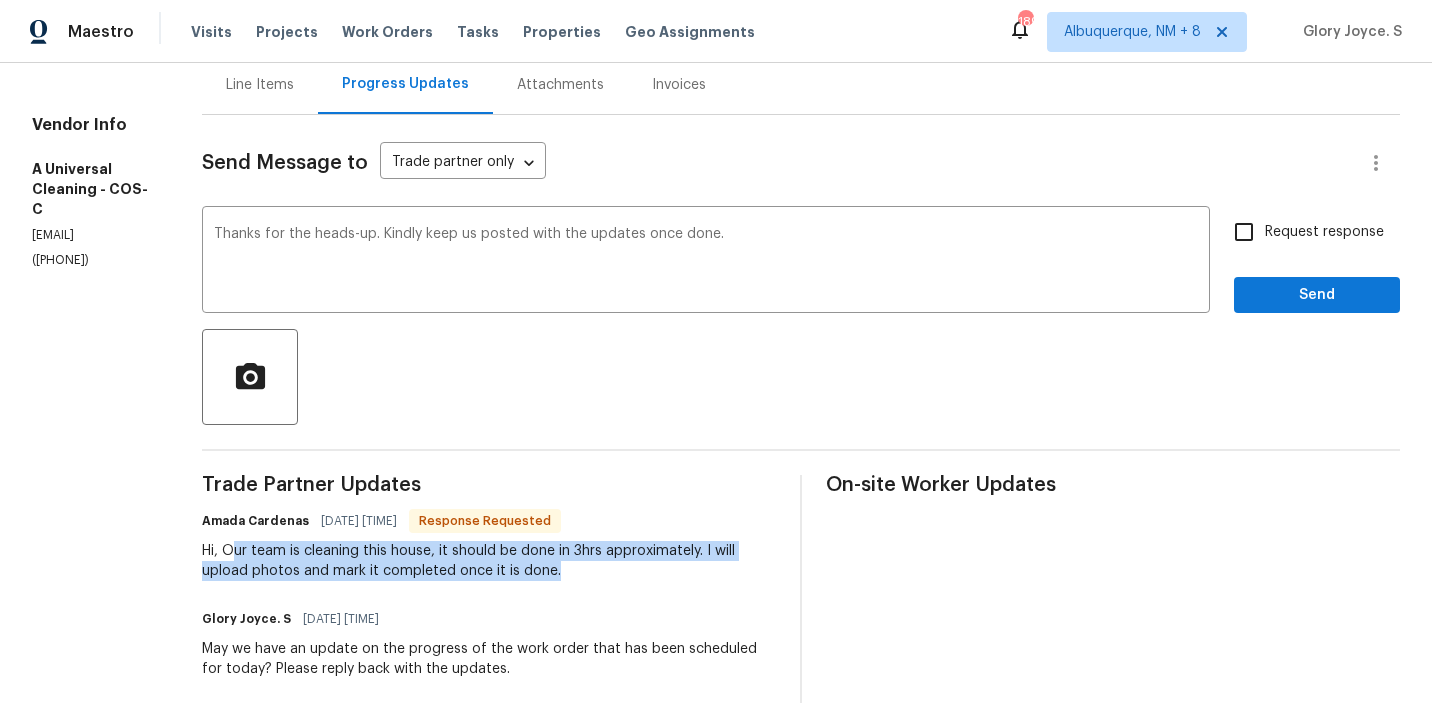 click on "Hi, Our team is cleaning this house, it should be done in 3hrs approximately. I will upload photos and mark it completed once it is done." at bounding box center [489, 561] 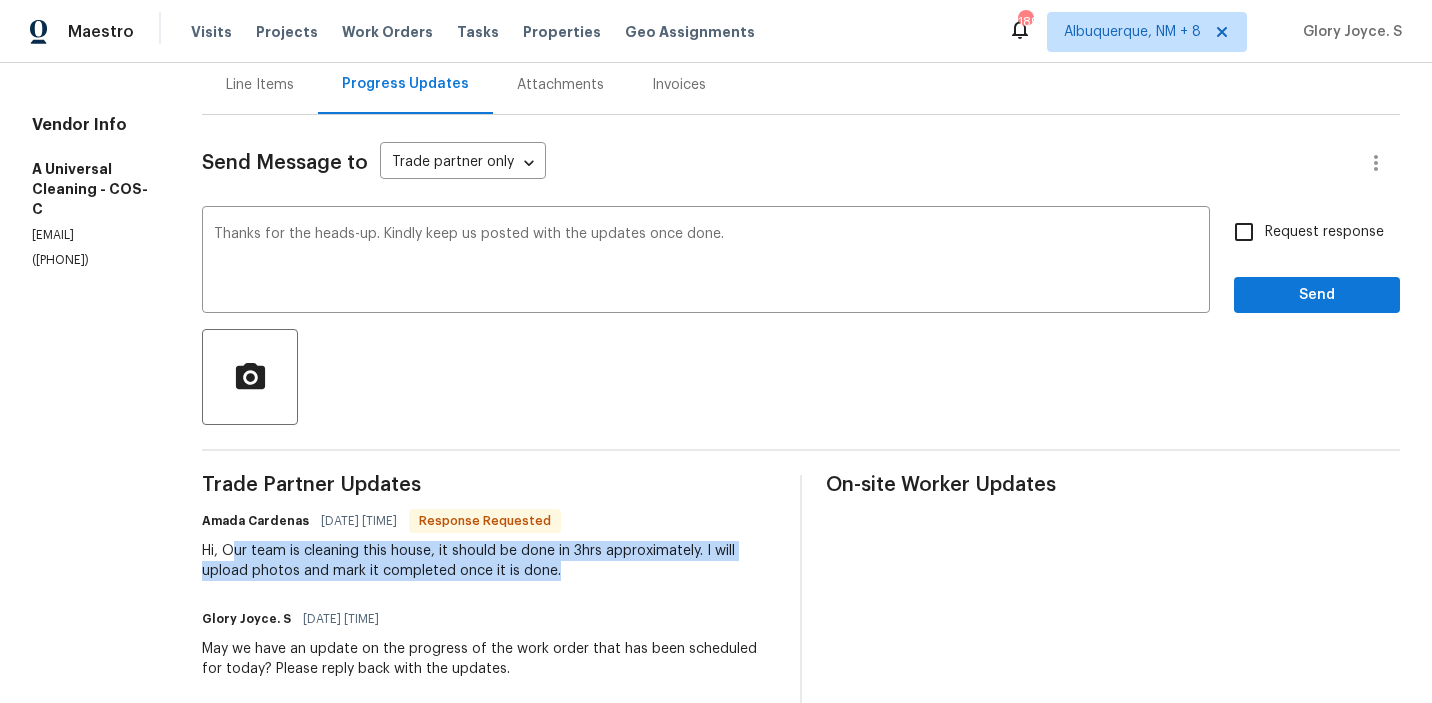 click on "Request response" at bounding box center [1303, 232] 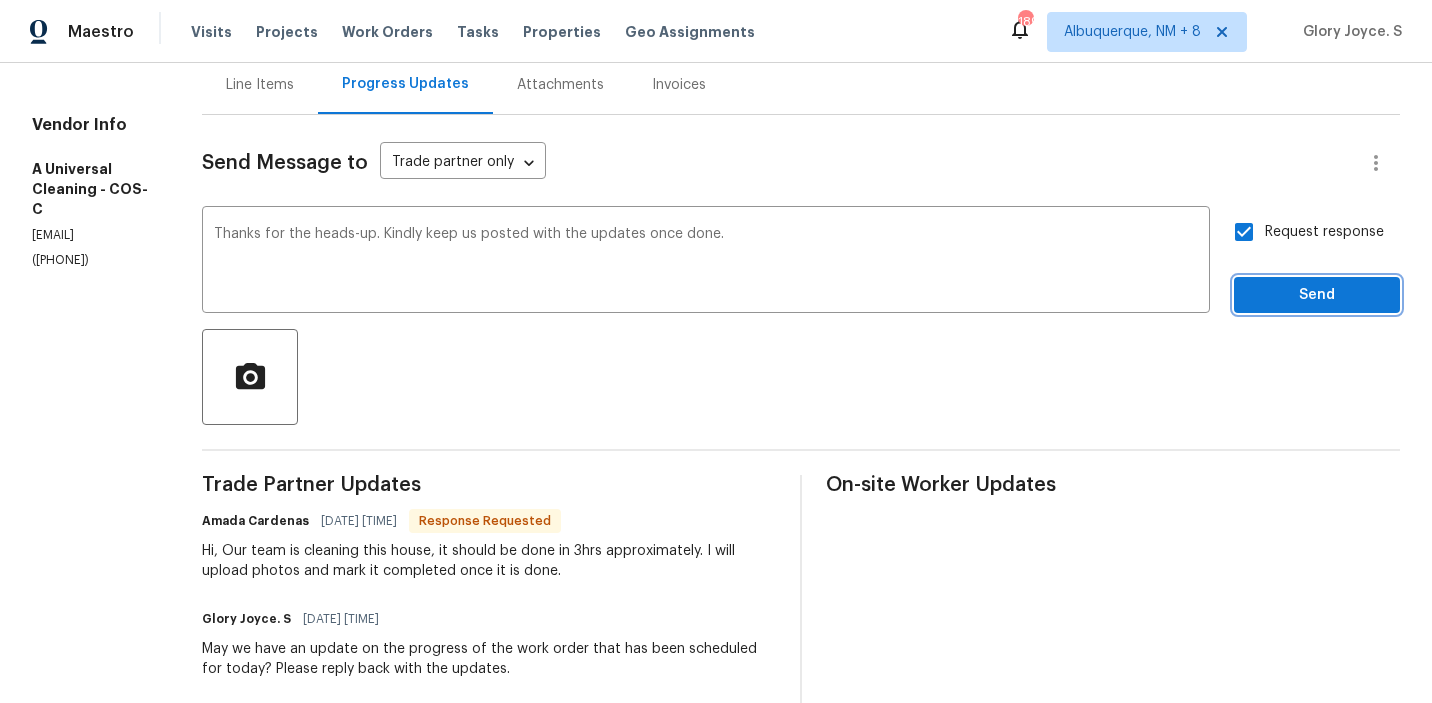 click on "Send" at bounding box center (1317, 295) 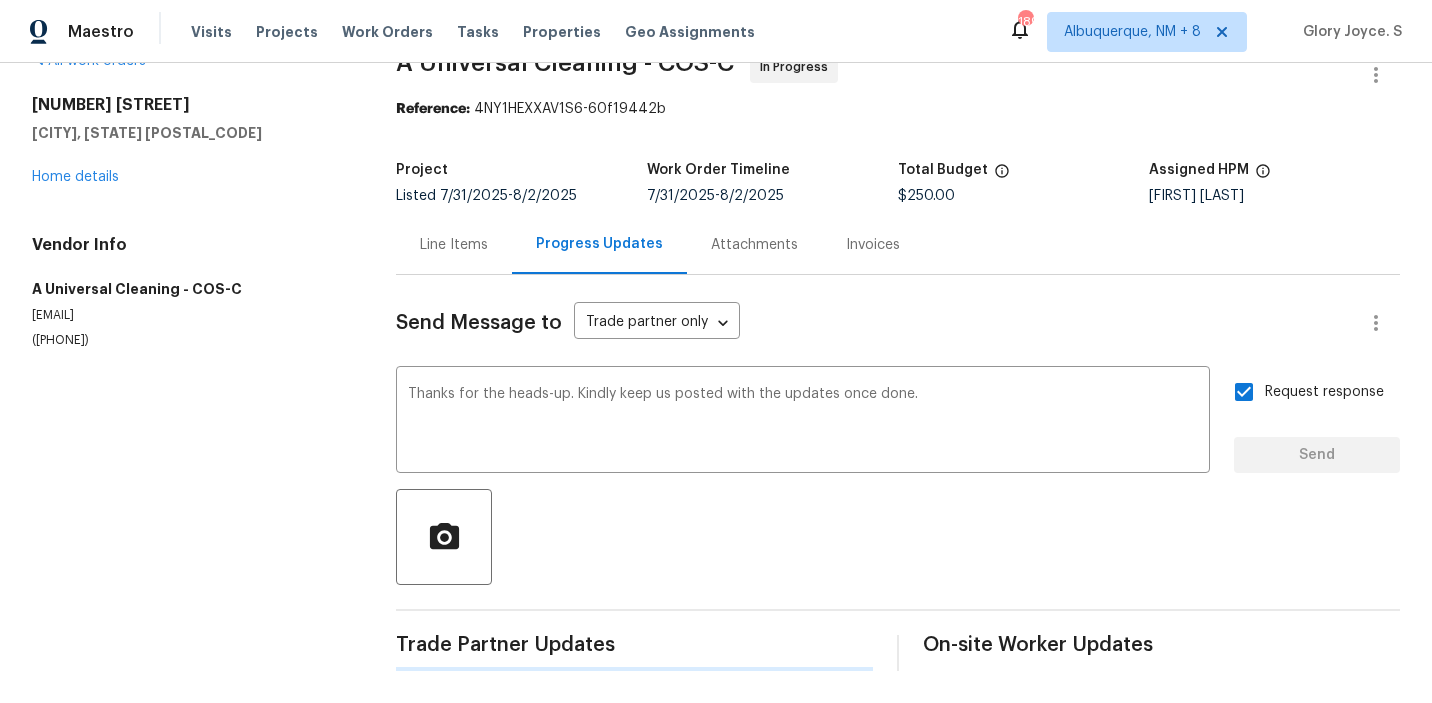 scroll, scrollTop: 44, scrollLeft: 0, axis: vertical 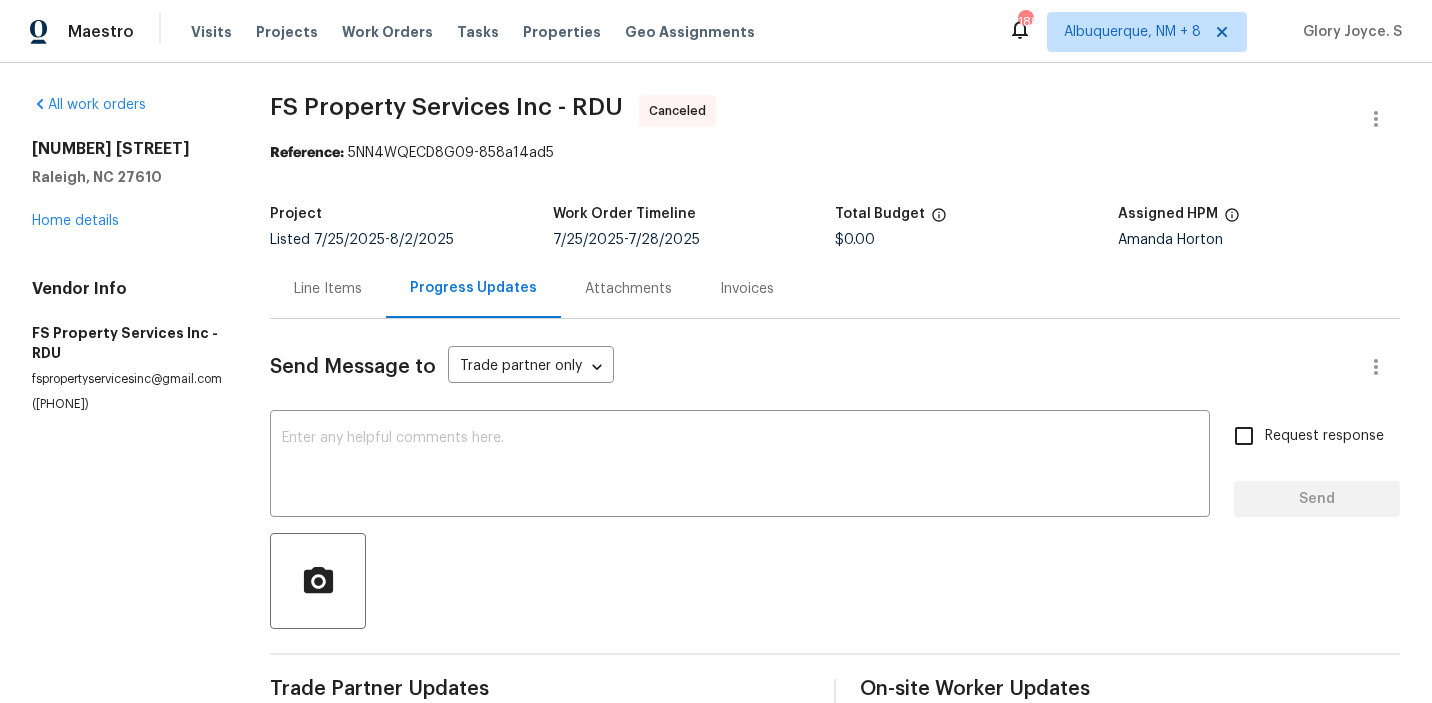click on "[NUMBER] [STREET] [CITY], [STATE] Home details" at bounding box center [127, 185] 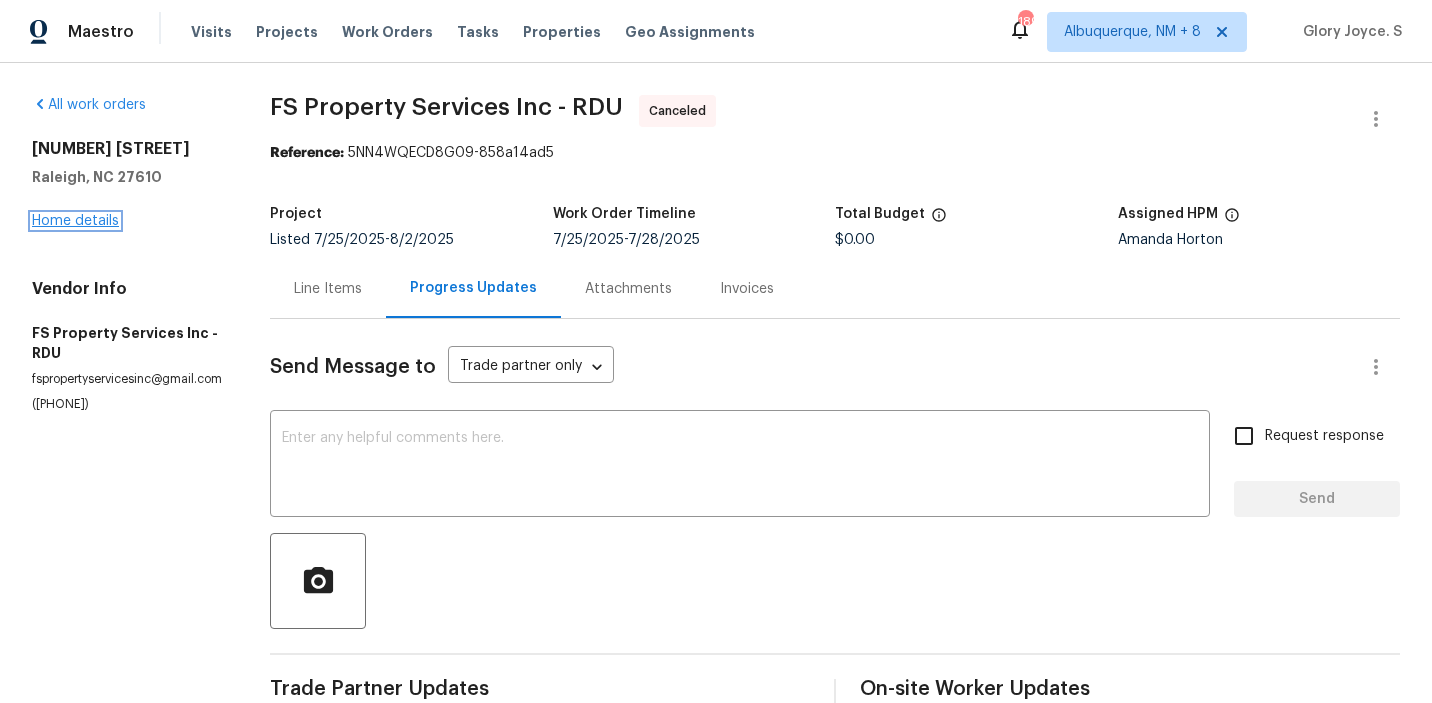 click on "Home details" at bounding box center [75, 221] 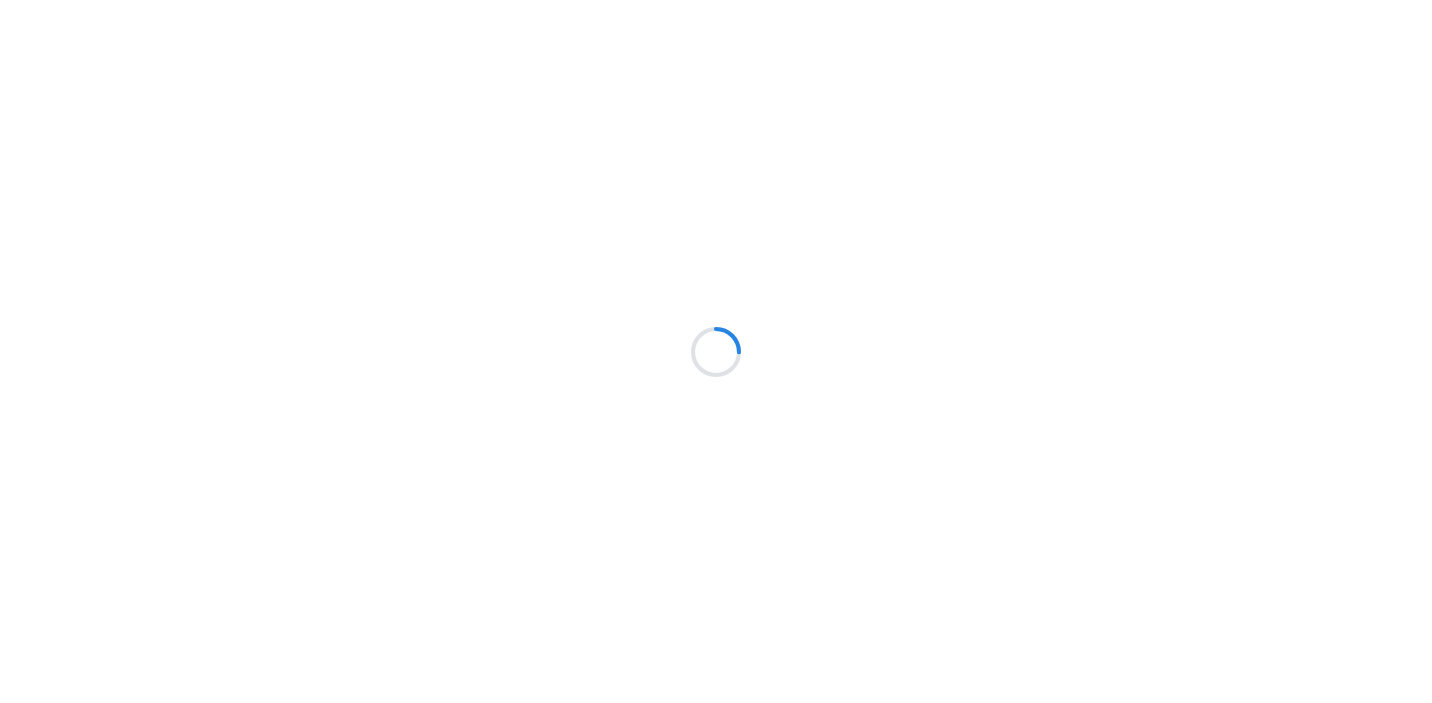 scroll, scrollTop: 0, scrollLeft: 0, axis: both 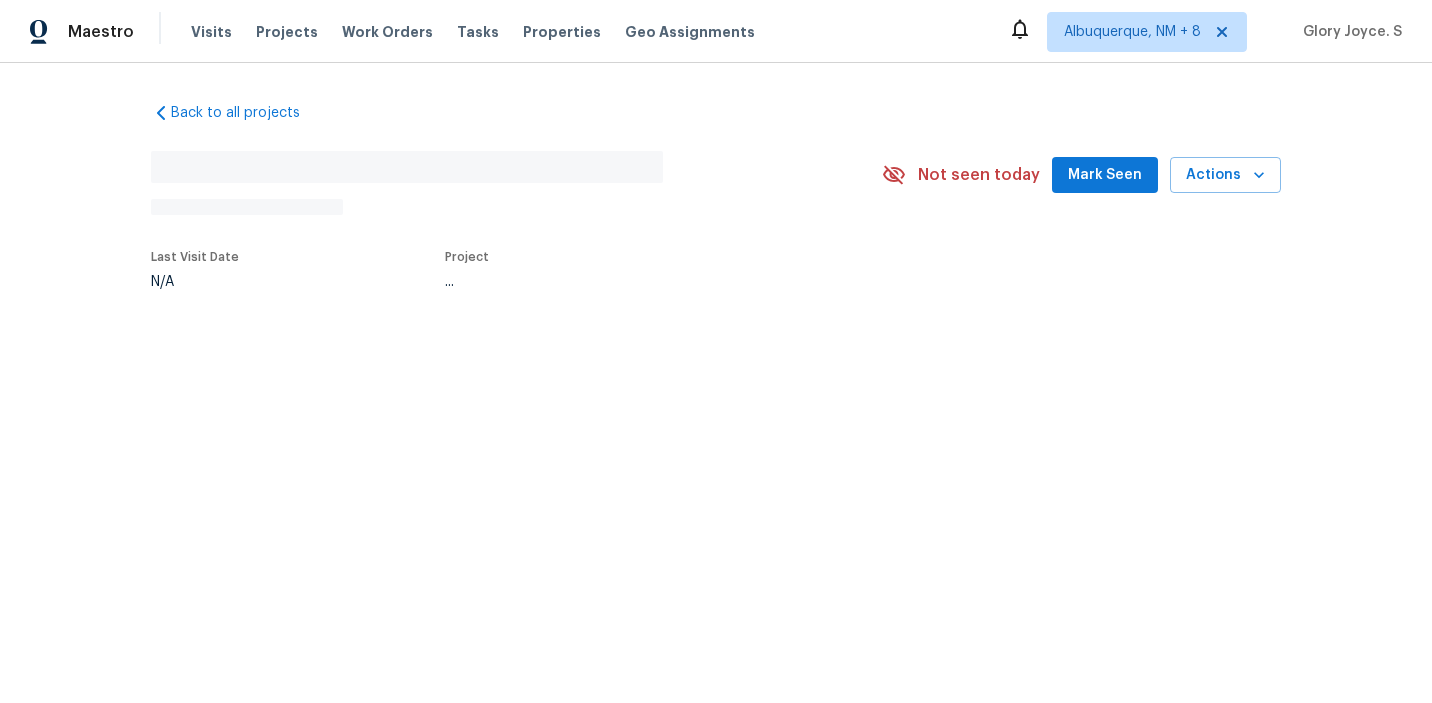 click on "N/A" at bounding box center [195, 282] 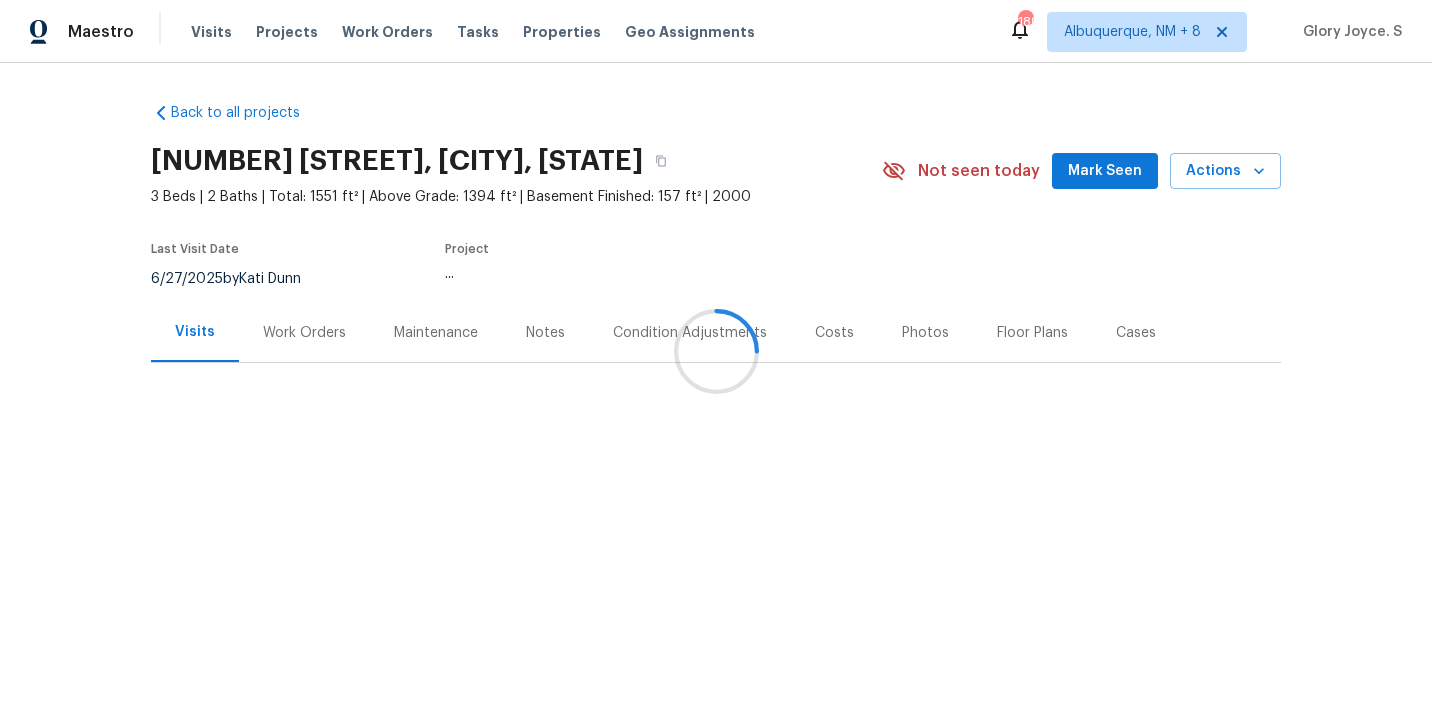 click at bounding box center [716, 351] 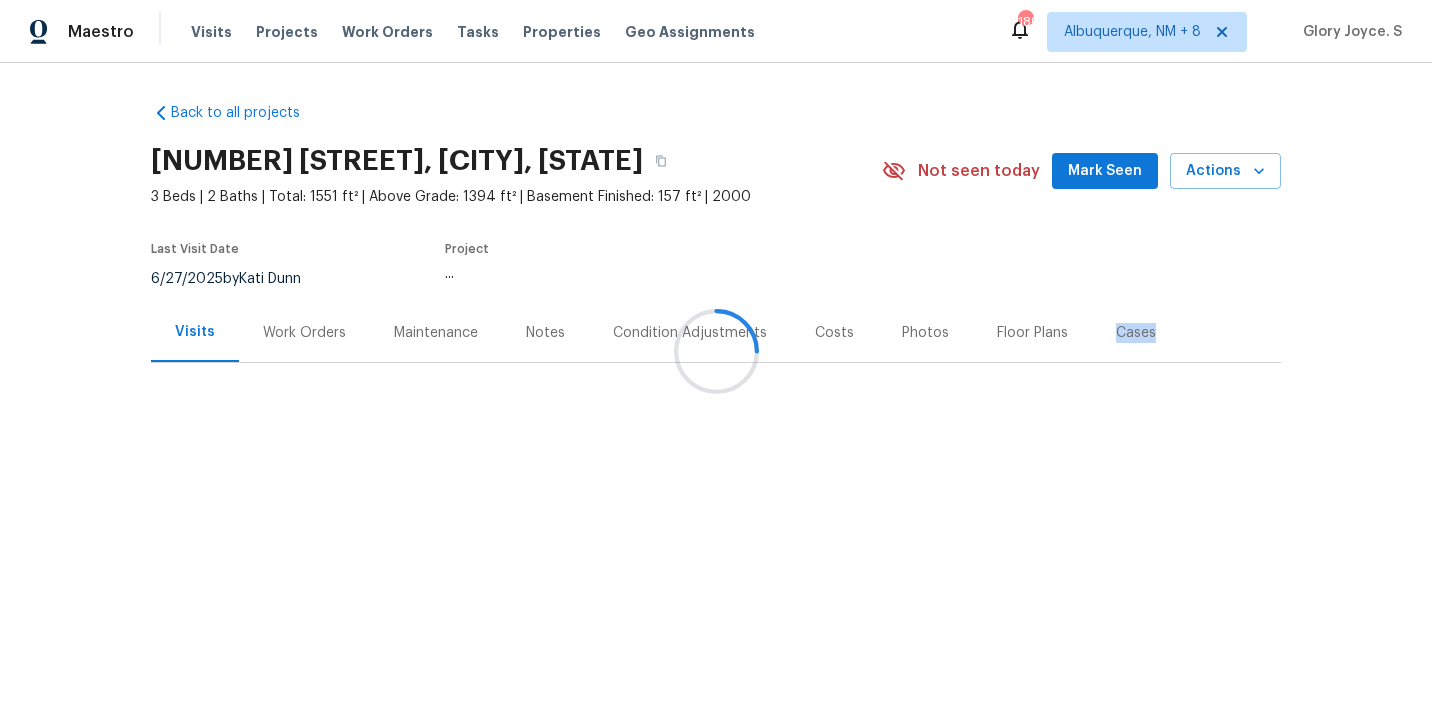 click at bounding box center [716, 351] 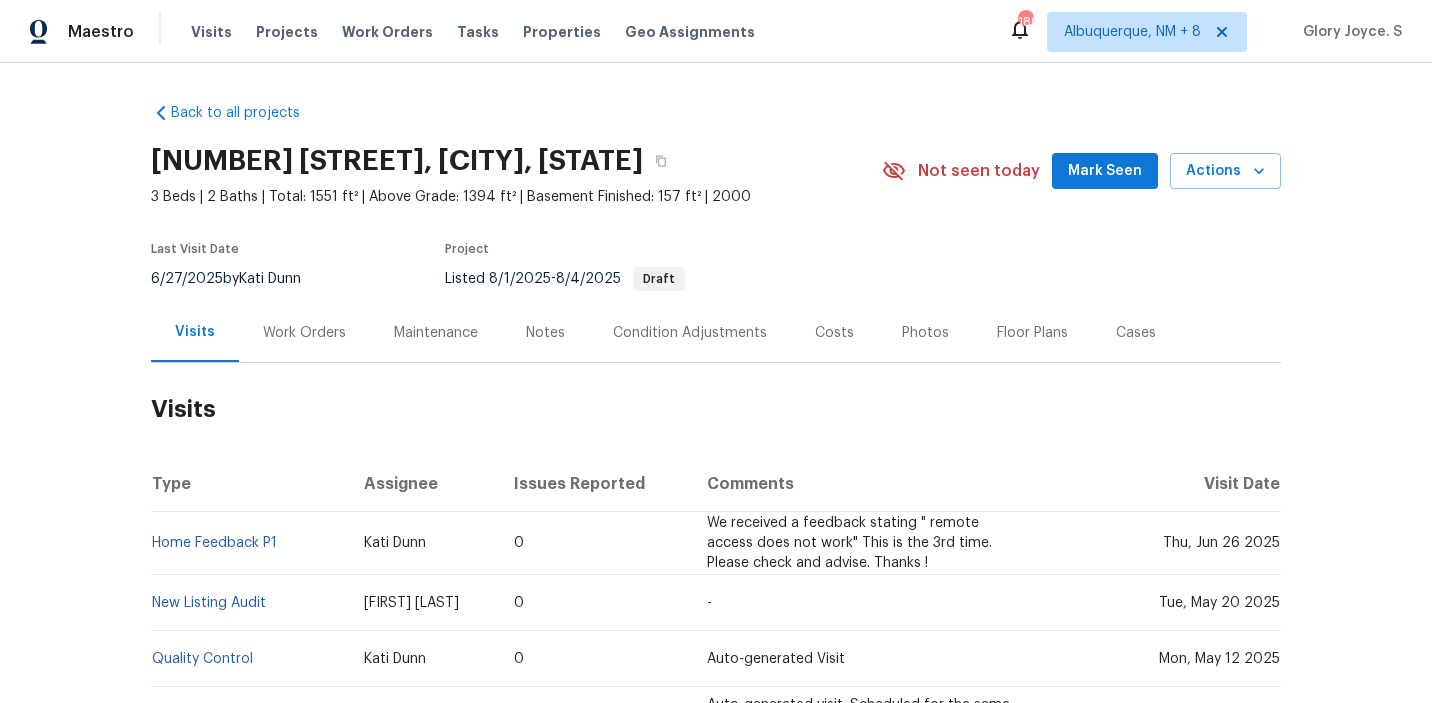 click on "Work Orders" at bounding box center [304, 333] 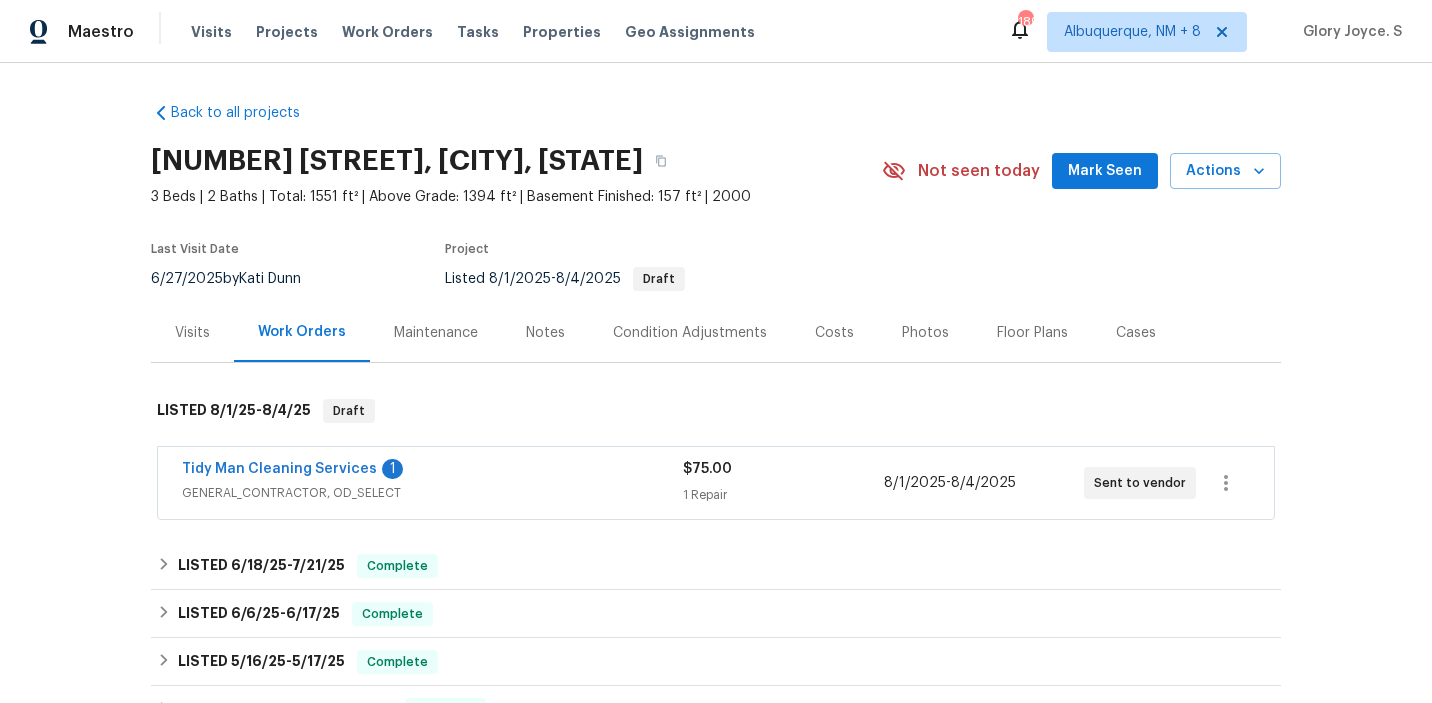 click on "Tidy Man Cleaning Services" at bounding box center (279, 469) 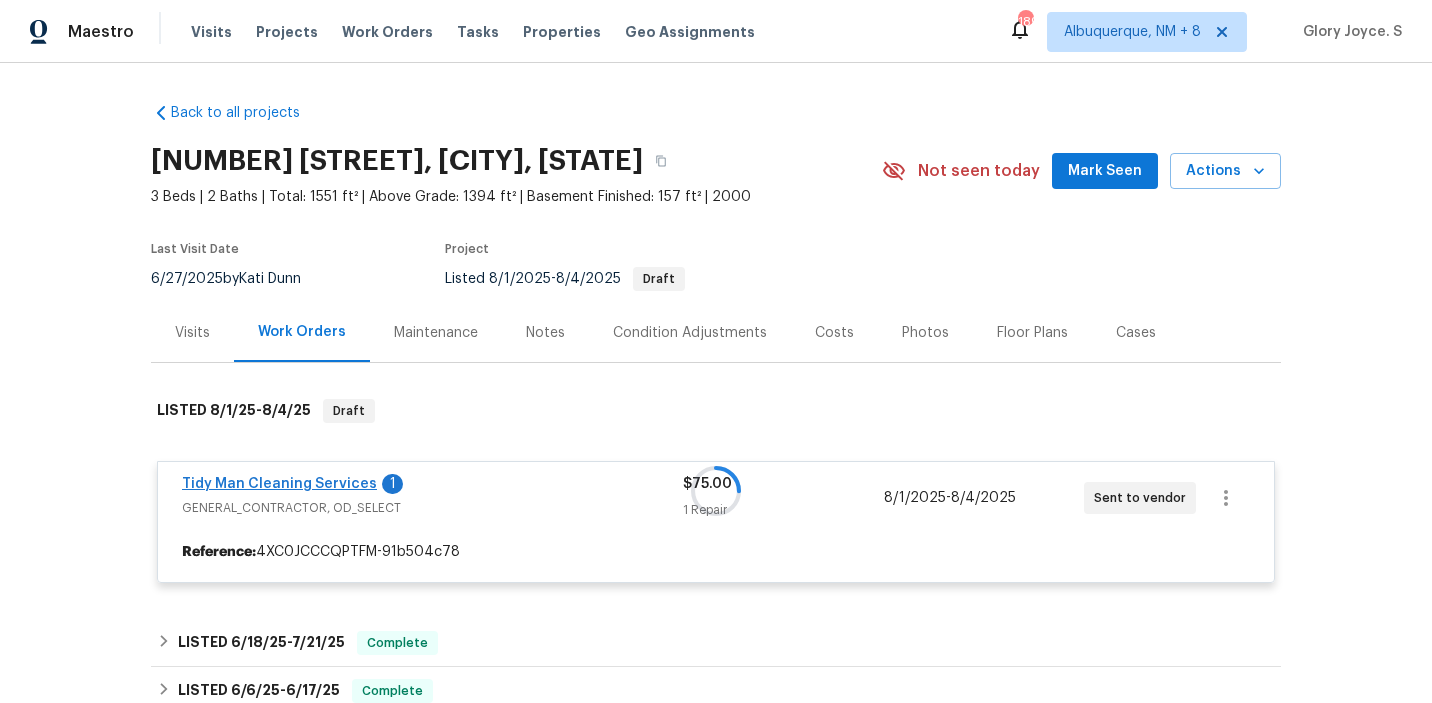 click at bounding box center [716, 491] 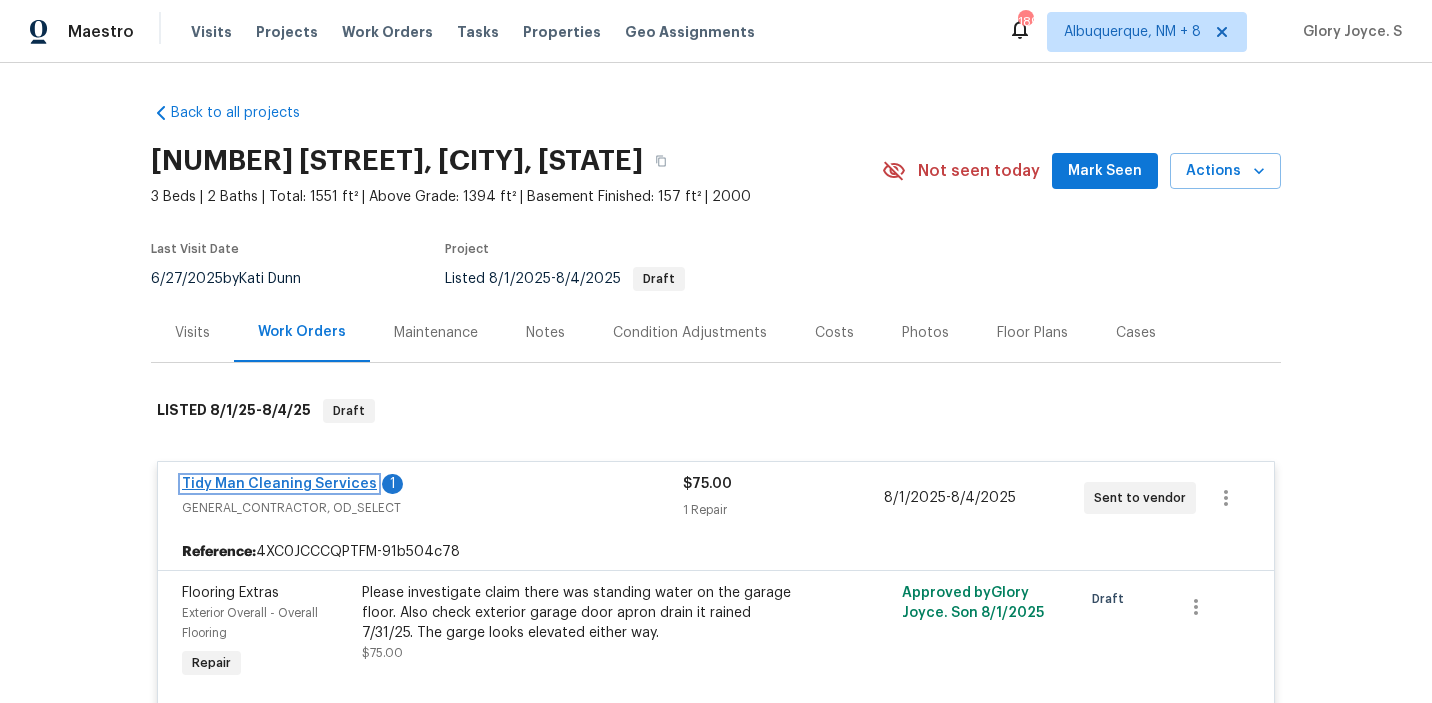 click on "Tidy Man Cleaning Services" at bounding box center [279, 484] 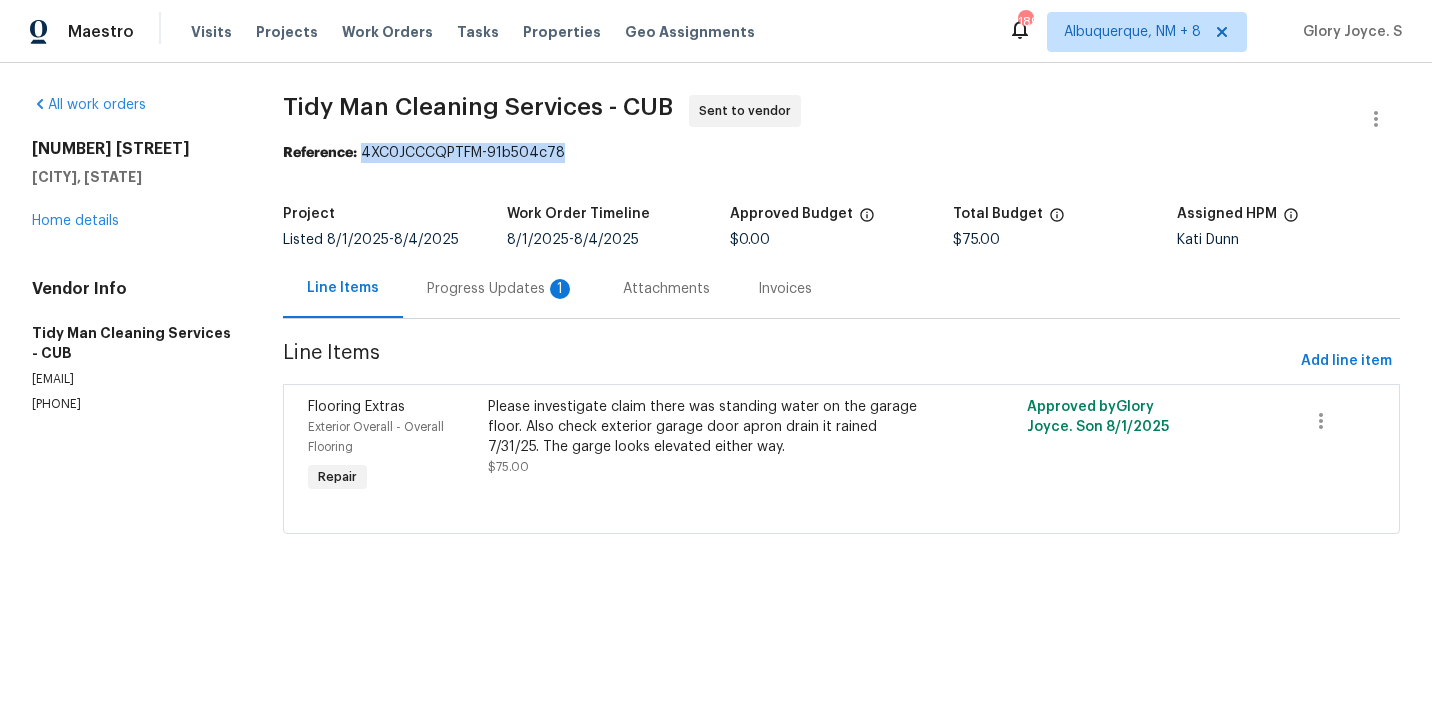 drag, startPoint x: 365, startPoint y: 150, endPoint x: 781, endPoint y: 150, distance: 416 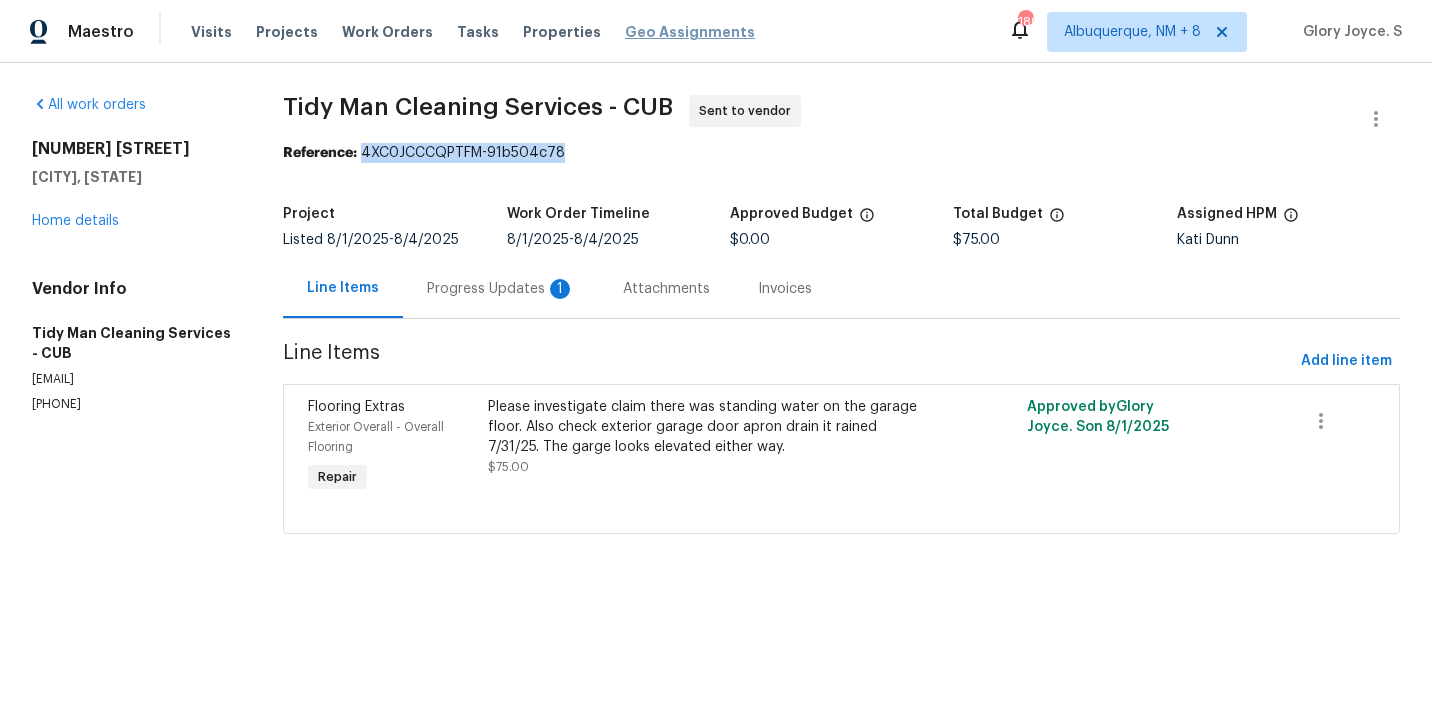 copy on "4XC0JCCCQPTFM-91b504c78" 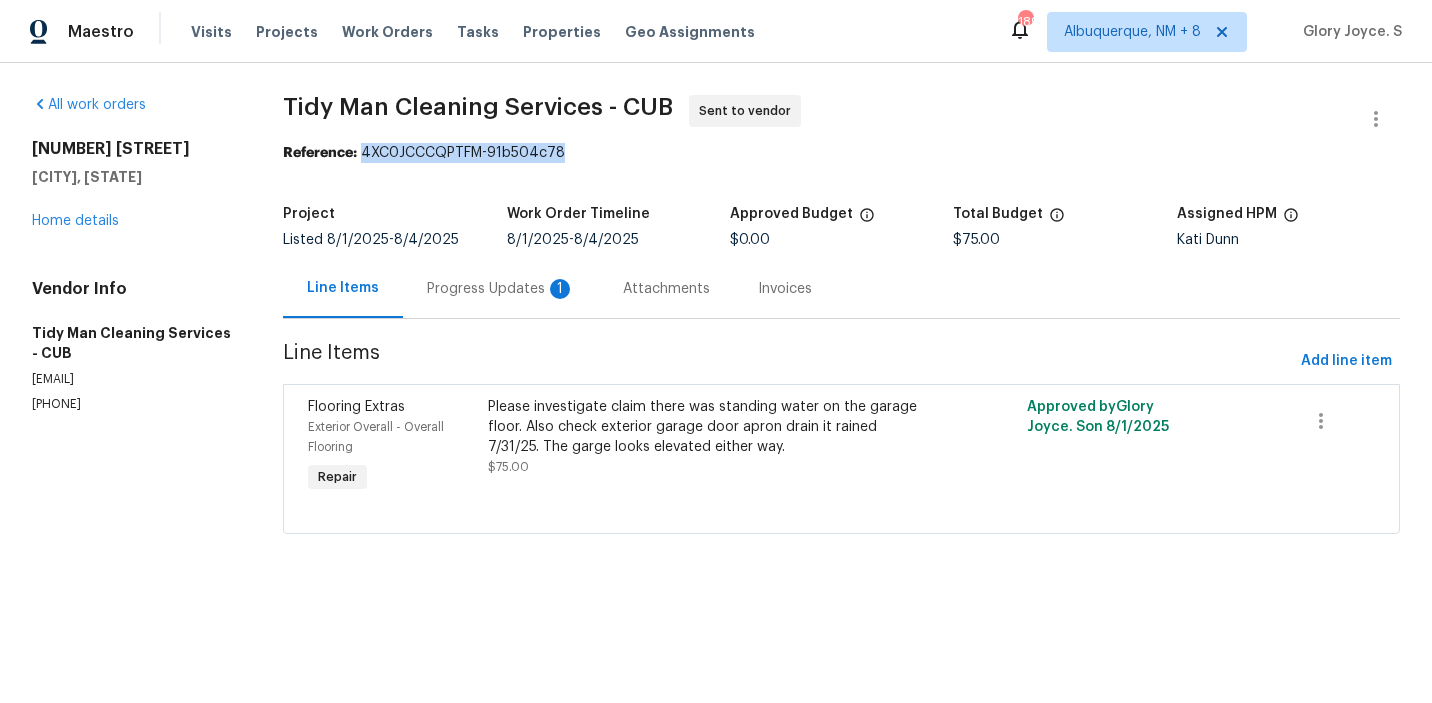 click on "Progress Updates 1" at bounding box center (501, 289) 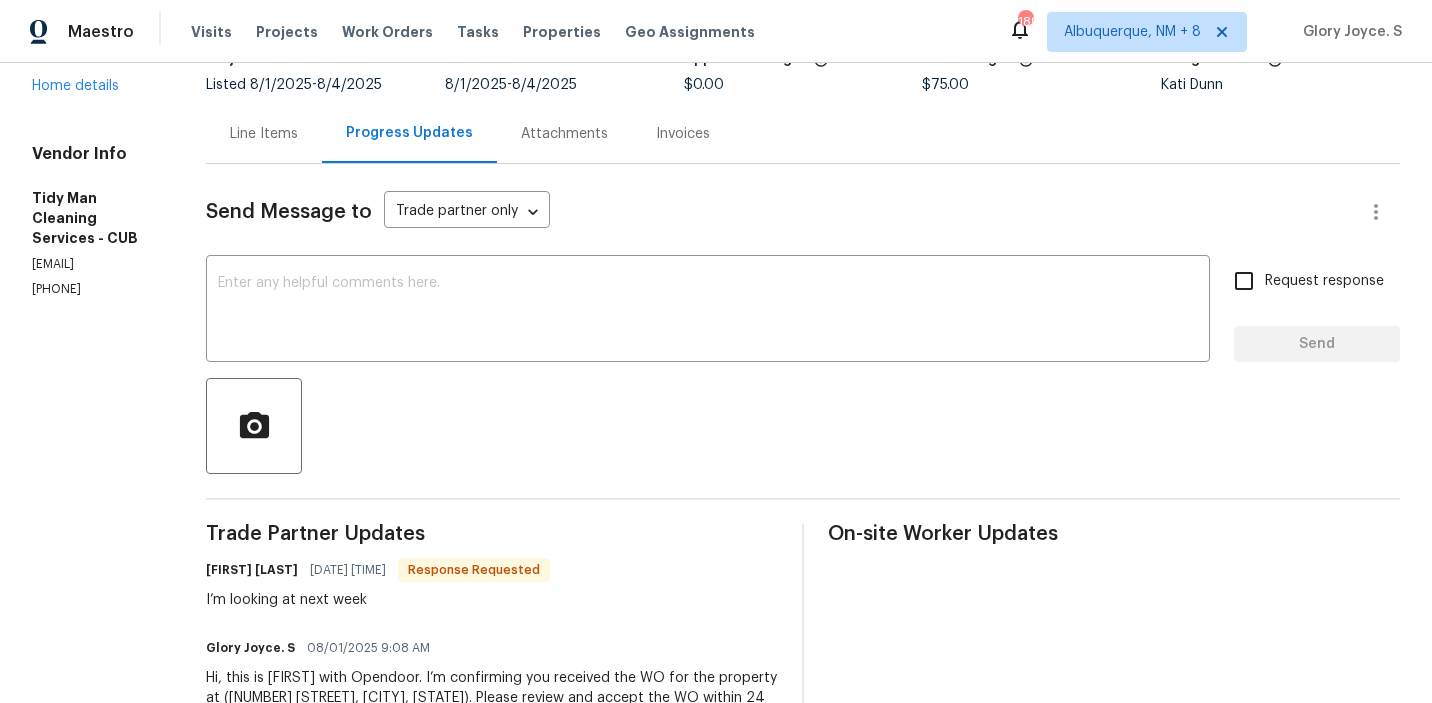 scroll, scrollTop: 159, scrollLeft: 0, axis: vertical 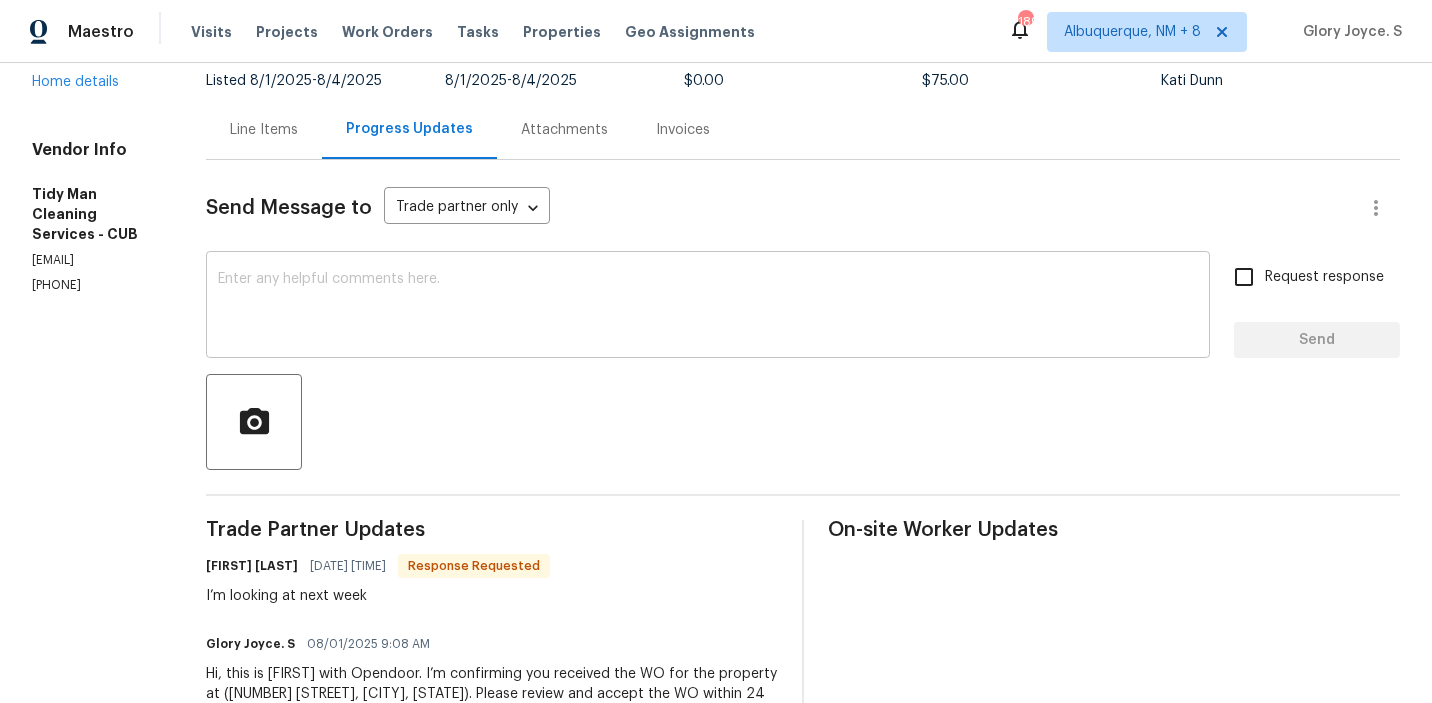 click at bounding box center (708, 307) 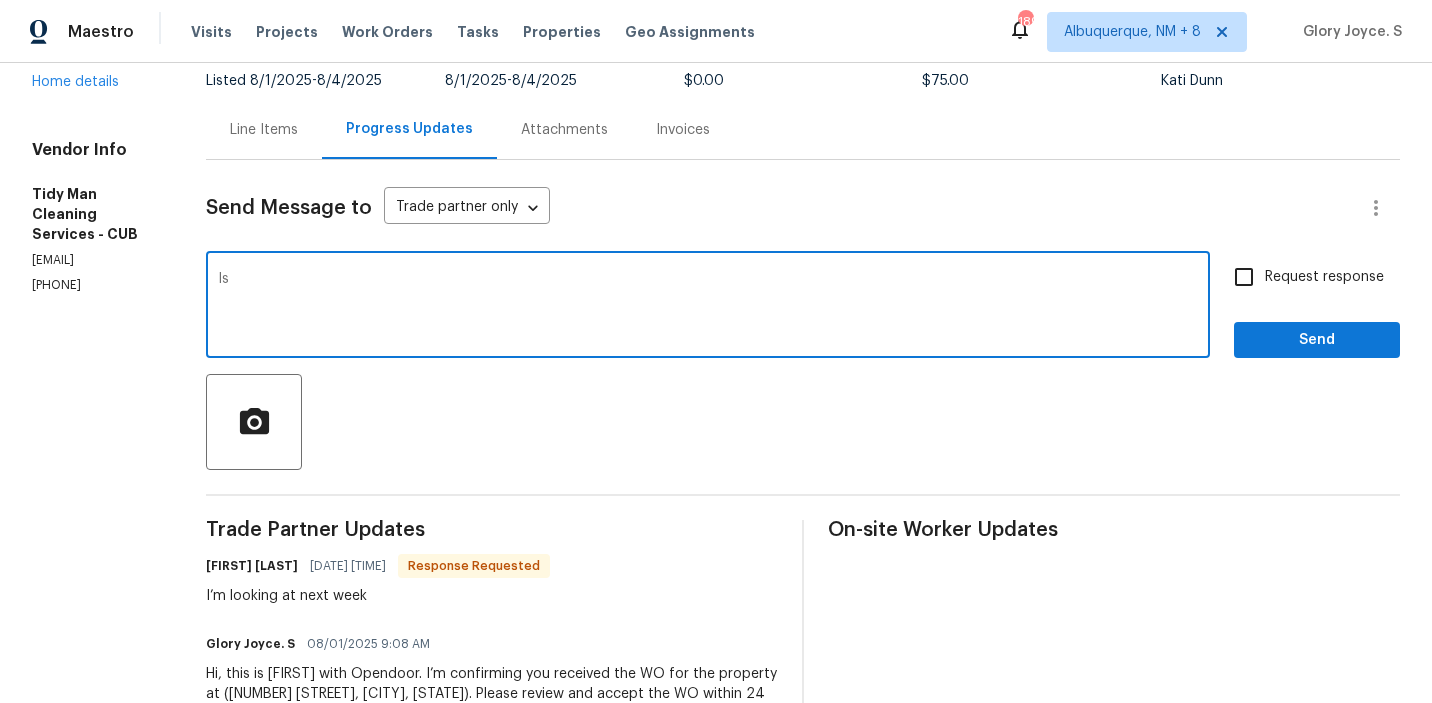 type on "I" 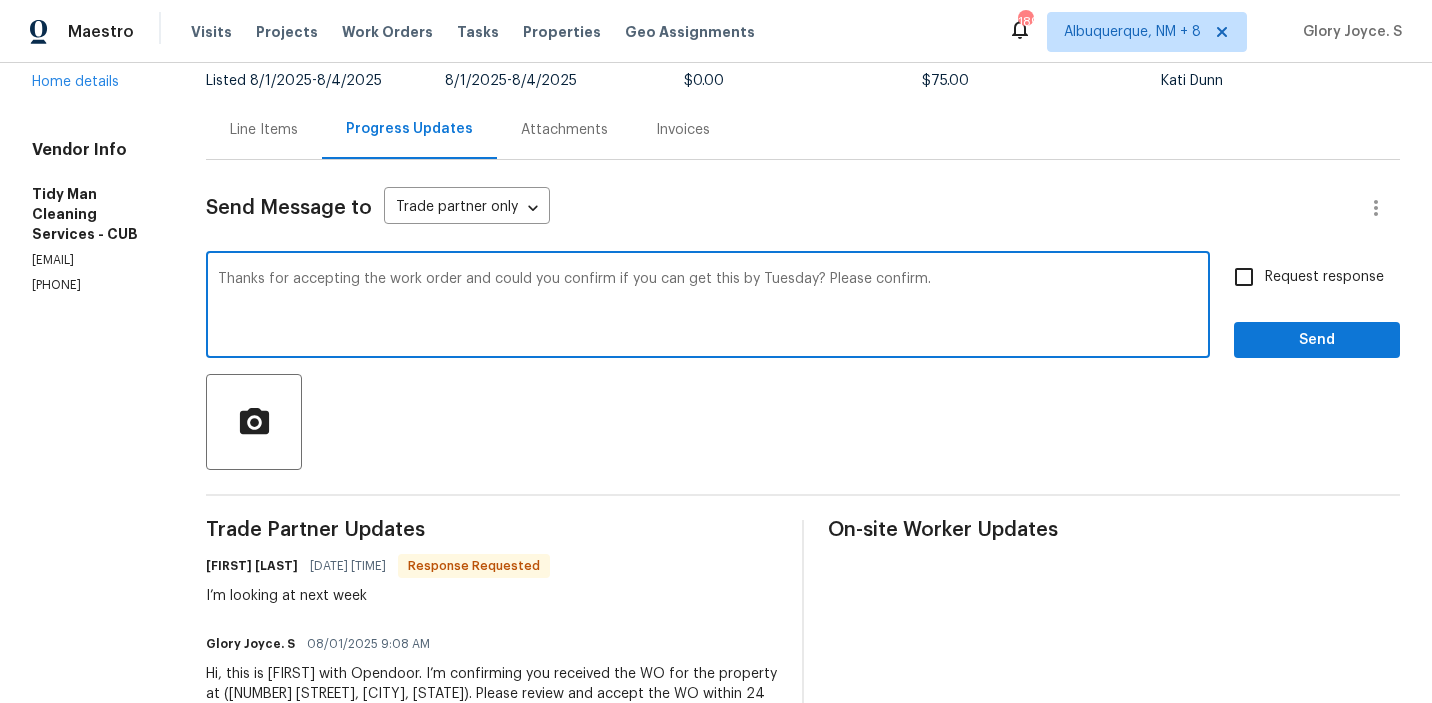 type on "Thanks for accepting the work order and could you confirm if you can get this by Tuesday? Please confirm." 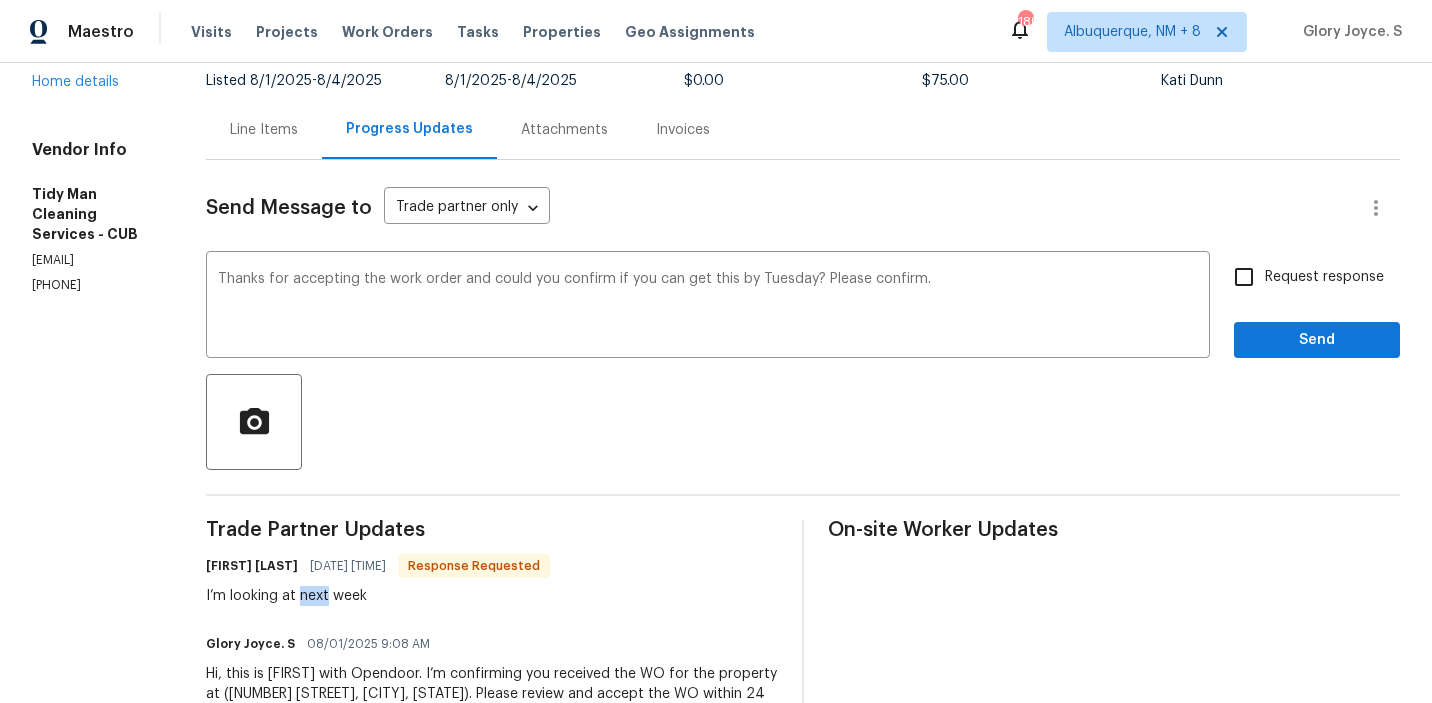 click on "I’m looking at next week" at bounding box center (378, 596) 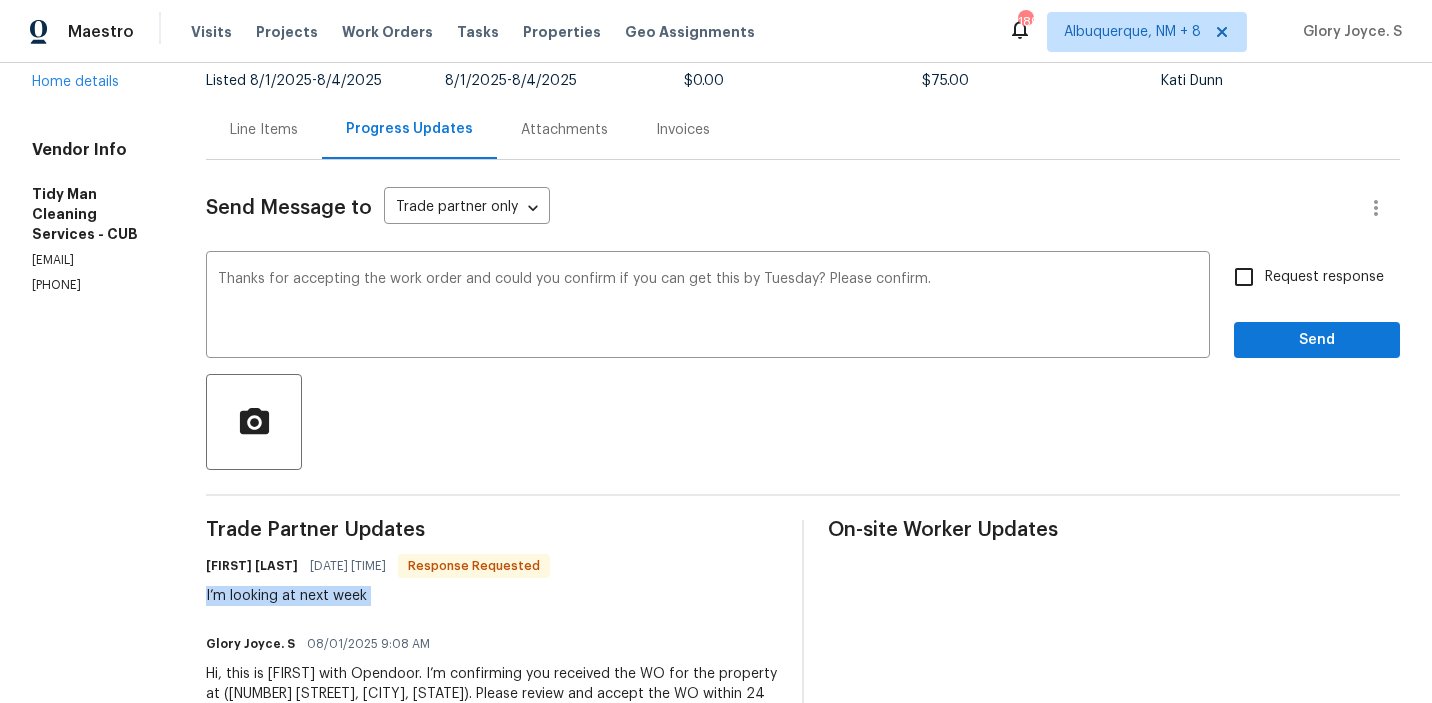 copy on "I’m looking at next week" 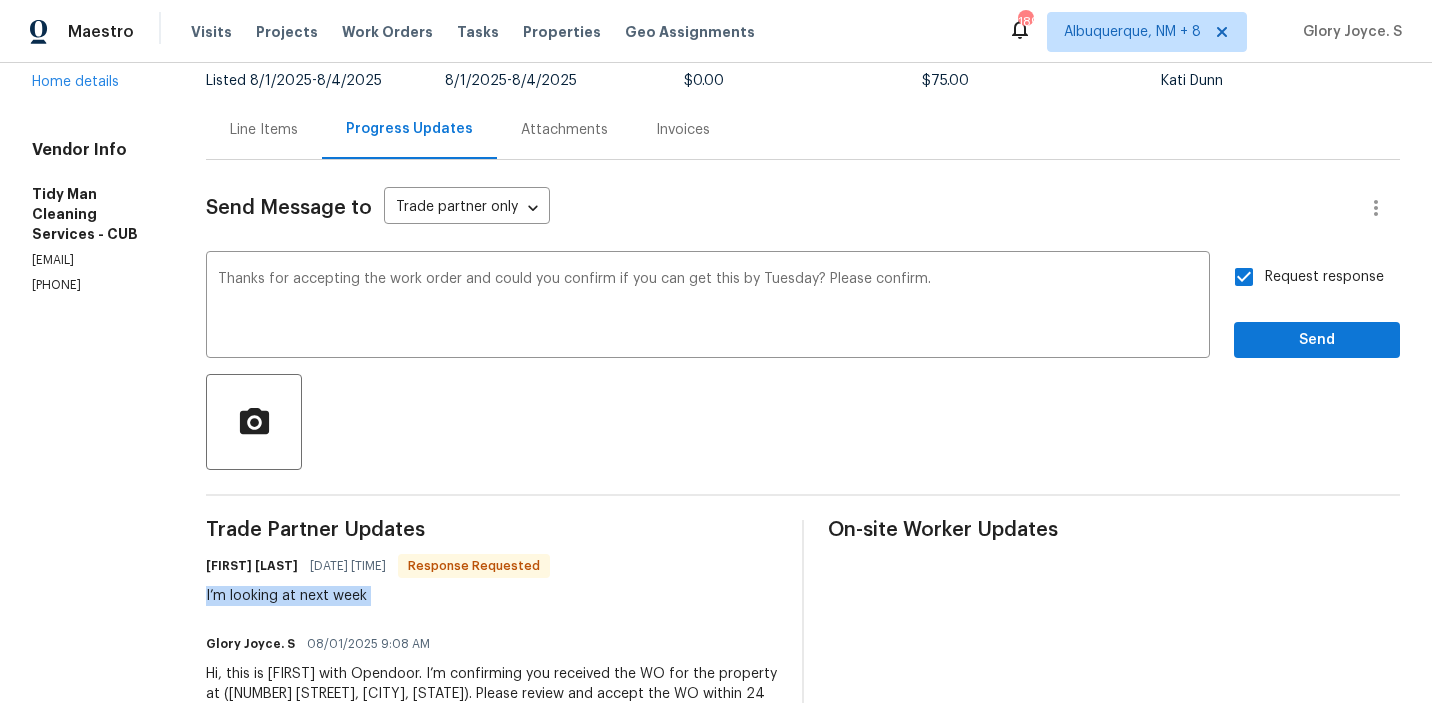 click on "Request response Send" at bounding box center (1317, 307) 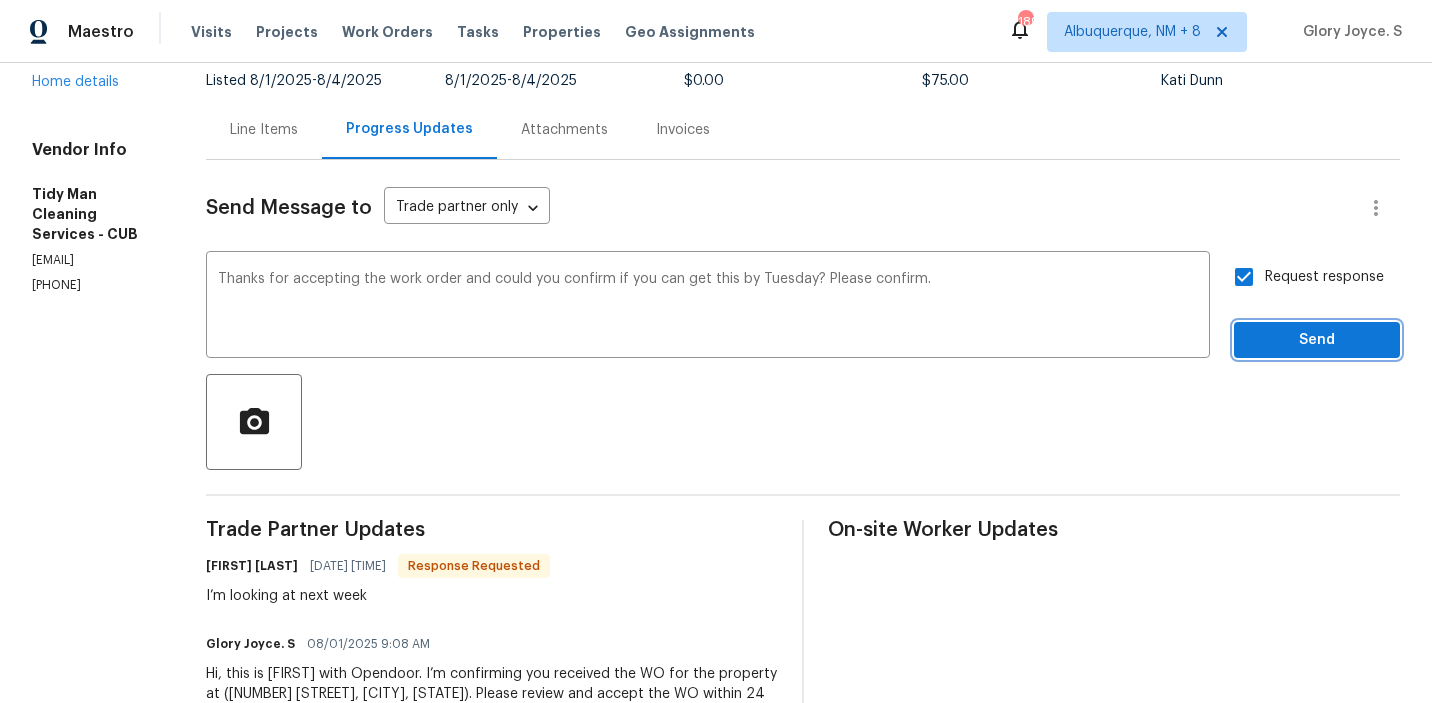 click on "Send" at bounding box center [1317, 340] 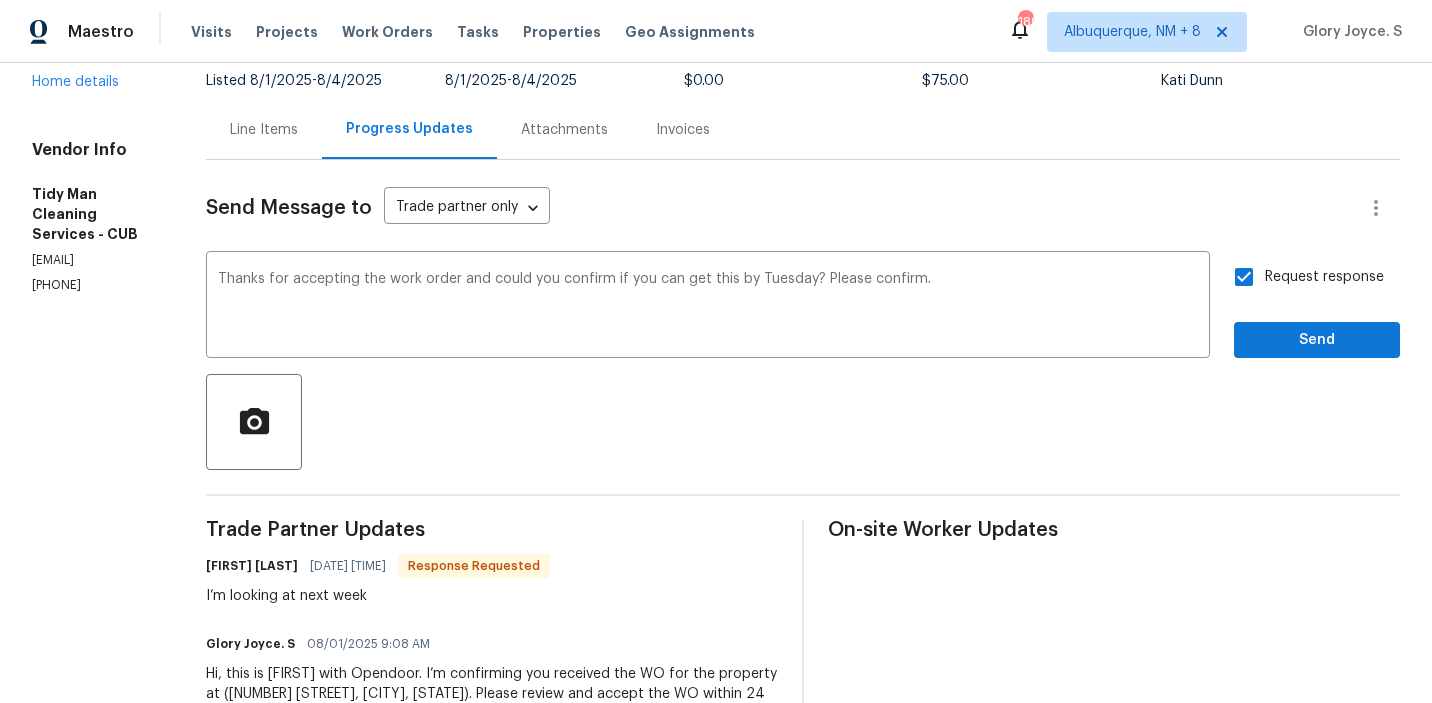 scroll, scrollTop: 44, scrollLeft: 0, axis: vertical 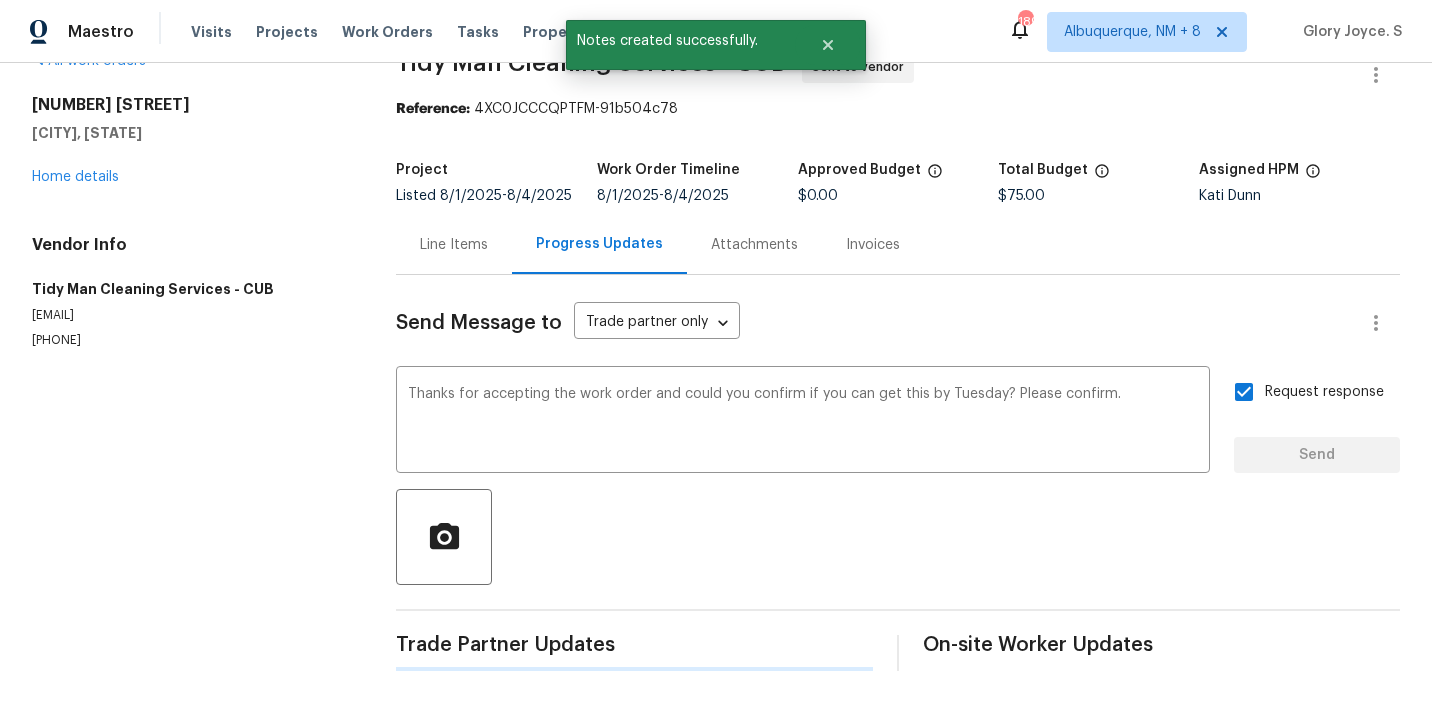 type 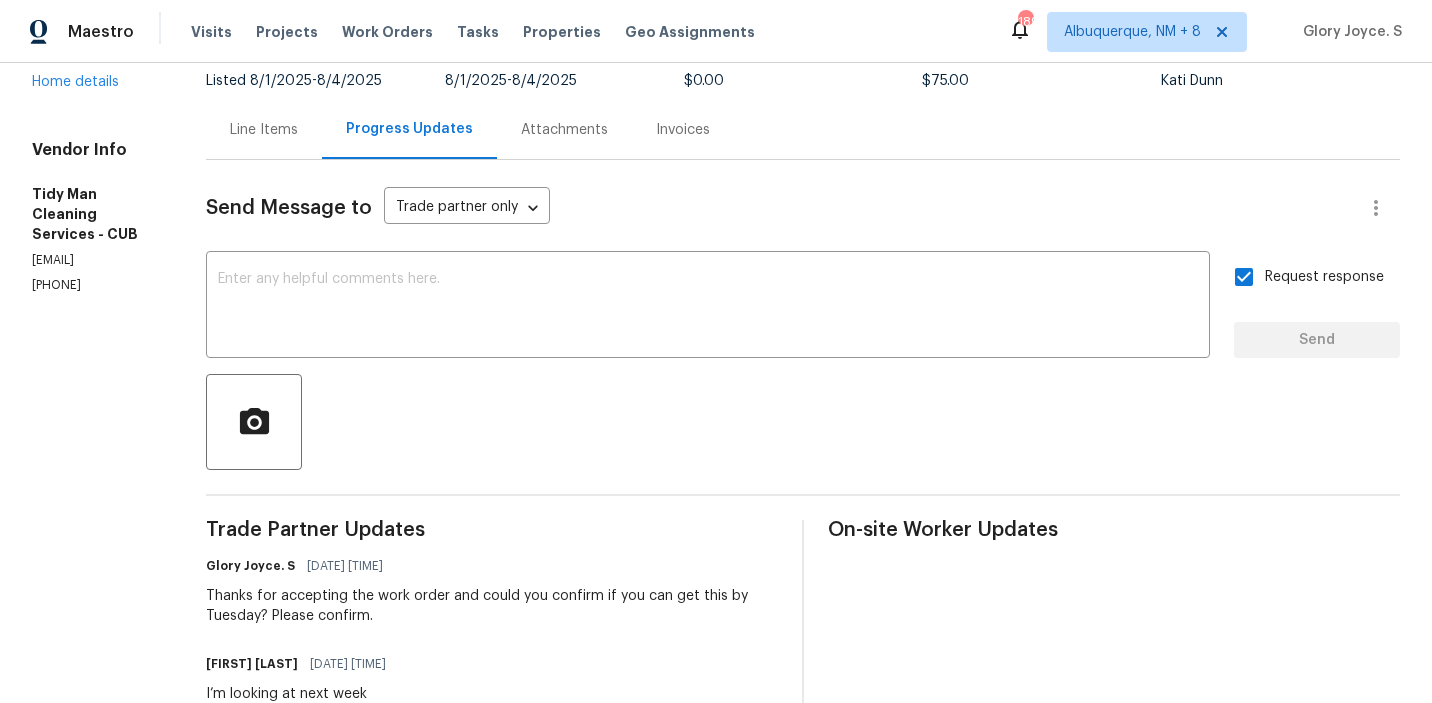 scroll, scrollTop: 266, scrollLeft: 0, axis: vertical 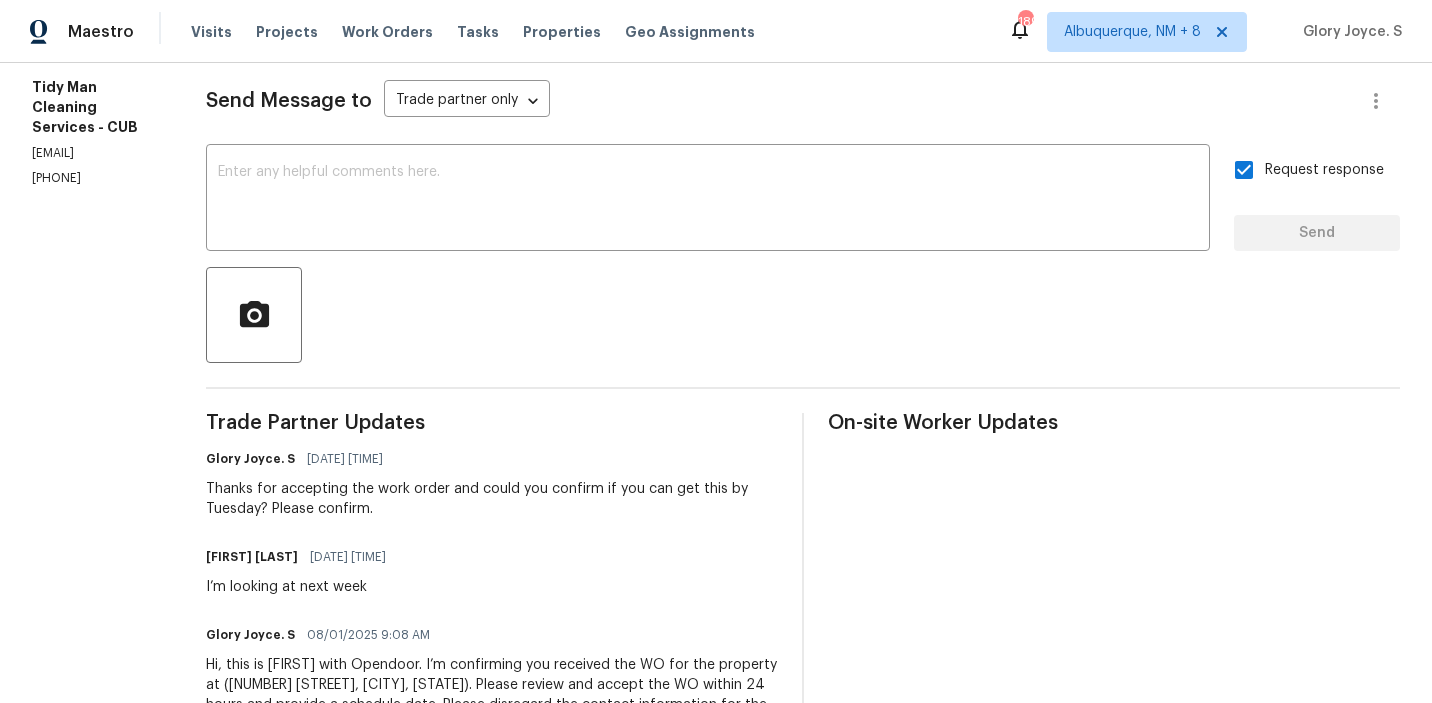 click on "Trade Partner Updates Glory Joyce. S 08/01/2025 12:04 PM Thanks for accepting the work order and could you confirm if you can get this by Tuesday? Please confirm. Carl Palmgren 08/01/2025 11:52 AM I’m looking at next week Glory Joyce. S 08/01/2025 9:08 AM Hi, this is Glory with Opendoor. I’m confirming you received the WO for the property at (7 Beech Branch Ct, Irmo, SC 29063). Please review and accept the WO within 24 hours and provide a schedule date. Please disregard the contact information for the HPM included in the WO. Our Centralised LWO Team is responsible for Listed WOs. The team can be reached through the portal or by phone at (480) 478-0155." at bounding box center [492, 596] 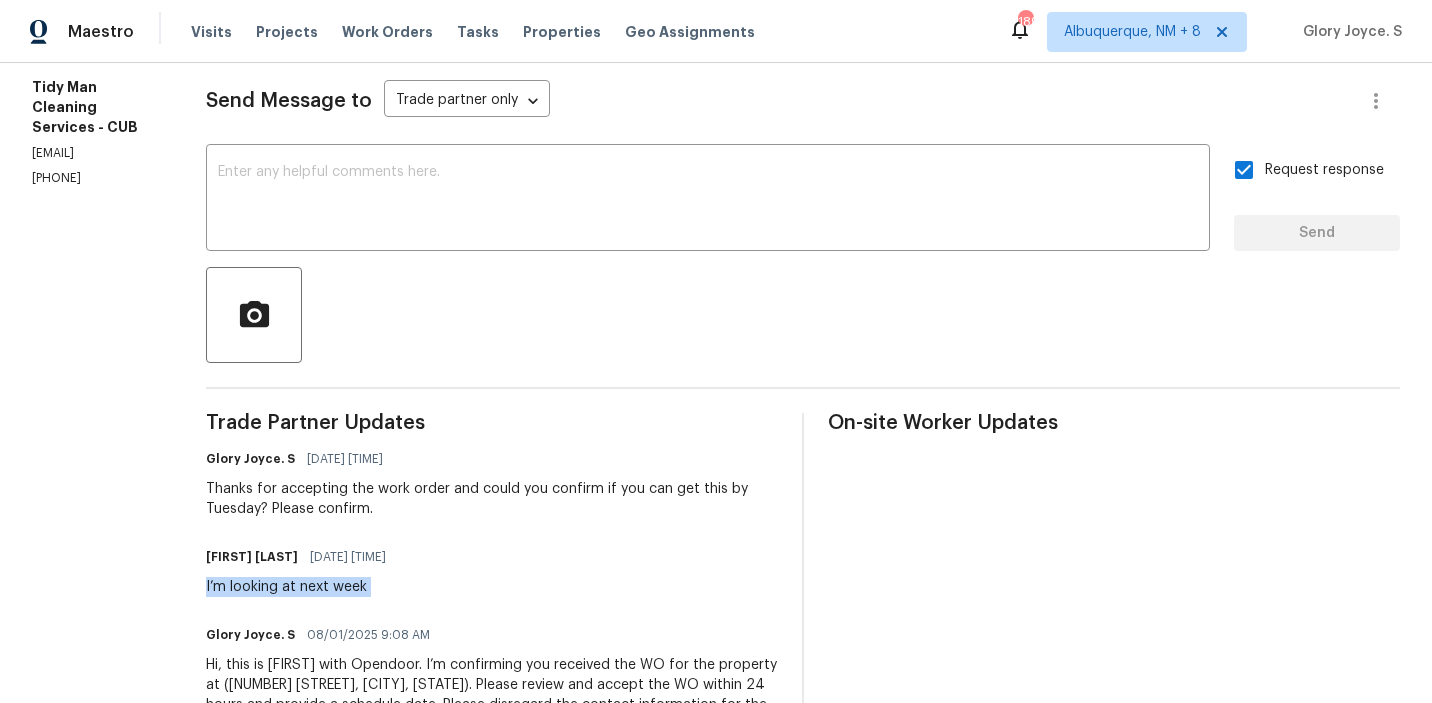 copy on "I’m looking at next week" 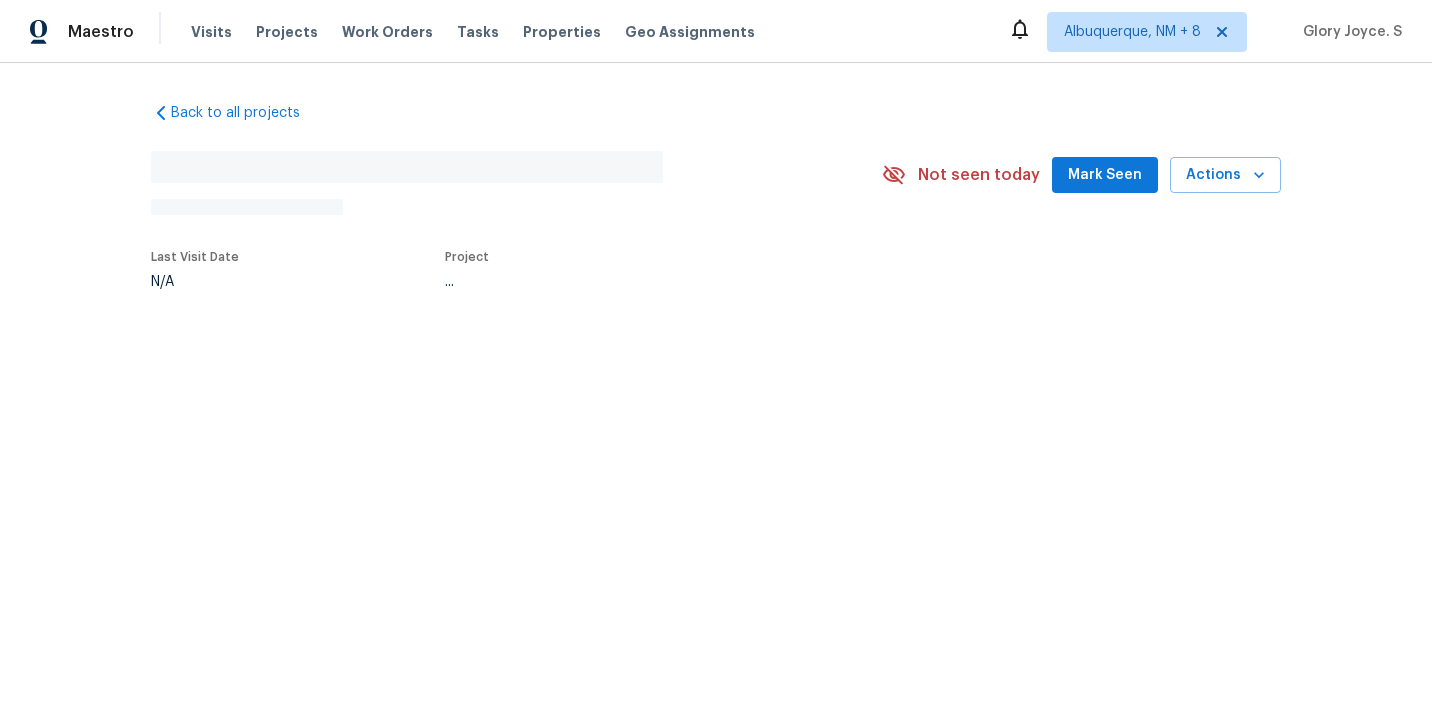 scroll, scrollTop: 0, scrollLeft: 0, axis: both 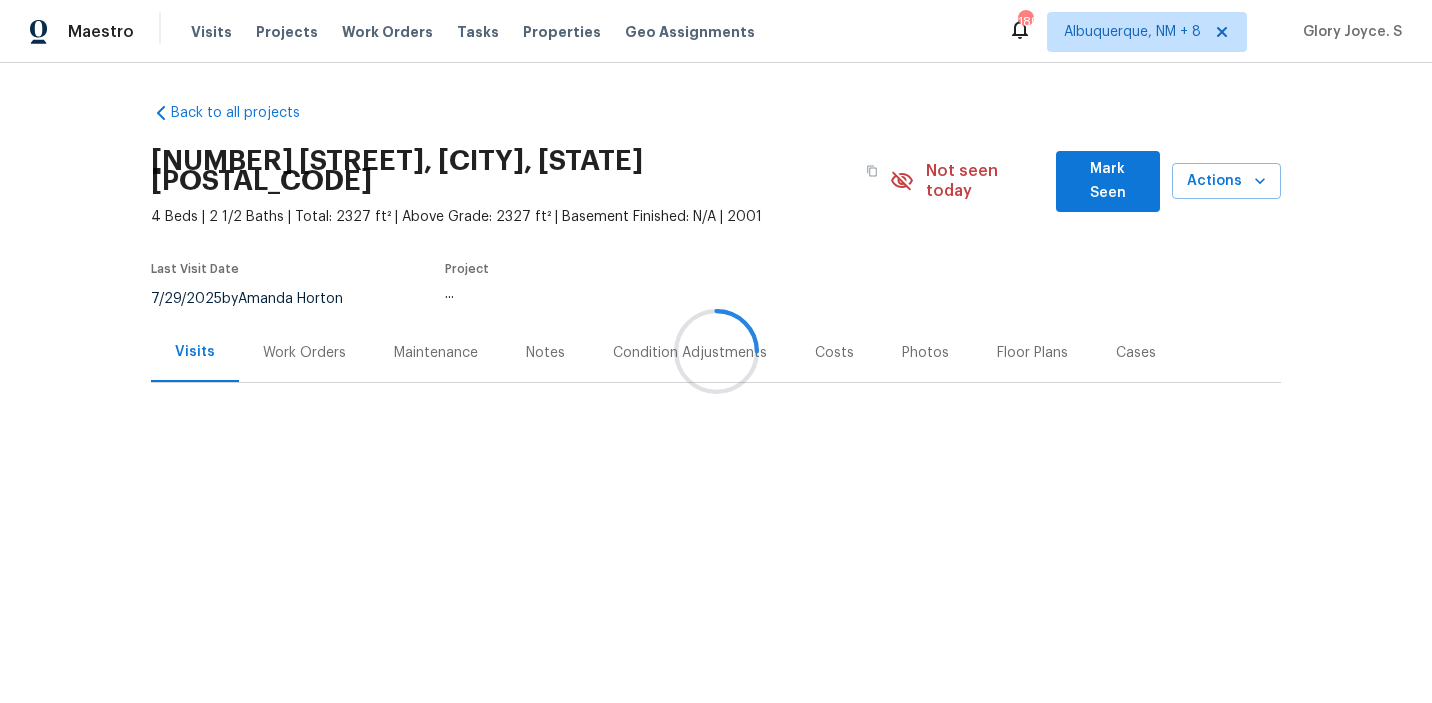 click at bounding box center [716, 351] 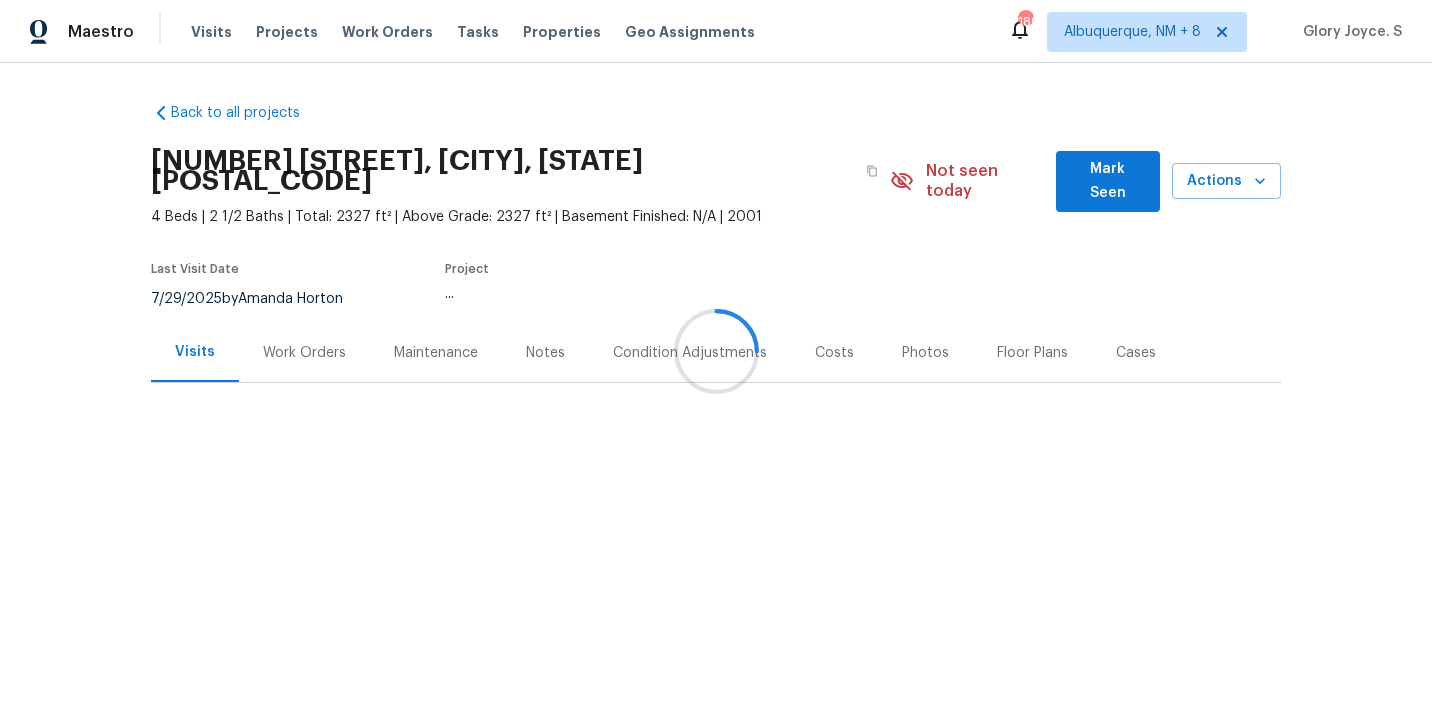 click on "Work Orders" at bounding box center [304, 352] 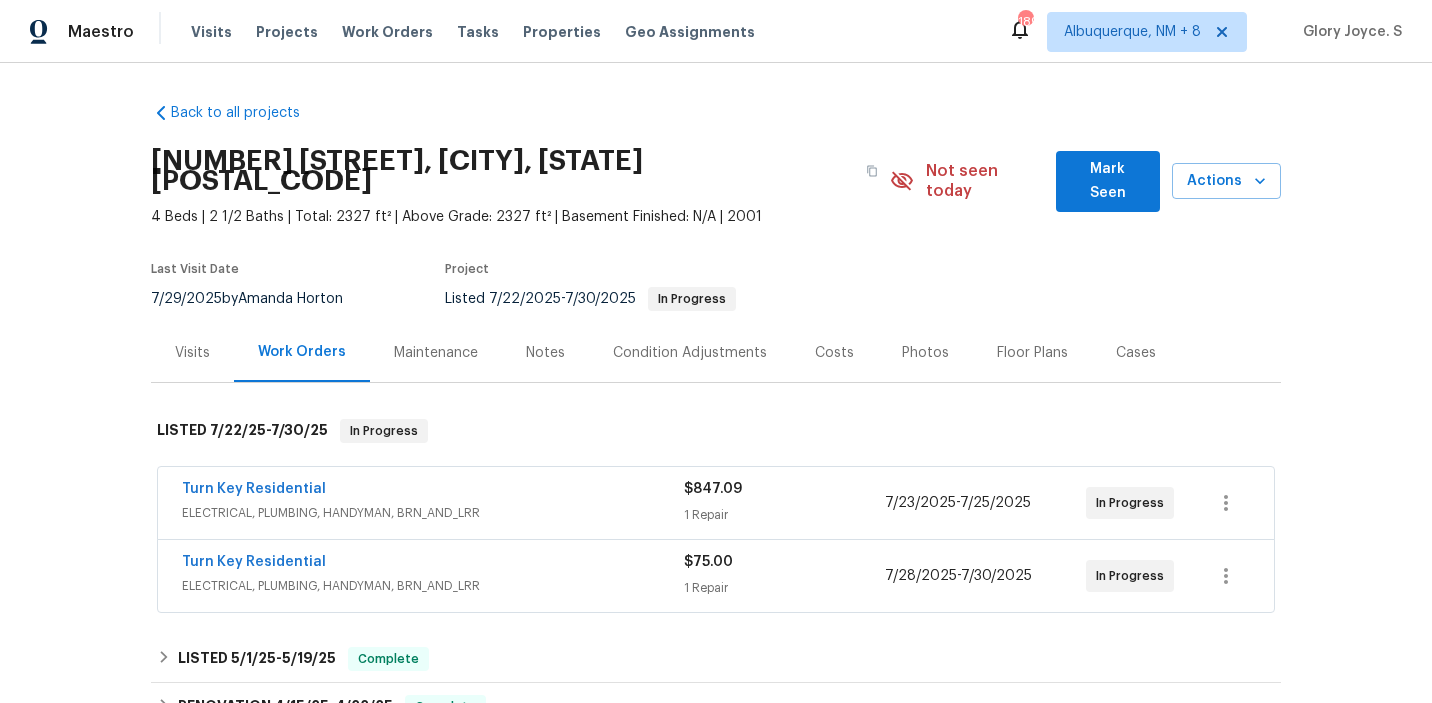 click on "Turn Key Residential" at bounding box center [254, 562] 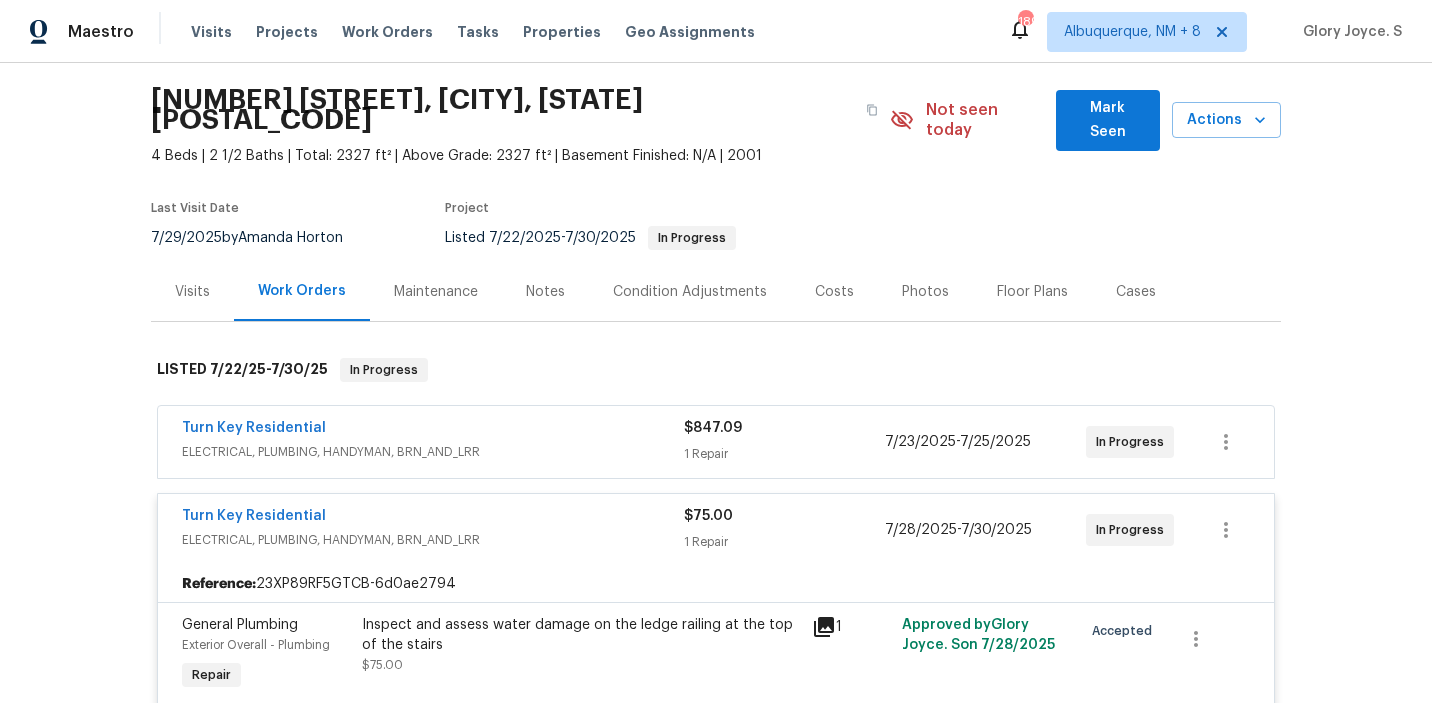 scroll, scrollTop: 86, scrollLeft: 0, axis: vertical 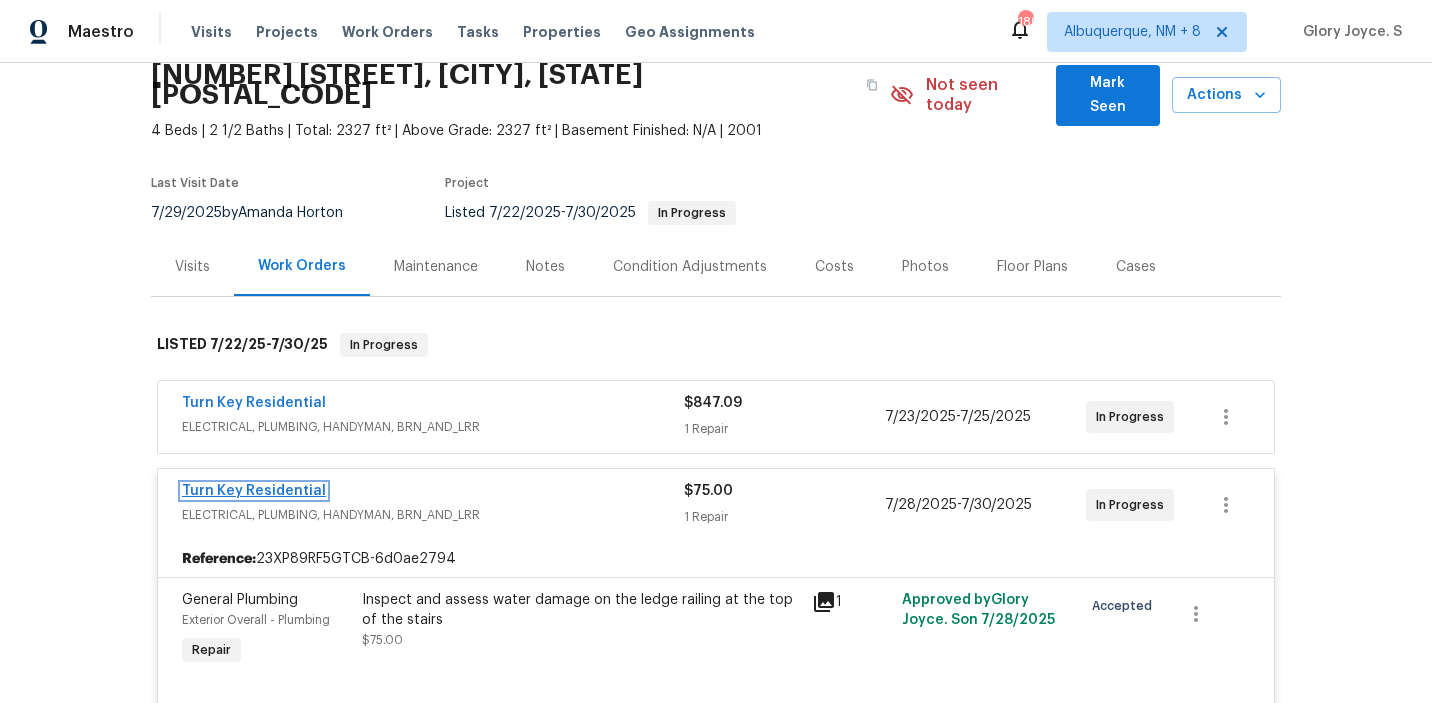 click on "Turn Key Residential" at bounding box center (254, 491) 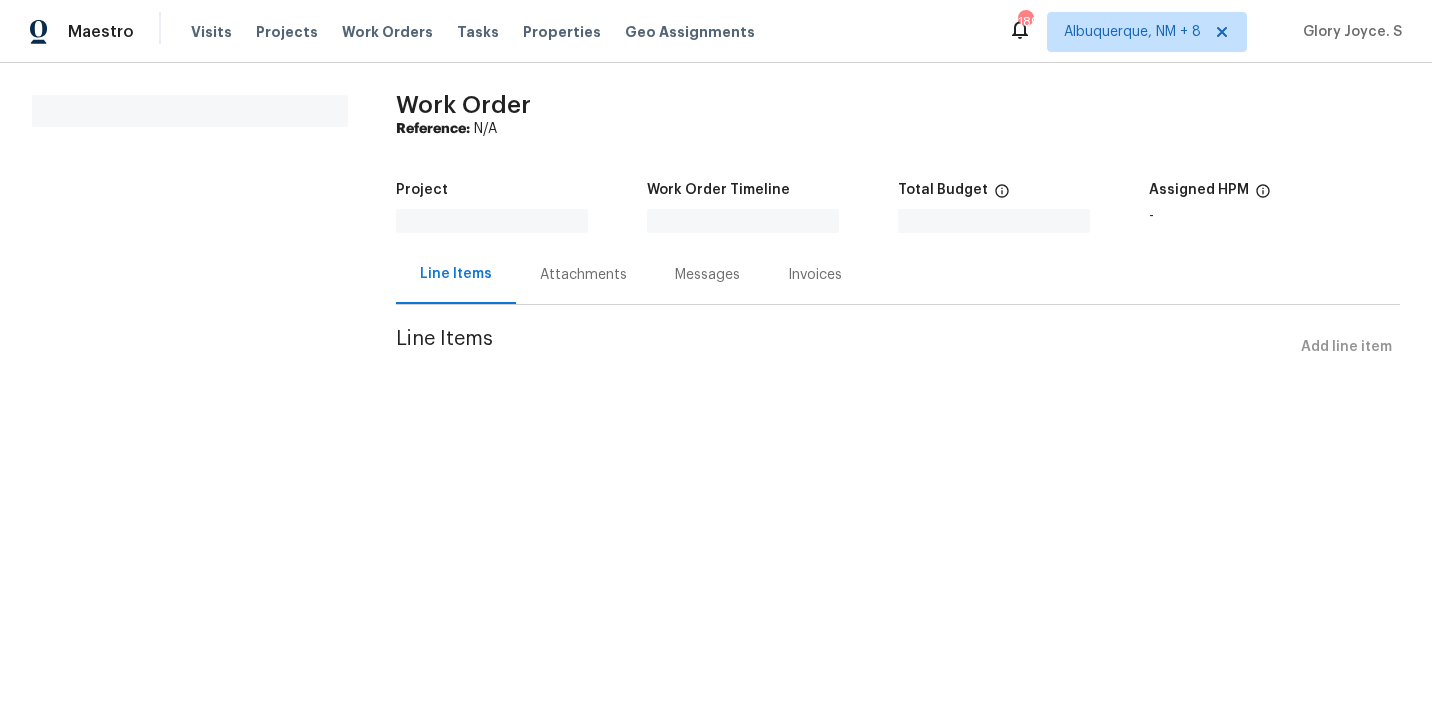 click on "Attachments" at bounding box center (583, 274) 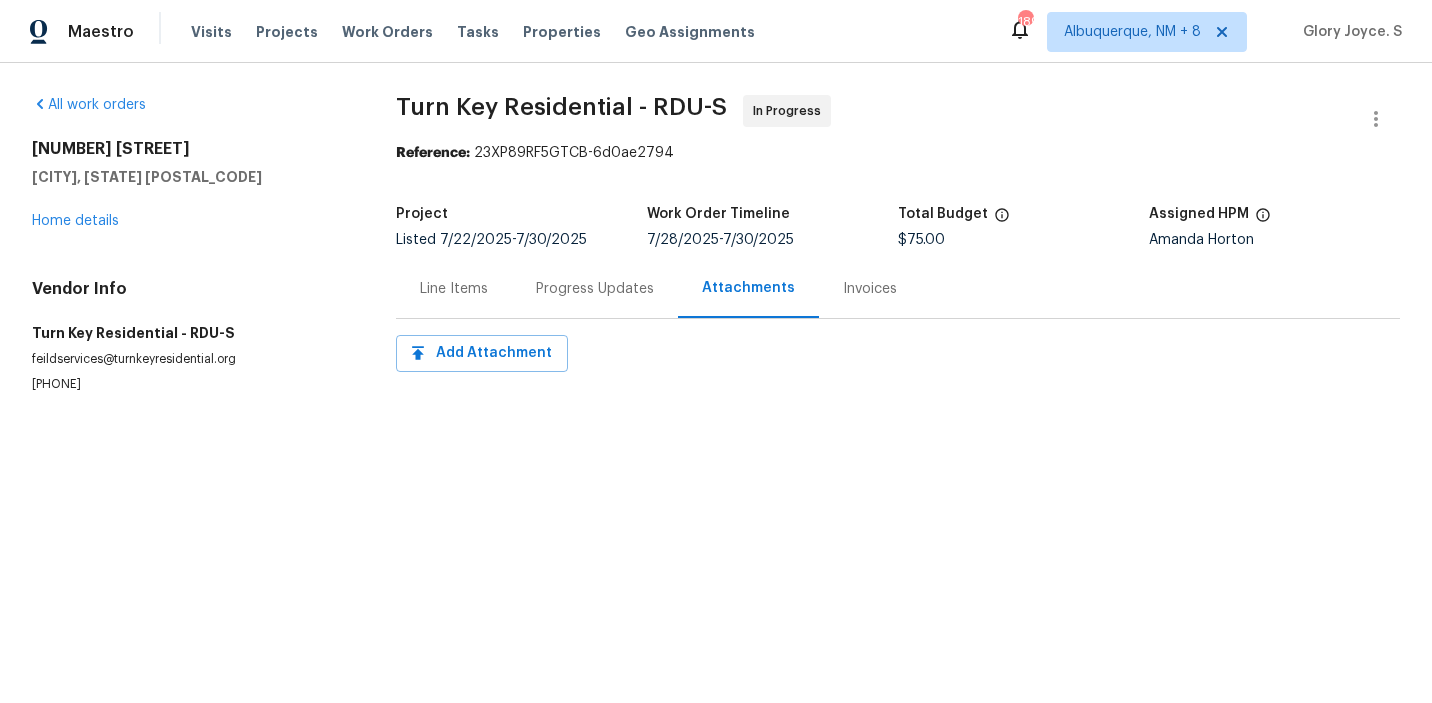 click on "Progress Updates" at bounding box center (595, 288) 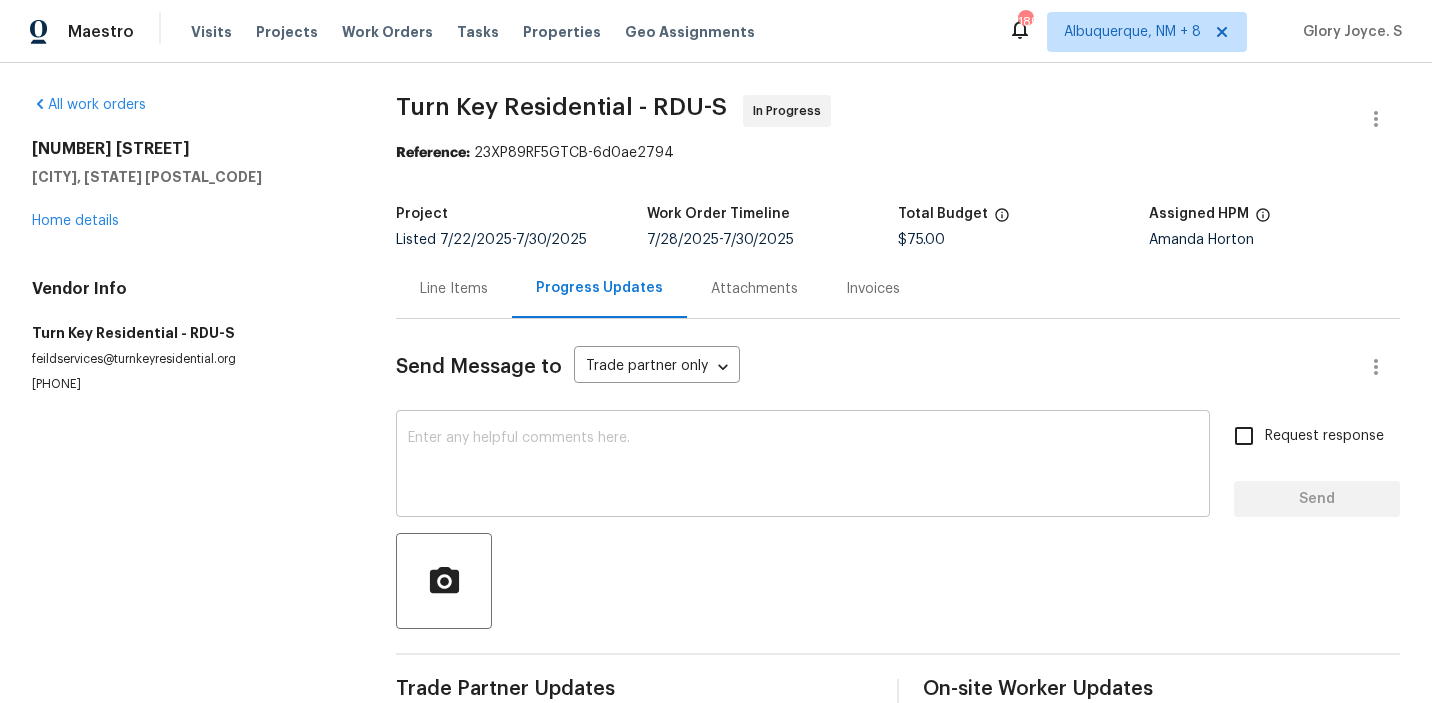 click at bounding box center (803, 466) 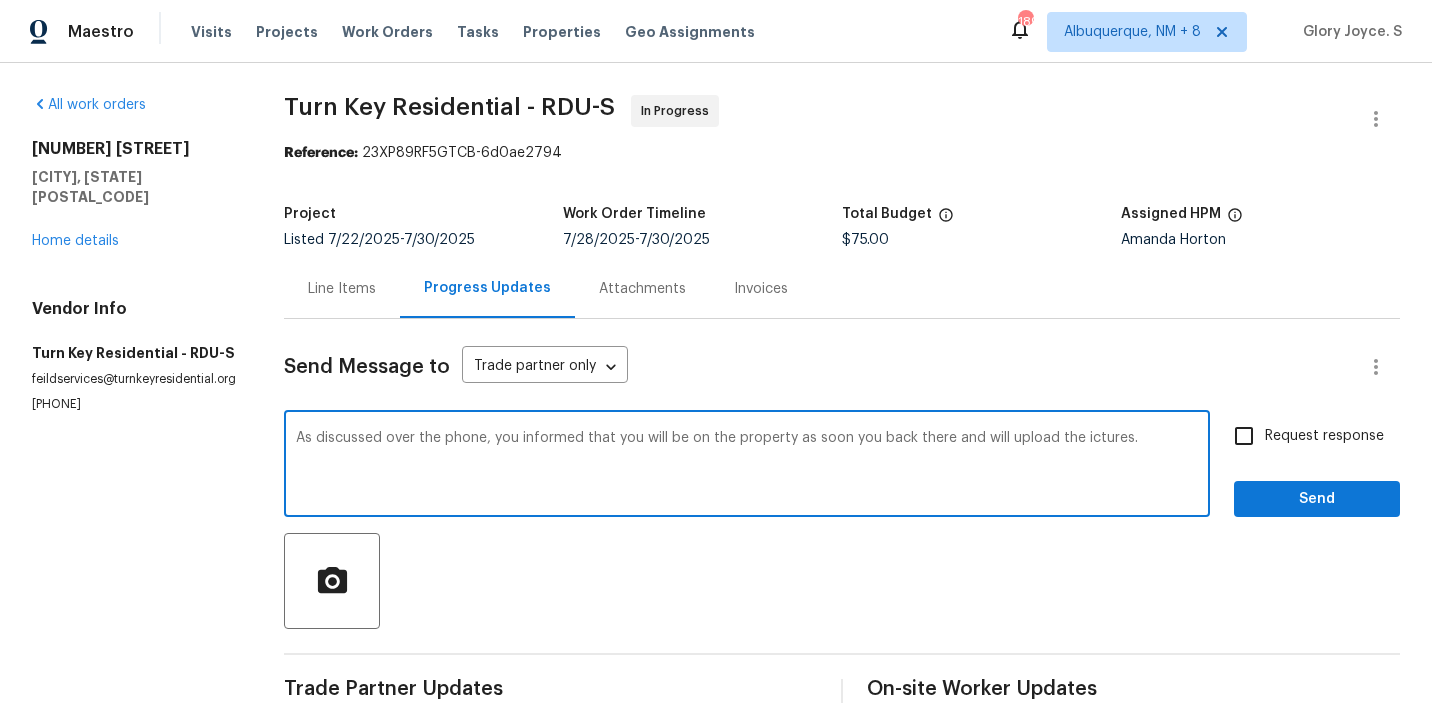 click on "As discussed over the phone, you informed that you will be on the property as soon you back there and will upload the ictures." at bounding box center [747, 466] 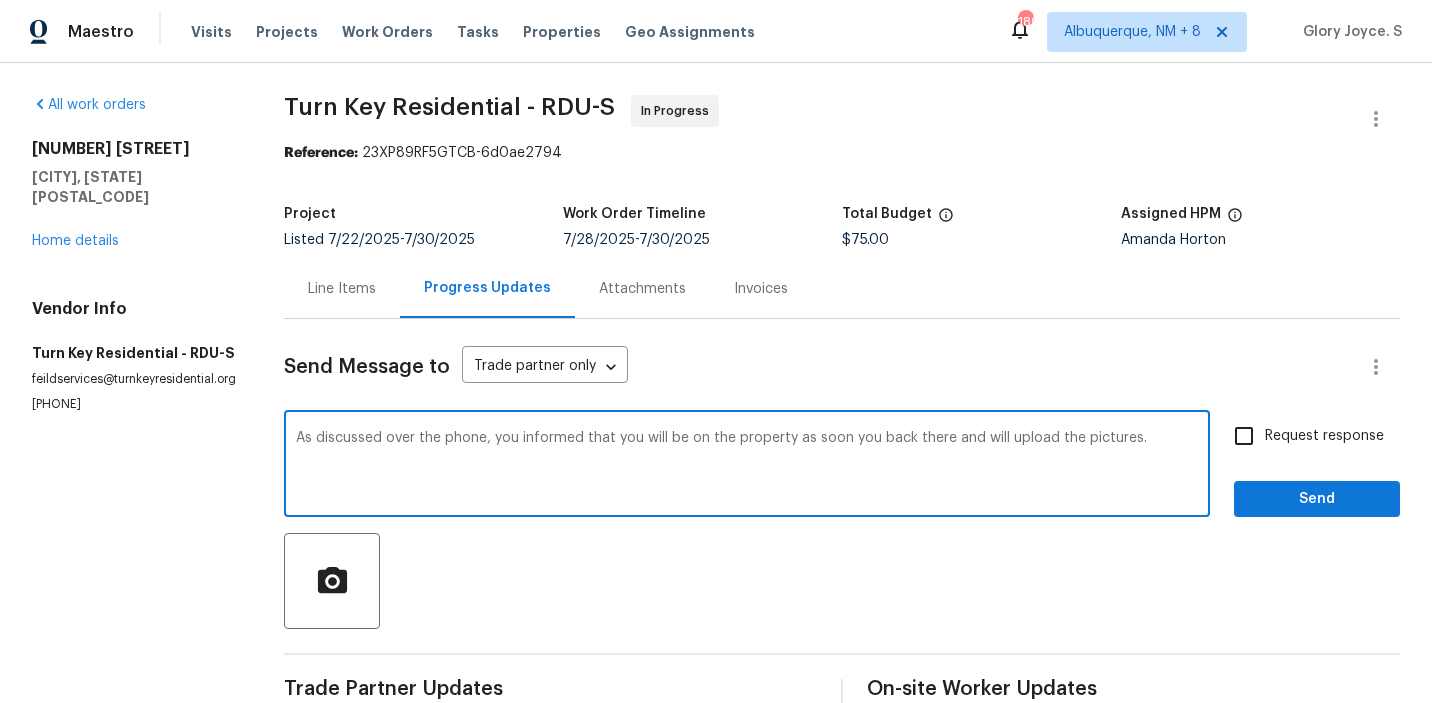 click on "As discussed over the phone, you informed that you will be on the property as soon you back there and will upload the pictures." at bounding box center (747, 466) 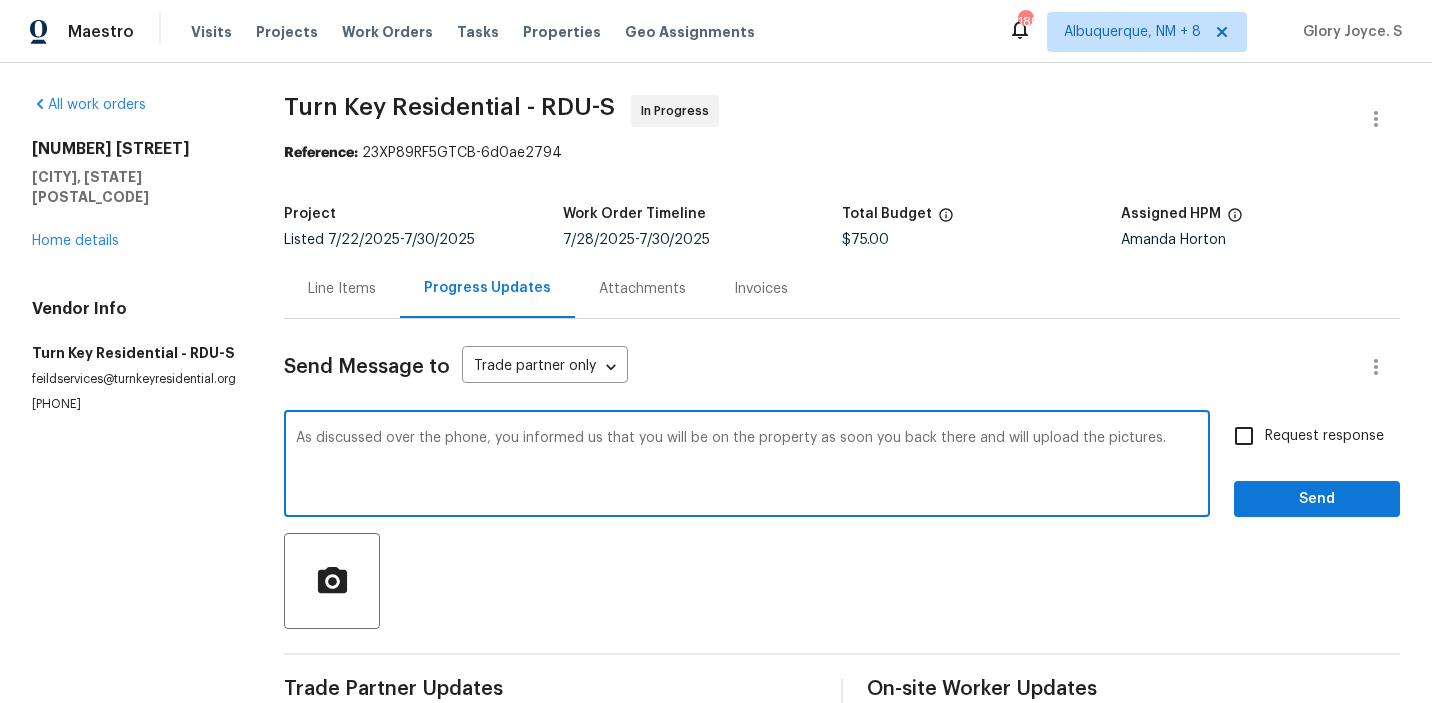 click on "you" at bounding box center [0, 0] 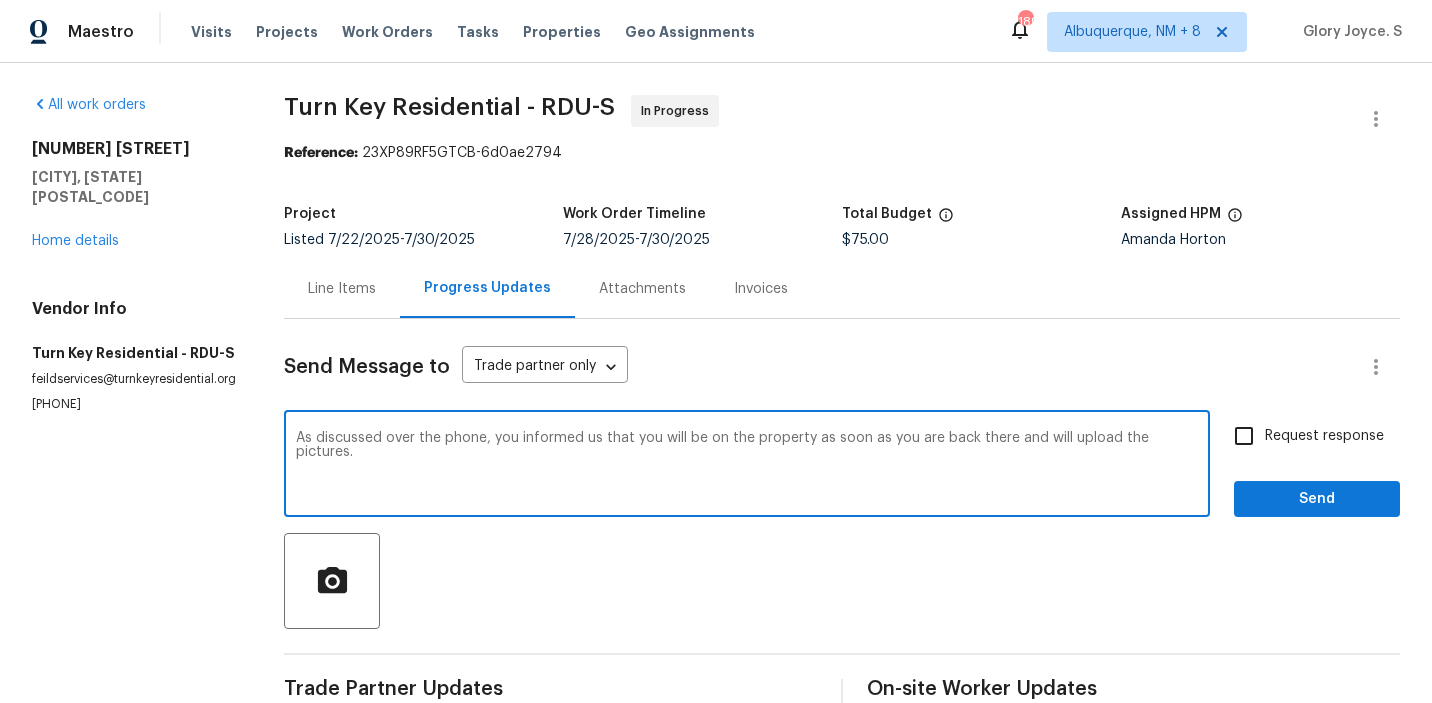 click on "As discussed over the phone, you informed us that you will be on the property as soon as you are back there and will upload the pictures." at bounding box center [747, 466] 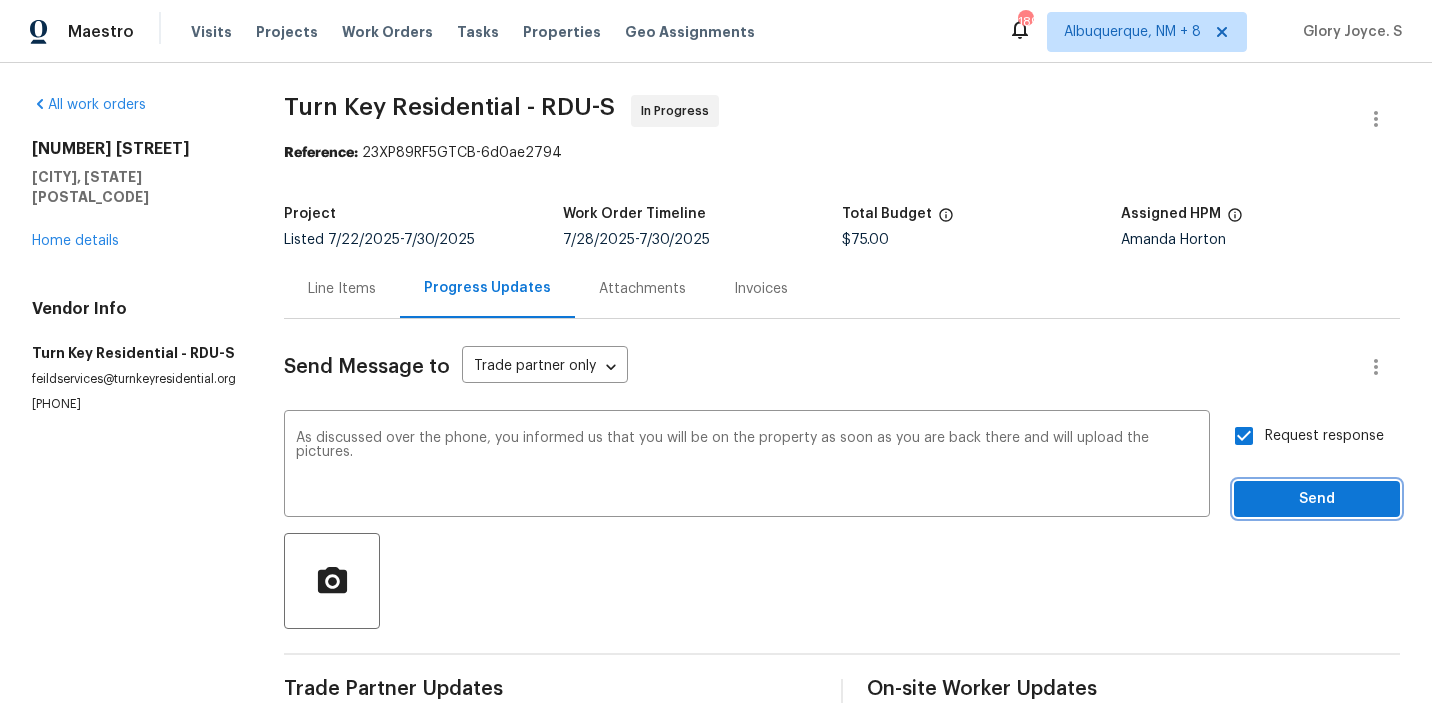 click on "Send" at bounding box center (1317, 499) 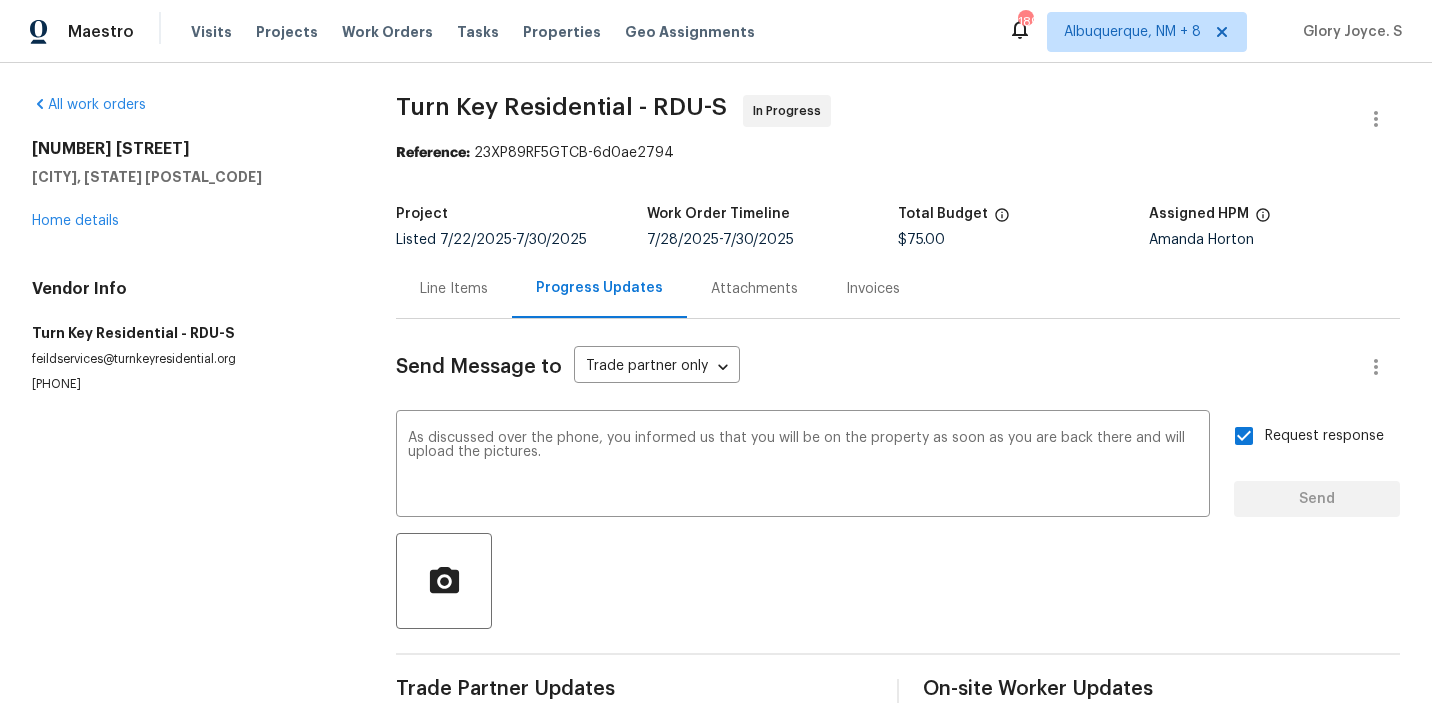 type 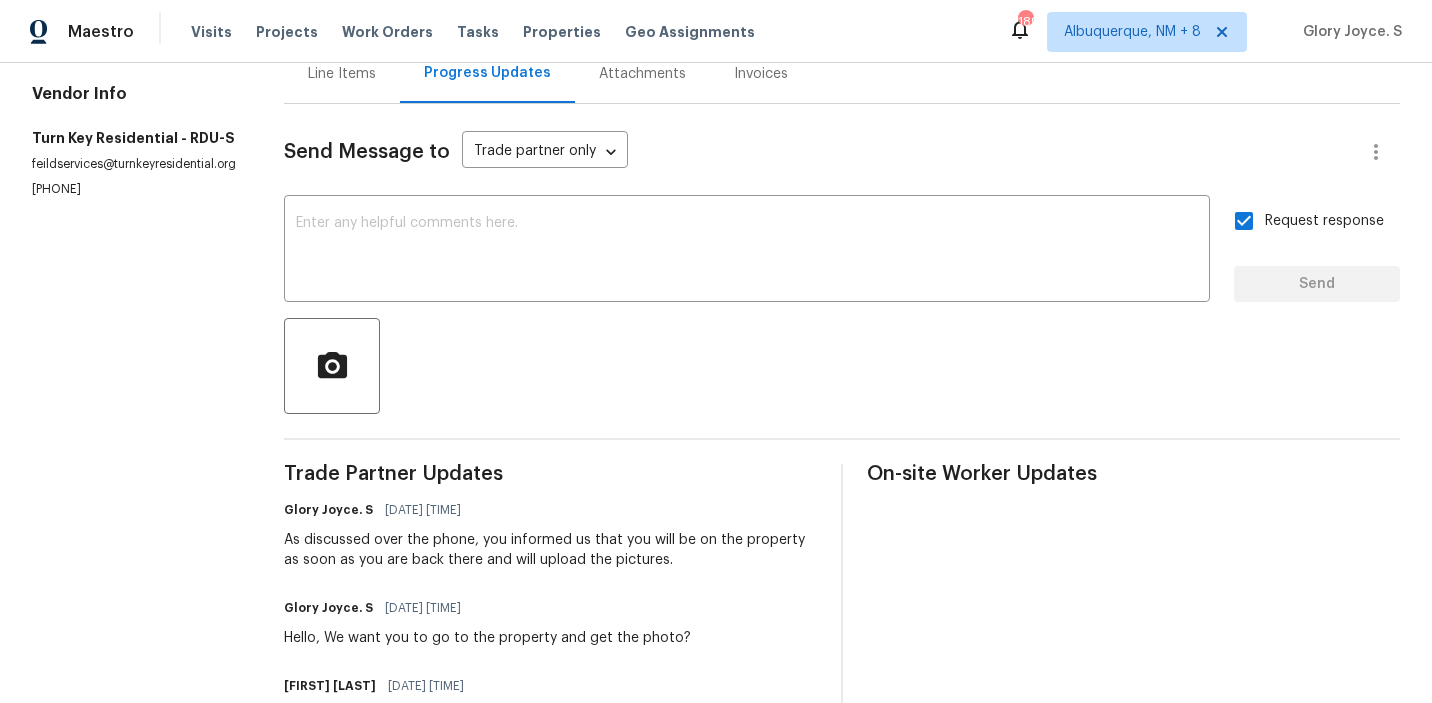 scroll, scrollTop: 207, scrollLeft: 0, axis: vertical 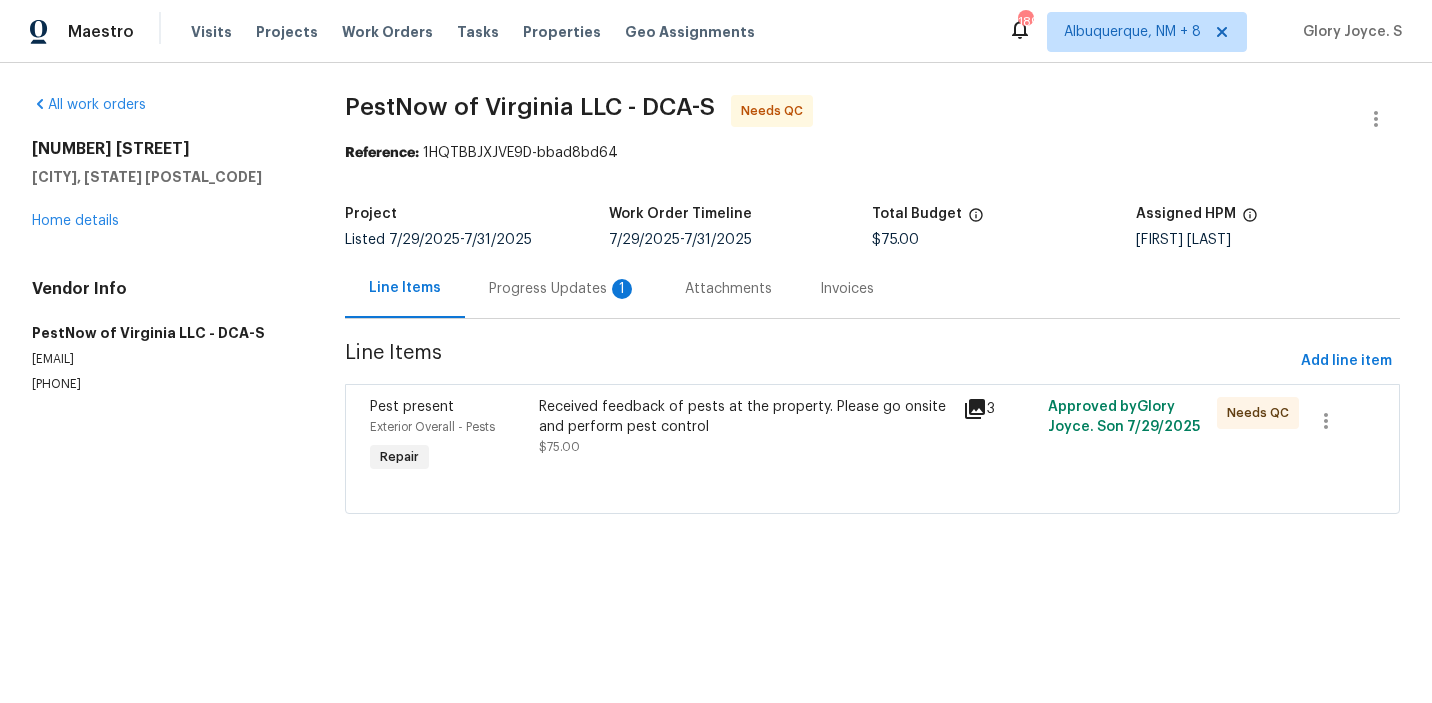 click on "Project Listed   [DATE]  -  [DATE] Work Order Timeline [DATE]  -  [DATE] Total Budget $75.00 Assigned HPM [FIRST] [LAST]" at bounding box center [872, 227] 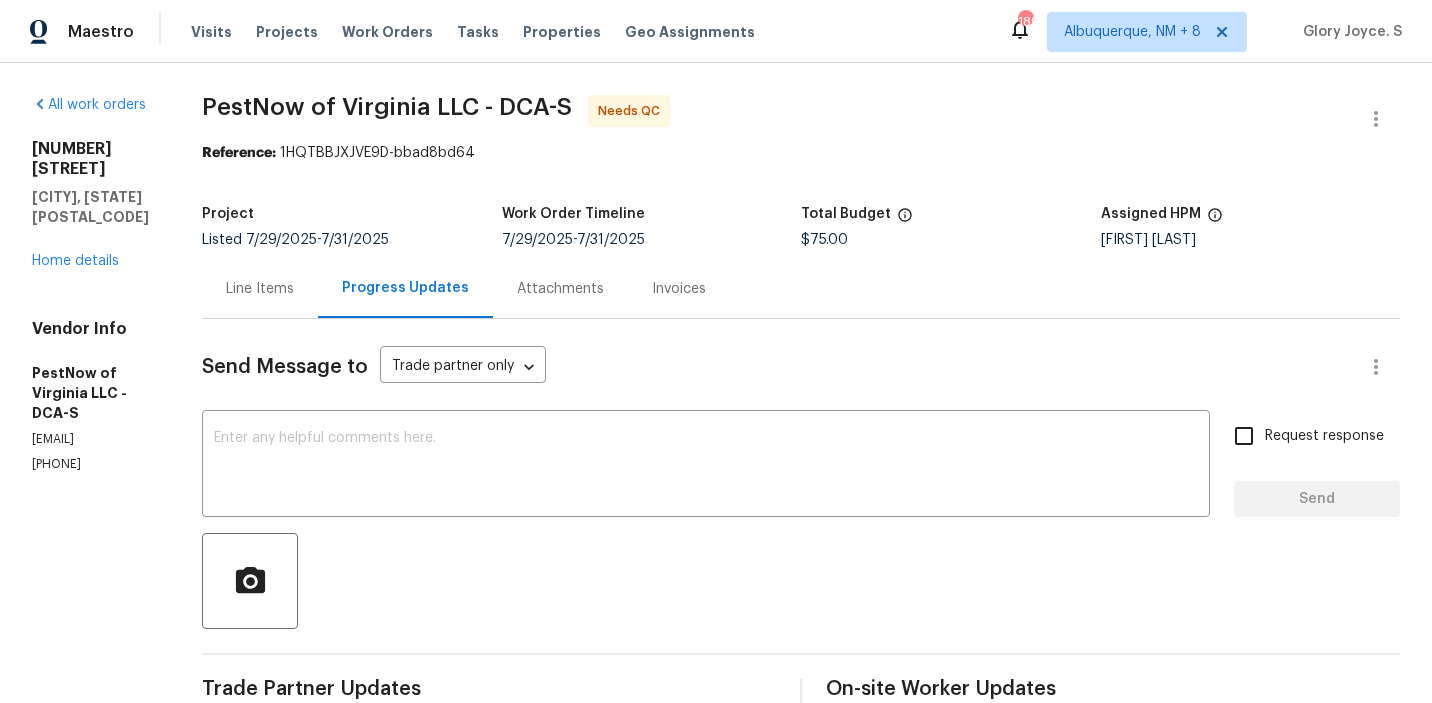 click on "Line Items" at bounding box center (260, 289) 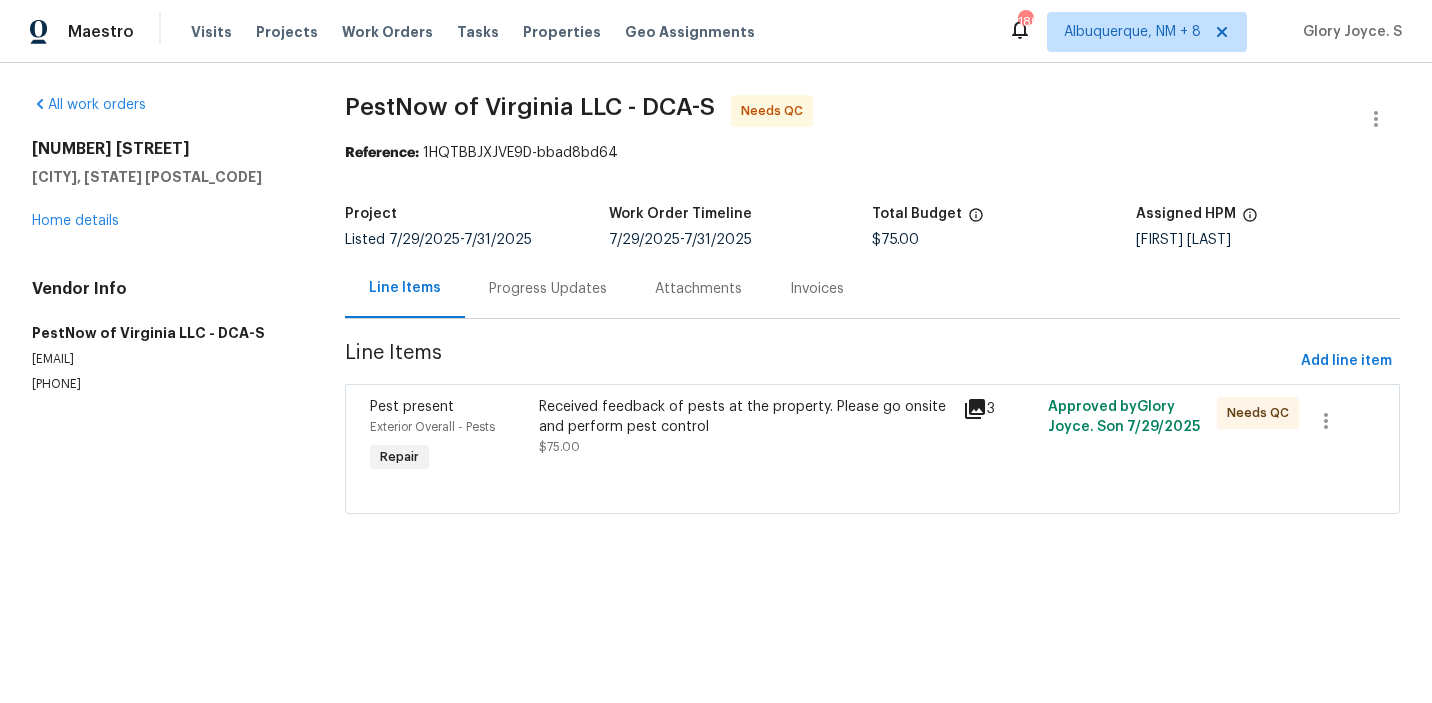 click on "Received feedback of pests at the property. Please go onsite and perform pest control" at bounding box center [745, 417] 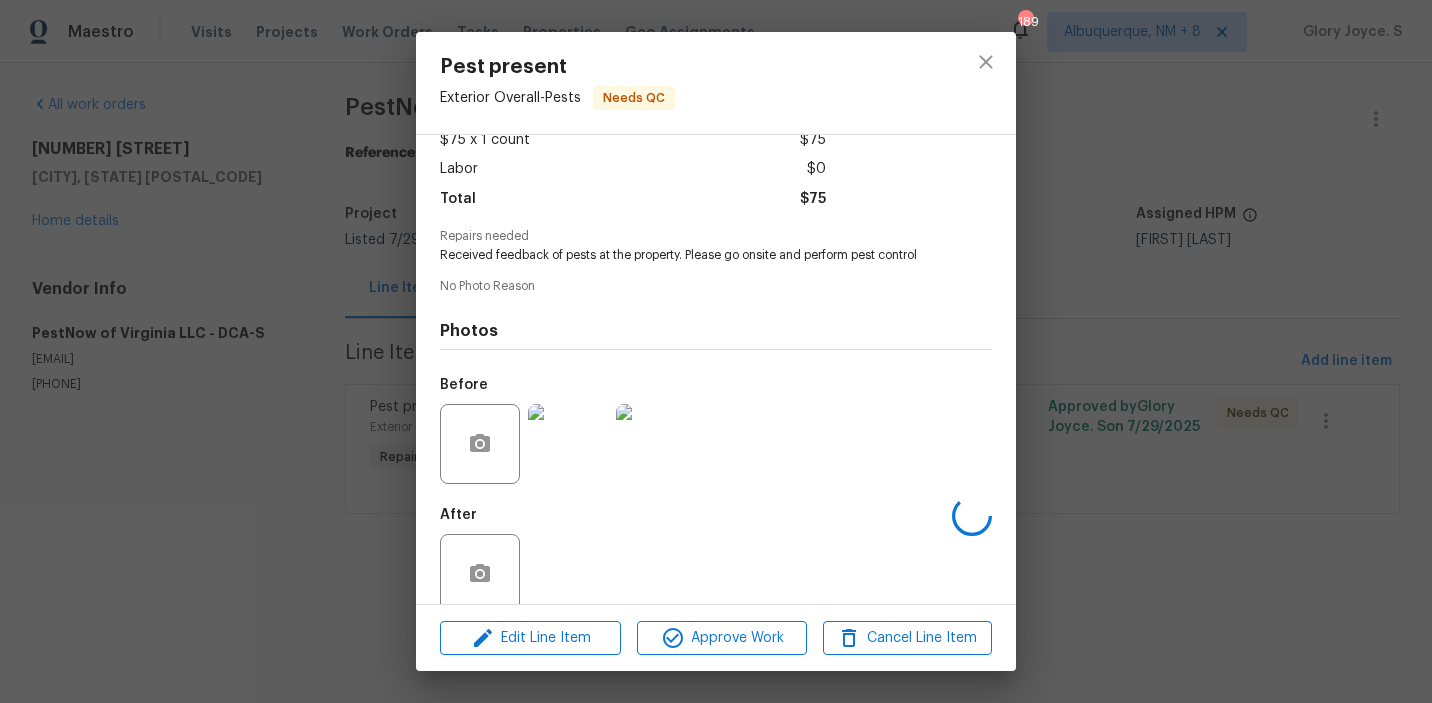 scroll, scrollTop: 150, scrollLeft: 0, axis: vertical 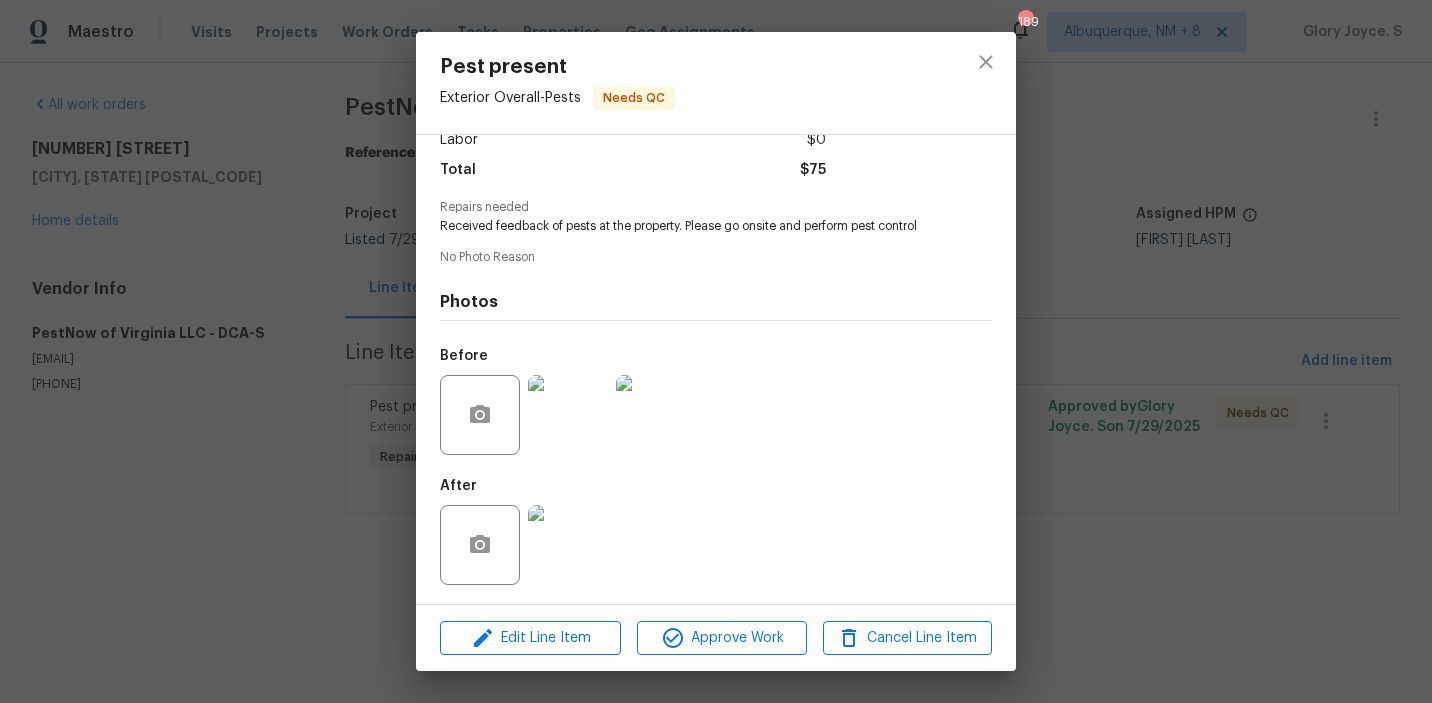 click at bounding box center [568, 545] 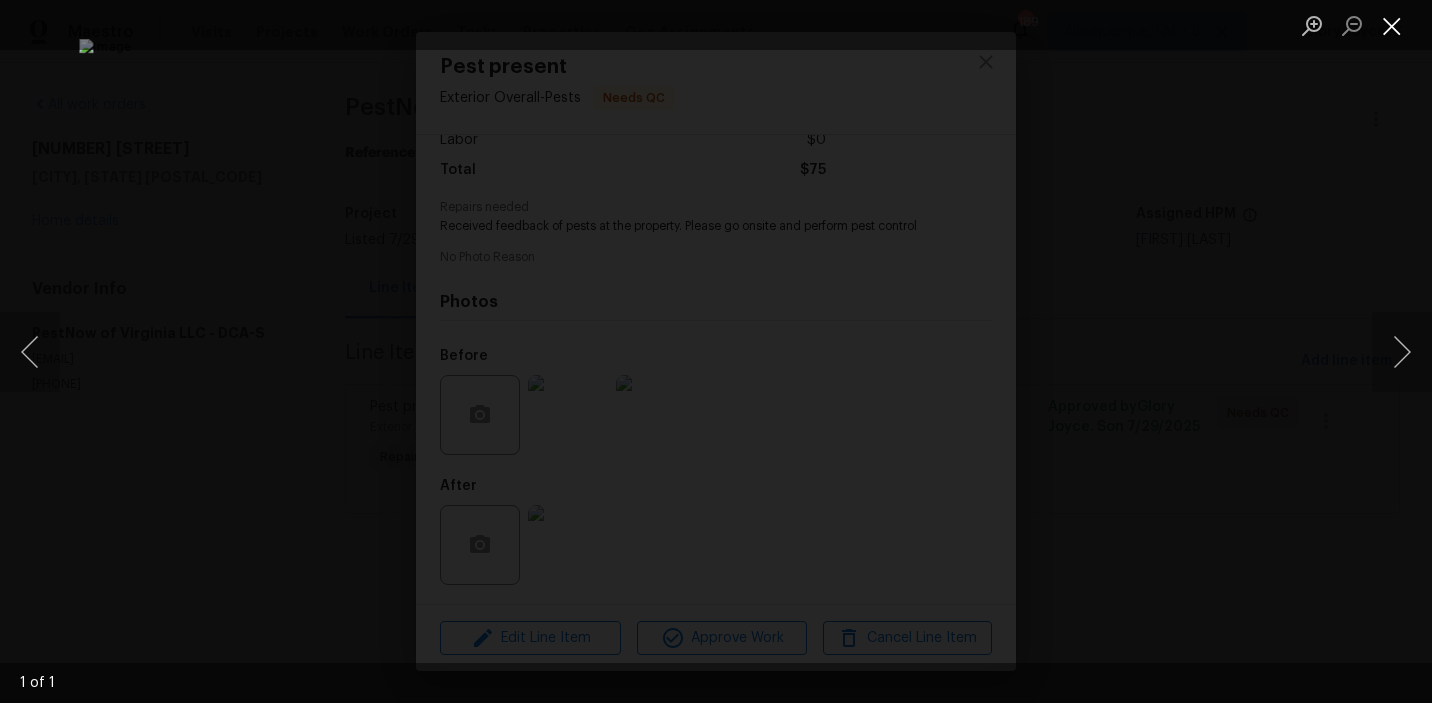 click at bounding box center (1392, 25) 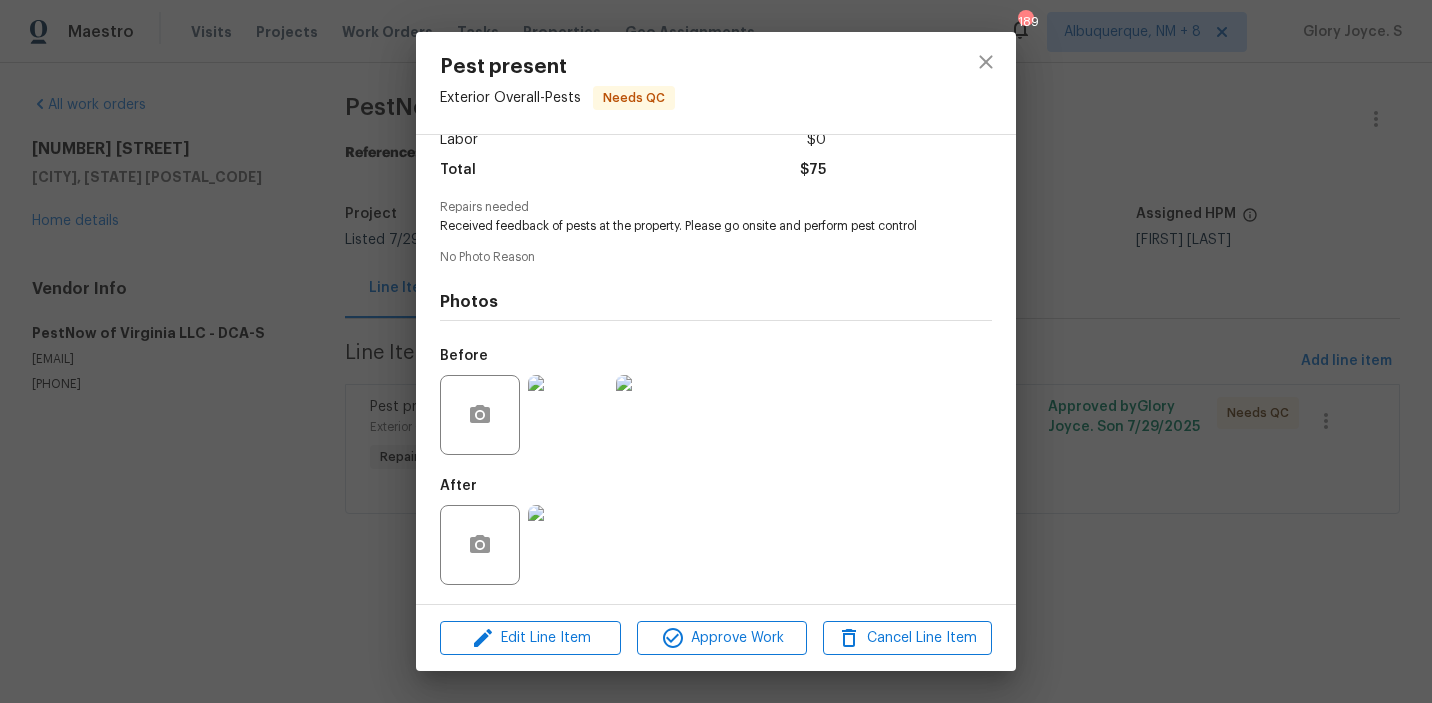 click at bounding box center (568, 415) 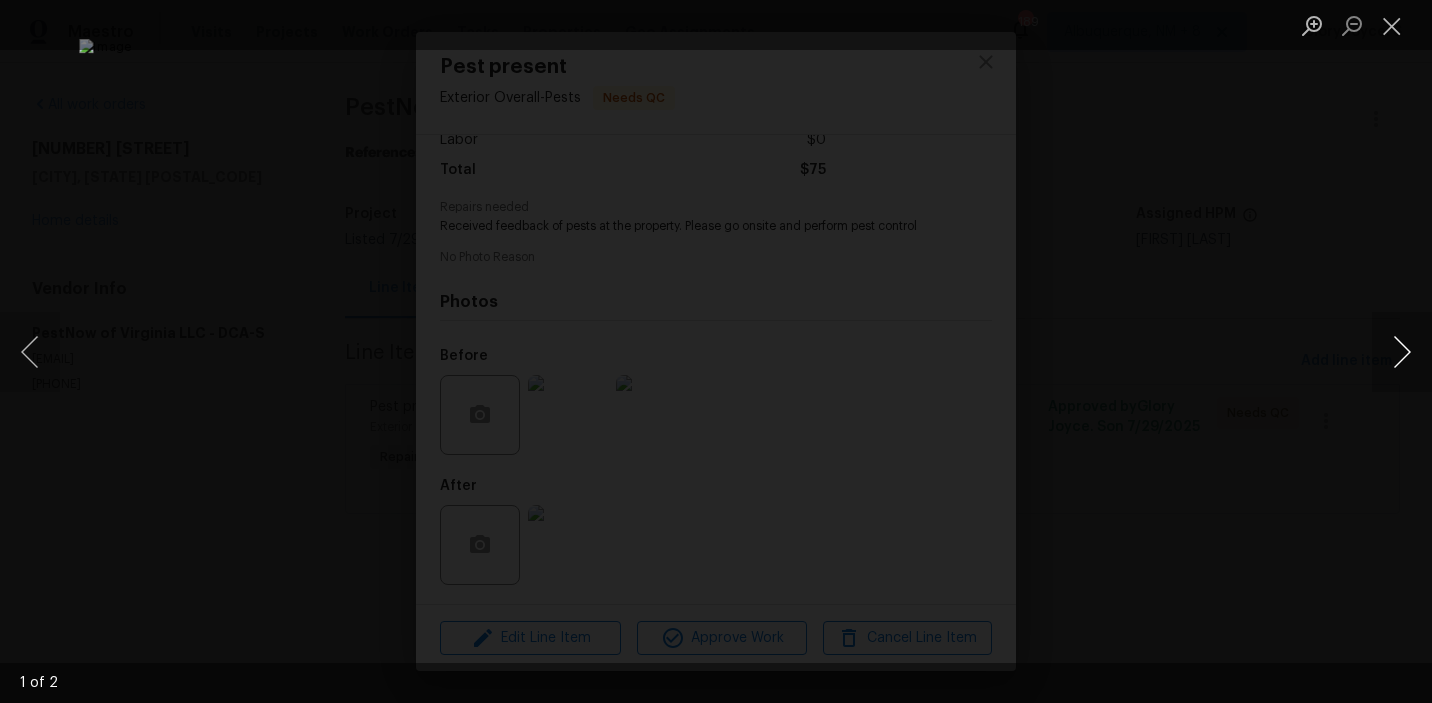 click at bounding box center [1402, 352] 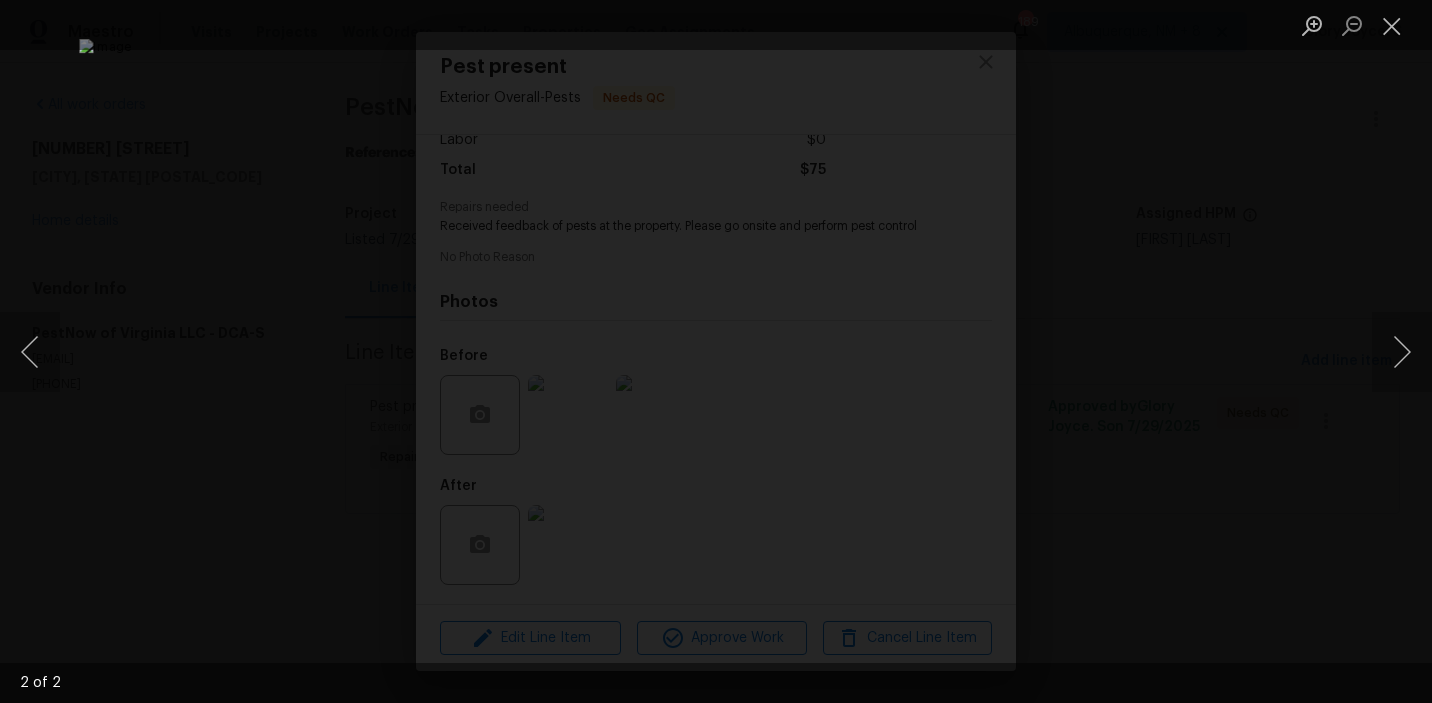click at bounding box center [1362, 25] 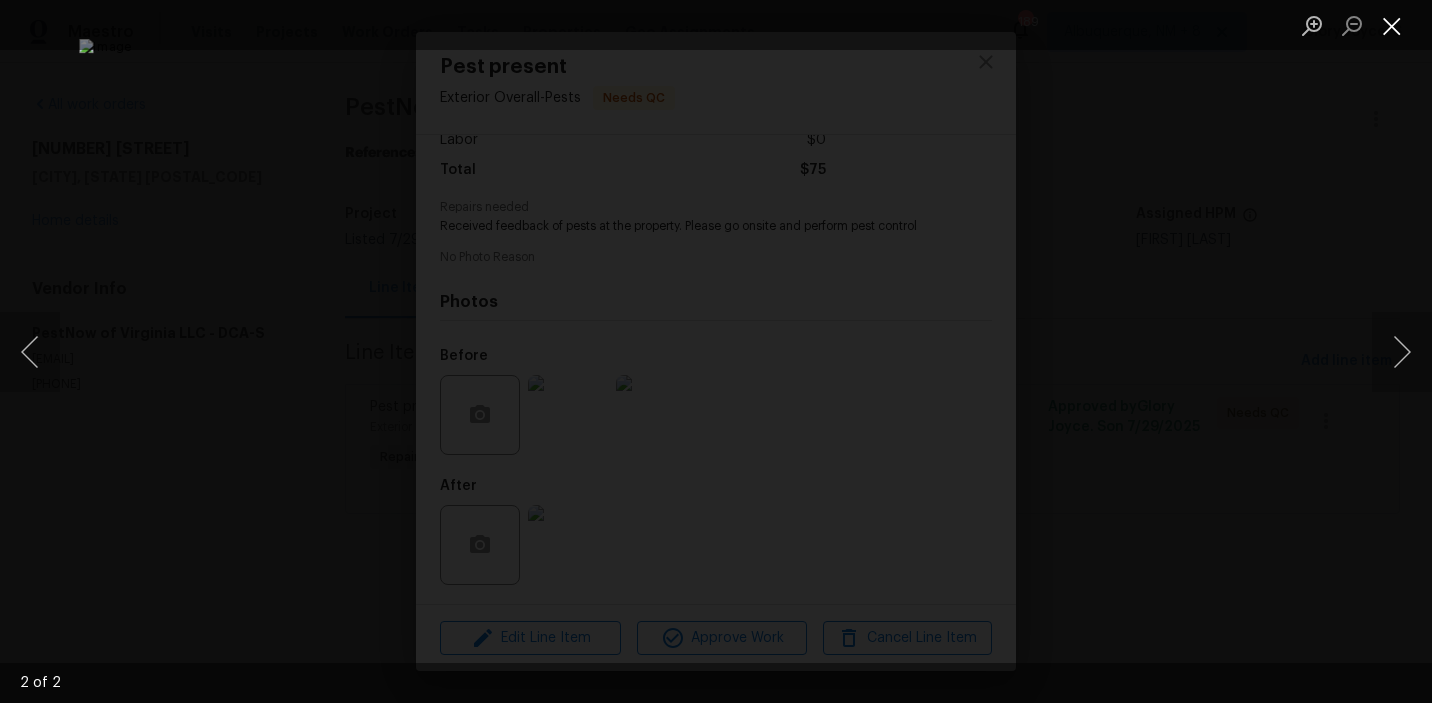 click at bounding box center (1392, 25) 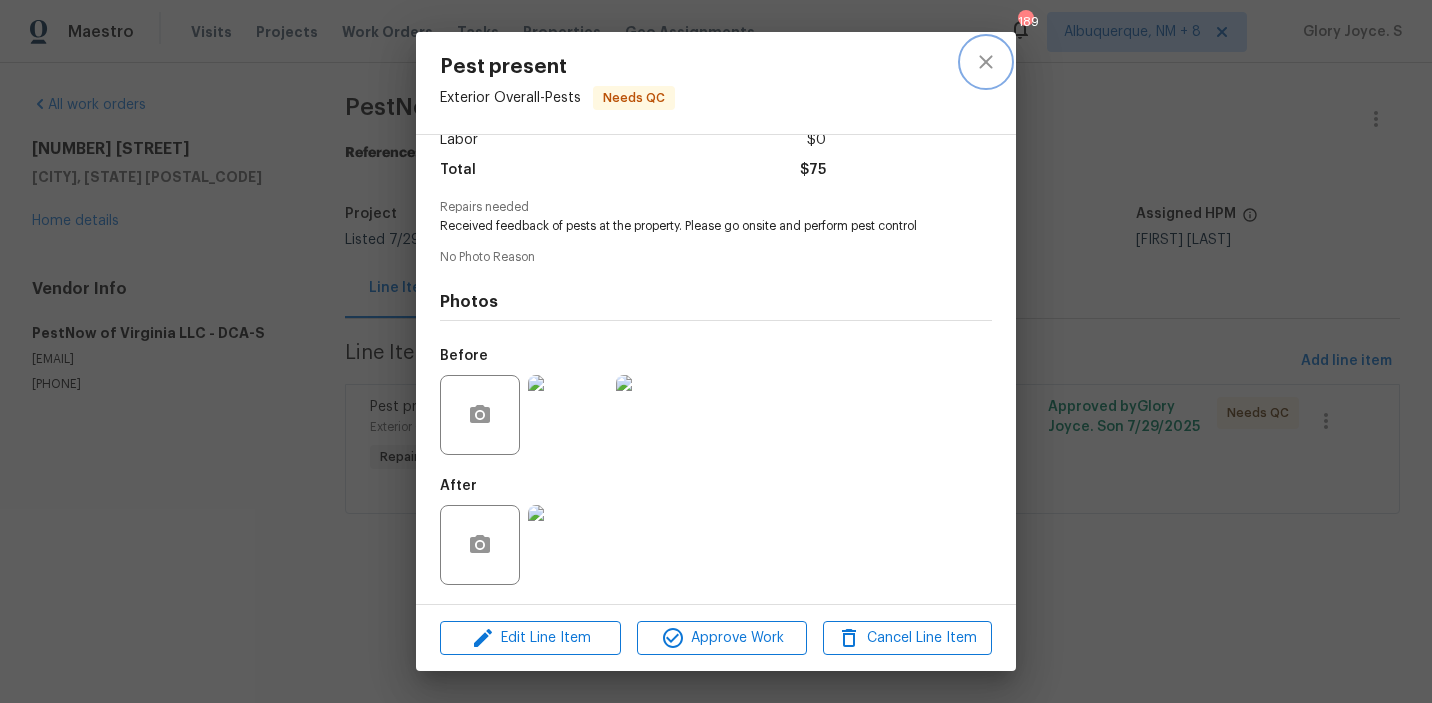 click 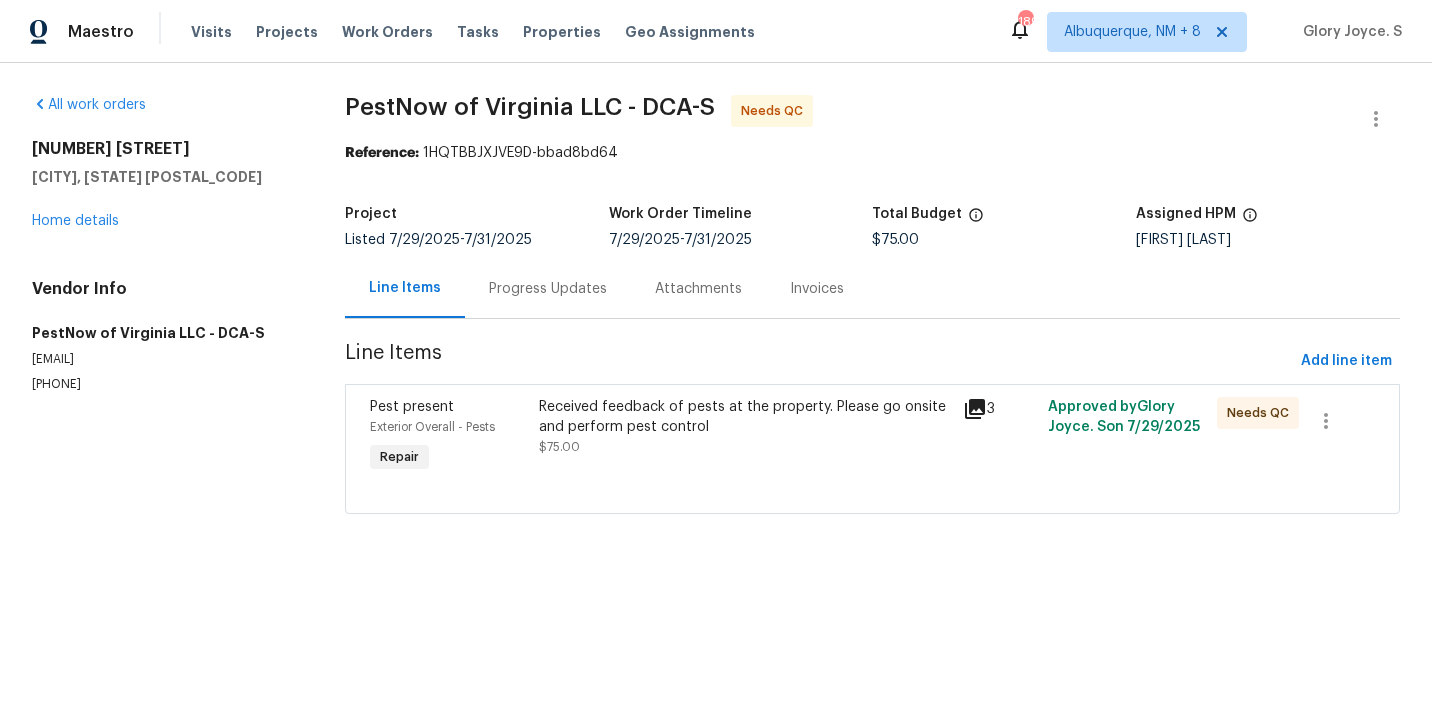 click on "Vendor Info PestNow of Virginia LLC - DCA-S [EMAIL] ([PHONE])" at bounding box center (164, 336) 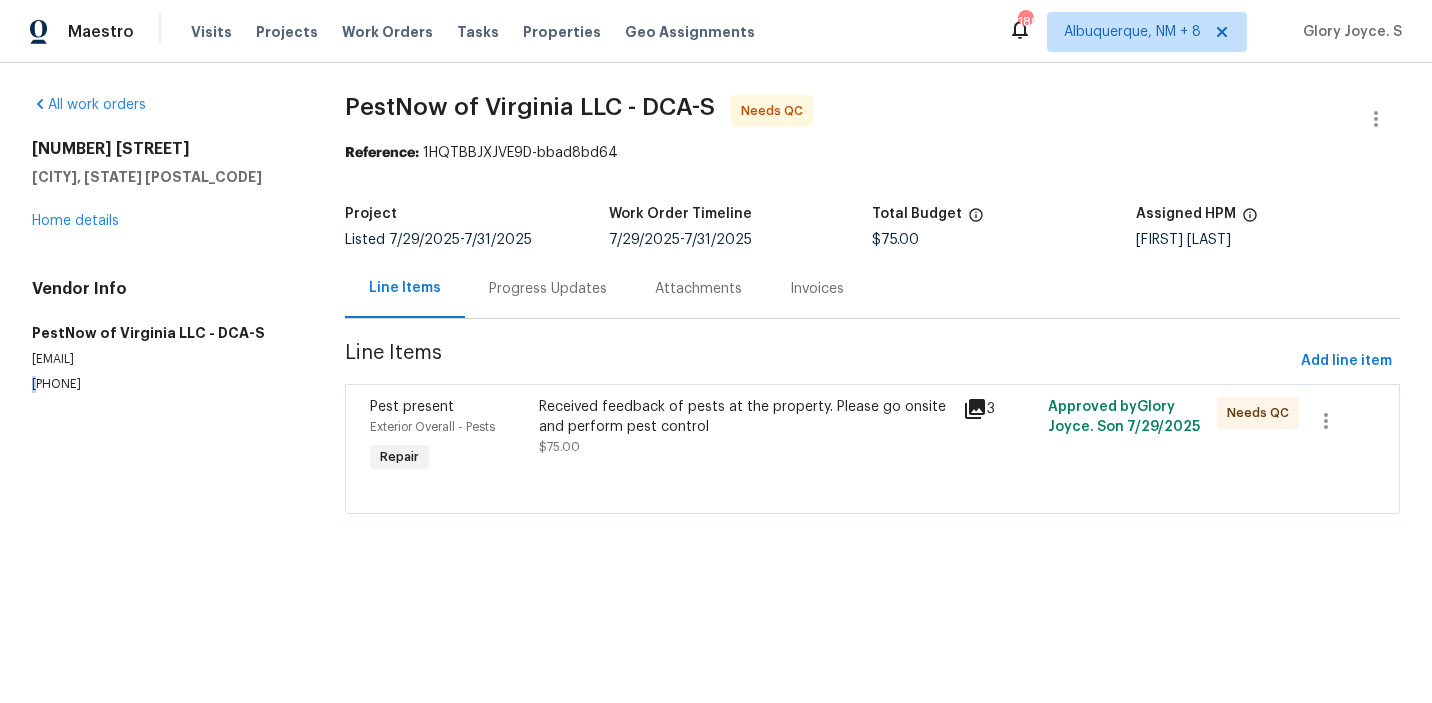 click on "Vendor Info PestNow of Virginia LLC - DCA-S [EMAIL] ([PHONE])" at bounding box center (164, 336) 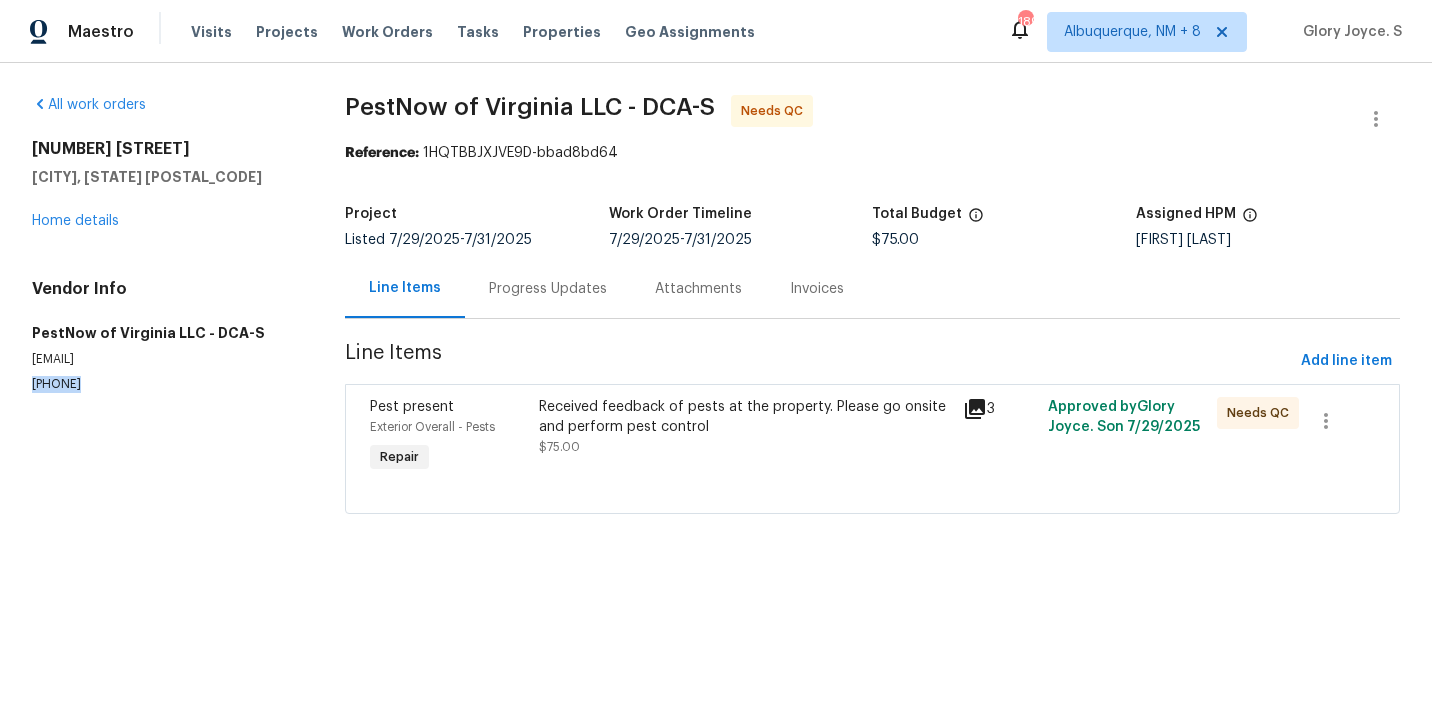 click on "Vendor Info PestNow of Virginia LLC - DCA-S [EMAIL] ([PHONE])" at bounding box center [164, 336] 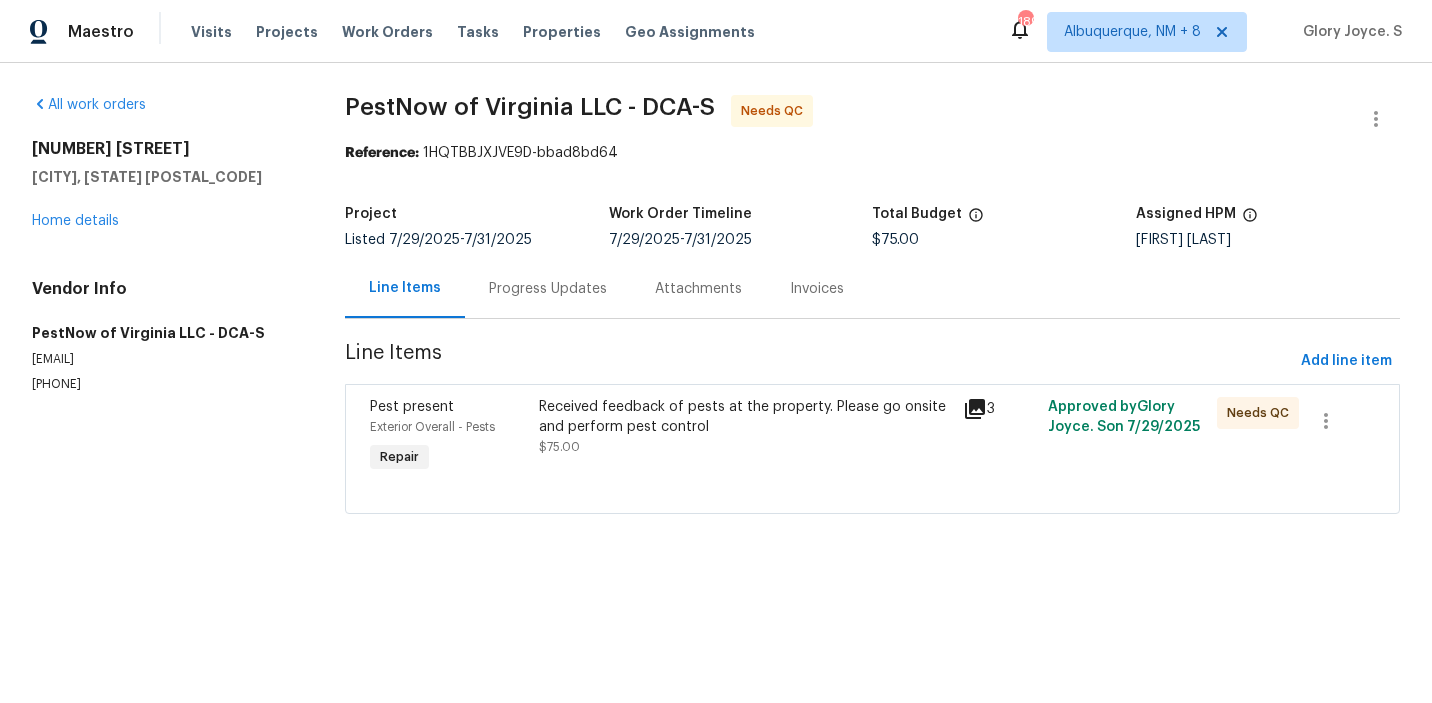 click on "Progress Updates" at bounding box center [548, 289] 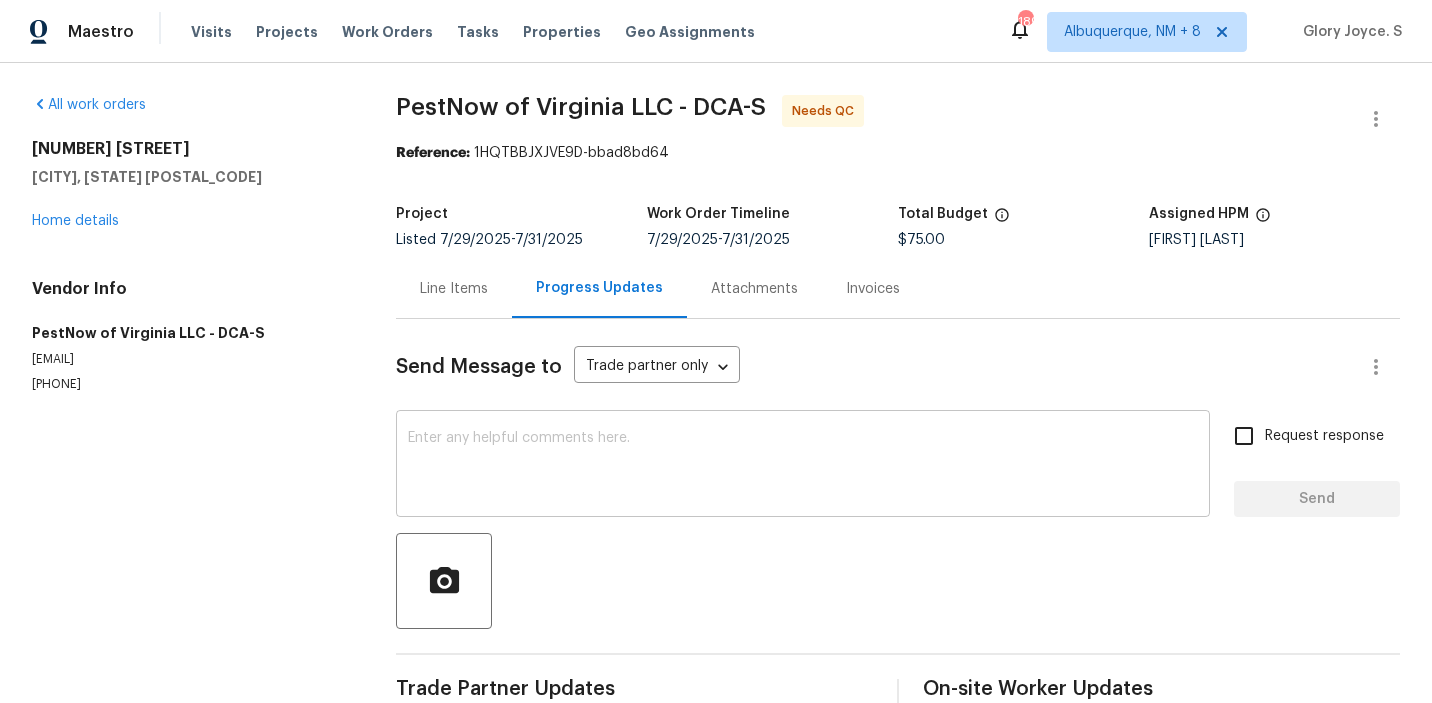 scroll, scrollTop: 44, scrollLeft: 0, axis: vertical 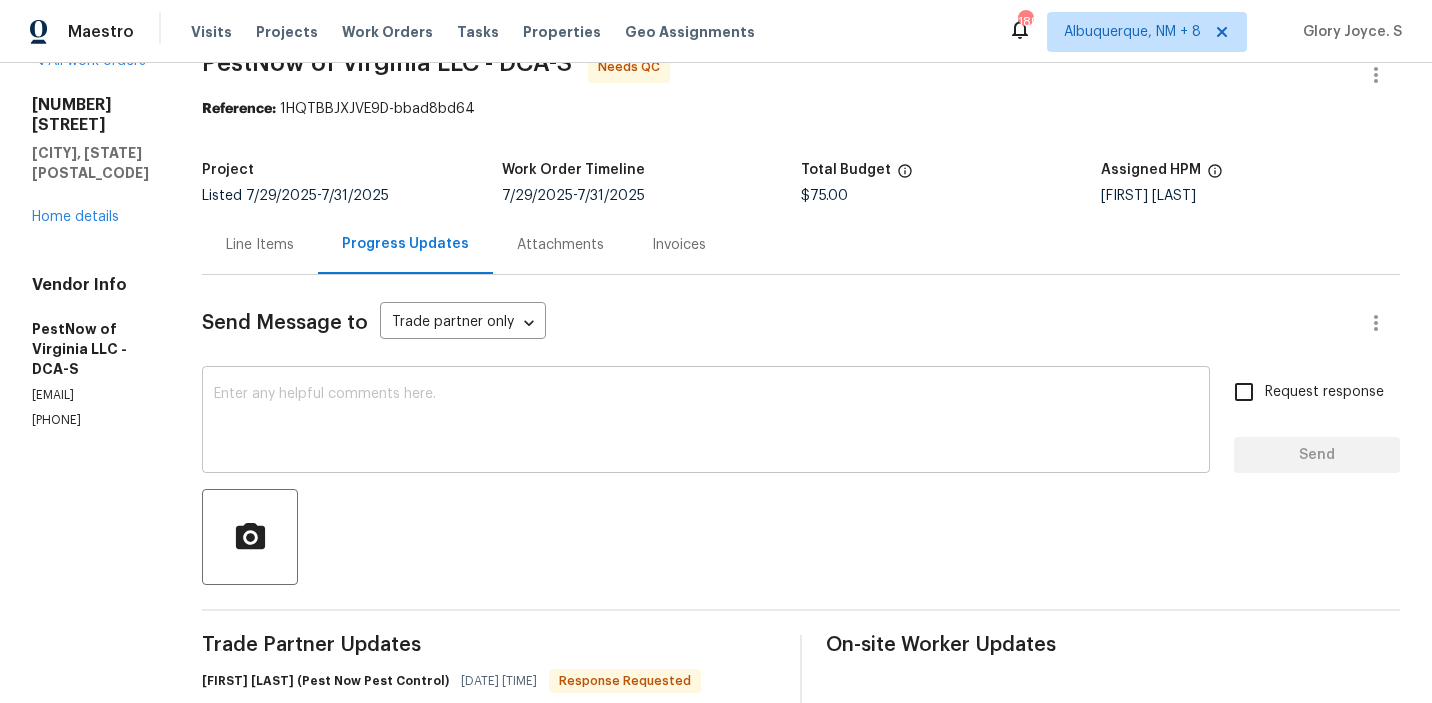 click on "x ​" at bounding box center (706, 422) 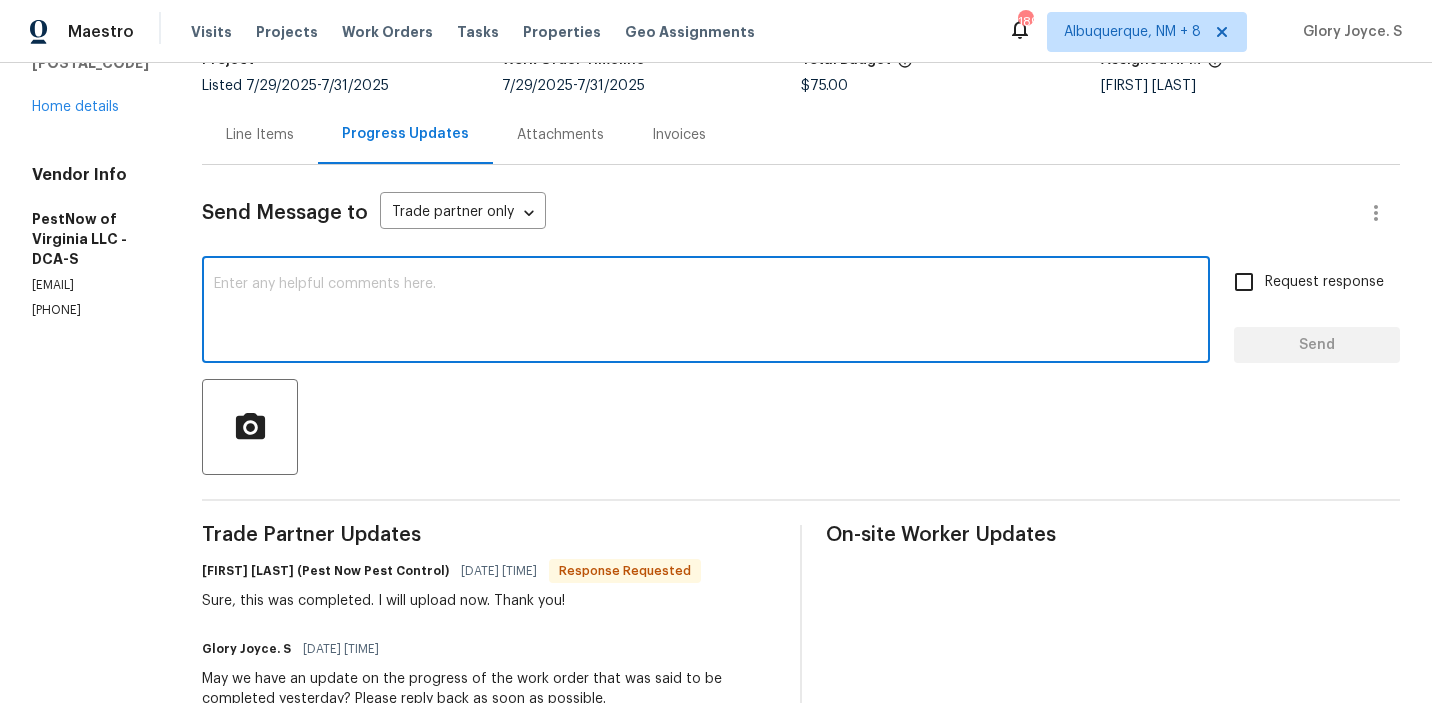 scroll, scrollTop: 155, scrollLeft: 0, axis: vertical 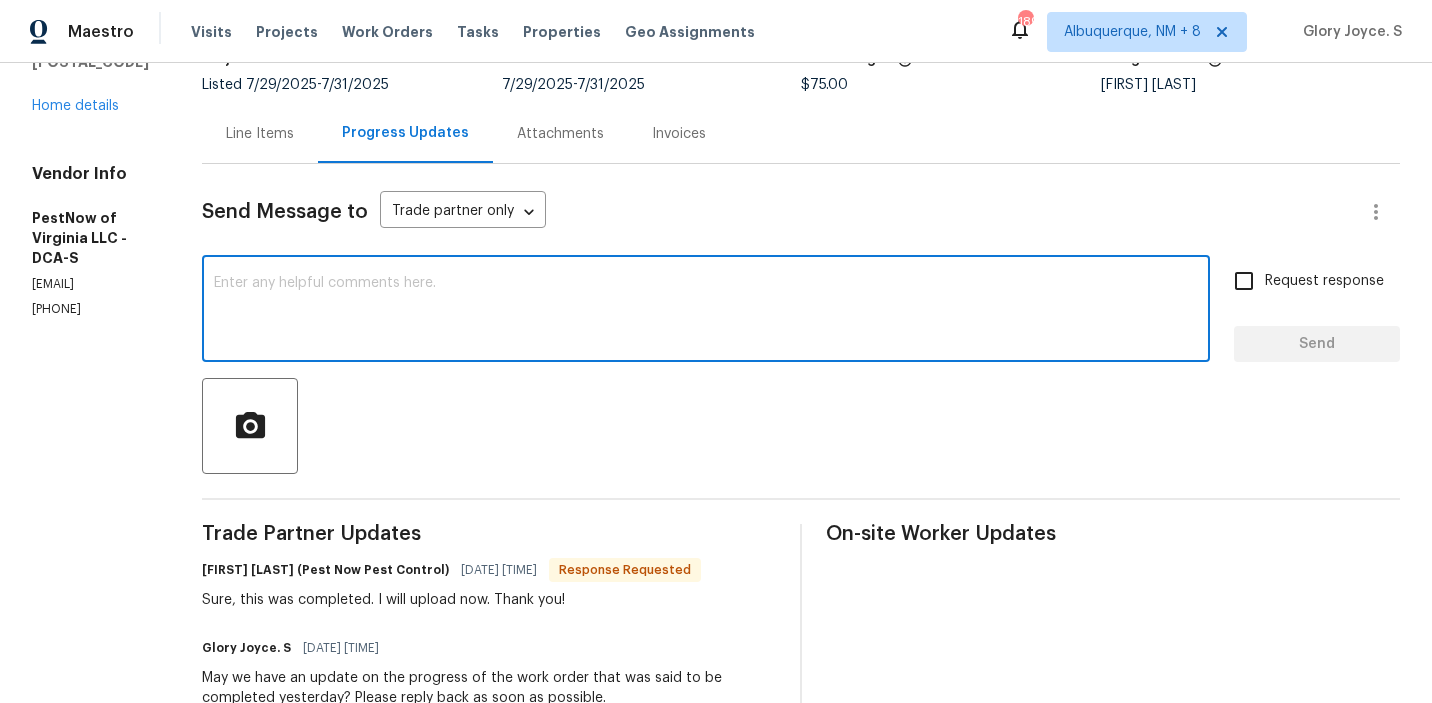 click at bounding box center [706, 311] 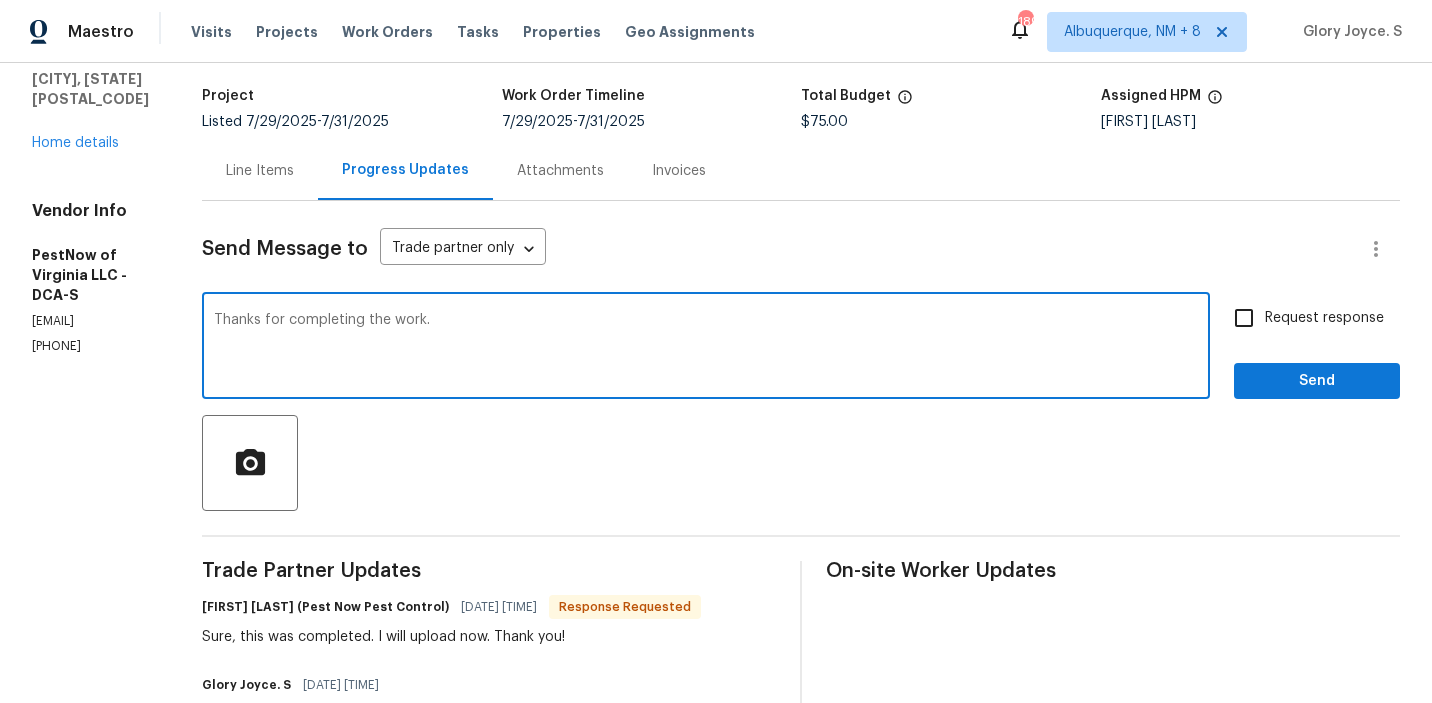 scroll, scrollTop: 0, scrollLeft: 0, axis: both 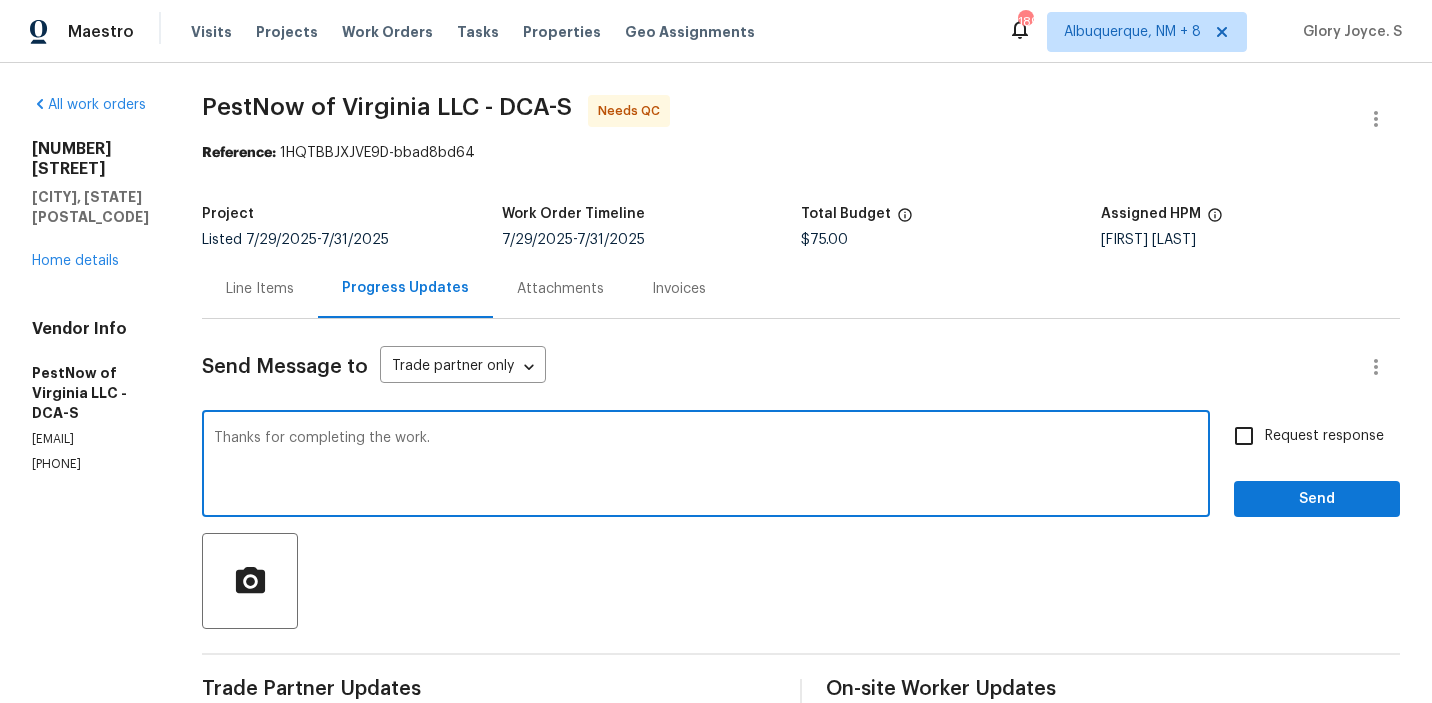 type on "Thanks for completing the work." 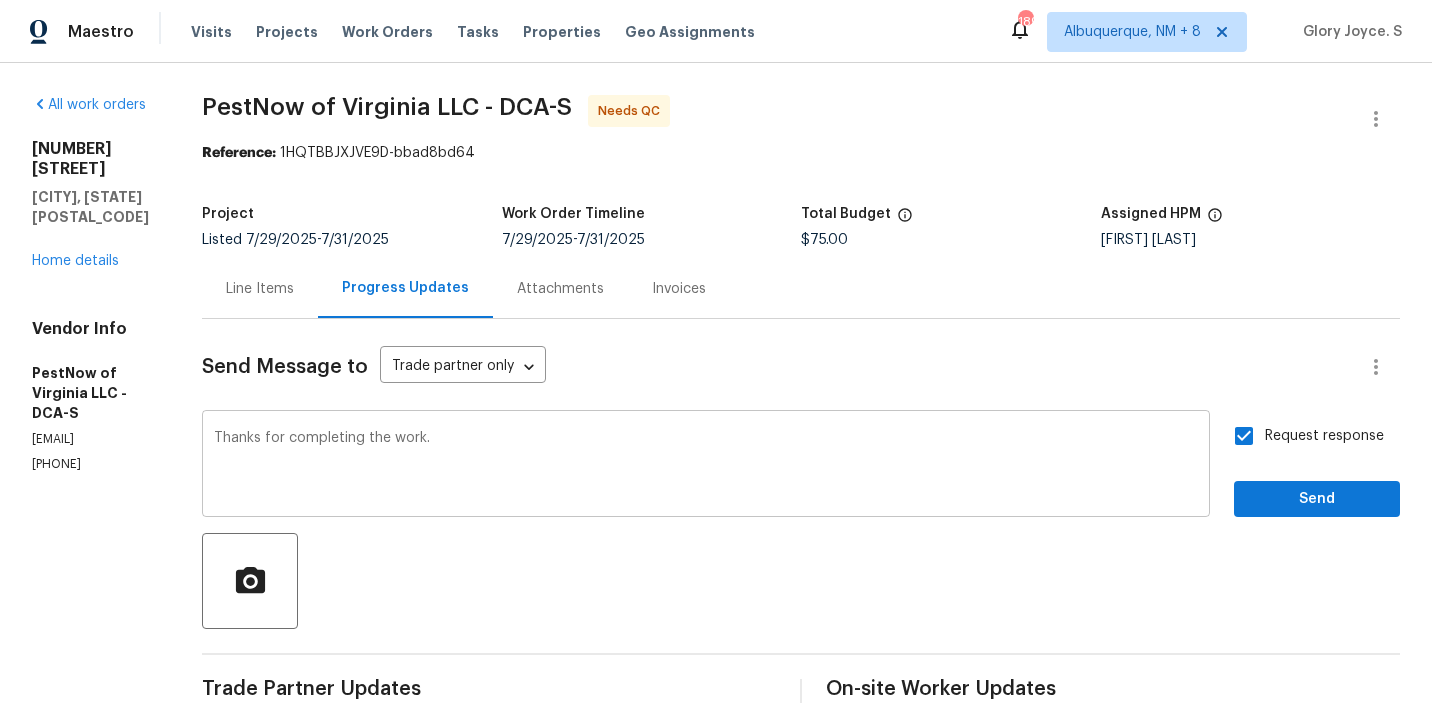 click on "Thanks for completing the work." at bounding box center (706, 466) 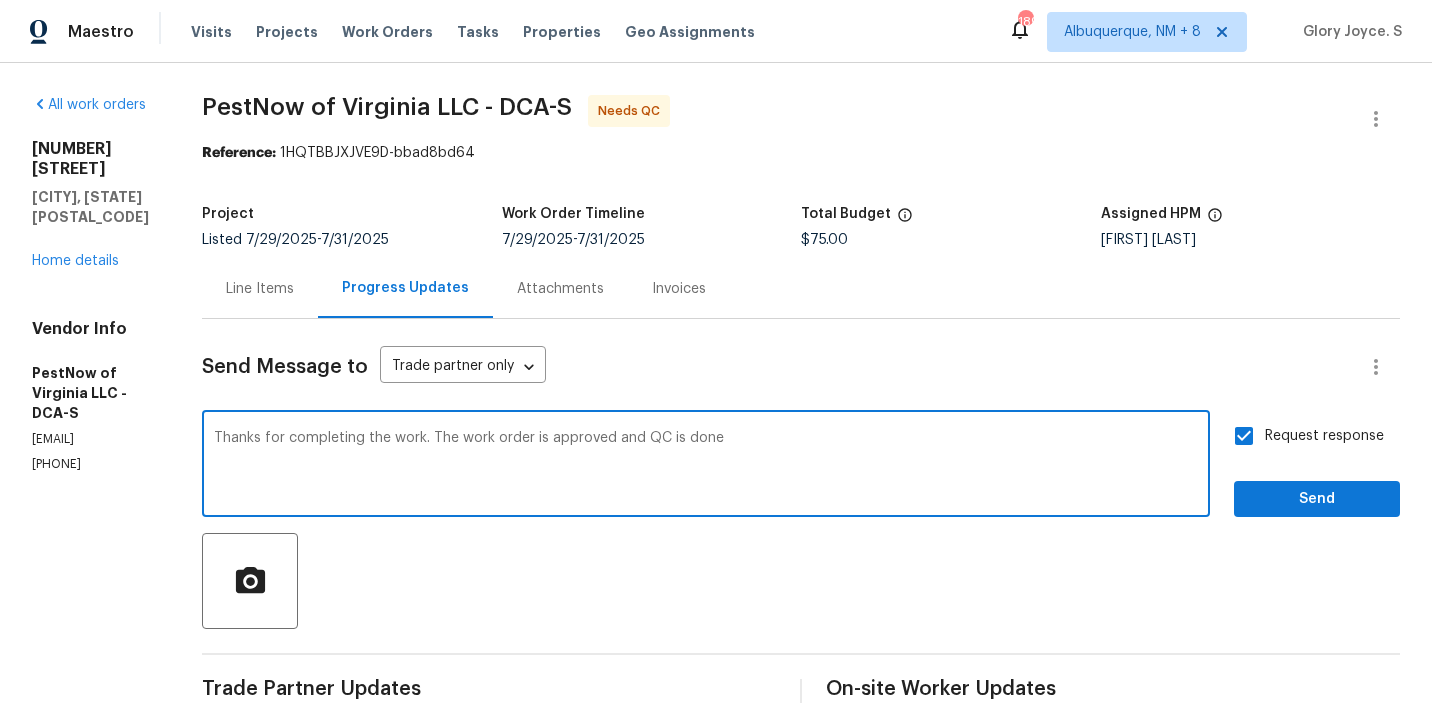 type on "Thanks for completing the work. The work order is approved and QC is done." 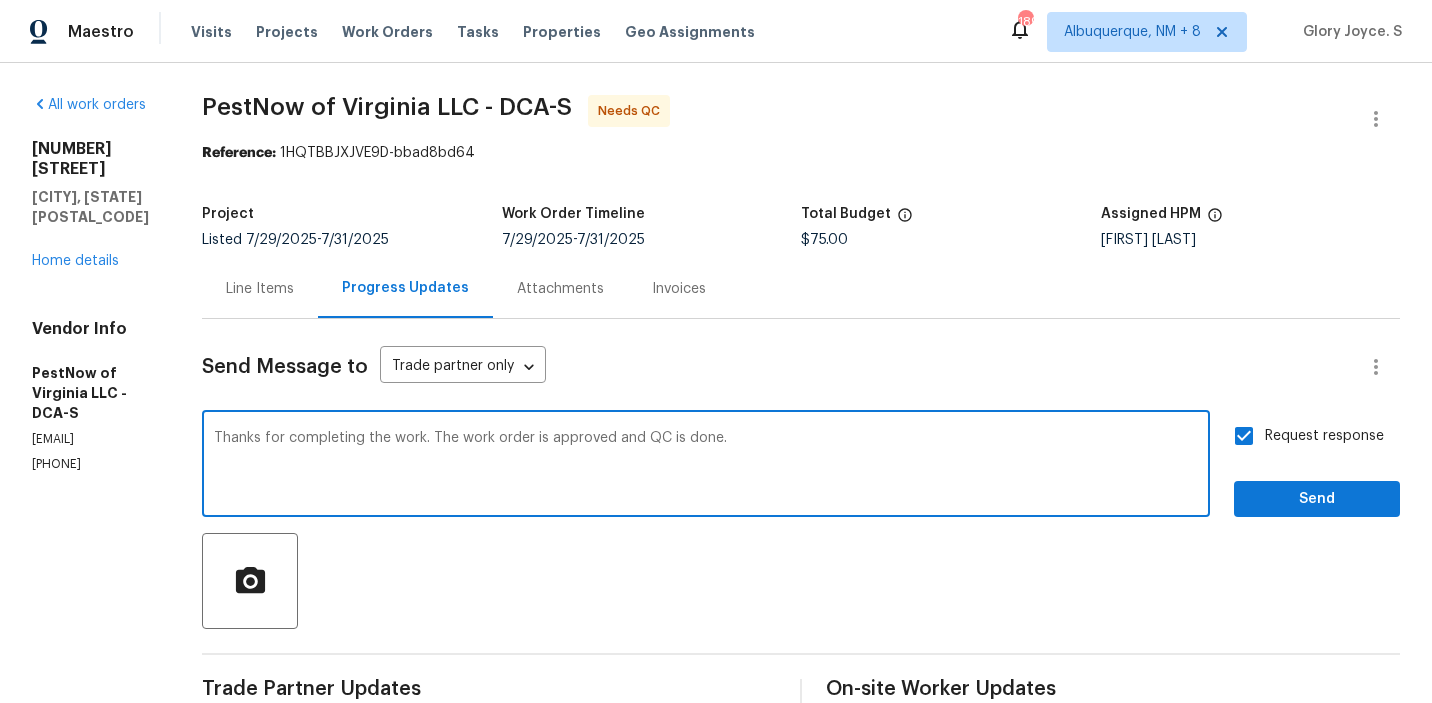 click on "Thanks for completing the work. The work order is approved and QC is done." at bounding box center [706, 466] 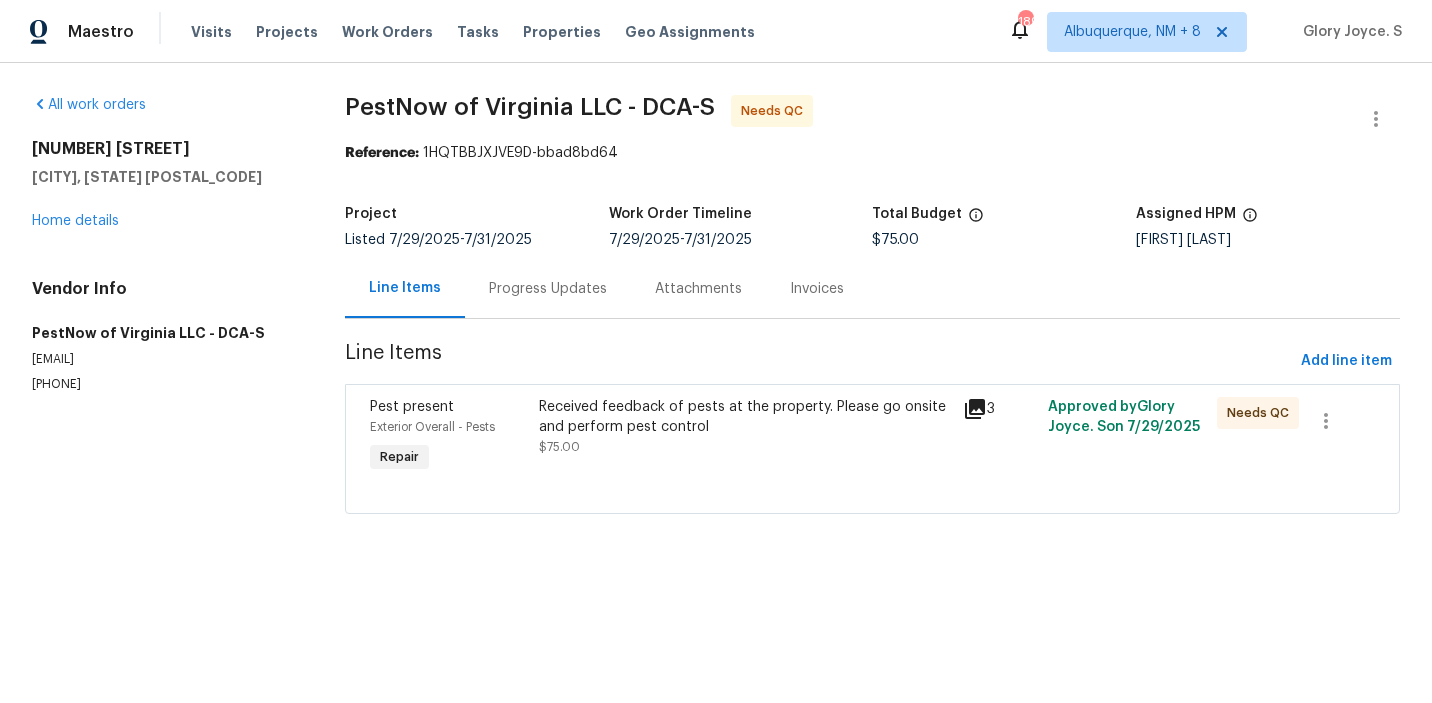 click on "Pest present Exterior Overall - Pests Repair Received feedback of pests at the property. Please go onsite and perform pest control $75.00   3 Approved by  Glory Joyce. S  on   7/29/2025 Needs QC" at bounding box center (872, 449) 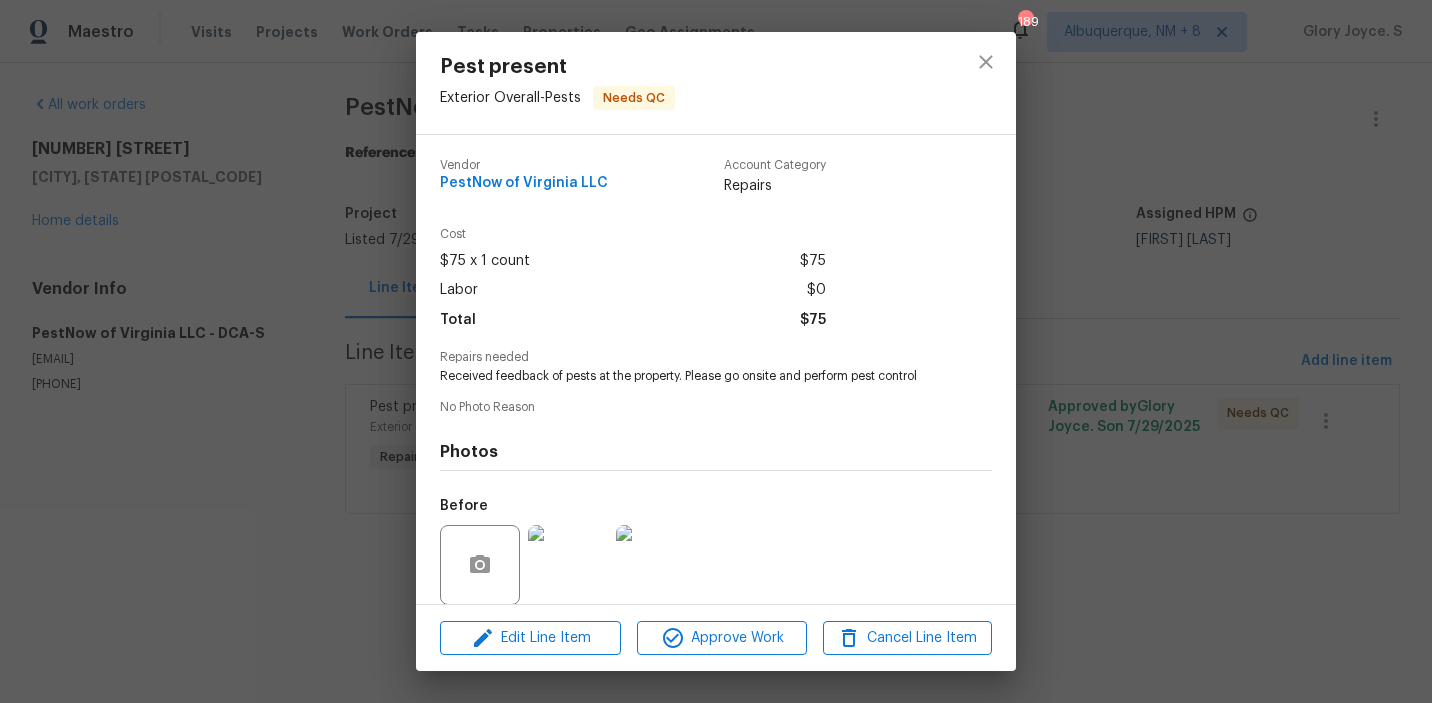 scroll, scrollTop: 150, scrollLeft: 0, axis: vertical 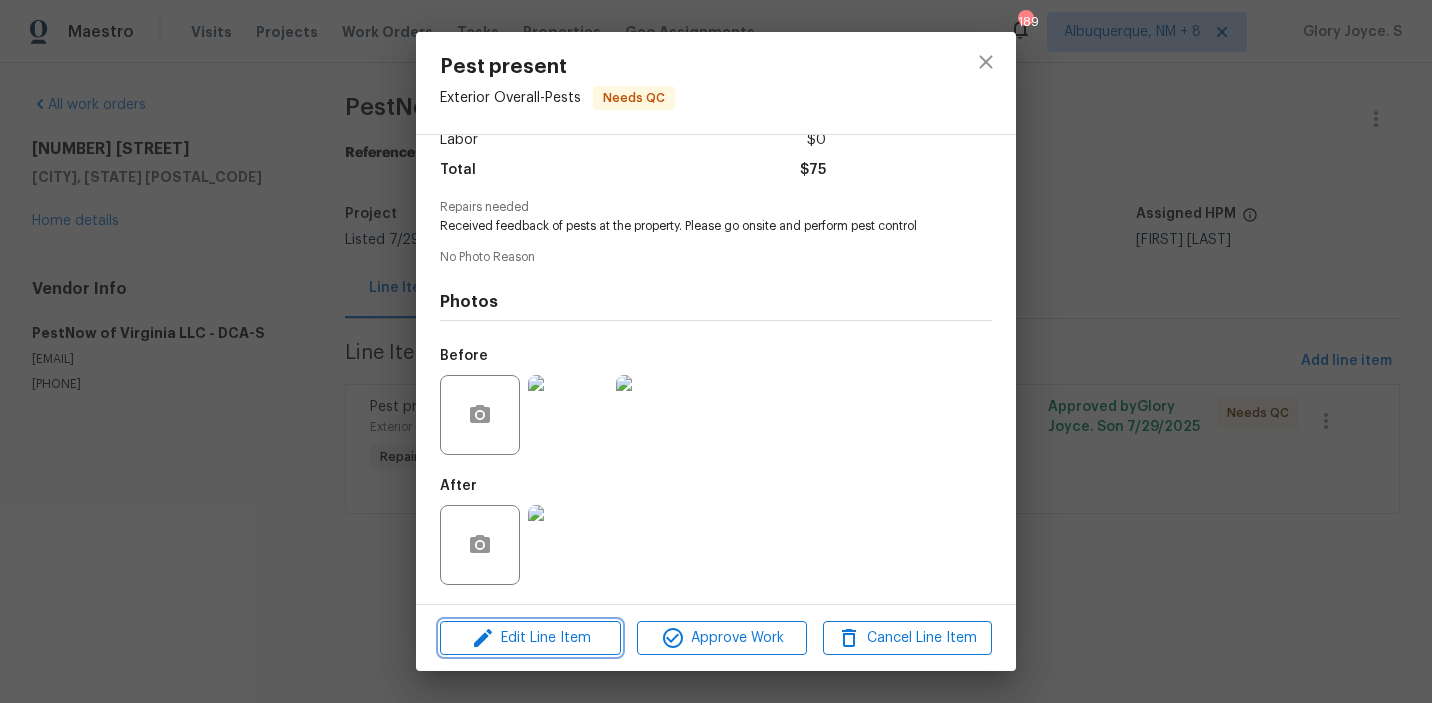 click on "Edit Line Item" at bounding box center (530, 638) 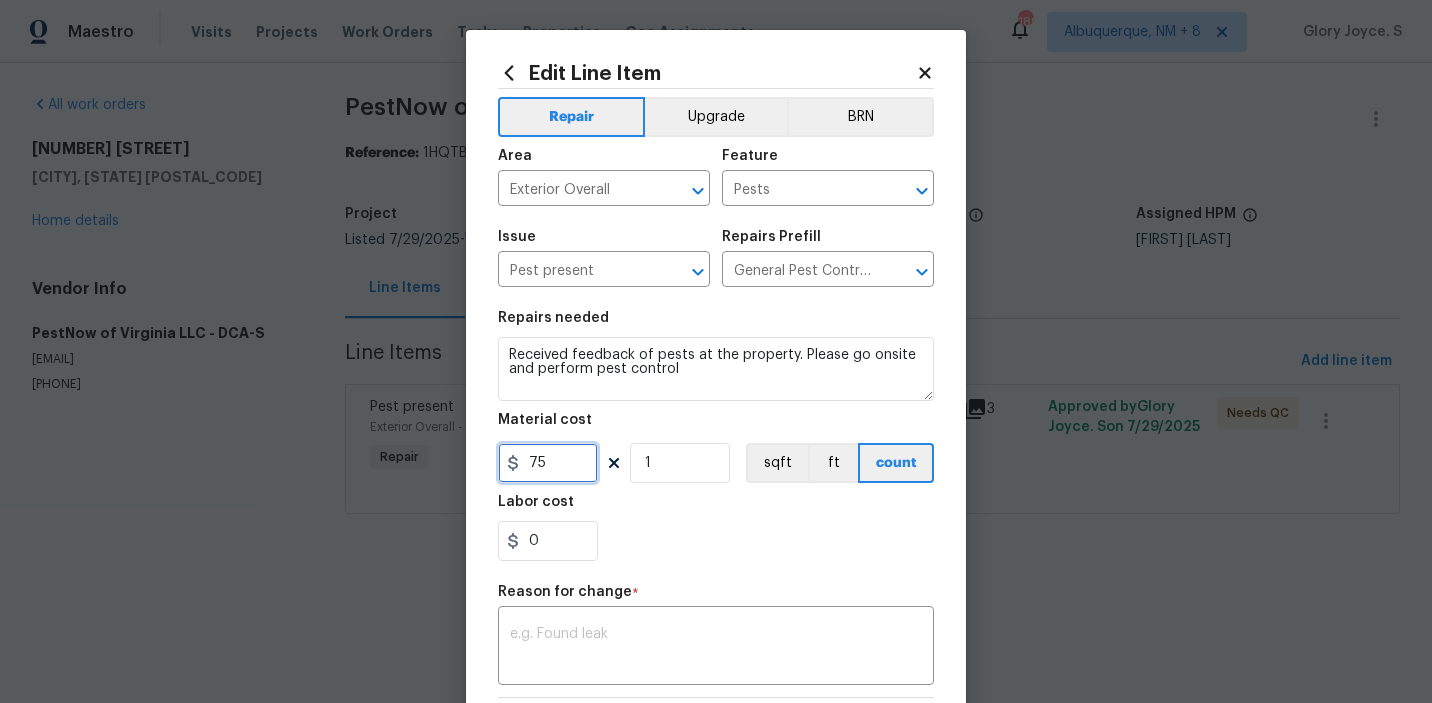 click on "75" at bounding box center [548, 463] 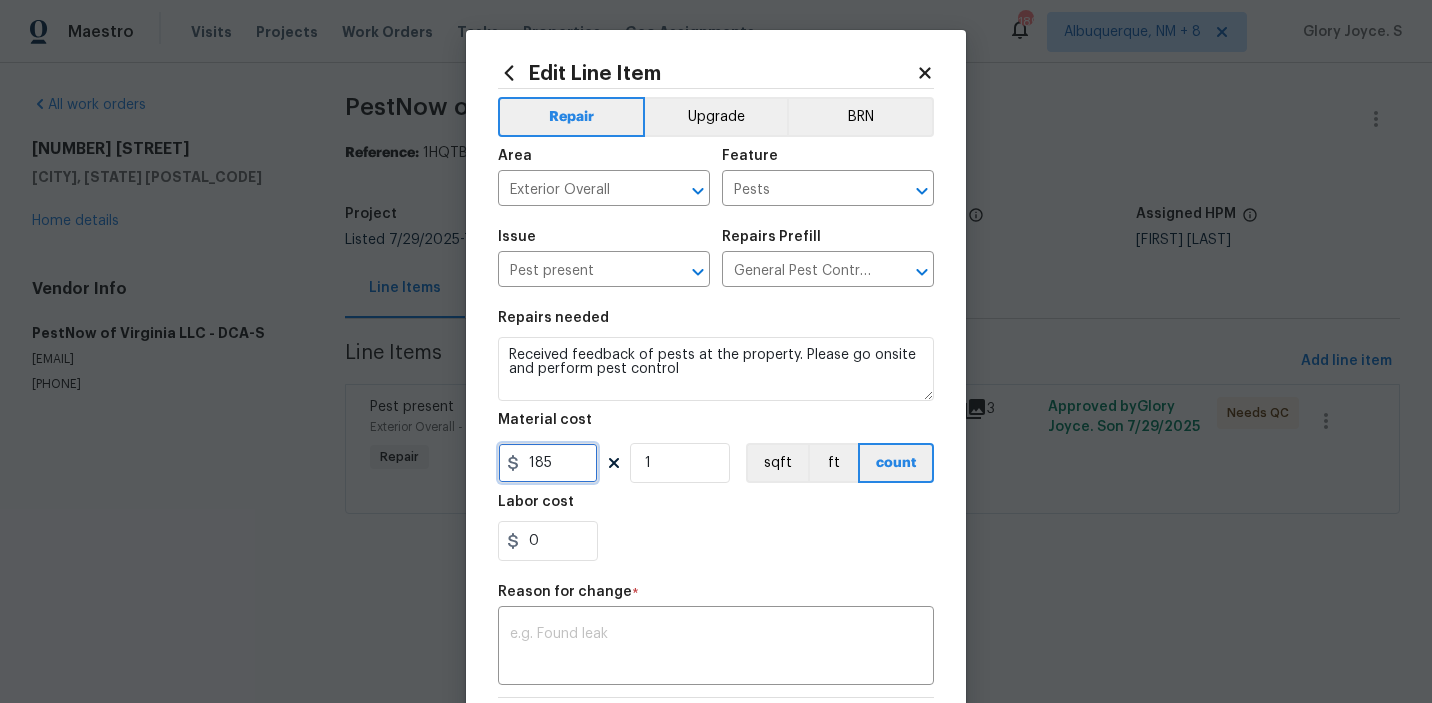 type on "185" 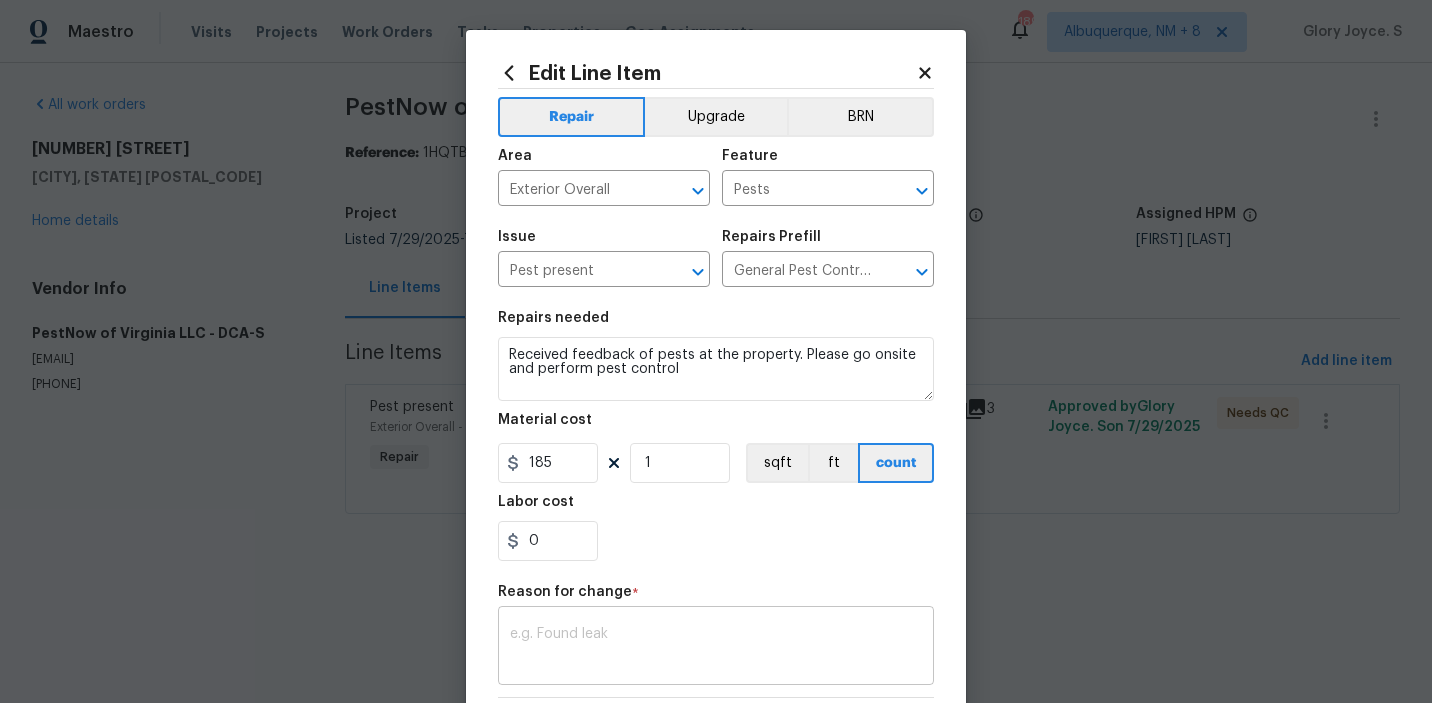 click on "x ​" at bounding box center (716, 648) 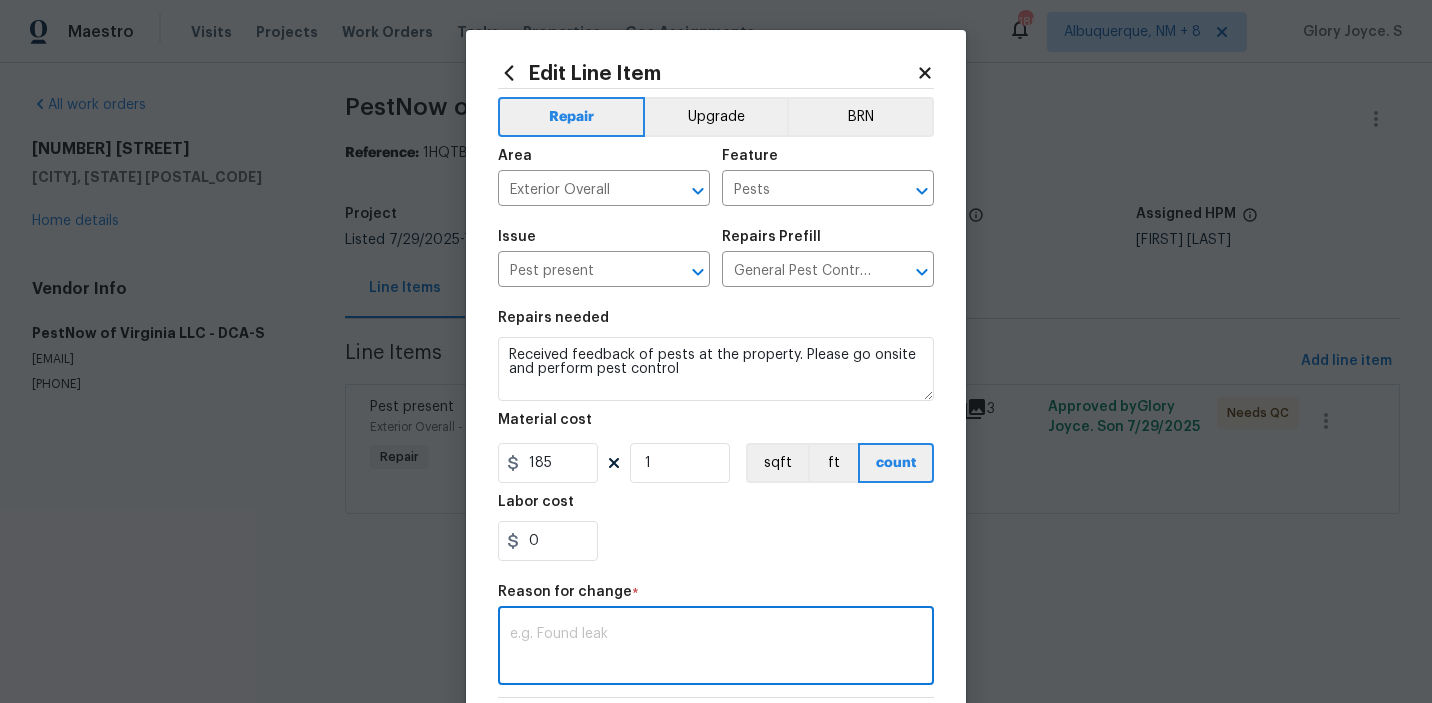 paste on "(GJ) Updated per vendor’s final cost." 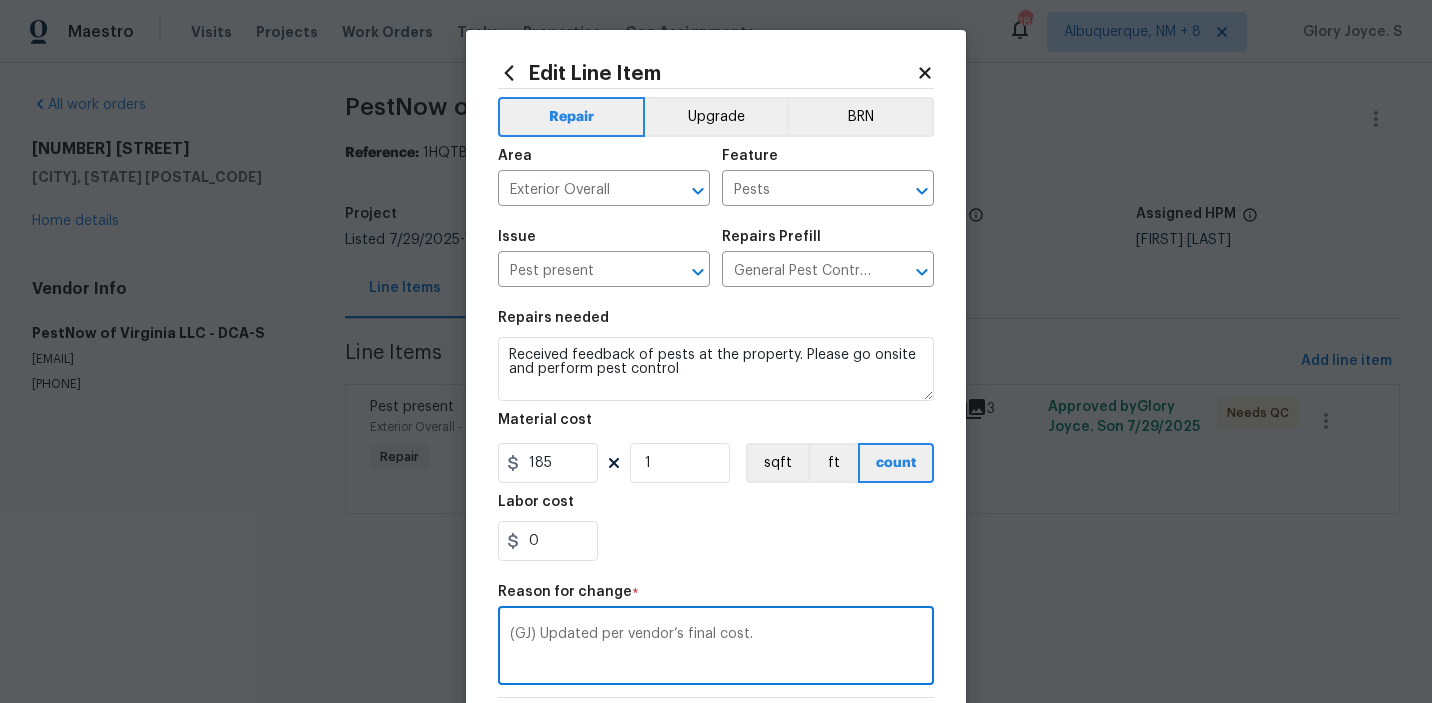 scroll, scrollTop: 283, scrollLeft: 0, axis: vertical 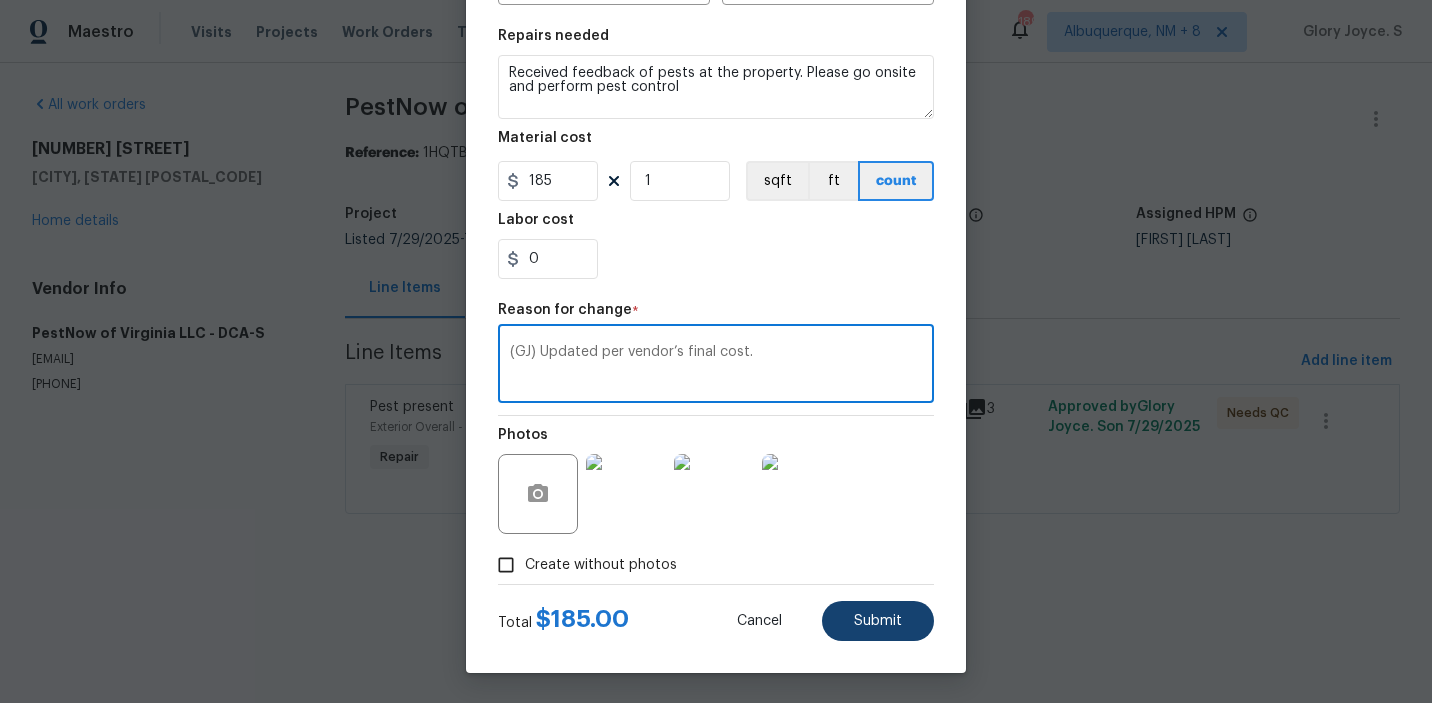 type on "(GJ) Updated per vendor’s final cost." 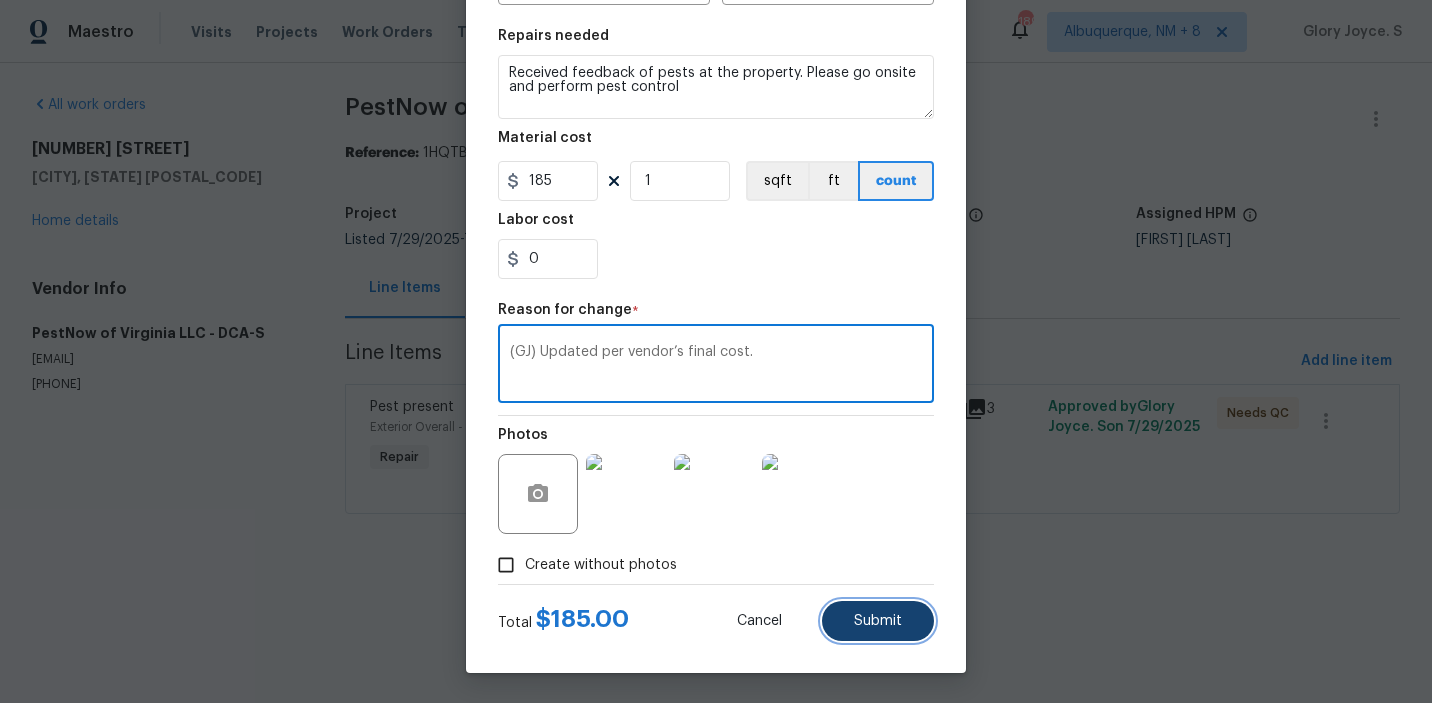click on "Submit" at bounding box center [878, 621] 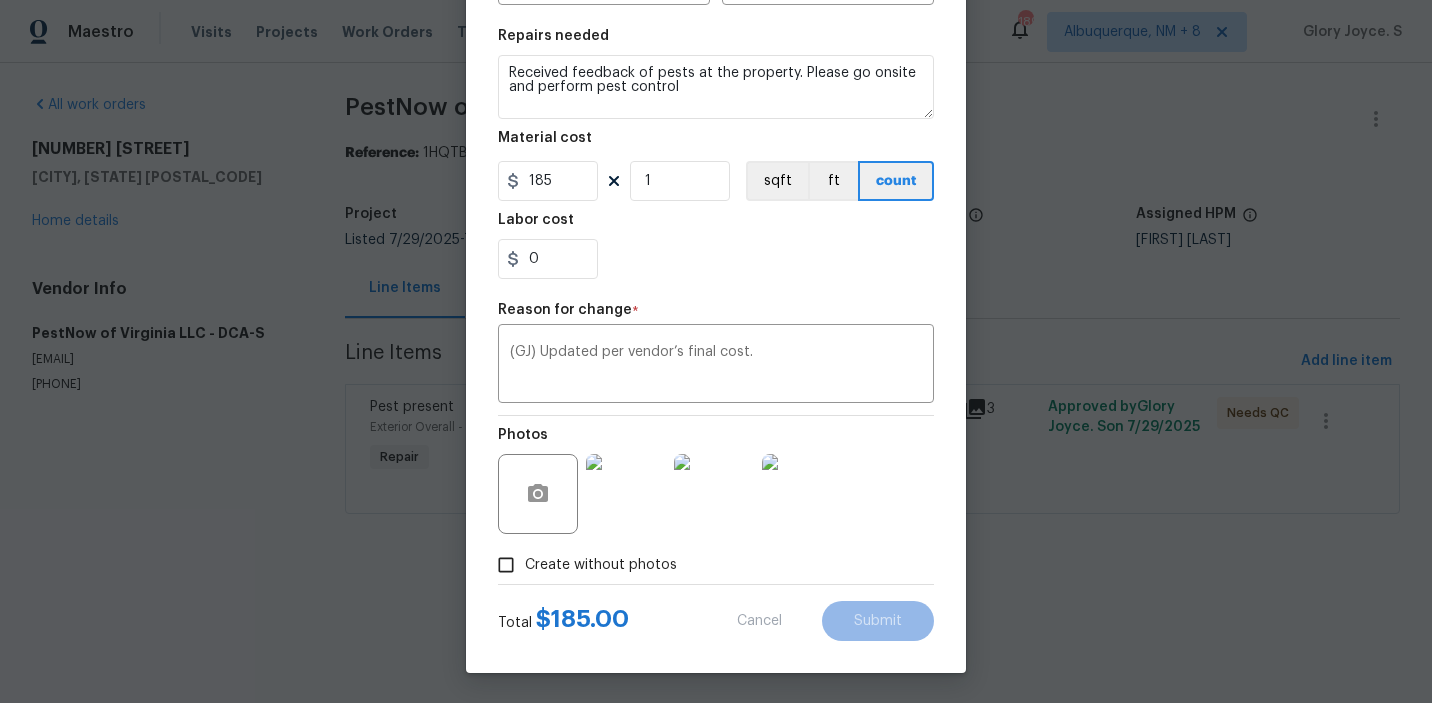 click on "Maestro Visits Projects Work Orders Tasks Properties Geo Assignments 189 Albuquerque, NM + 8 Glory Joyce. S All work orders 952 Devonshire Cir Purcellville, VA 20132 Home details Vendor Info PestNow of Virginia LLC - DCA-S mkrstulovic@pestnow.com (877) 284-2466 PestNow of Virginia LLC - DCA-S Needs QC Reference:   1HQTBBJXJVE9D-bbad8bd64 Project Listed   7/29/2025  -  7/31/2025 Work Order Timeline 7/29/2025  -  7/31/2025 Total Budget $75.00 Assigned HPM Nicolas Campuzano Line Items Progress Updates Attachments Invoices Line Items Add line item Pest present Exterior Overall - Pests Repair Received feedback of pests at the property. Please go onsite and perform pest control $75.00   3 Approved by  Glory Joyce. S  on   7/29/2025 Needs QC
Edit Line Item Repair Upgrade BRN Area Exterior Overall ​ Feature Pests ​ Issue Pest present ​ Repairs Prefill General Pest Control $100.00 ​ Repairs needed Received feedback of pests at the property. Please go onsite and perform pest control Material cost 185 1 ft" at bounding box center [716, 285] 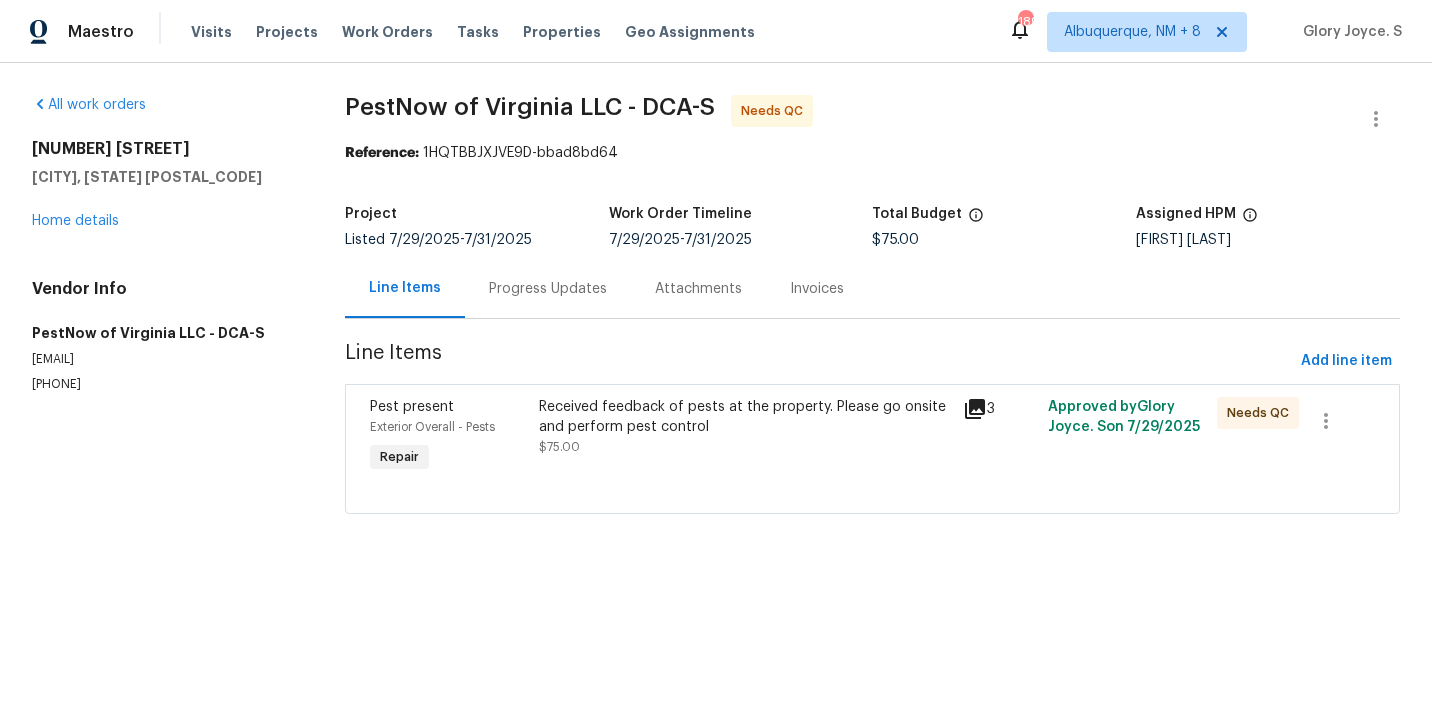 scroll, scrollTop: 0, scrollLeft: 0, axis: both 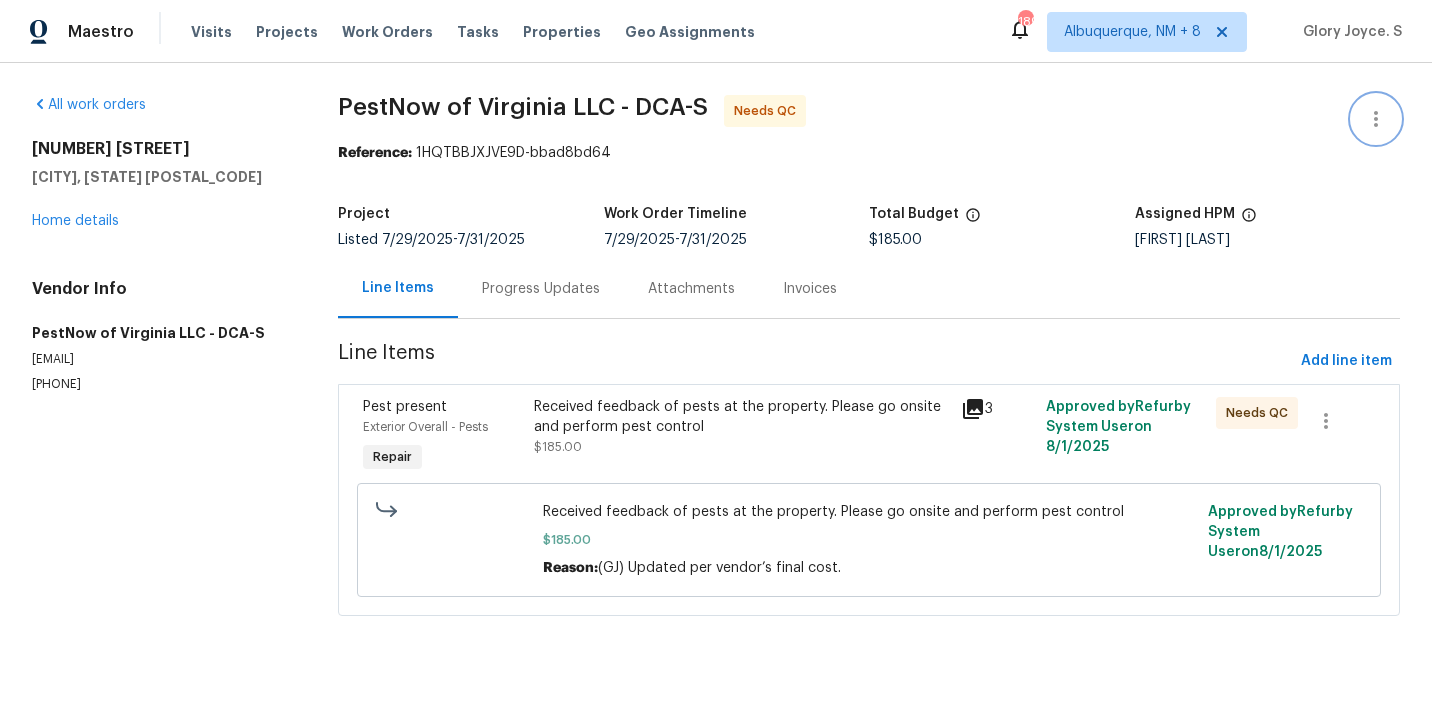 click at bounding box center (1376, 119) 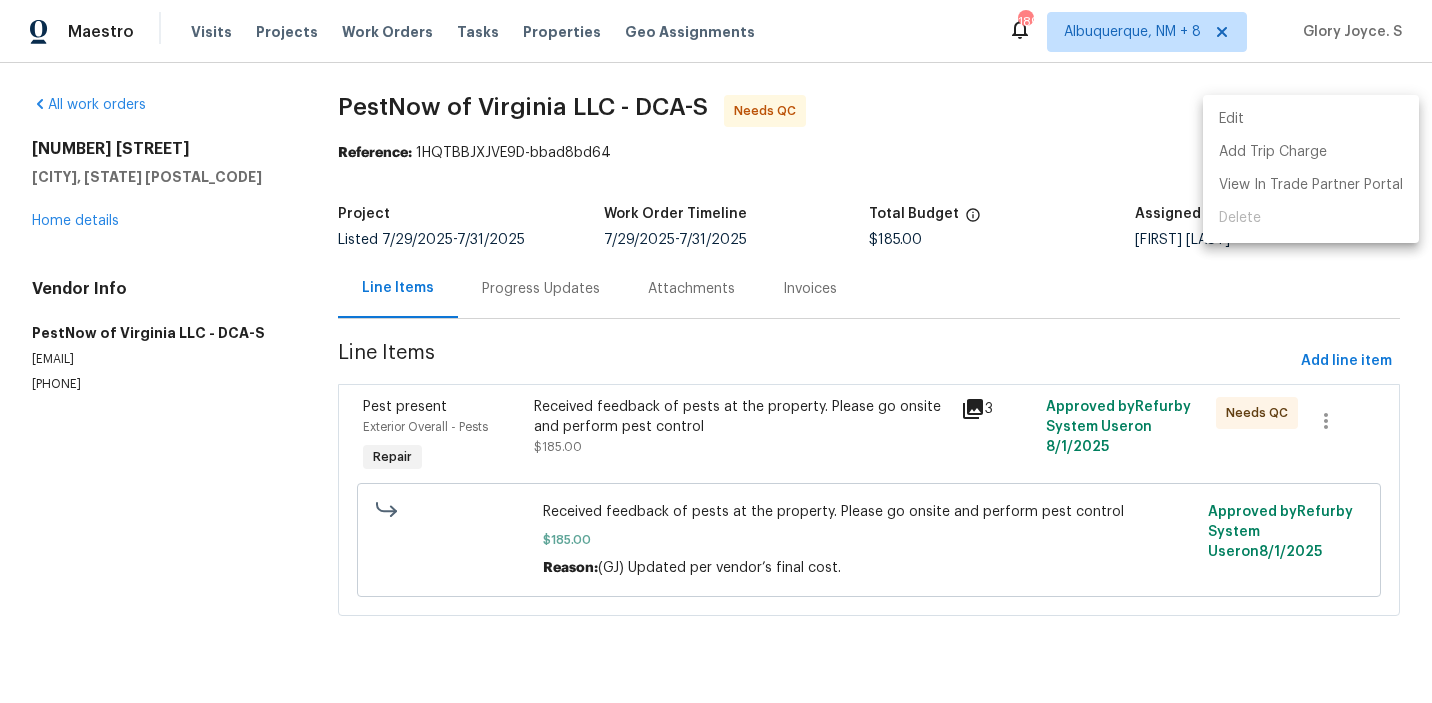 click on "Edit Add Trip Charge View In Trade Partner Portal Delete" at bounding box center (1311, 169) 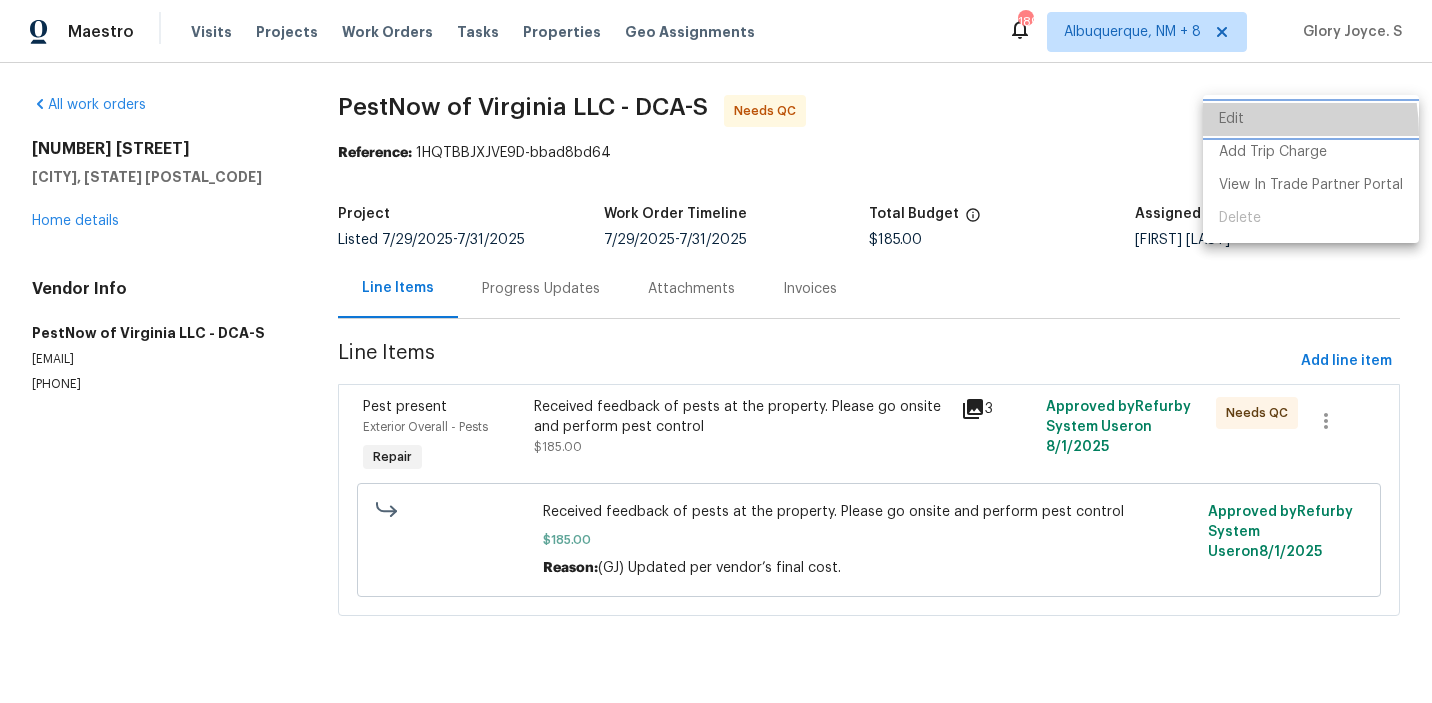 click on "Edit" at bounding box center [1311, 119] 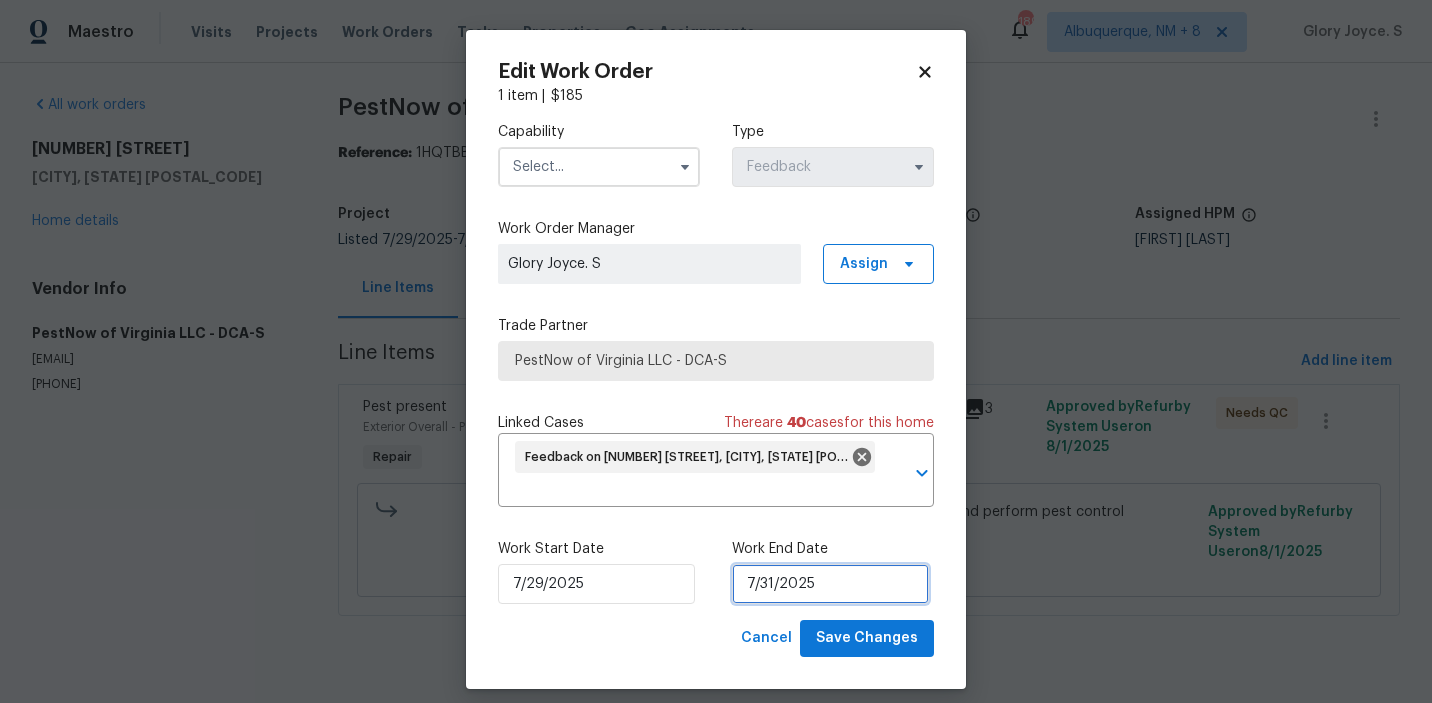 click on "7/31/2025" at bounding box center [830, 584] 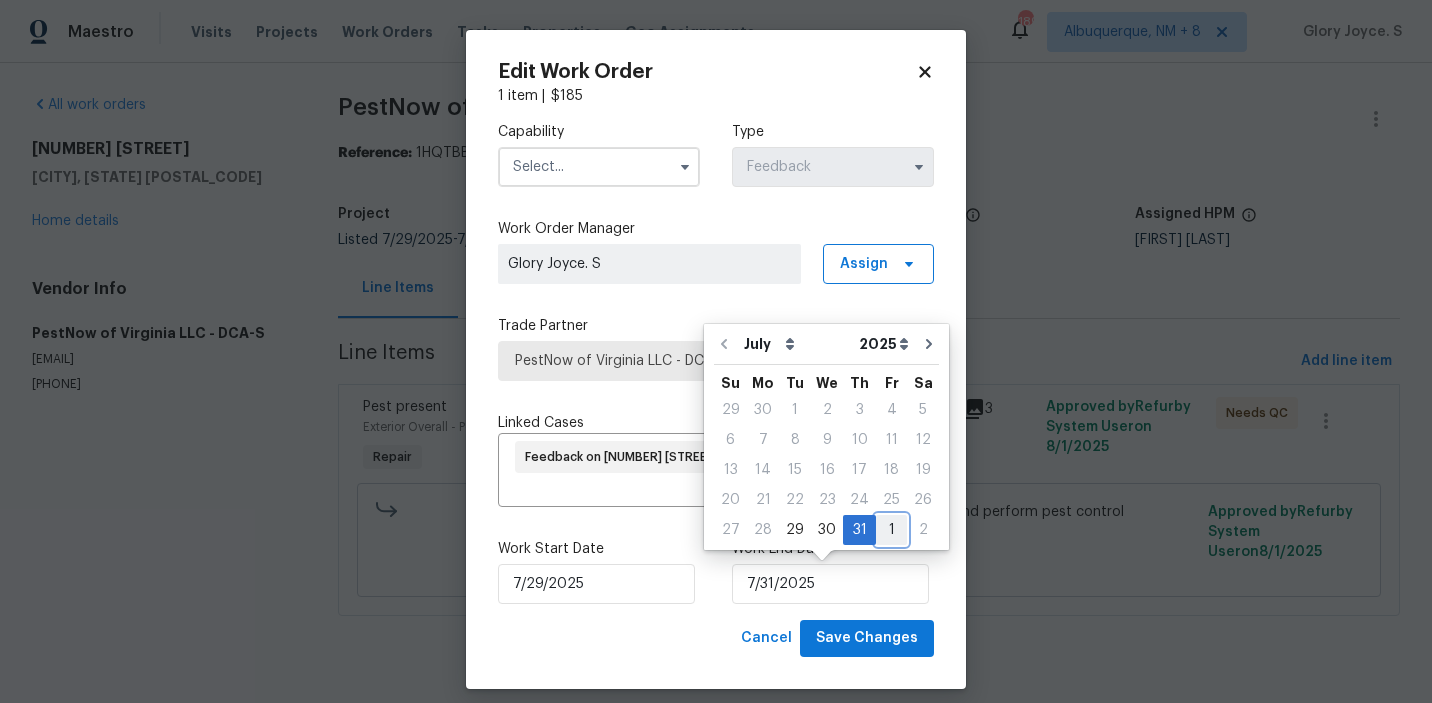 click on "1" at bounding box center [891, 530] 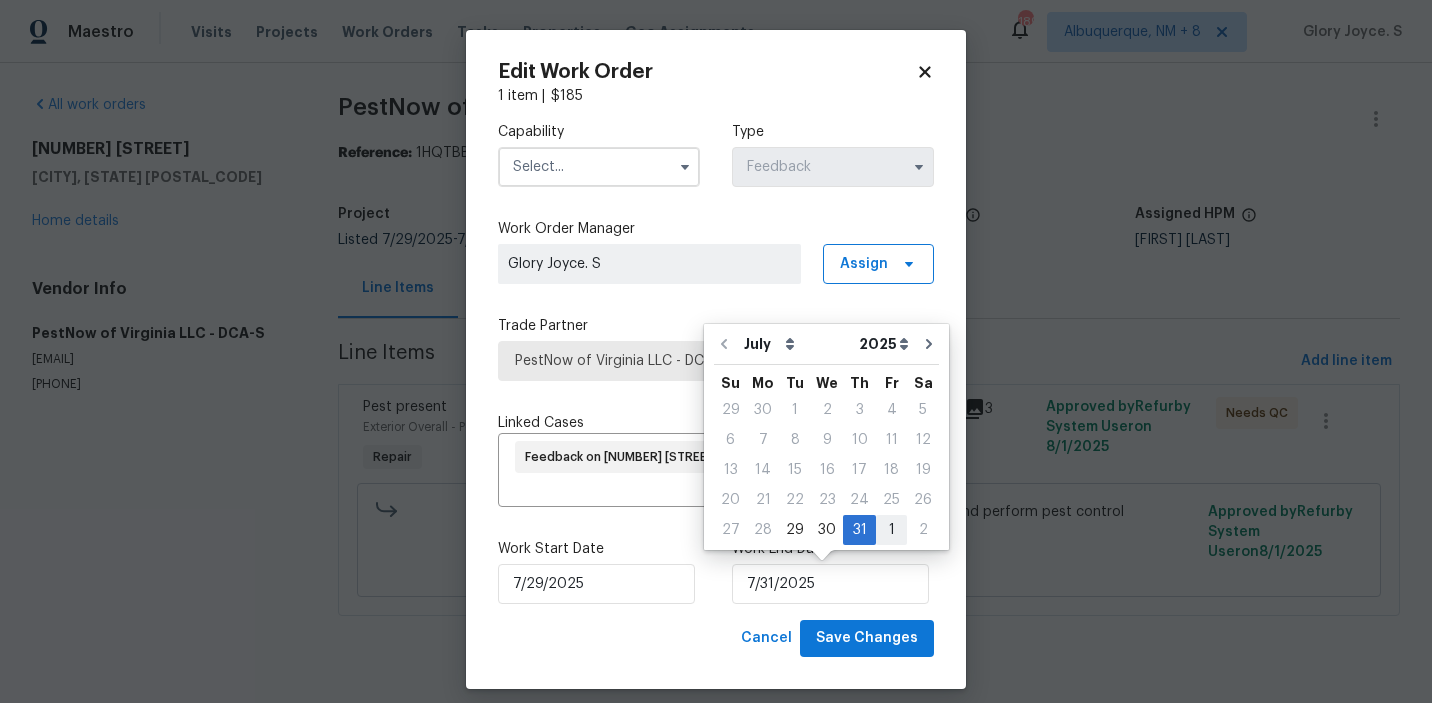 type on "8/1/2025" 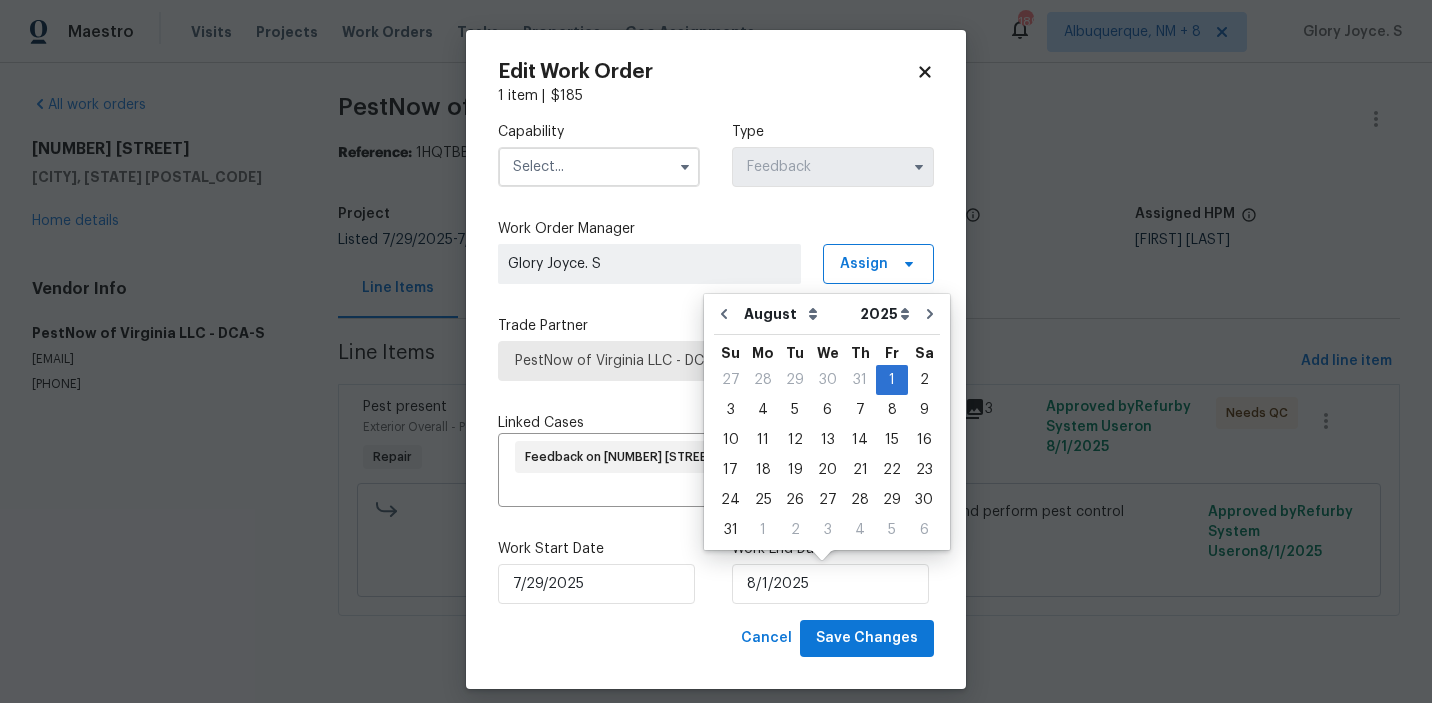 click at bounding box center [599, 167] 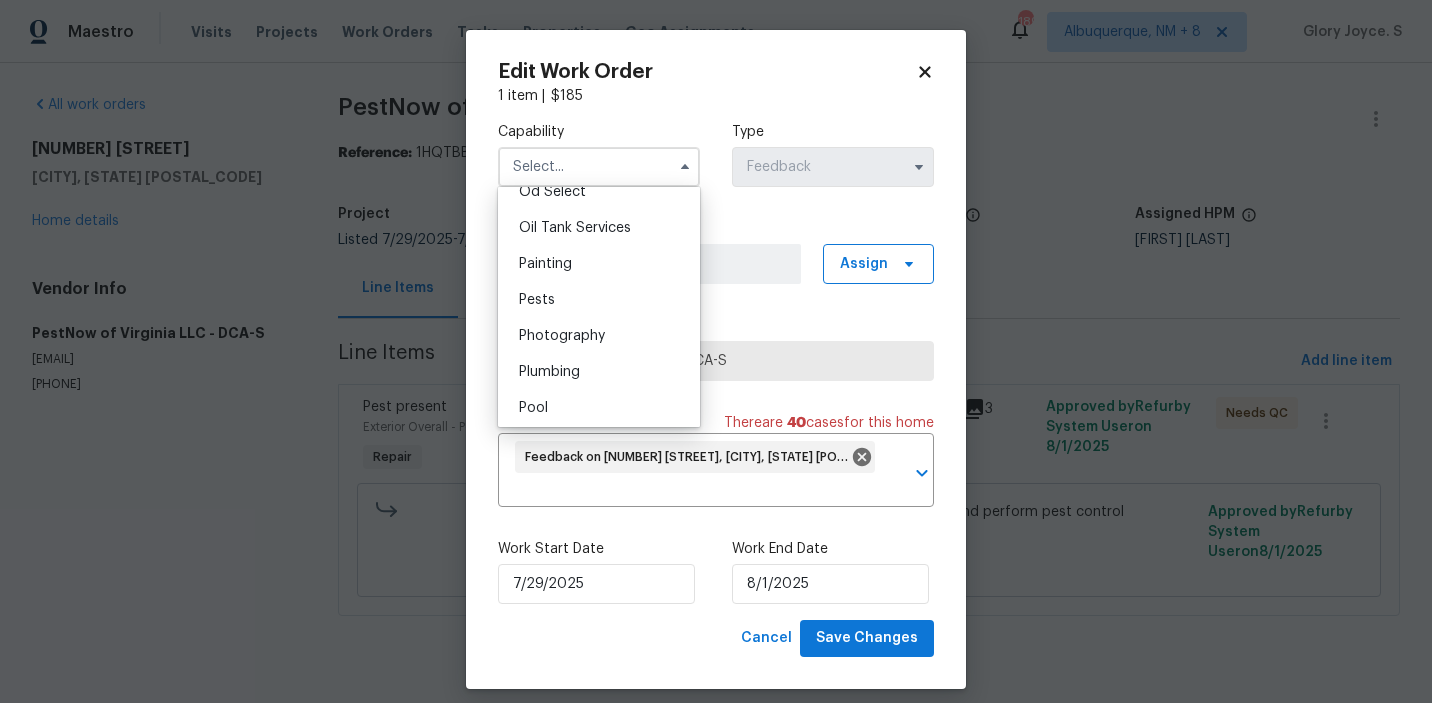 scroll, scrollTop: 1634, scrollLeft: 0, axis: vertical 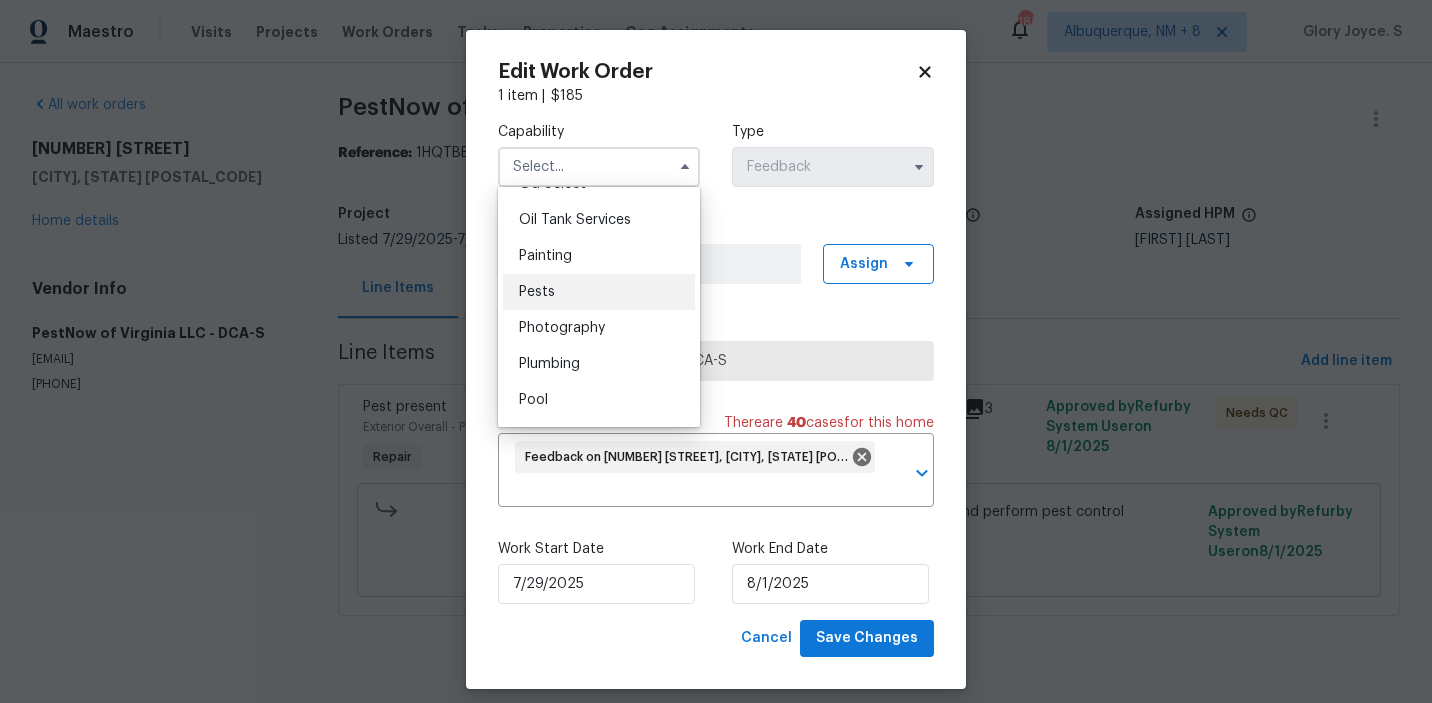 click on "Pests" at bounding box center (599, 292) 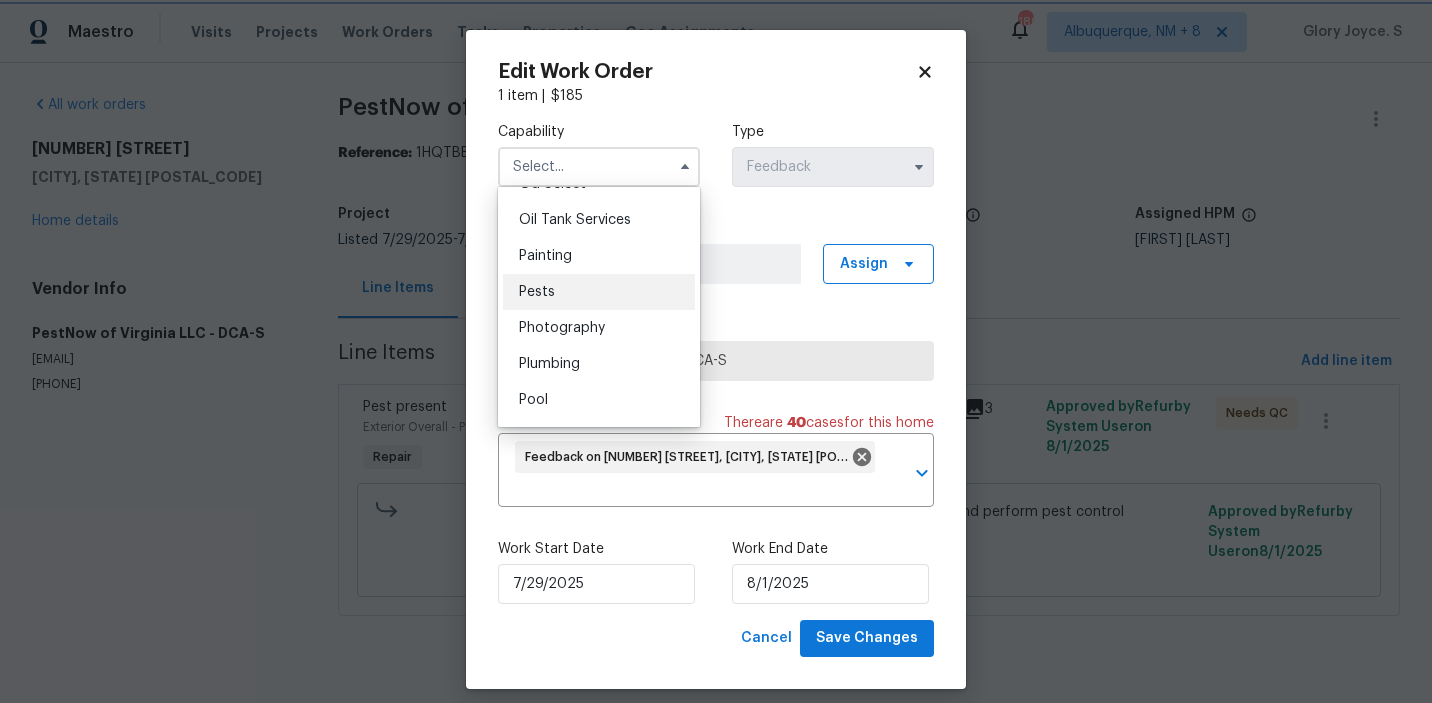 type on "Pests" 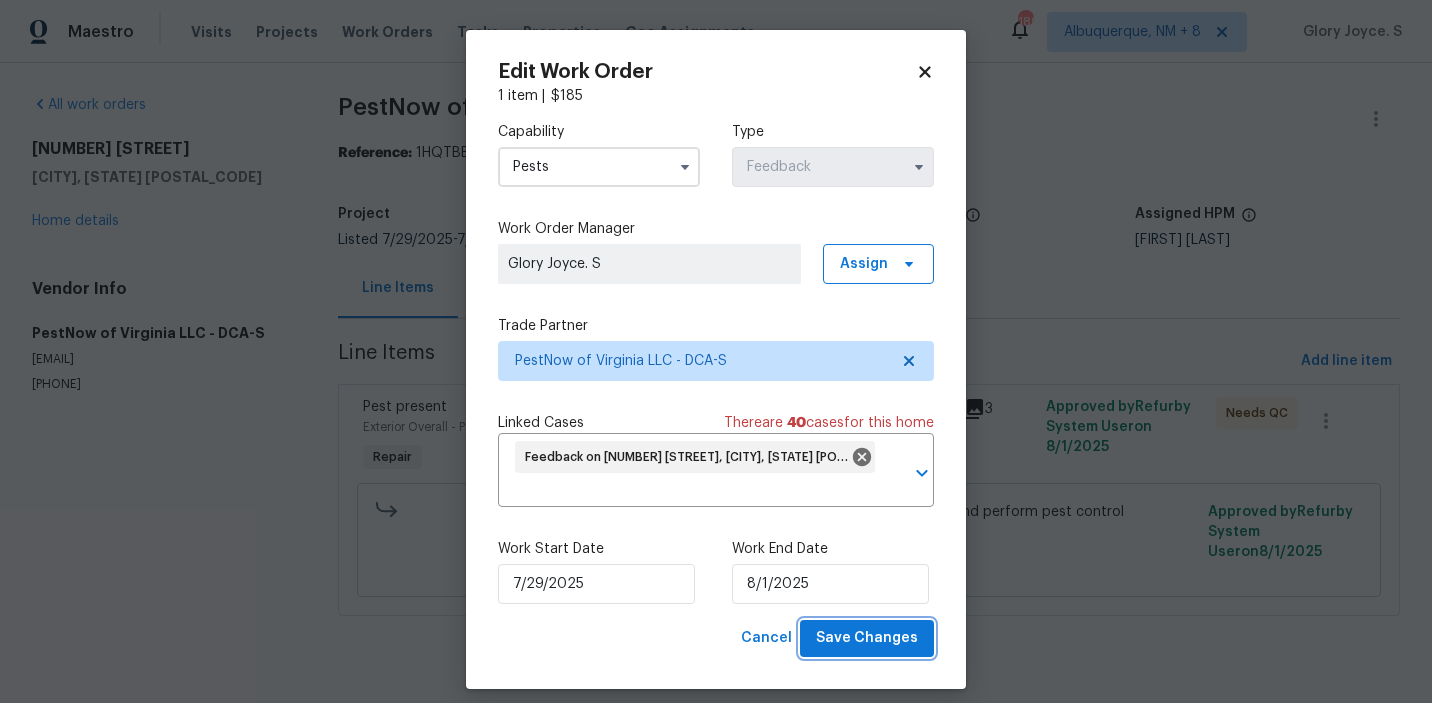 click on "Save Changes" at bounding box center (867, 638) 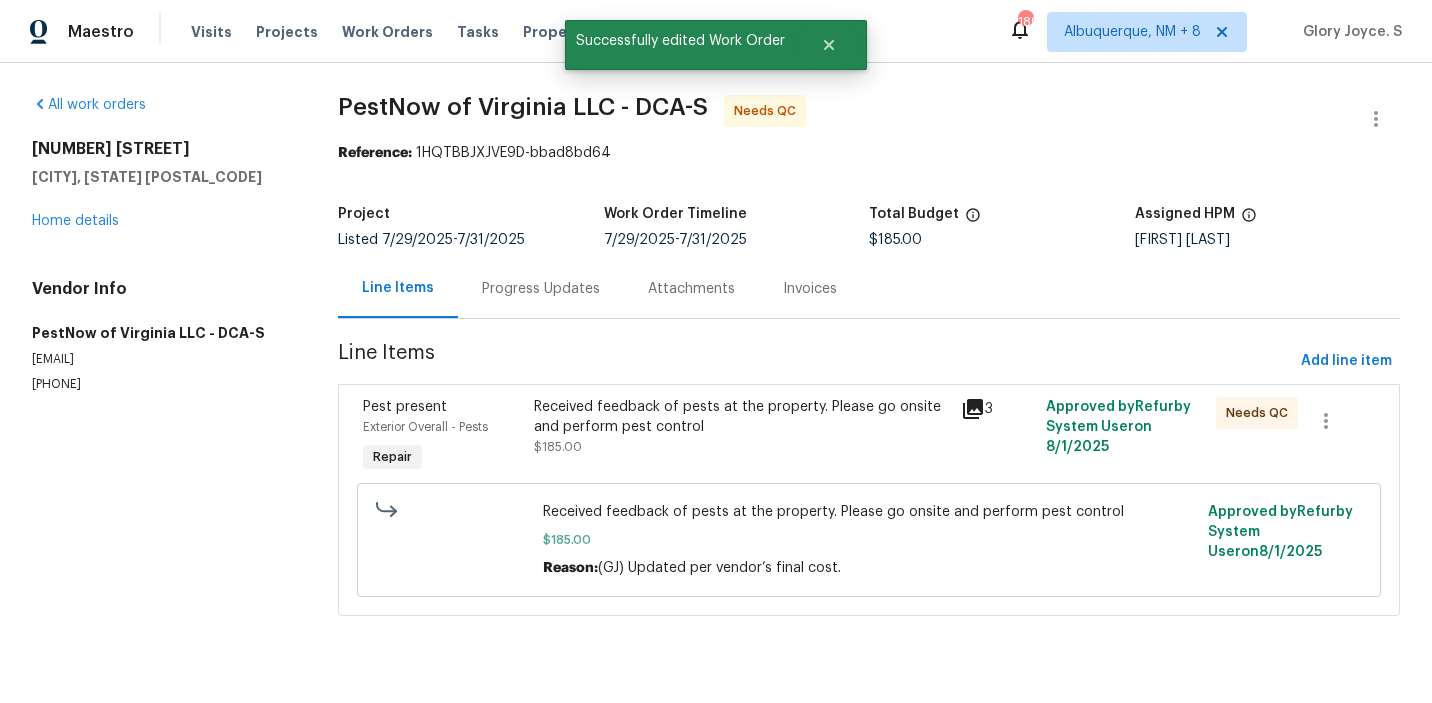 click on "Received feedback of pests at the property. Please go onsite and perform pest control $185.00 Reason:  (GJ) Updated per vendor’s final cost. Approved by  Refurby System User  on  8/1/2025" at bounding box center (869, 540) 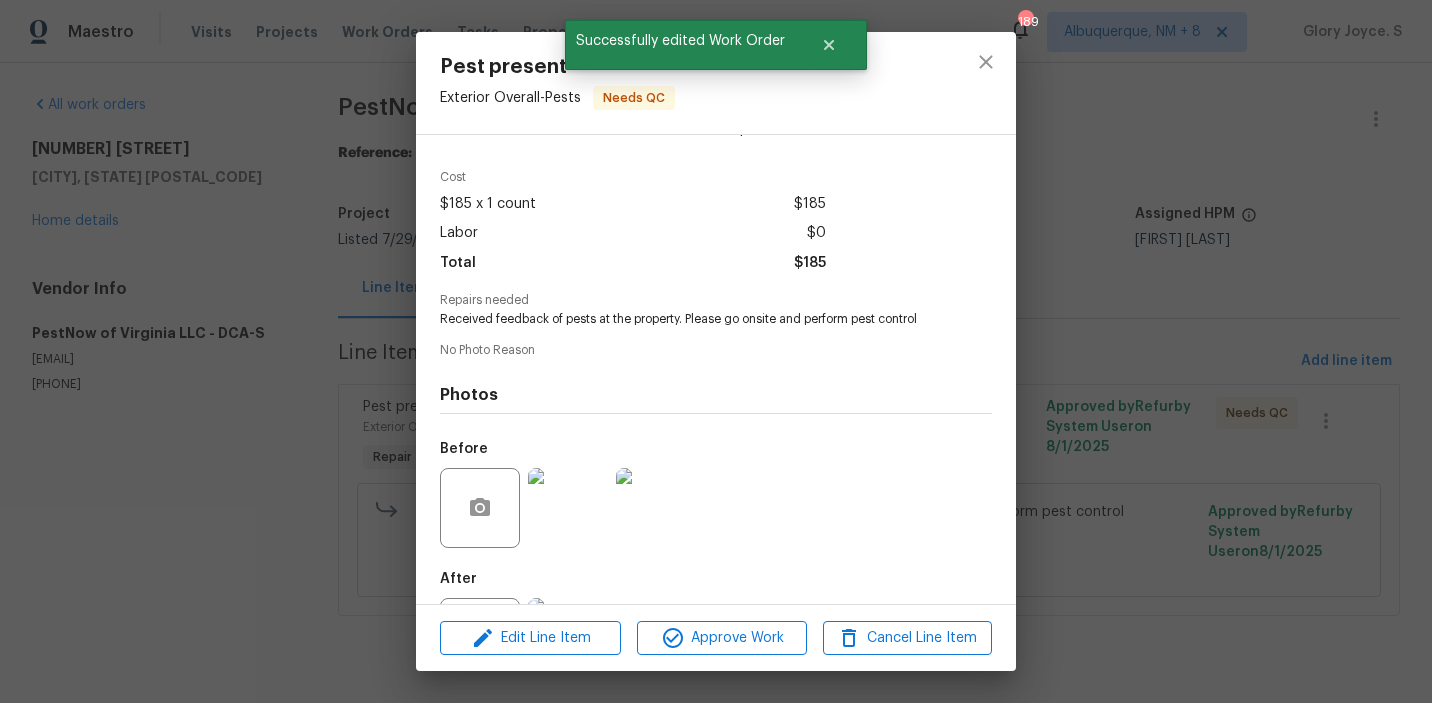 scroll, scrollTop: 150, scrollLeft: 0, axis: vertical 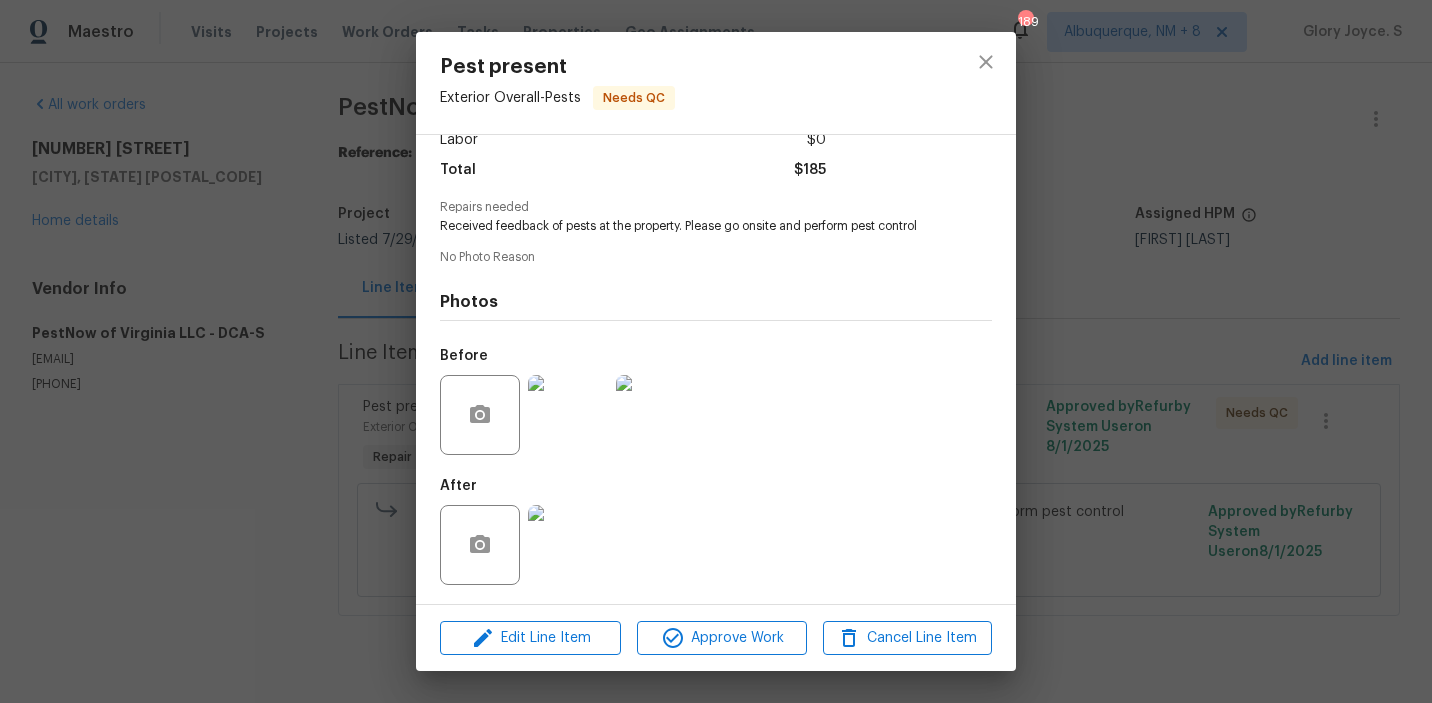 click on "Edit Line Item  Approve Work  Cancel Line Item" at bounding box center (716, 638) 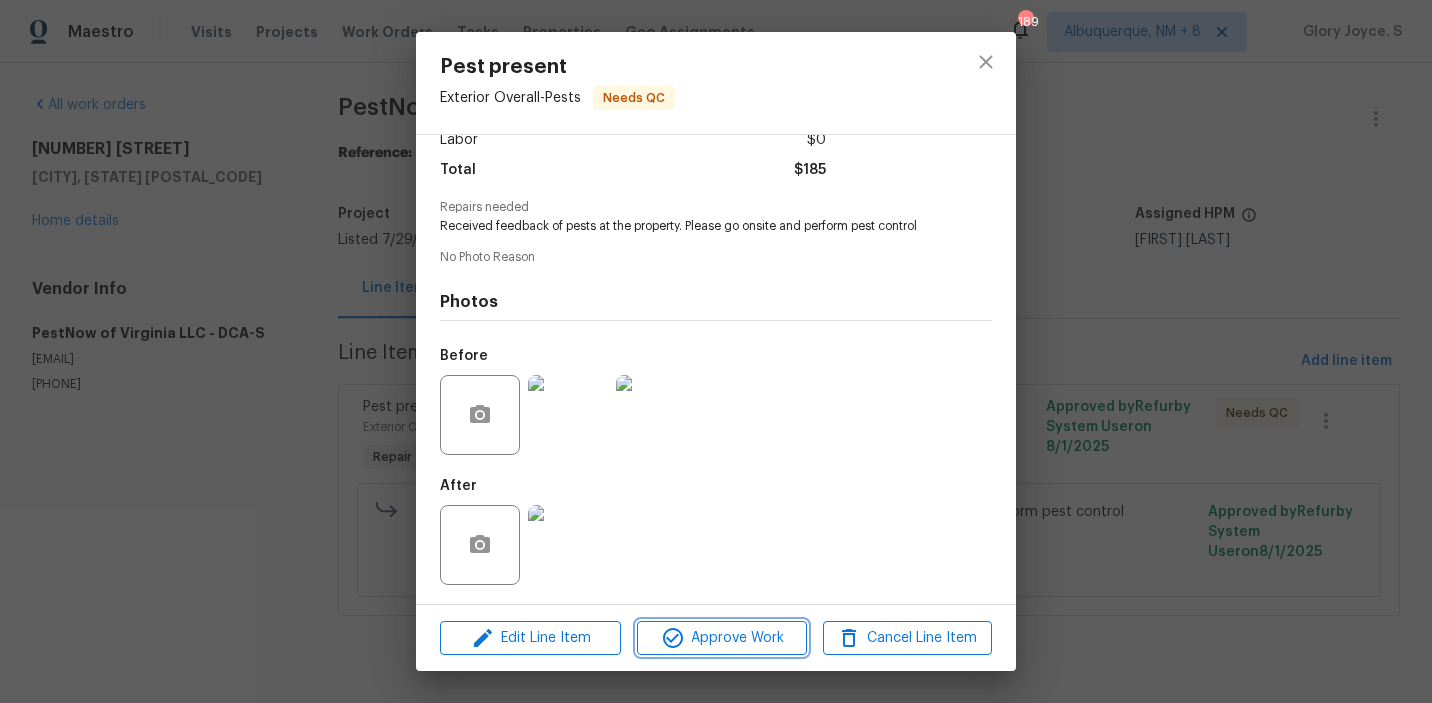 click on "Approve Work" at bounding box center [721, 638] 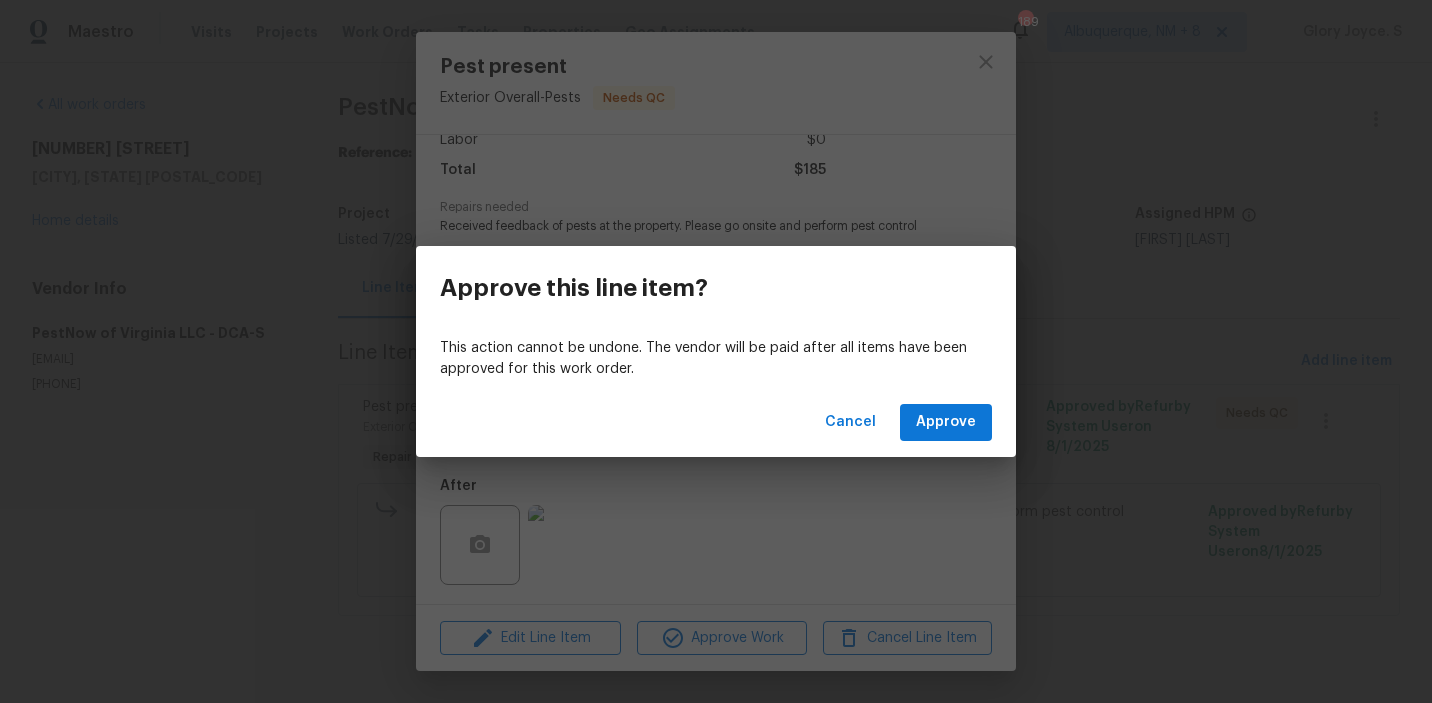 click on "Cancel Approve" at bounding box center (716, 422) 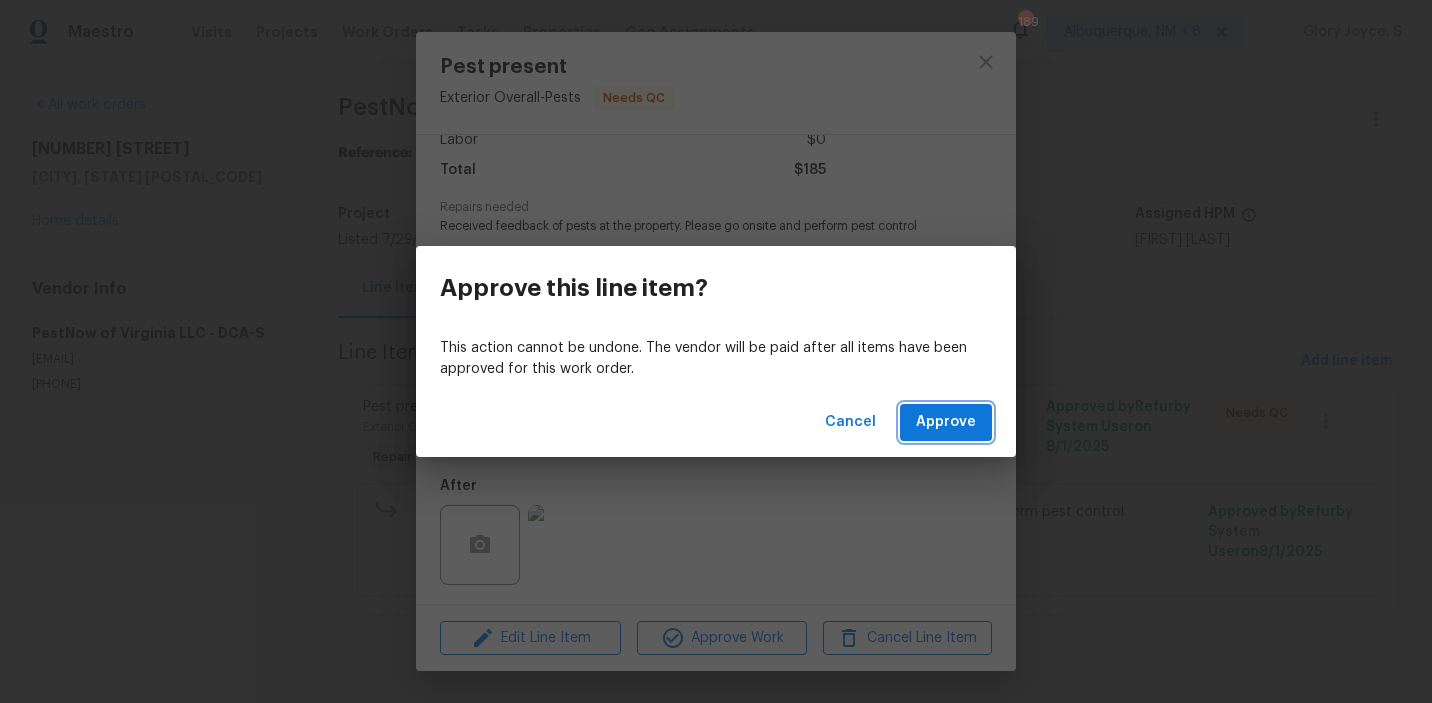 click on "Approve" at bounding box center (946, 422) 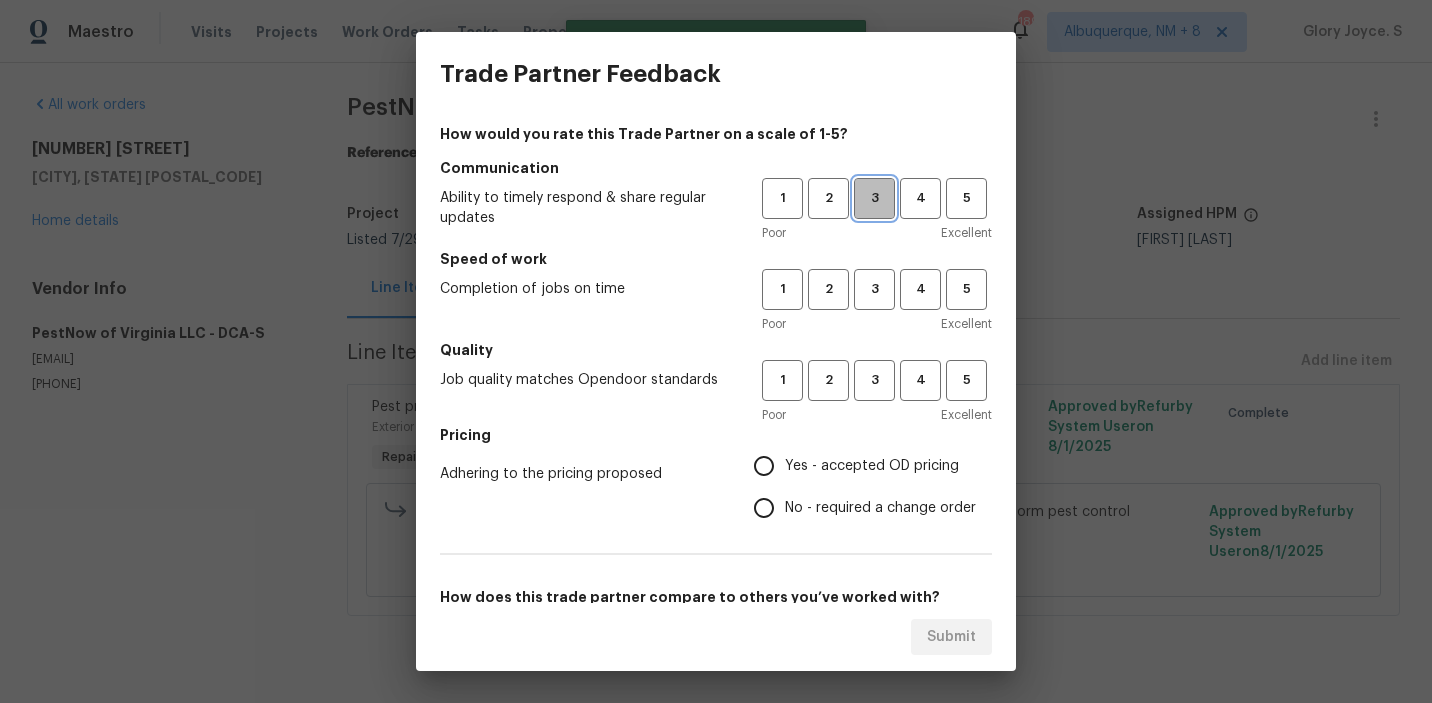 click on "3" at bounding box center (874, 198) 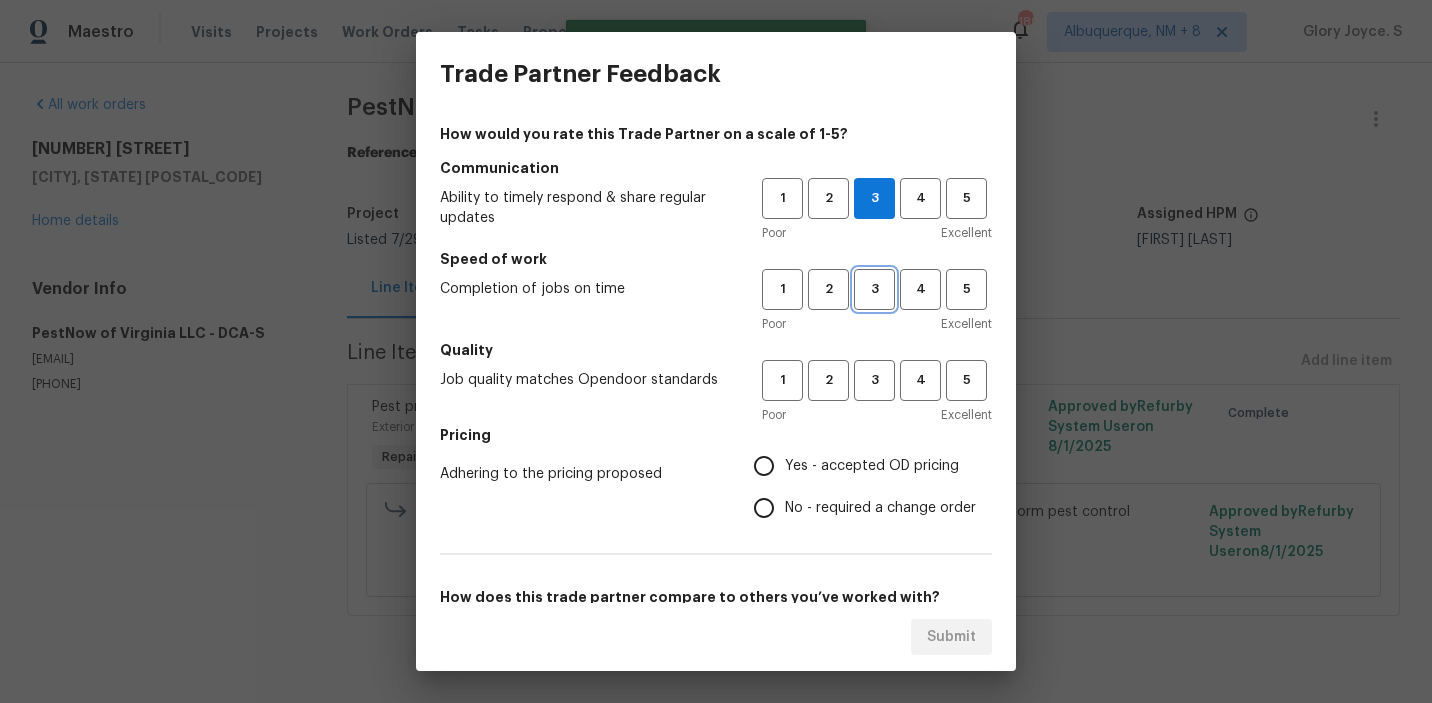 click on "3" at bounding box center [874, 289] 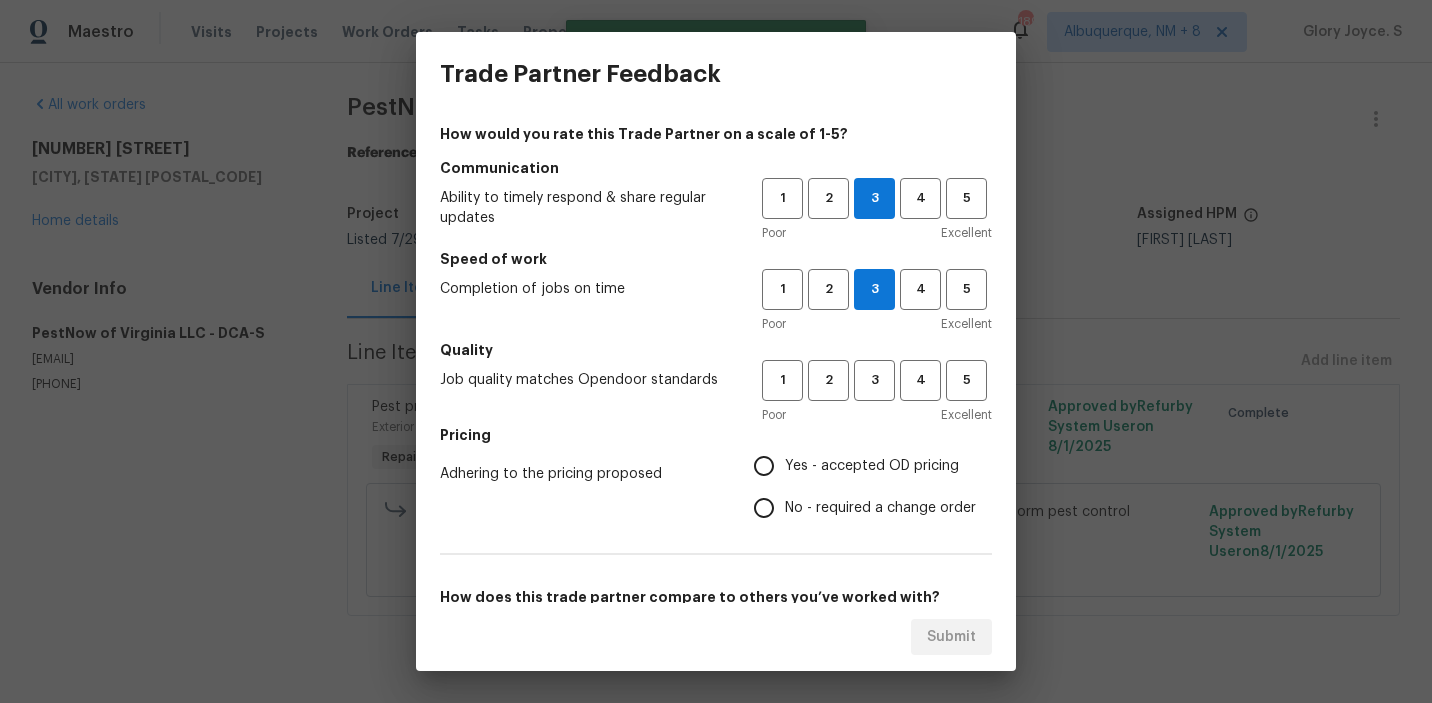 click on "Poor Excellent" at bounding box center [877, 415] 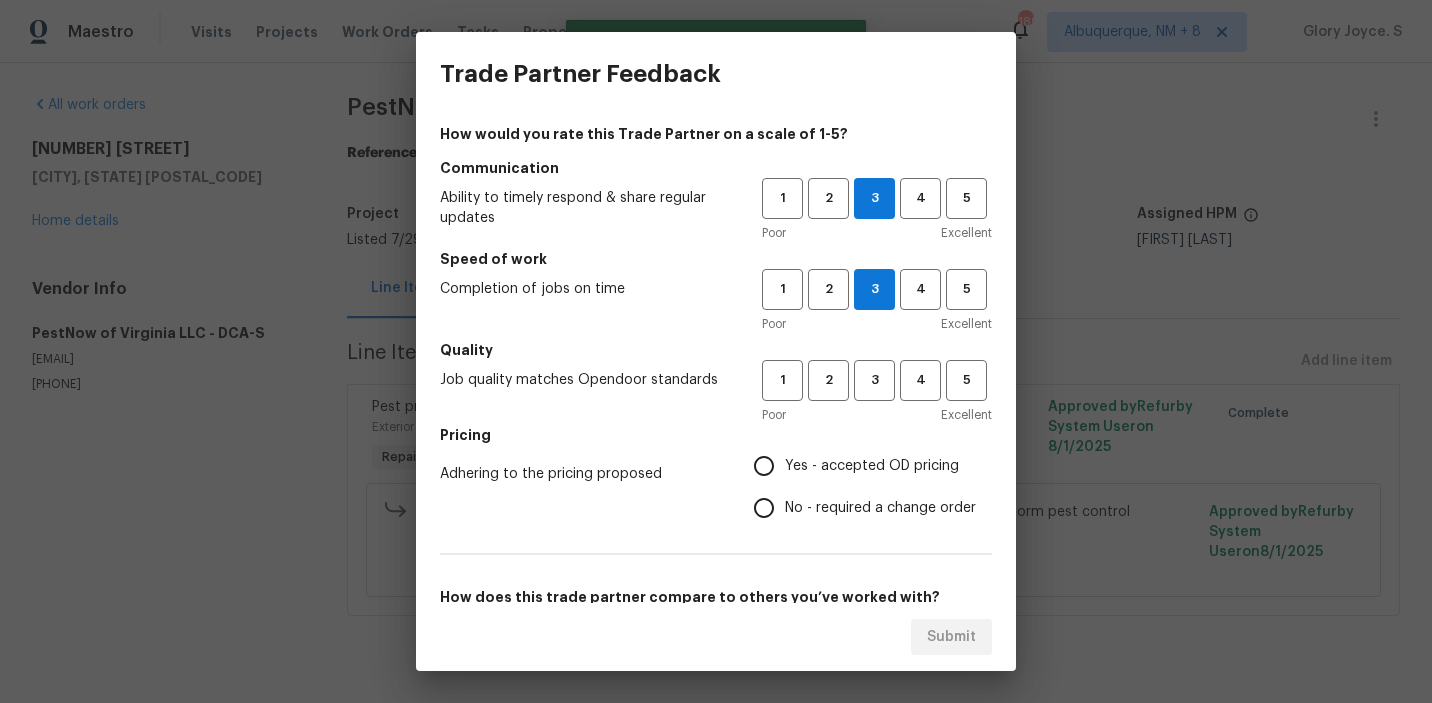 click on "1 2 3 4 5 Poor Excellent" at bounding box center (877, 392) 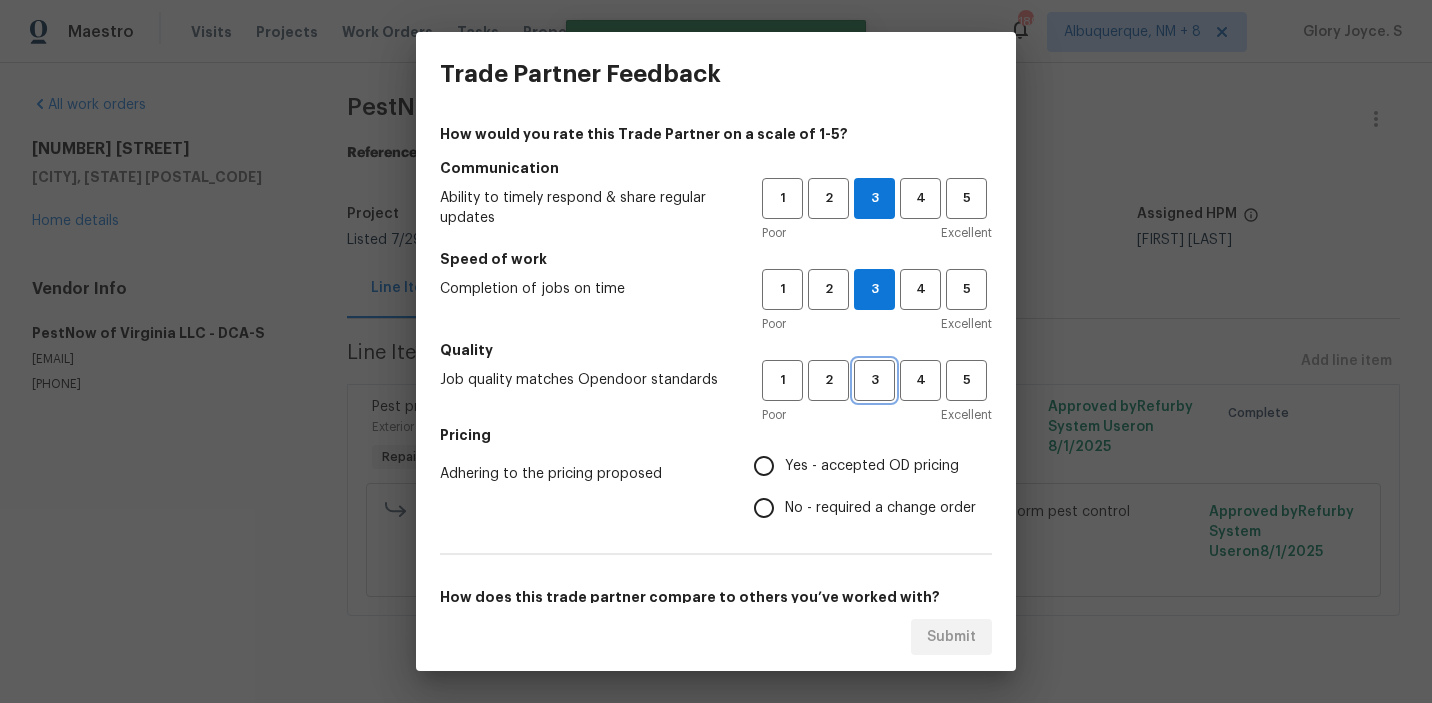 click on "3" at bounding box center (874, 380) 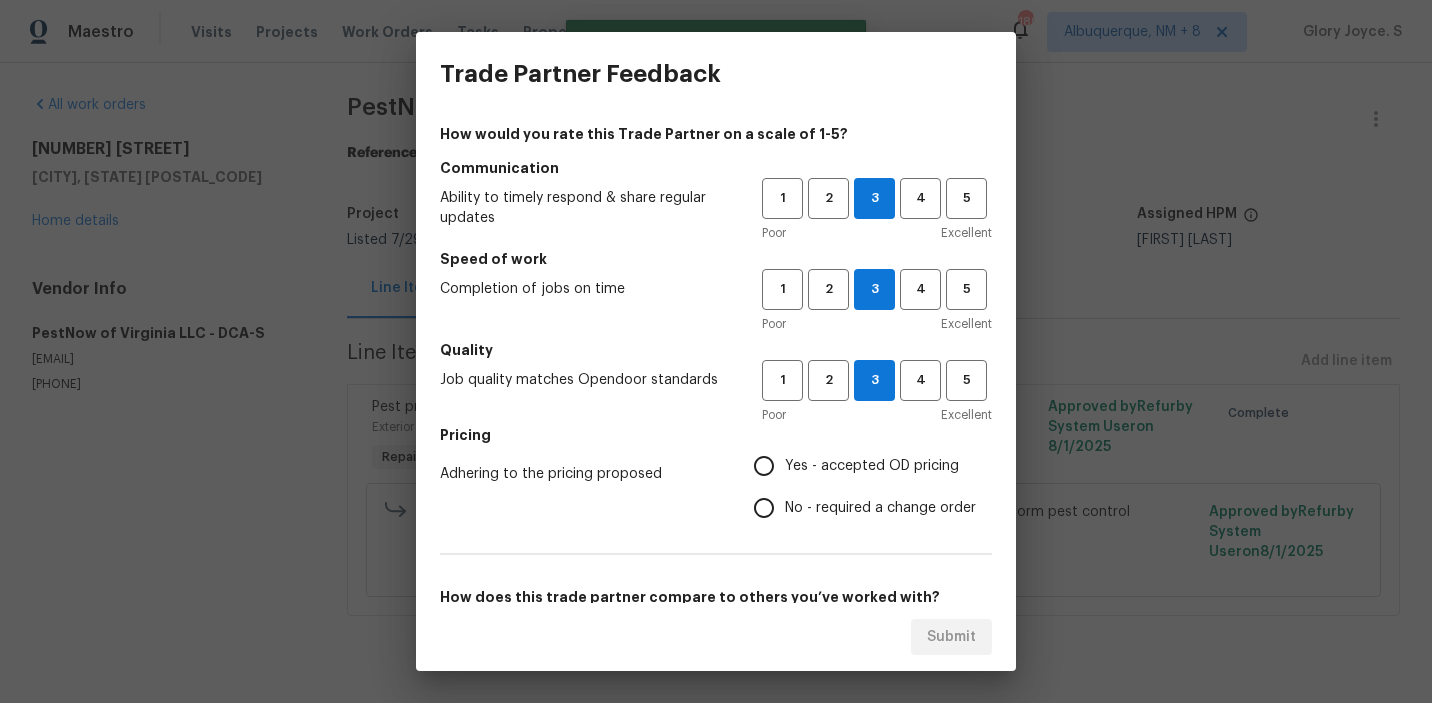 click on "No - required a change order" at bounding box center [880, 508] 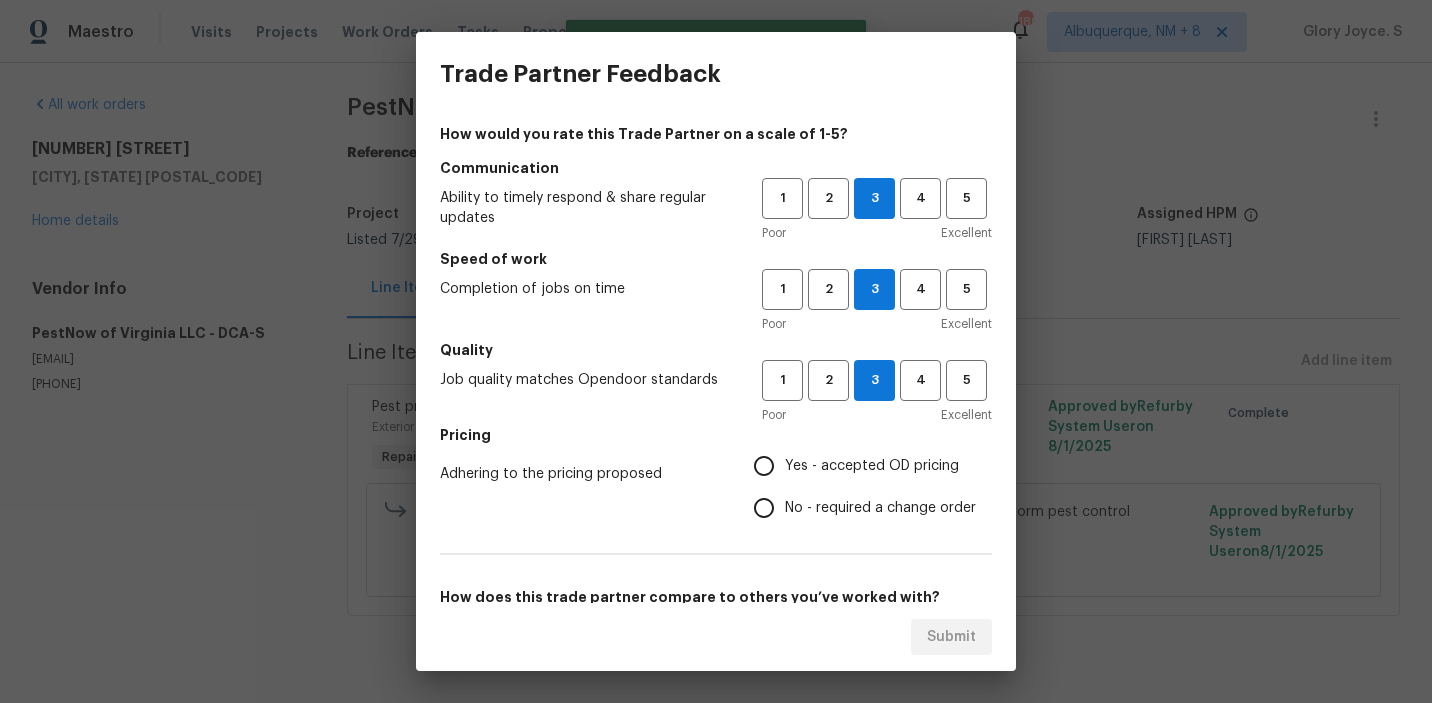 click on "No - required a change order" at bounding box center [764, 508] 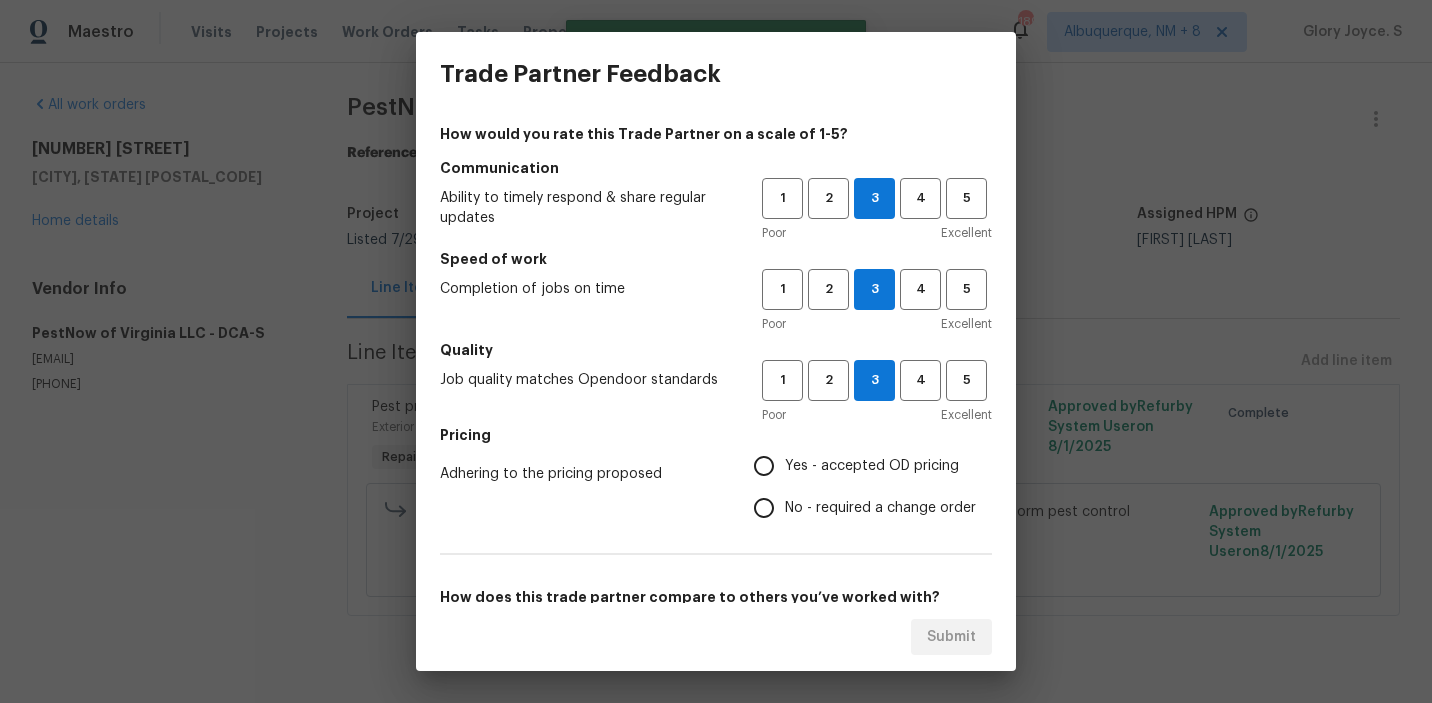 radio on "true" 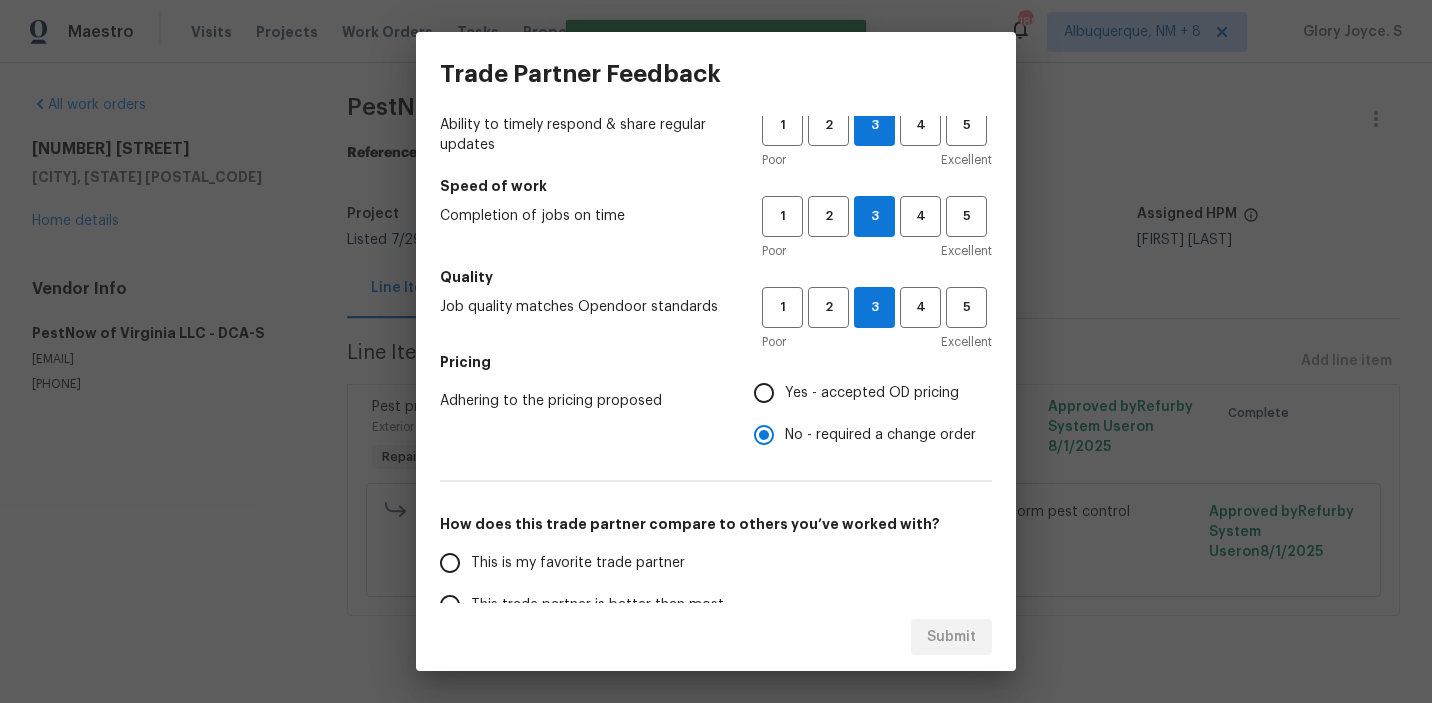 scroll, scrollTop: 169, scrollLeft: 0, axis: vertical 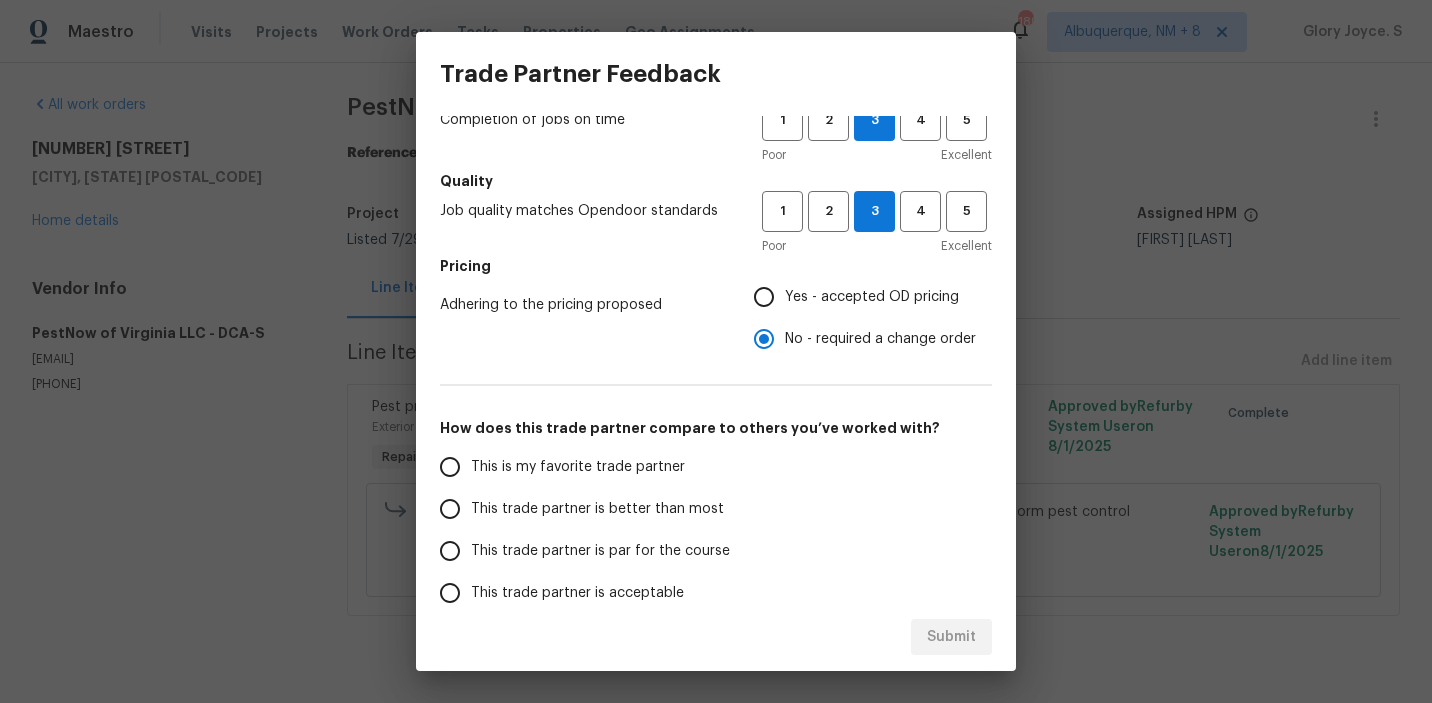 click on "This trade partner is better than most" at bounding box center (597, 509) 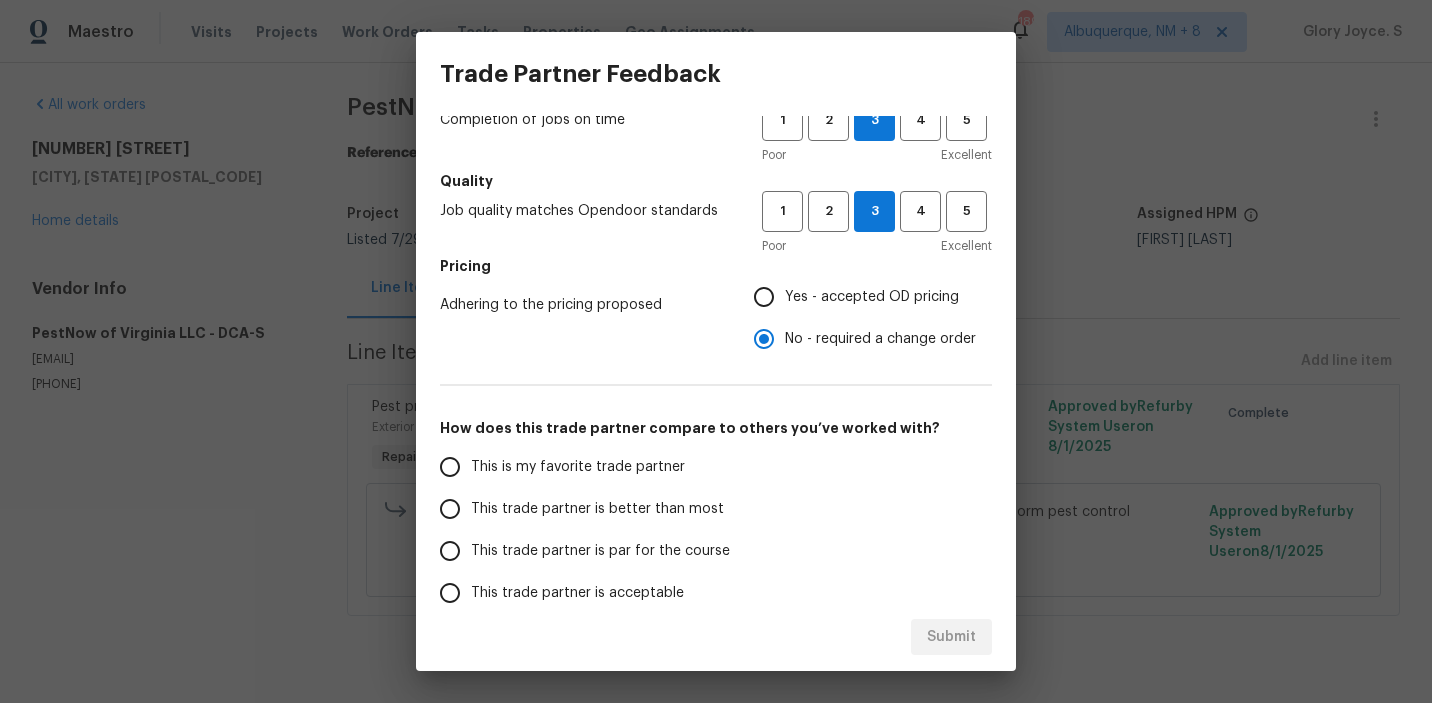 click on "This trade partner is better than most" at bounding box center (450, 509) 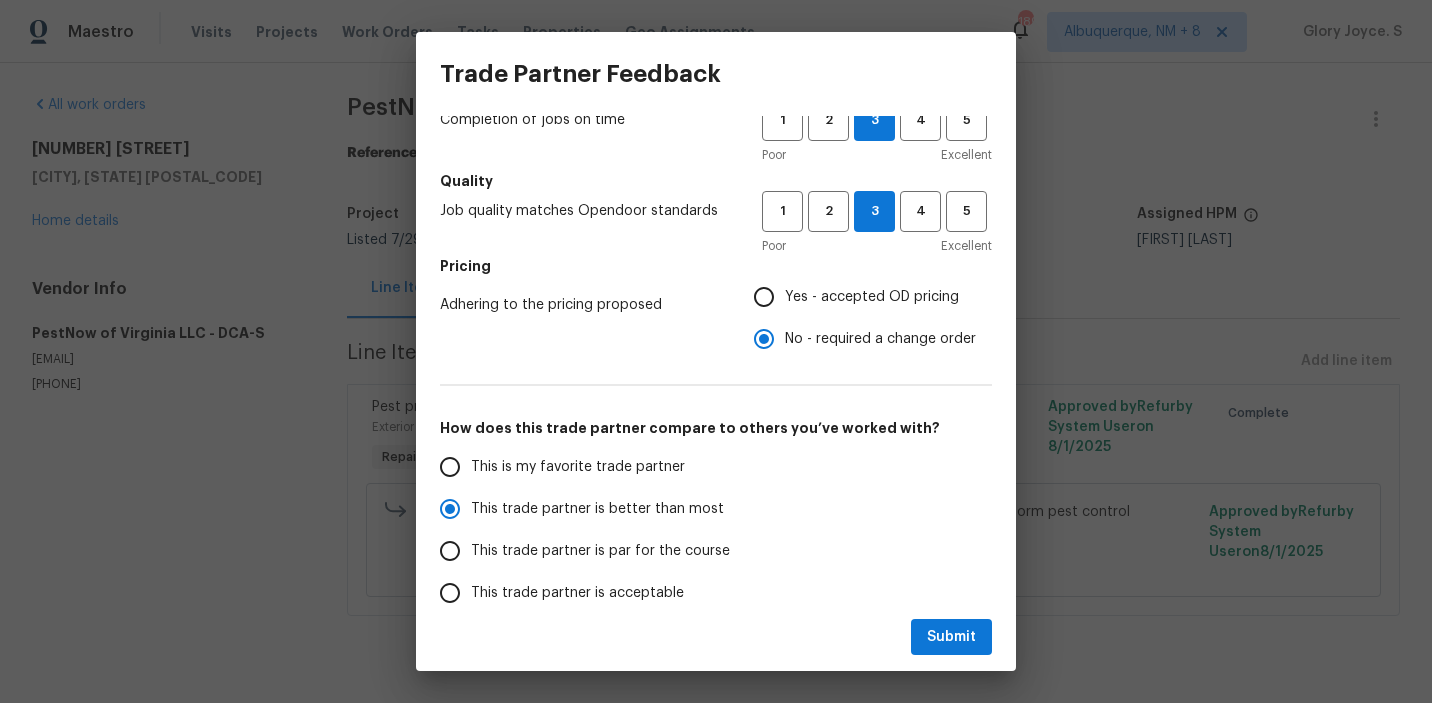 click on "Submit" at bounding box center (716, 637) 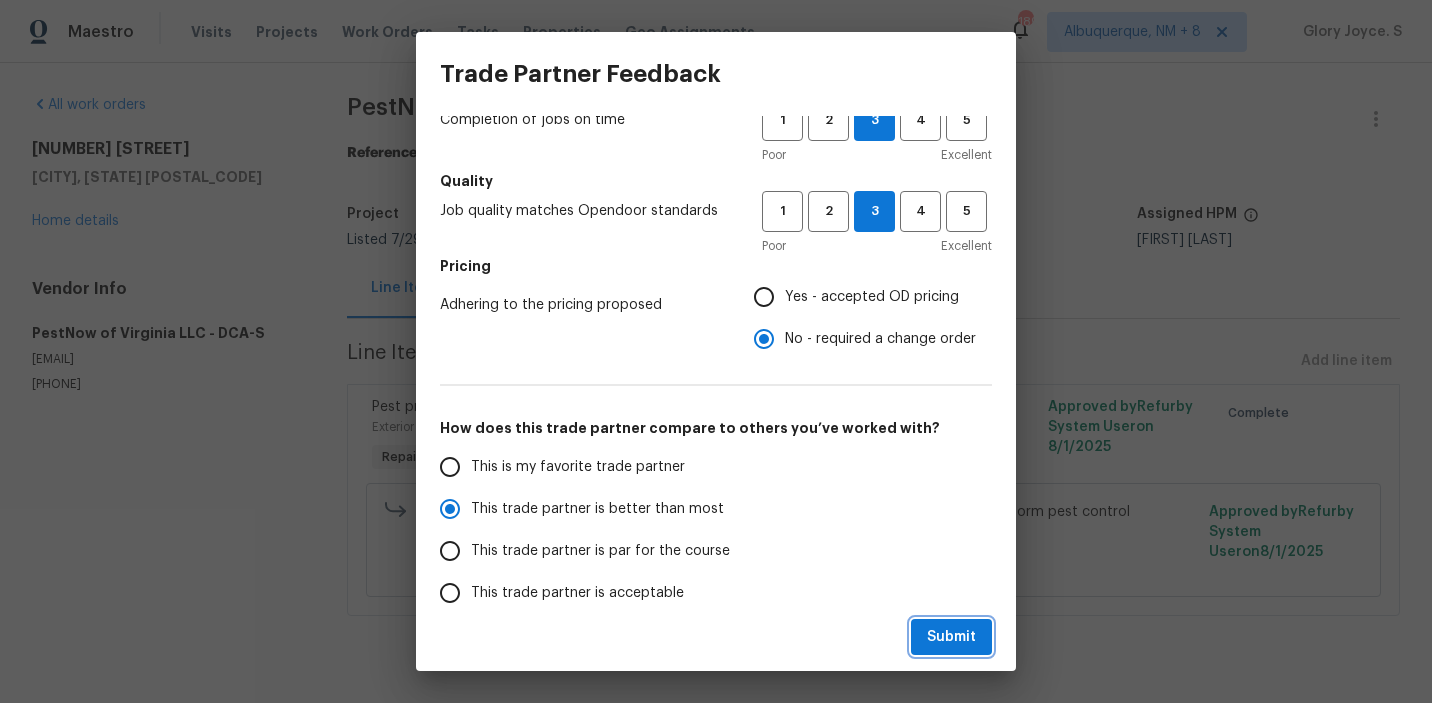 click on "Submit" at bounding box center [951, 637] 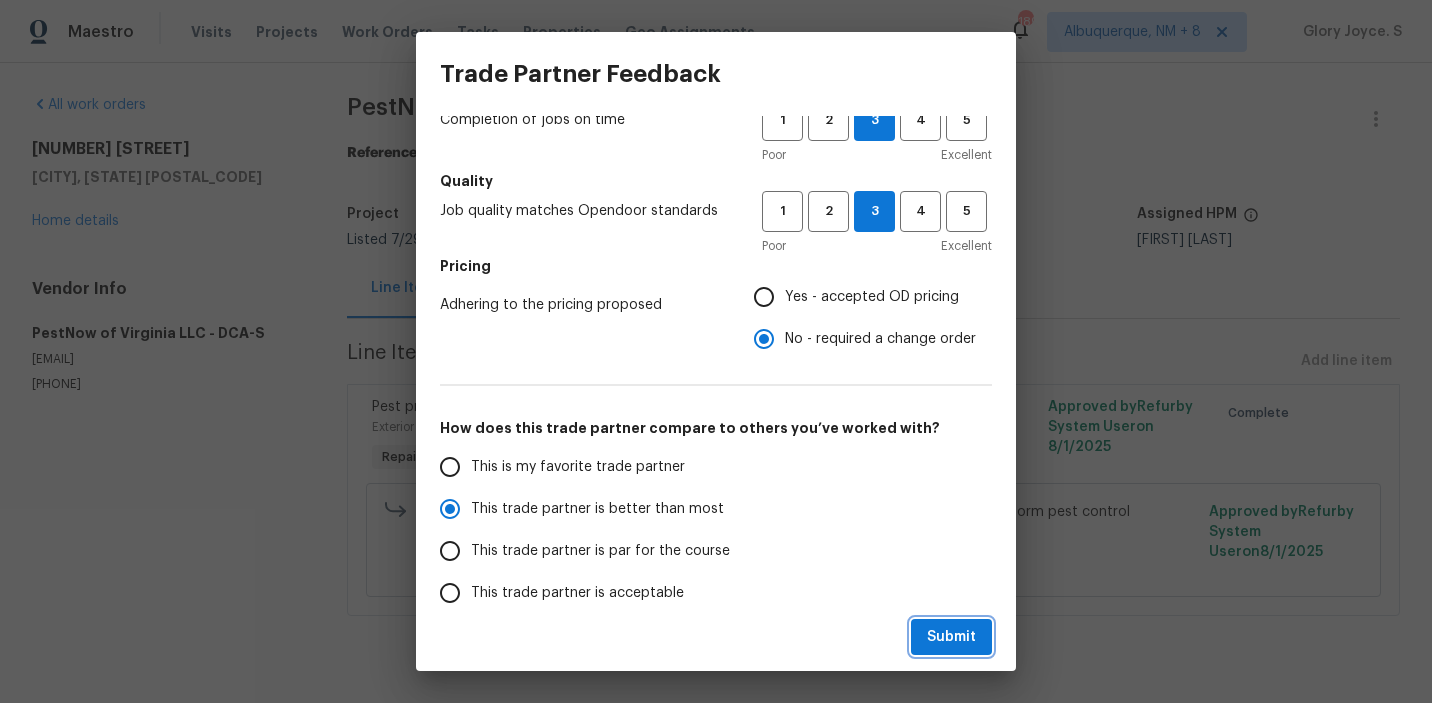 radio on "true" 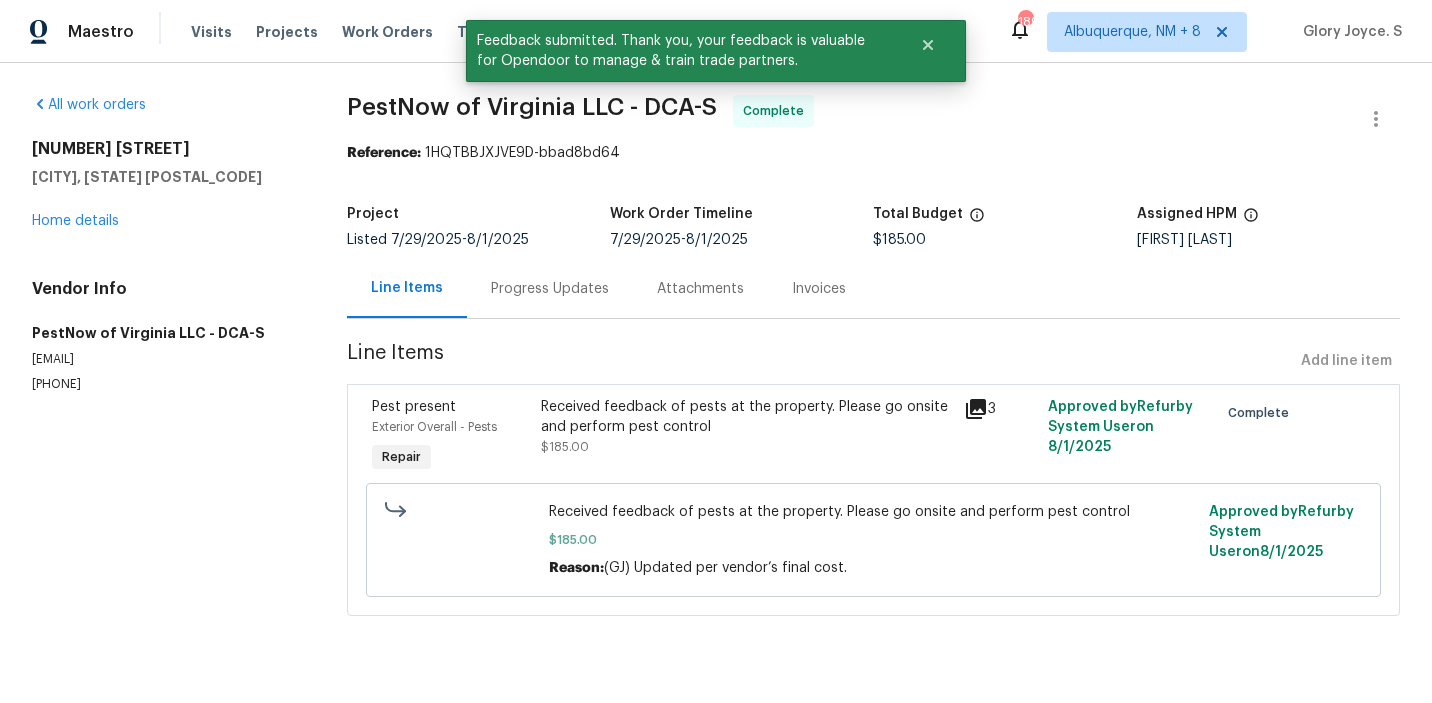 click on "Progress Updates" at bounding box center (550, 288) 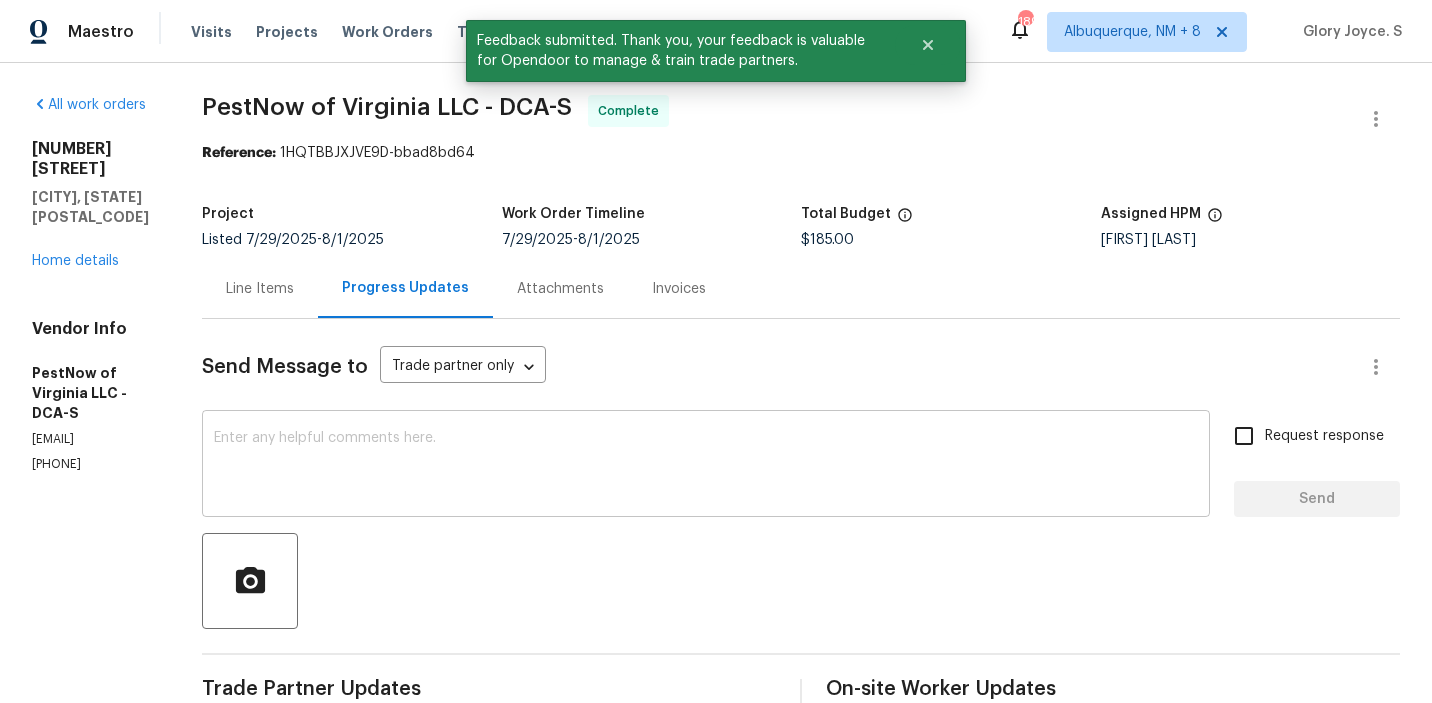 click at bounding box center [706, 466] 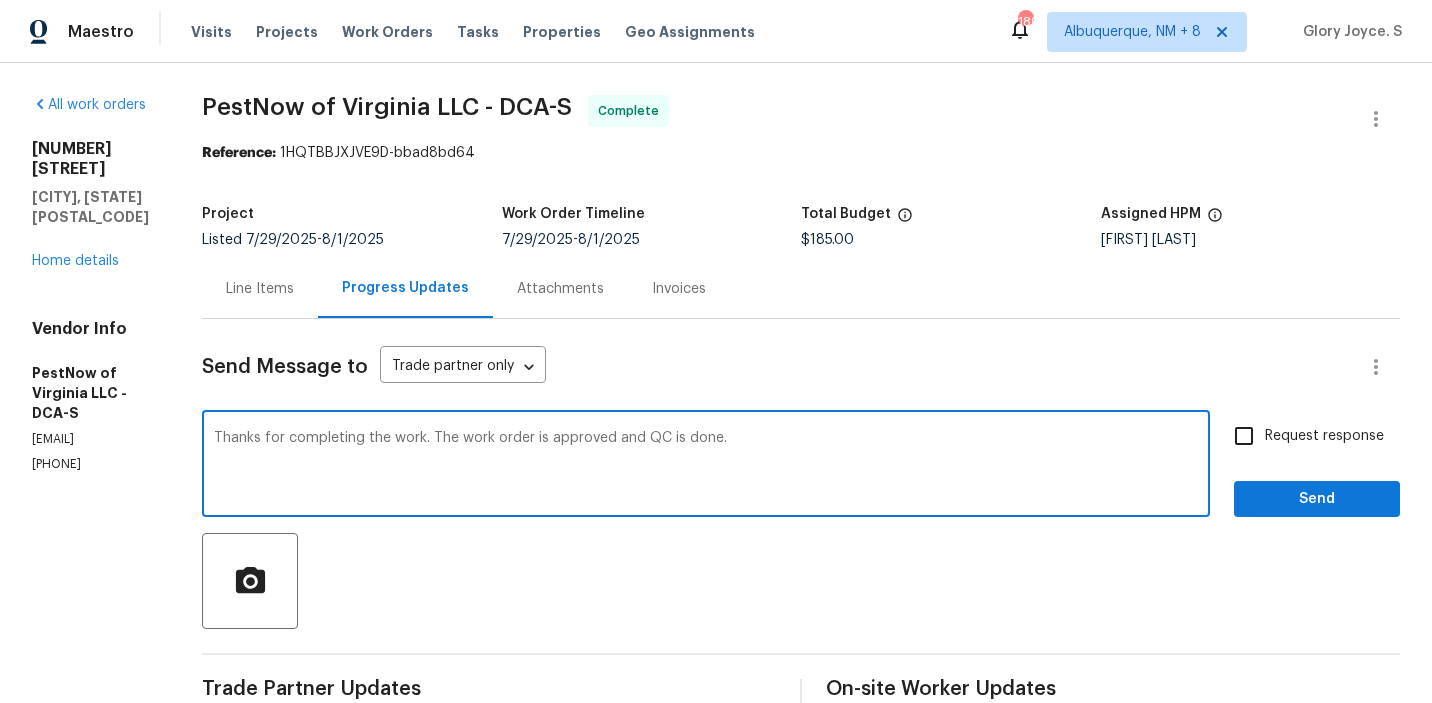click on "Thanks for completing the work. The work order is approved and QC is done." at bounding box center (706, 466) 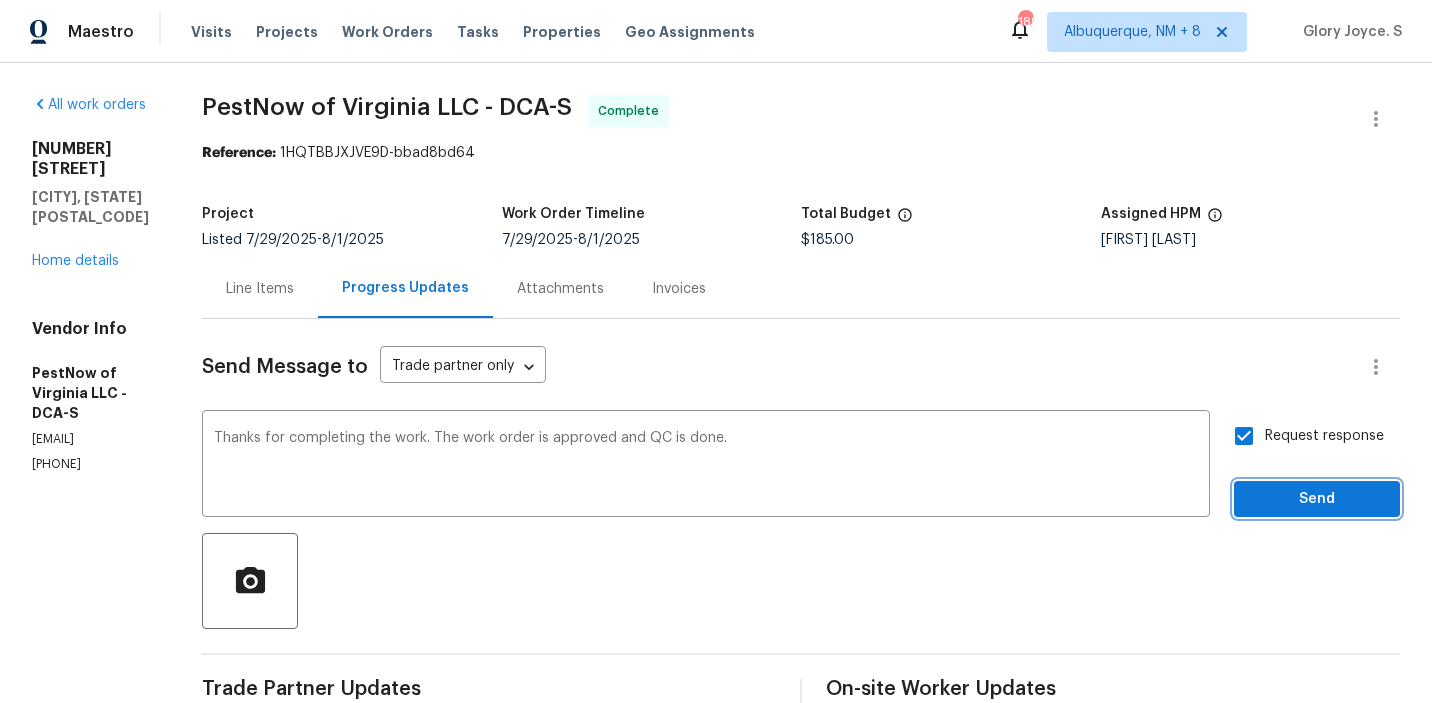 click on "Send" at bounding box center [1317, 499] 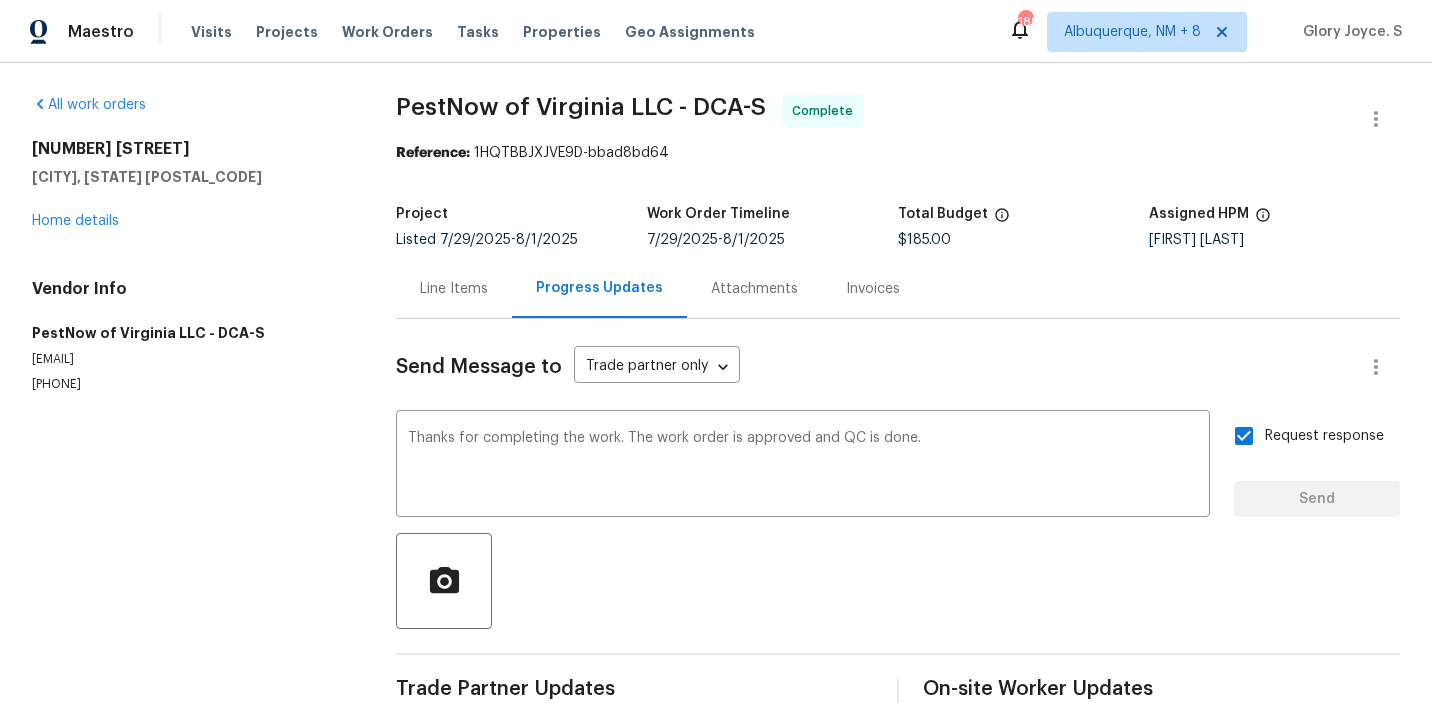 type 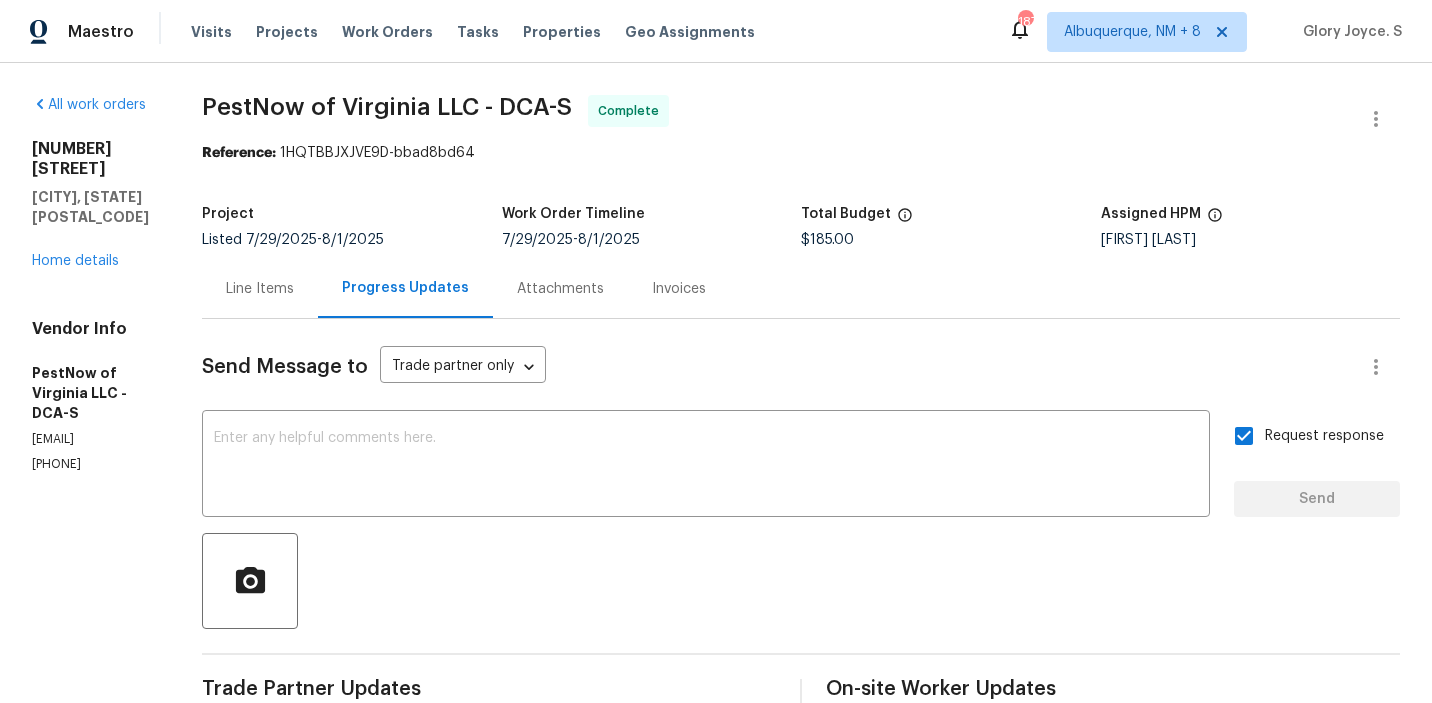 click on "Total Budget" at bounding box center (951, 220) 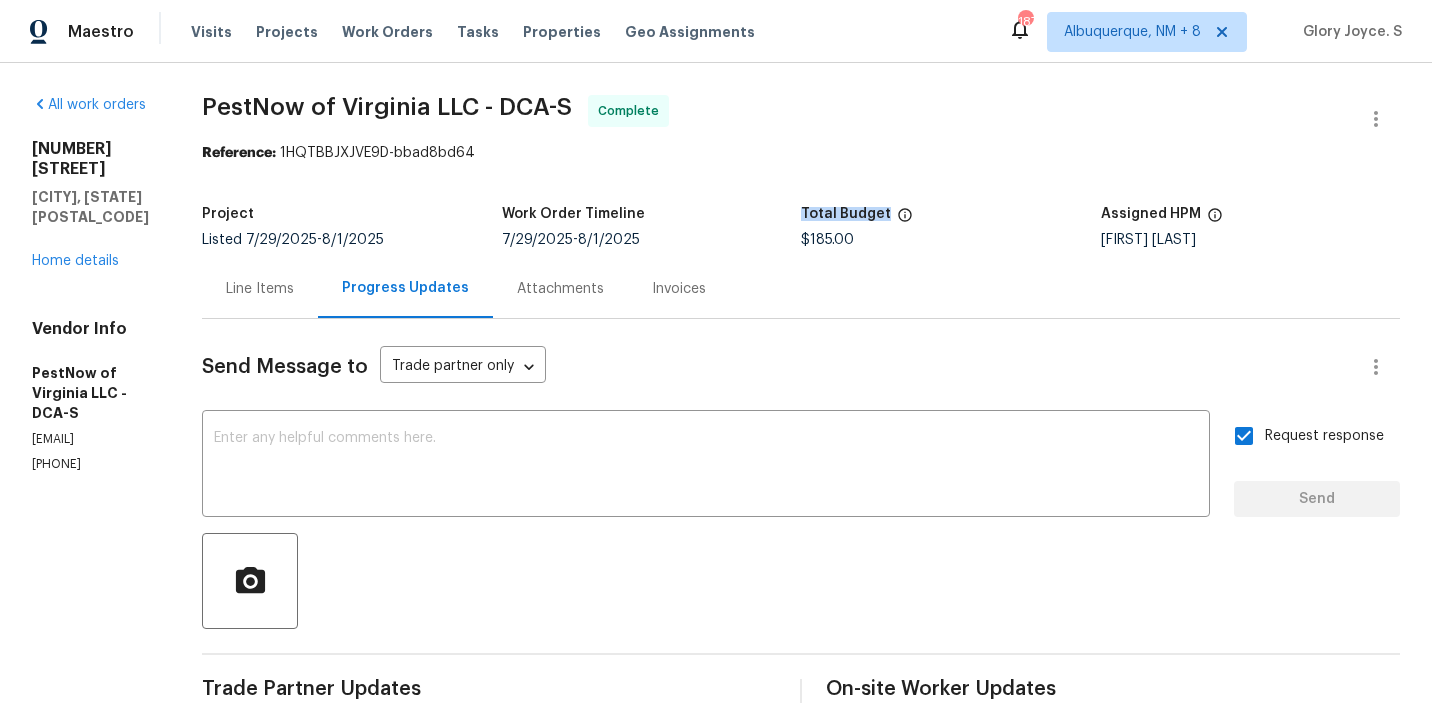 click on "Project Listed   7/29/2025  -  8/1/2025 Work Order Timeline 7/29/2025  -  8/1/2025 Total Budget $185.00 Assigned HPM Nicolas Campuzano" at bounding box center (801, 227) 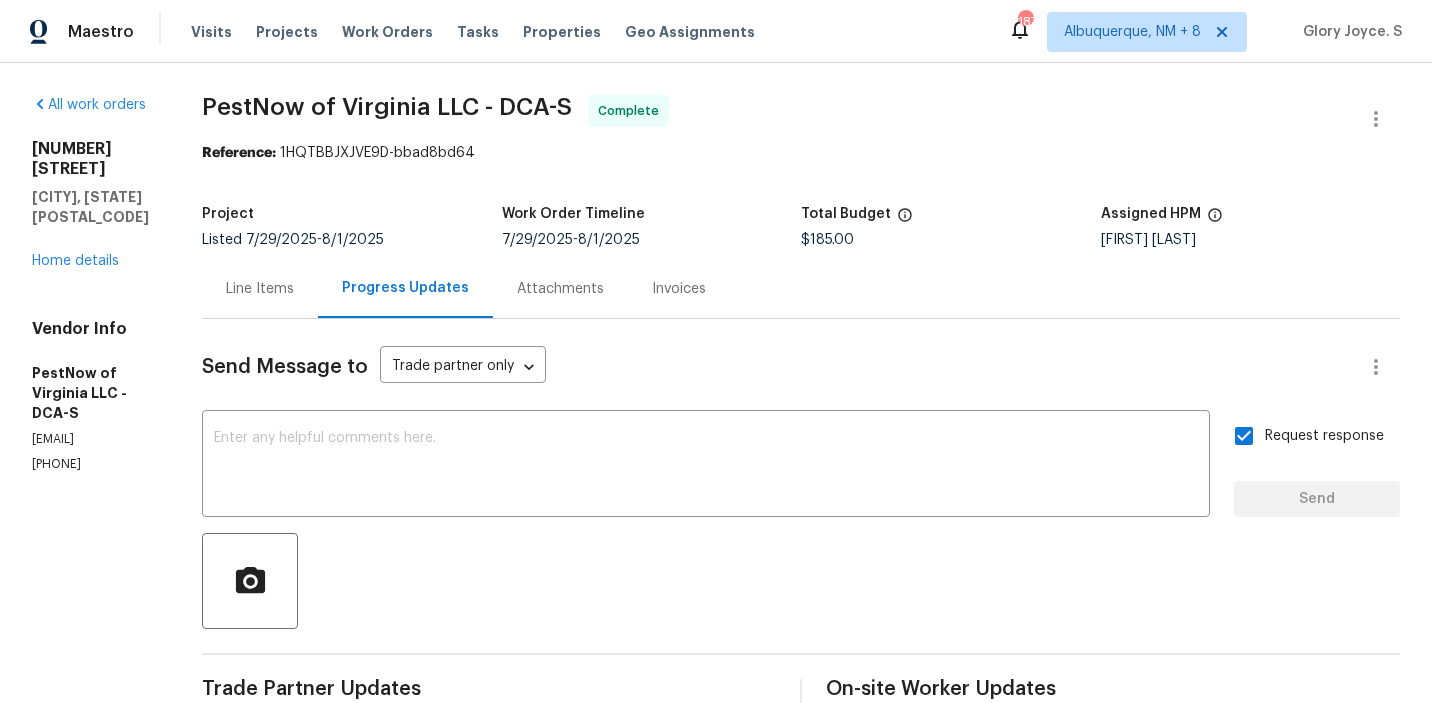 click on "Project Listed   7/29/2025  -  8/1/2025 Work Order Timeline 7/29/2025  -  8/1/2025 Total Budget $185.00 Assigned HPM Nicolas Campuzano" at bounding box center (801, 227) 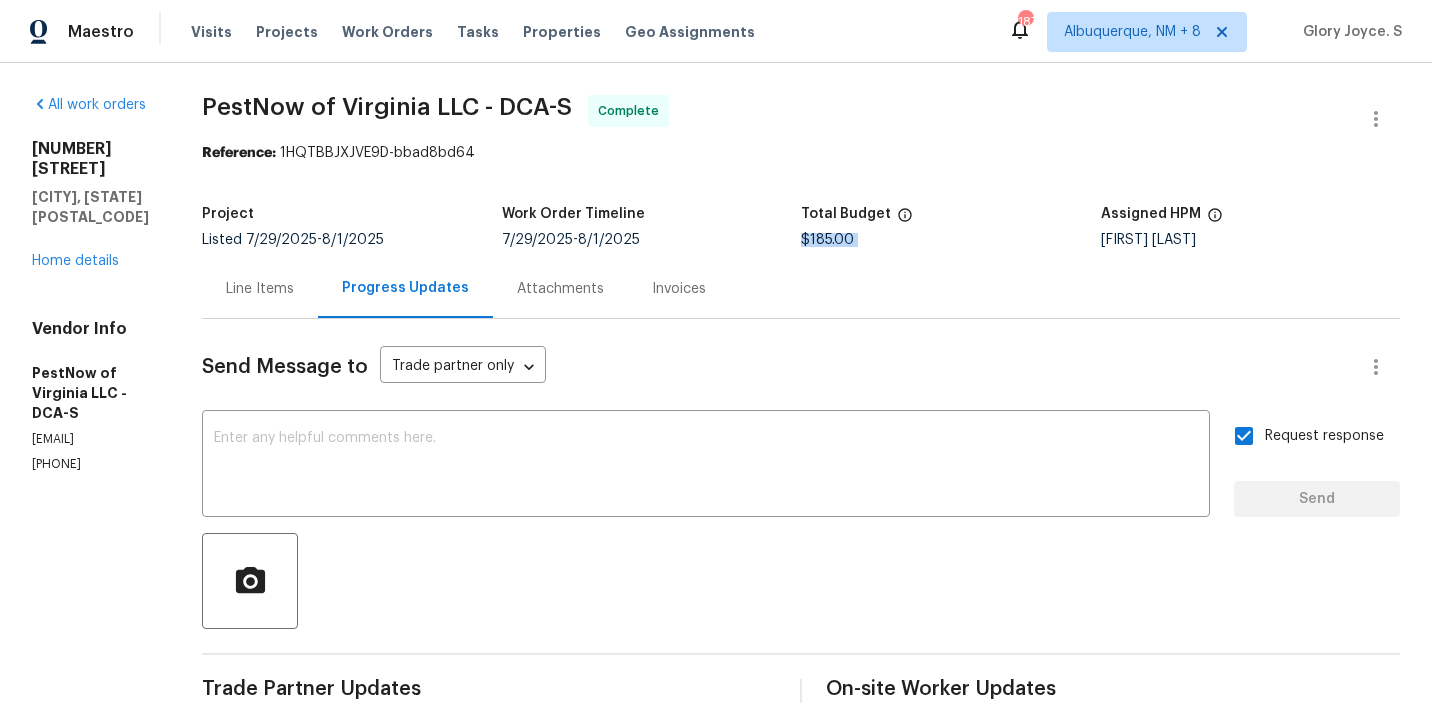 click on "Project Listed   7/29/2025  -  8/1/2025 Work Order Timeline 7/29/2025  -  8/1/2025 Total Budget $185.00 Assigned HPM Nicolas Campuzano" at bounding box center (801, 227) 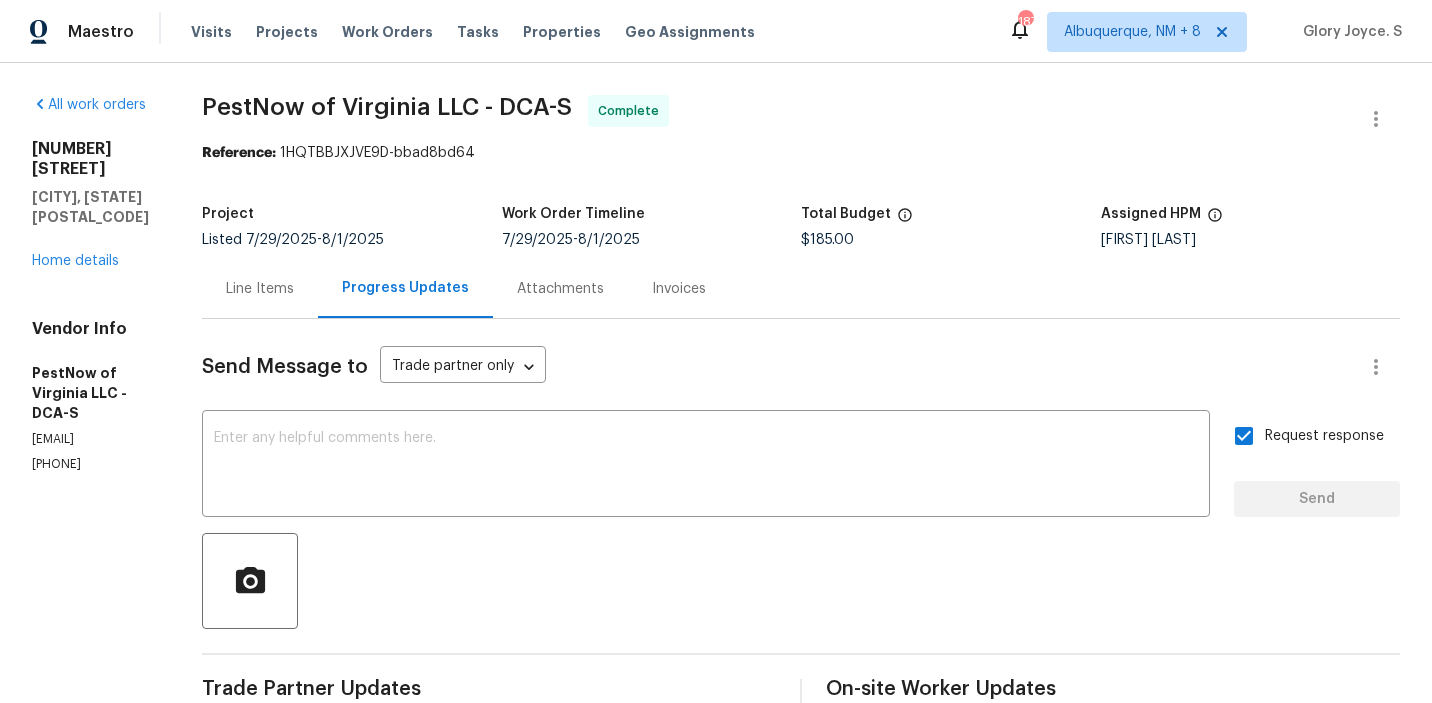 click on "Line Items" at bounding box center [260, 289] 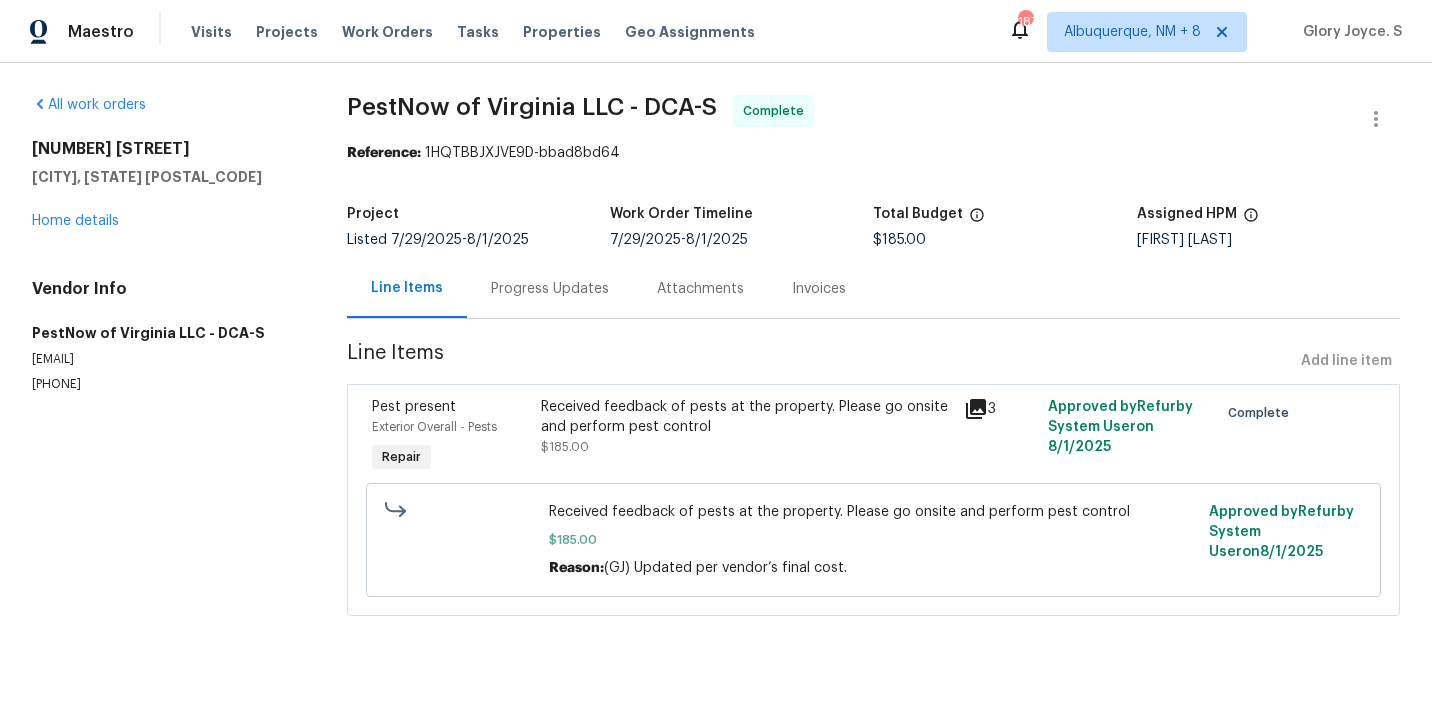 click on "$185.00" at bounding box center [873, 540] 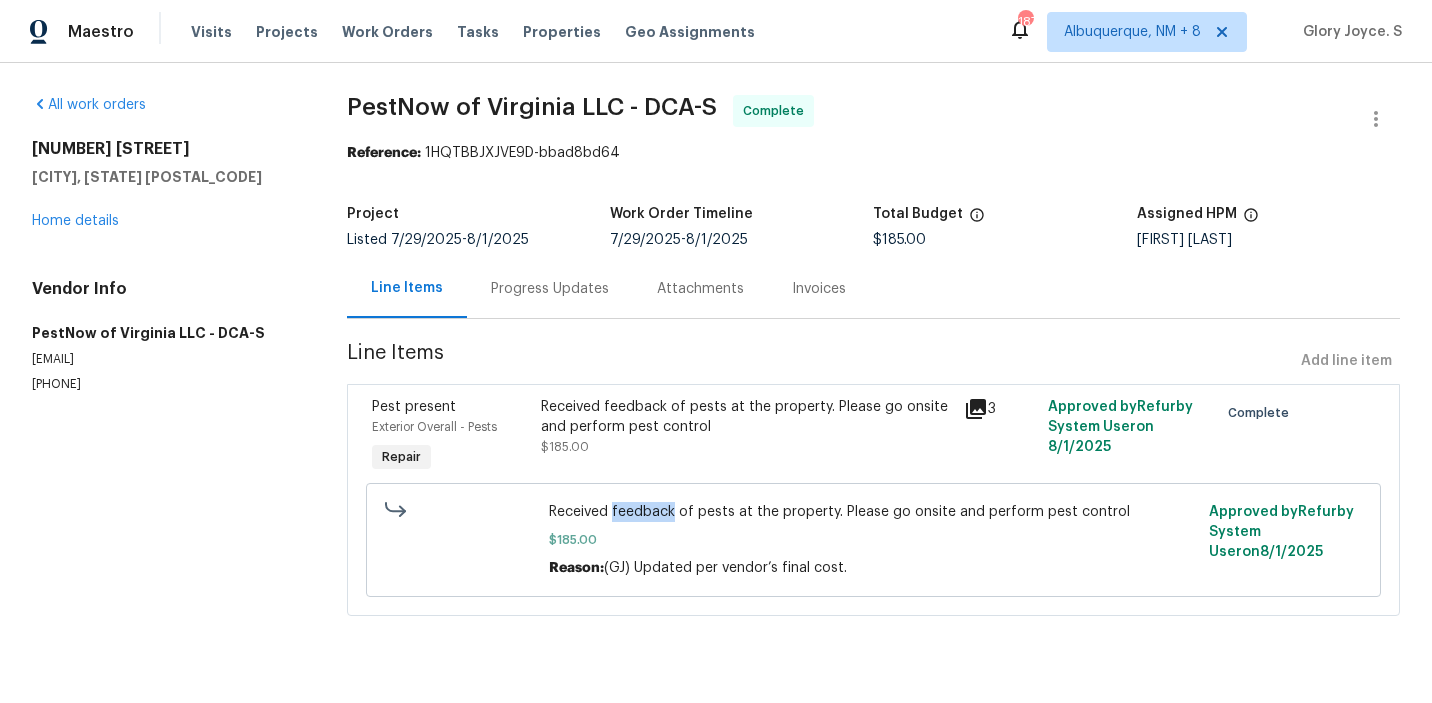 click on "Received feedback of pests at the property. Please go onsite and perform pest control" at bounding box center (873, 512) 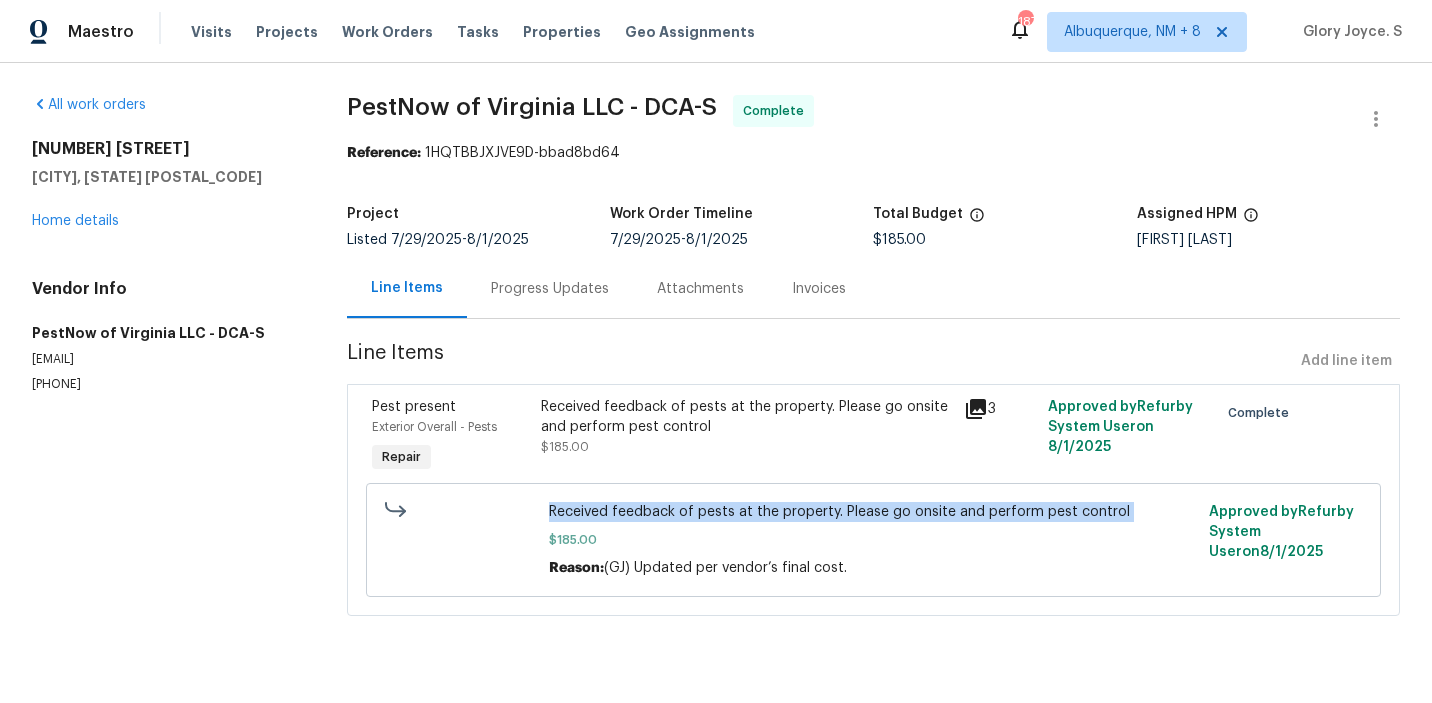 copy on "Received feedback of pests at the property. Please go onsite and perform pest control" 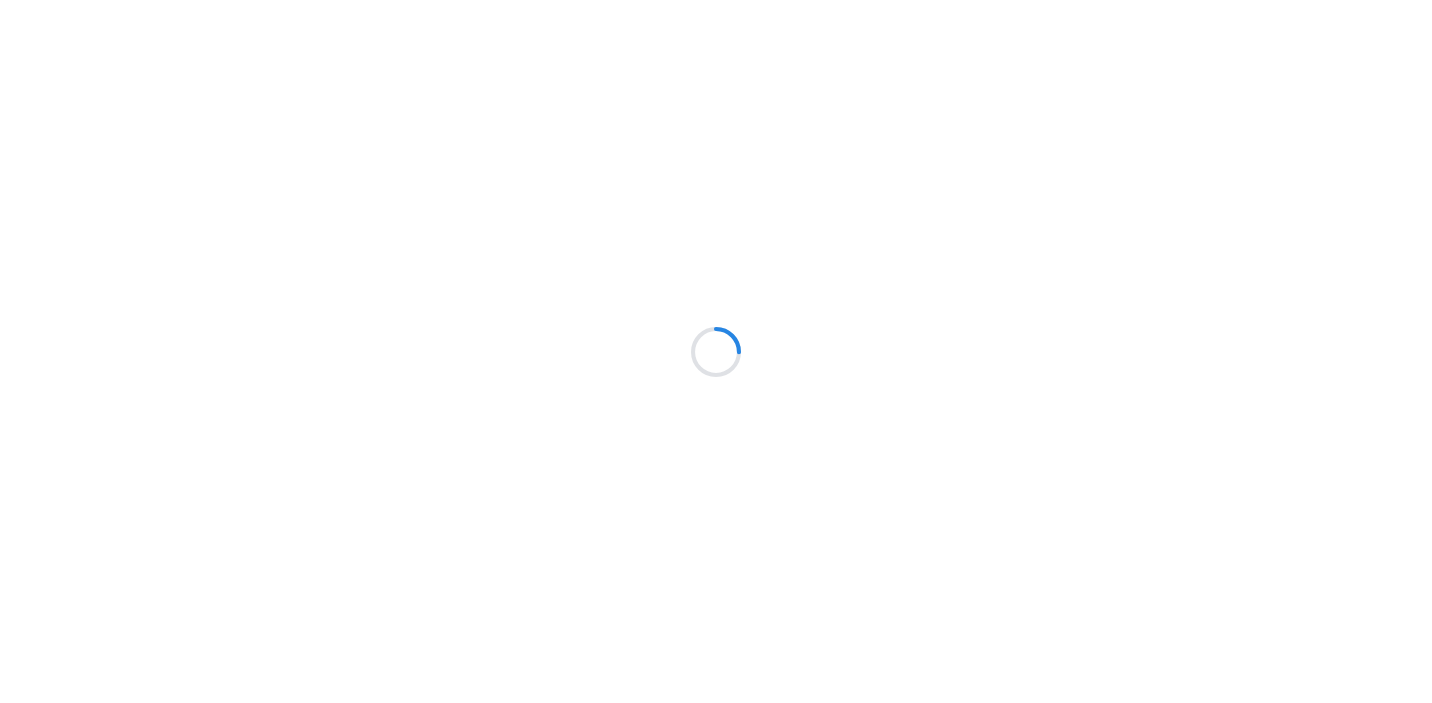 scroll, scrollTop: 0, scrollLeft: 0, axis: both 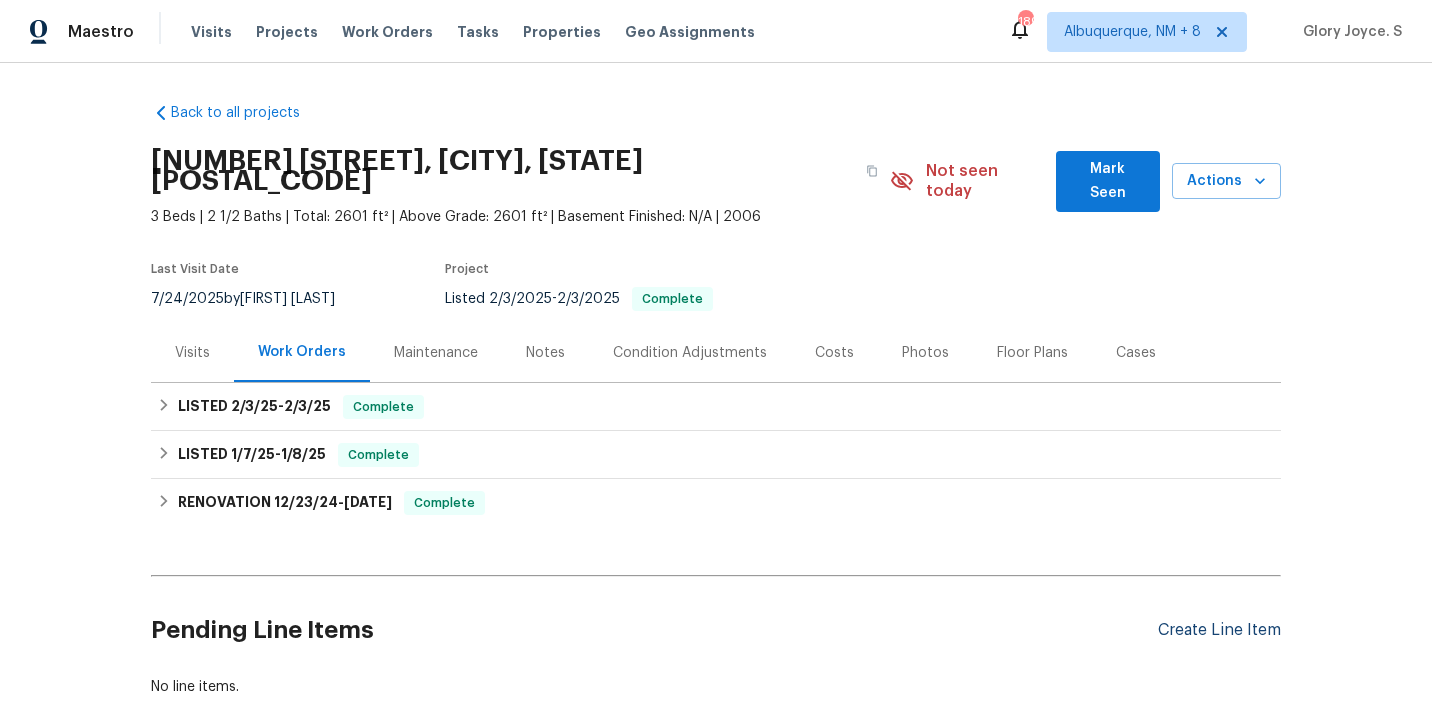 click on "Create Line Item" at bounding box center [1219, 630] 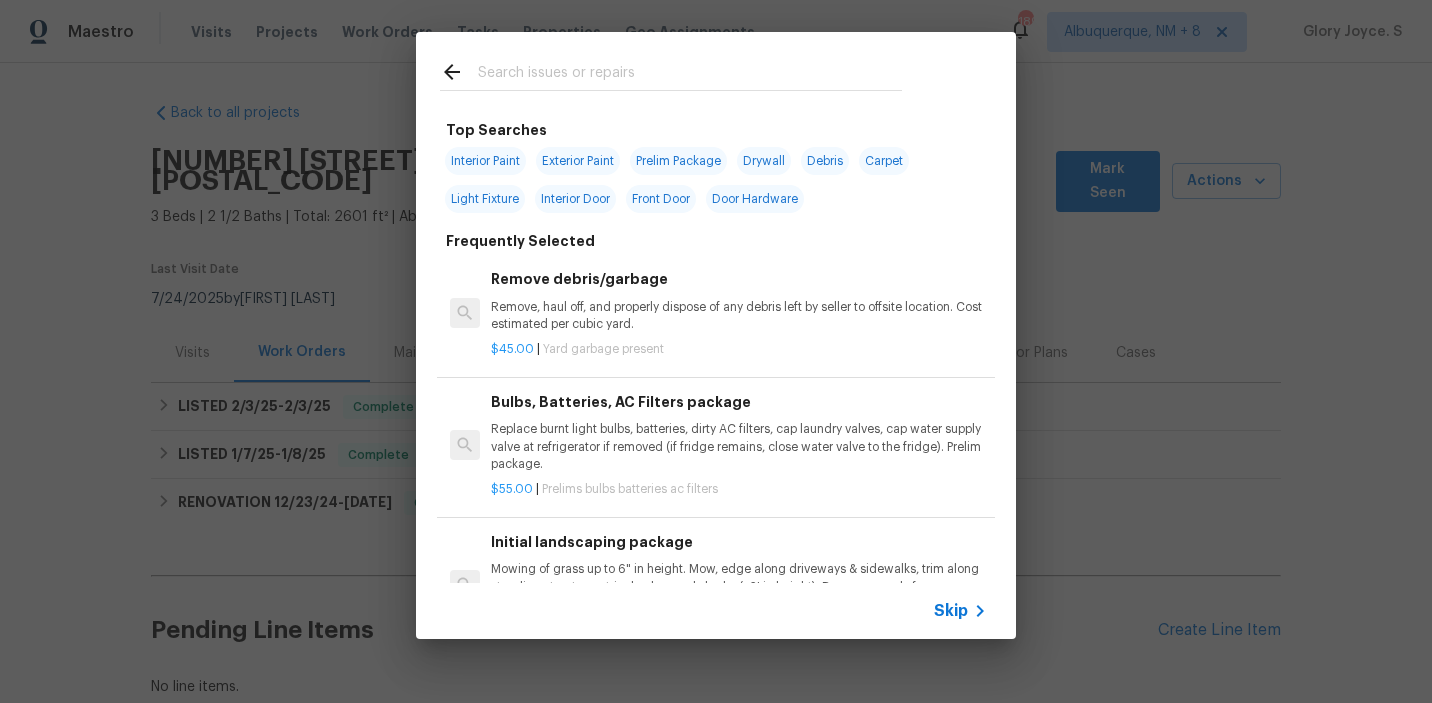 click on "Remove, haul off, and properly dispose of any debris left by seller to offsite location. Cost estimated per cubic yard." at bounding box center (739, 316) 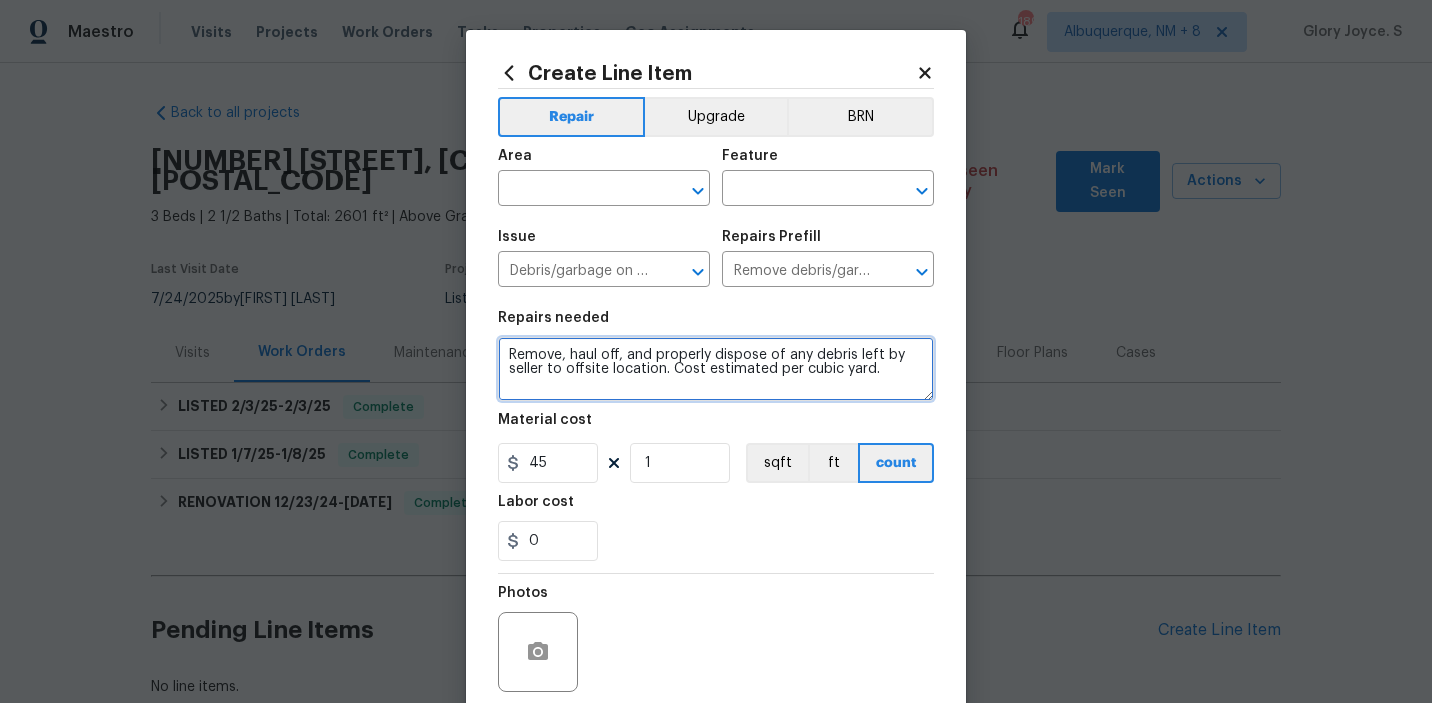 click on "Remove, haul off, and properly dispose of any debris left by seller to offsite location. Cost estimated per cubic yard." at bounding box center [716, 369] 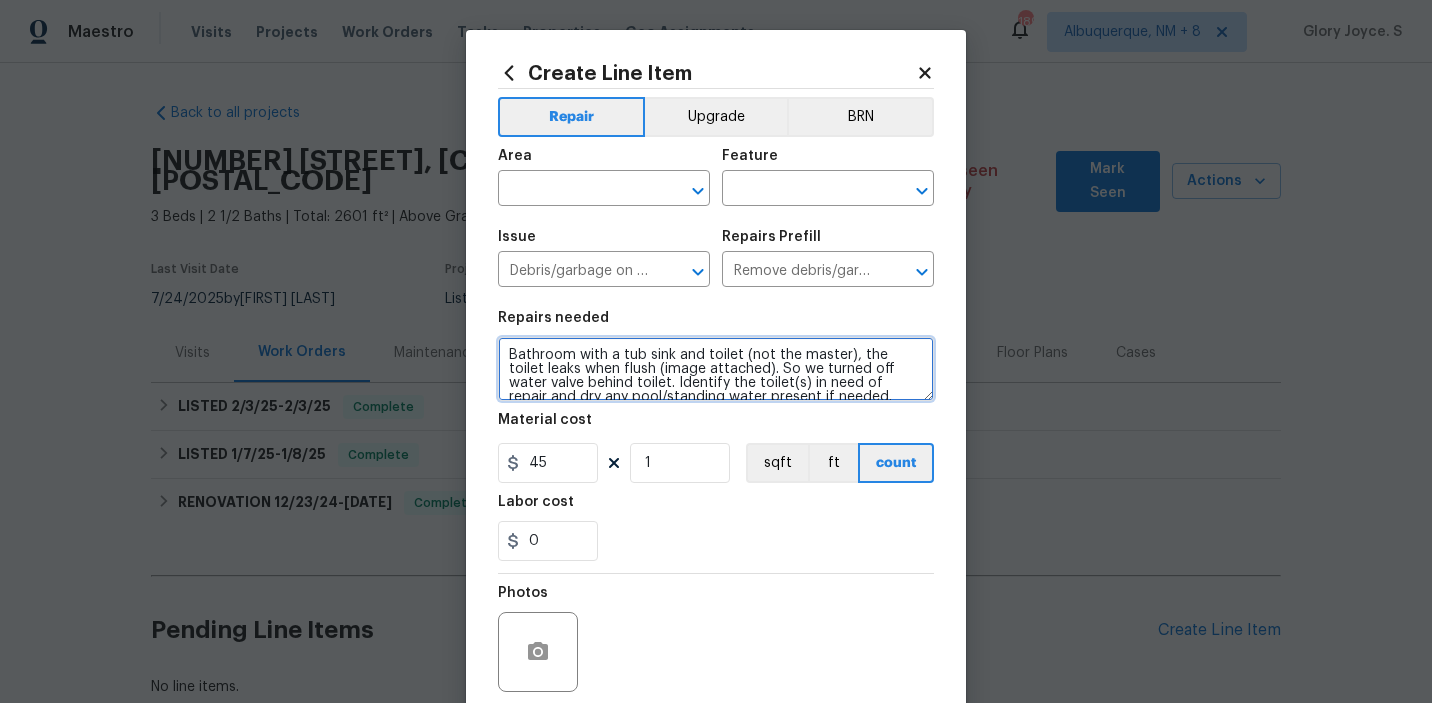 scroll, scrollTop: 130, scrollLeft: 0, axis: vertical 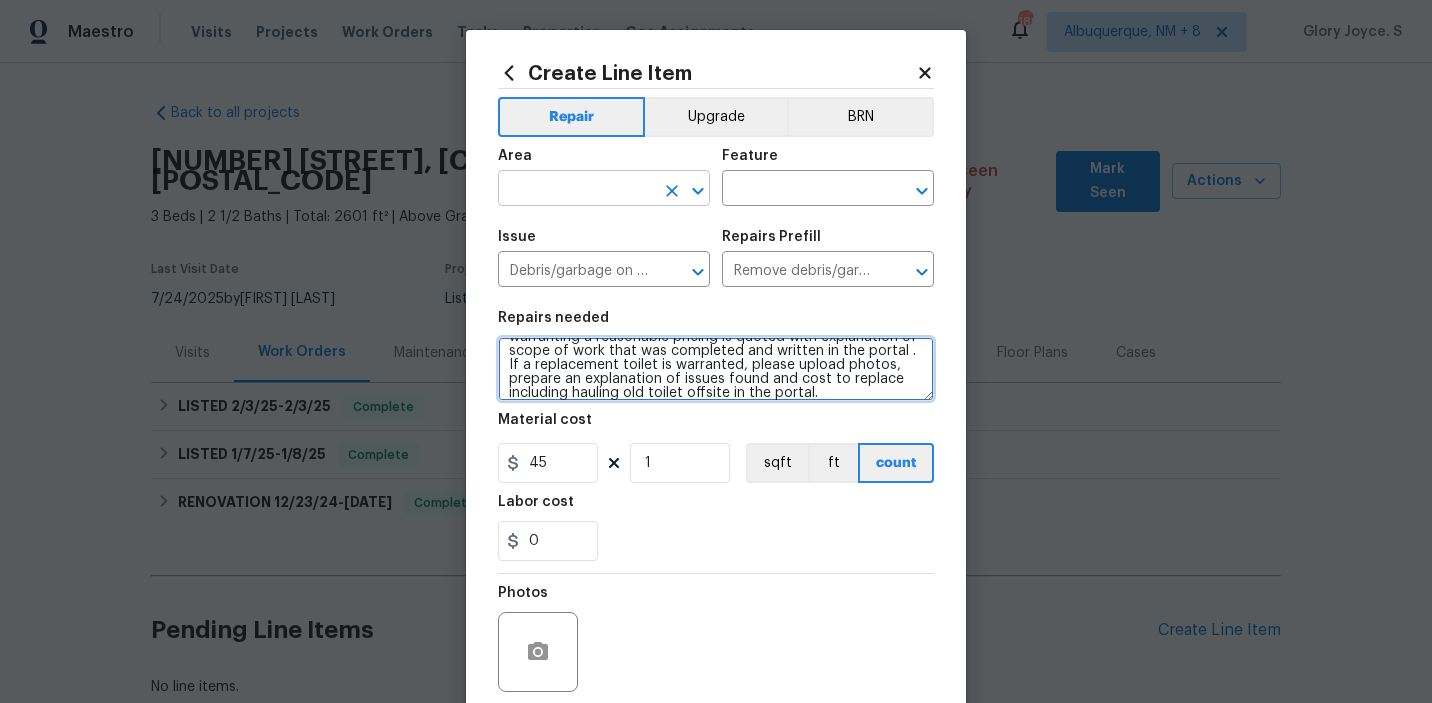 click 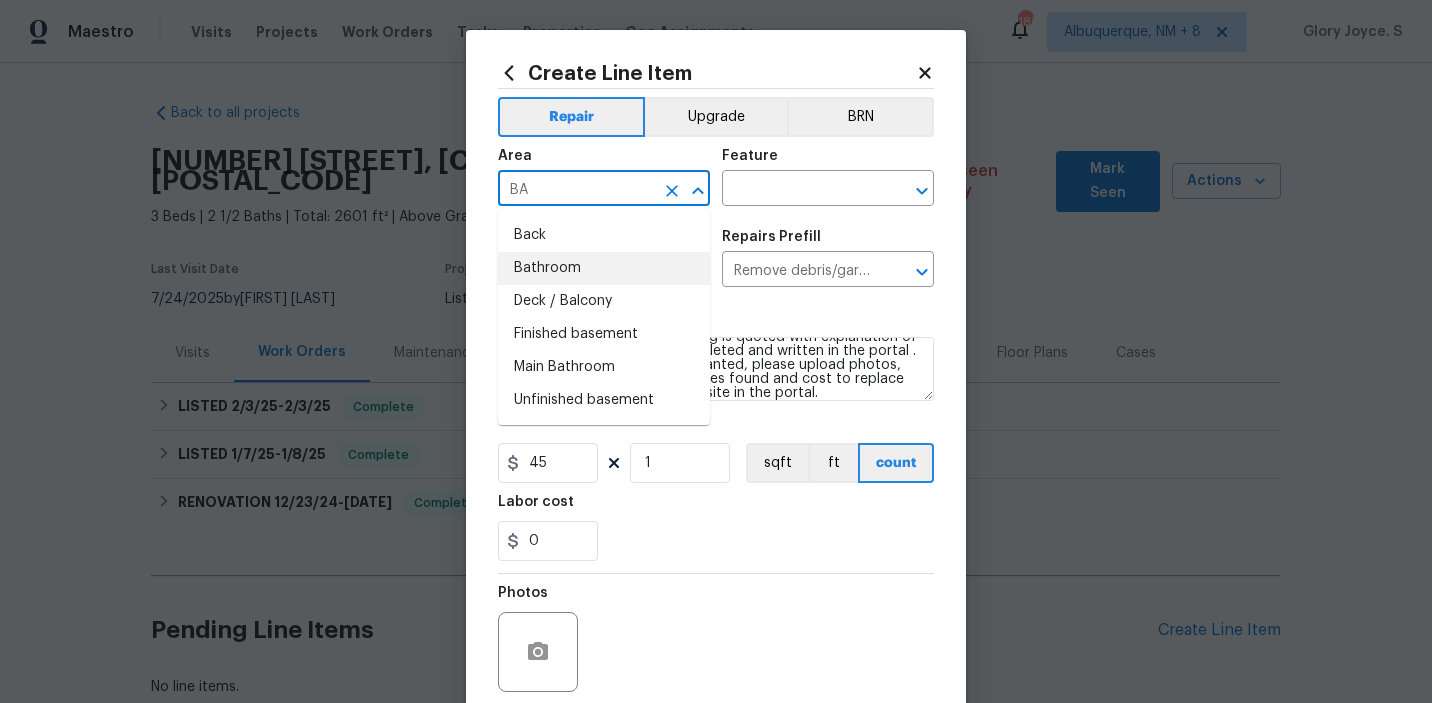 click on "Bathroom" at bounding box center [604, 268] 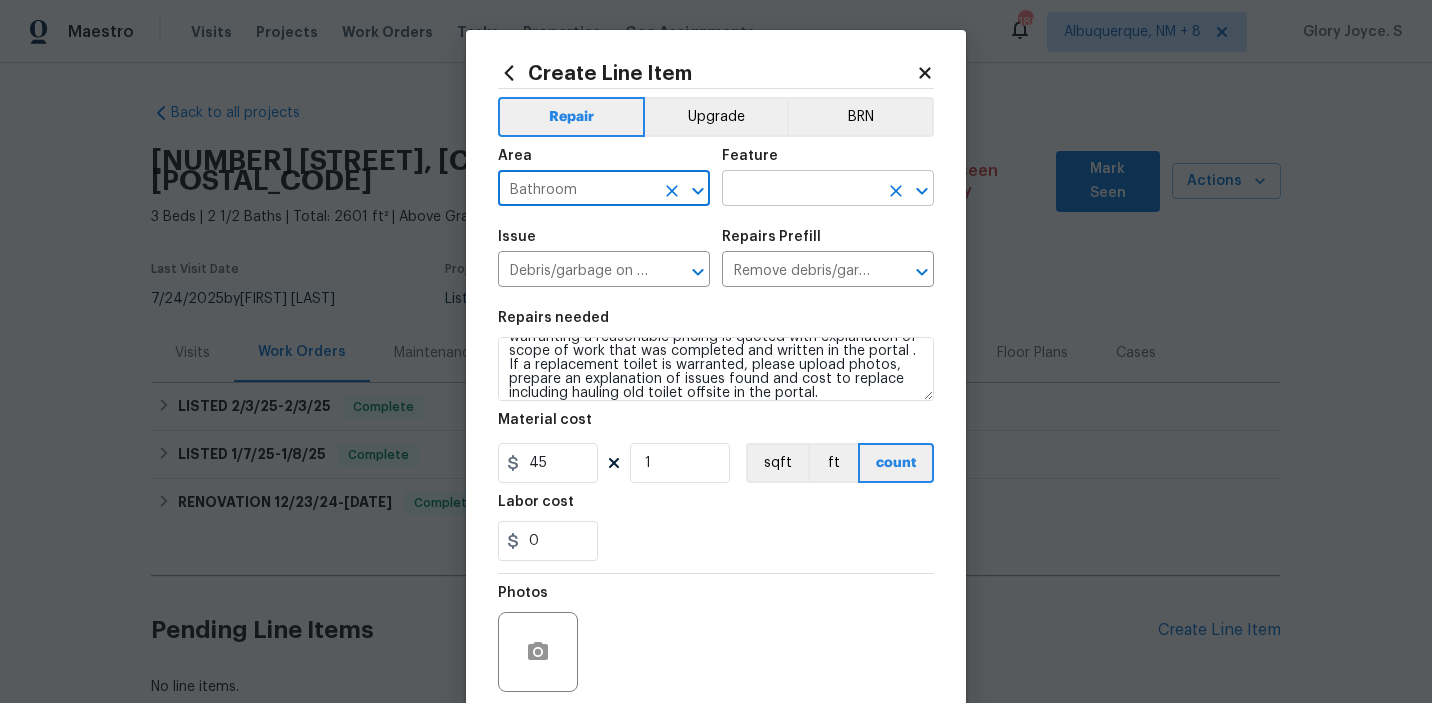 click 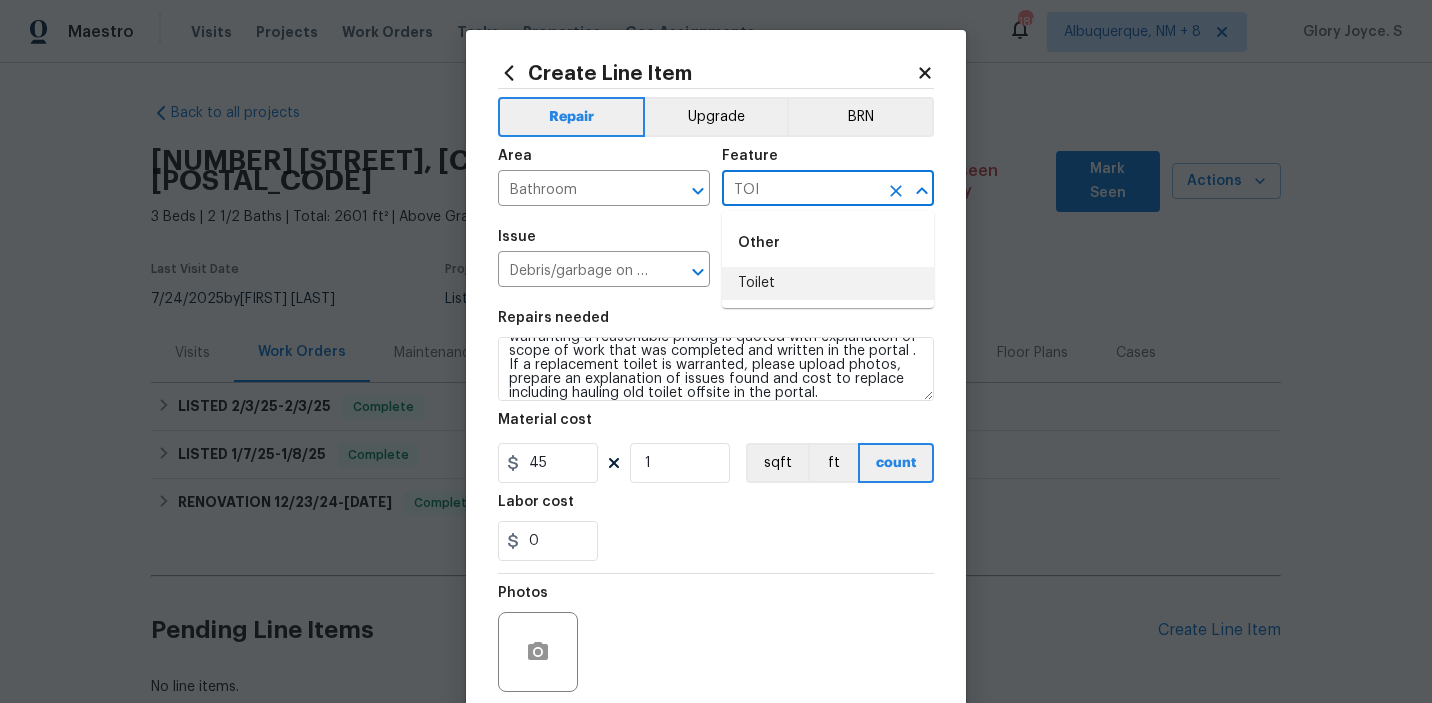 click on "Toilet" at bounding box center (828, 283) 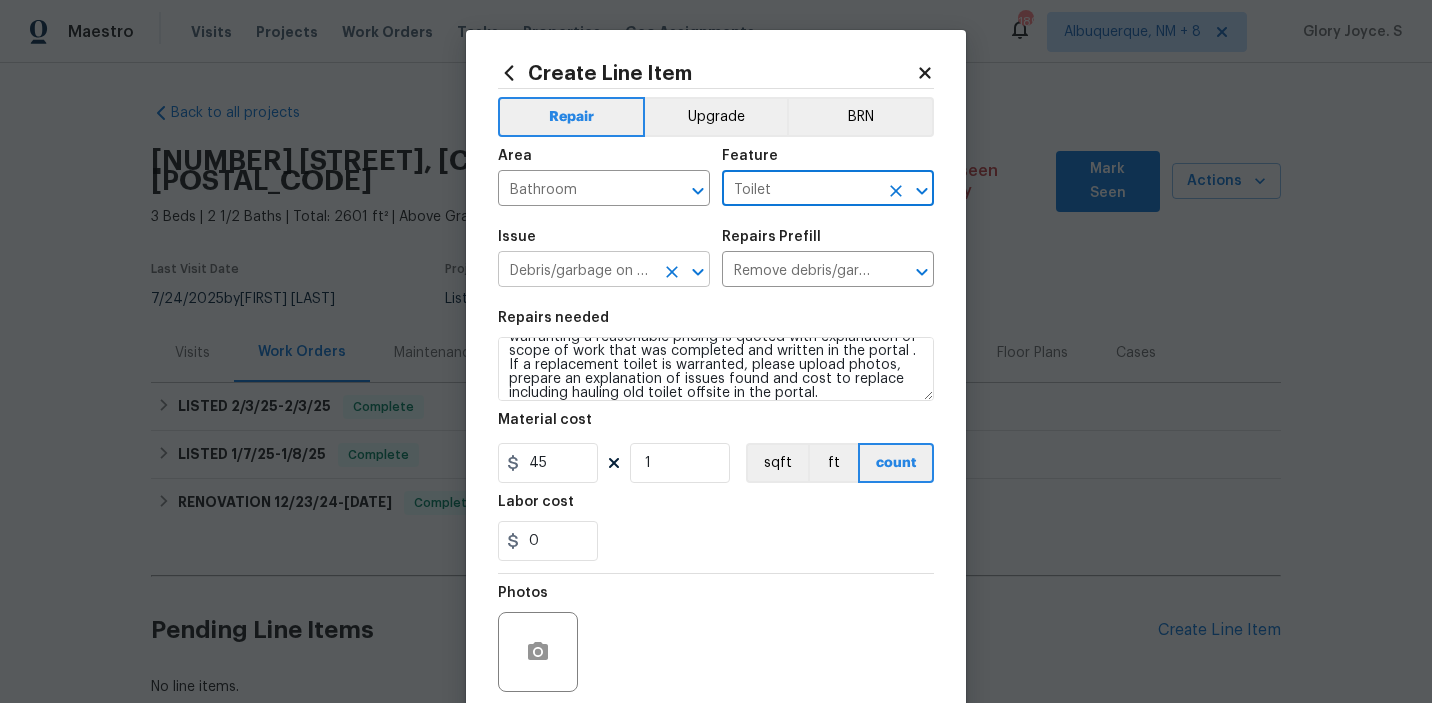 click 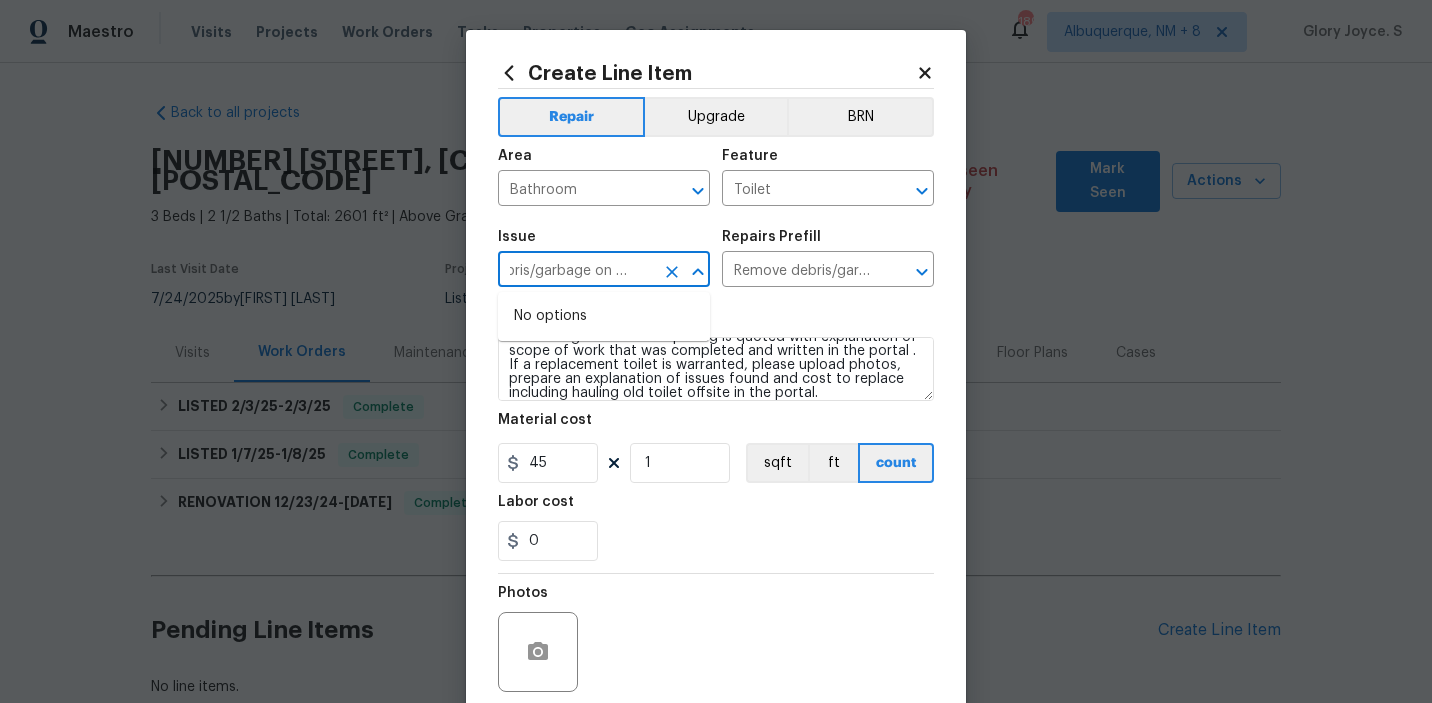 type on "Debris/garbage on siteATH" 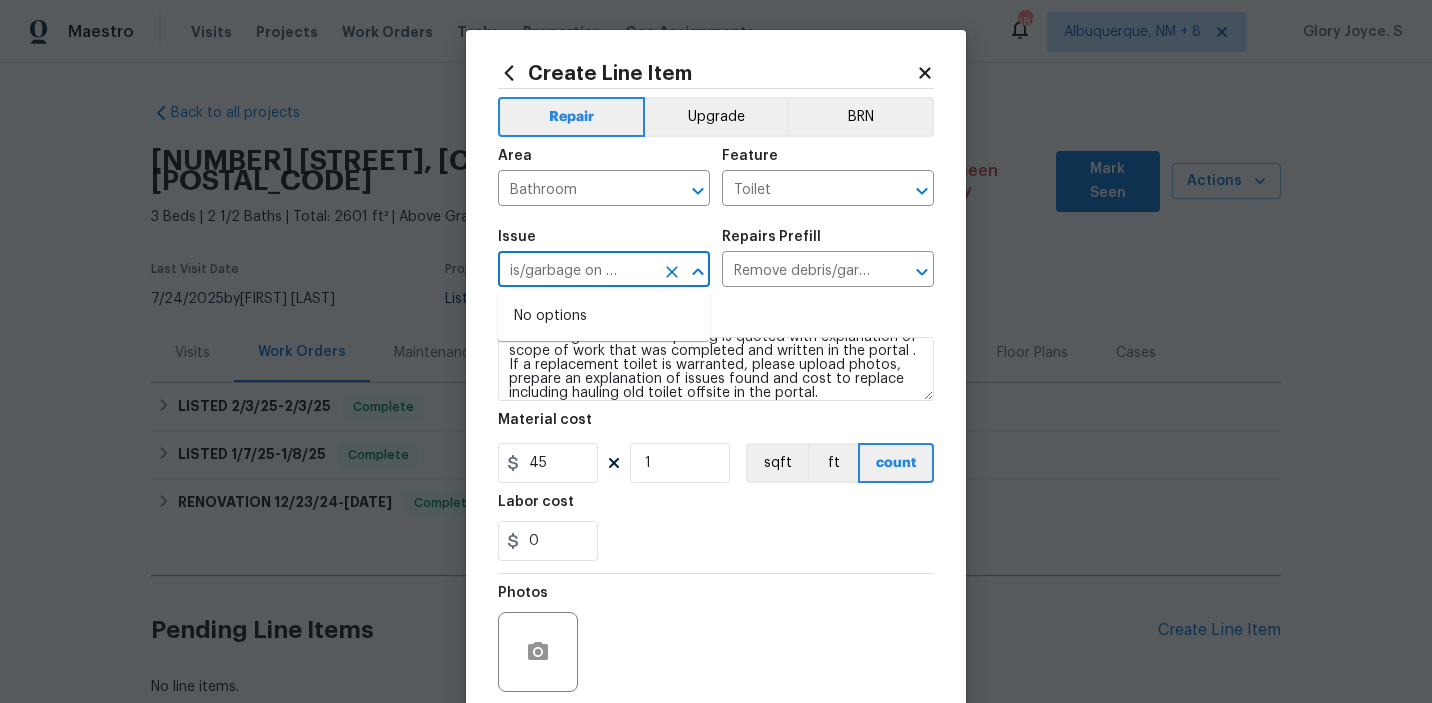 click 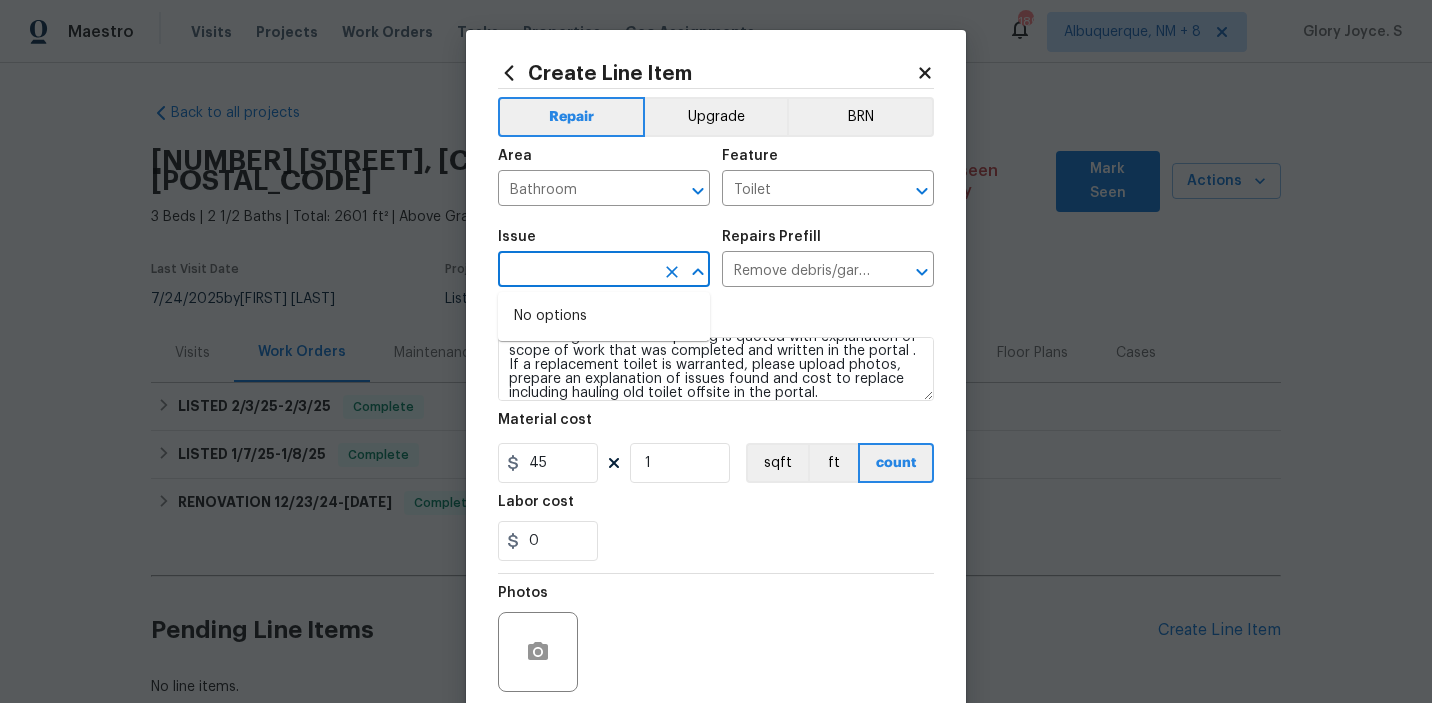 type 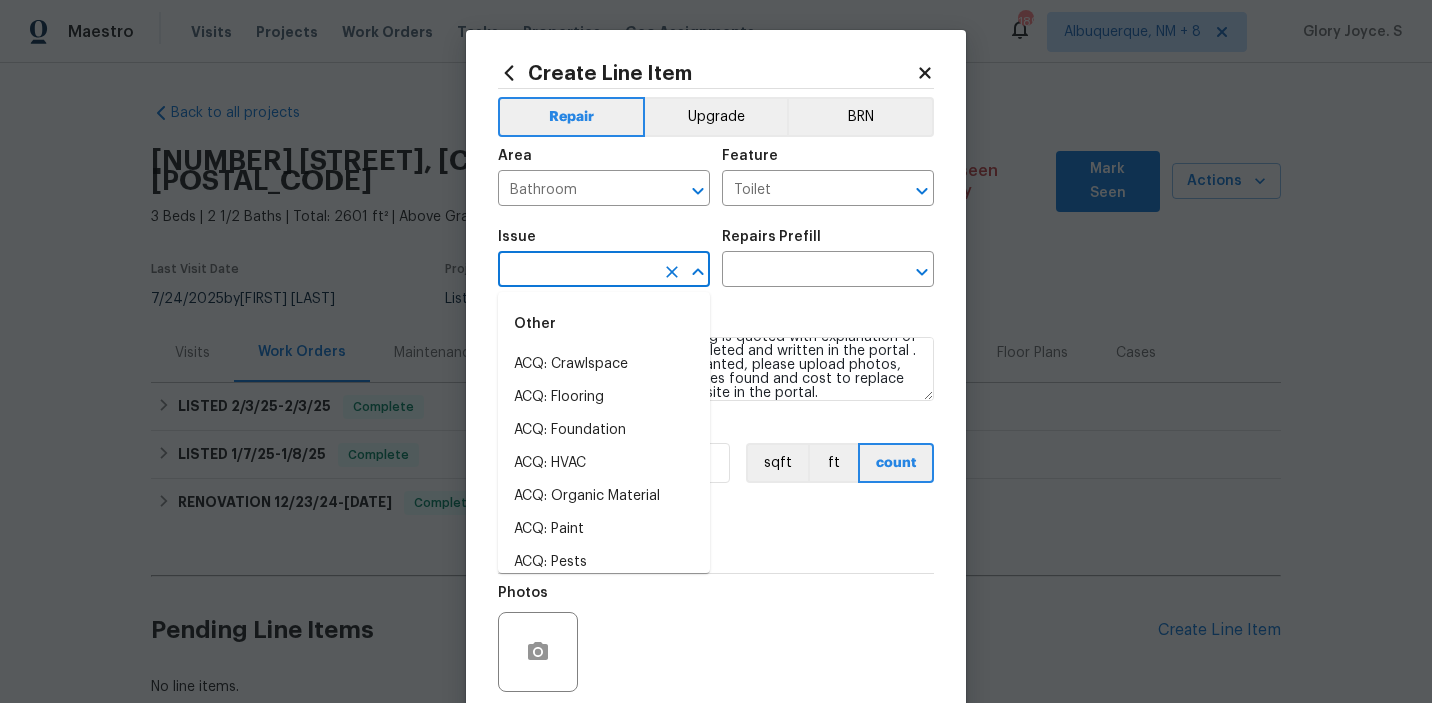 scroll, scrollTop: 0, scrollLeft: 0, axis: both 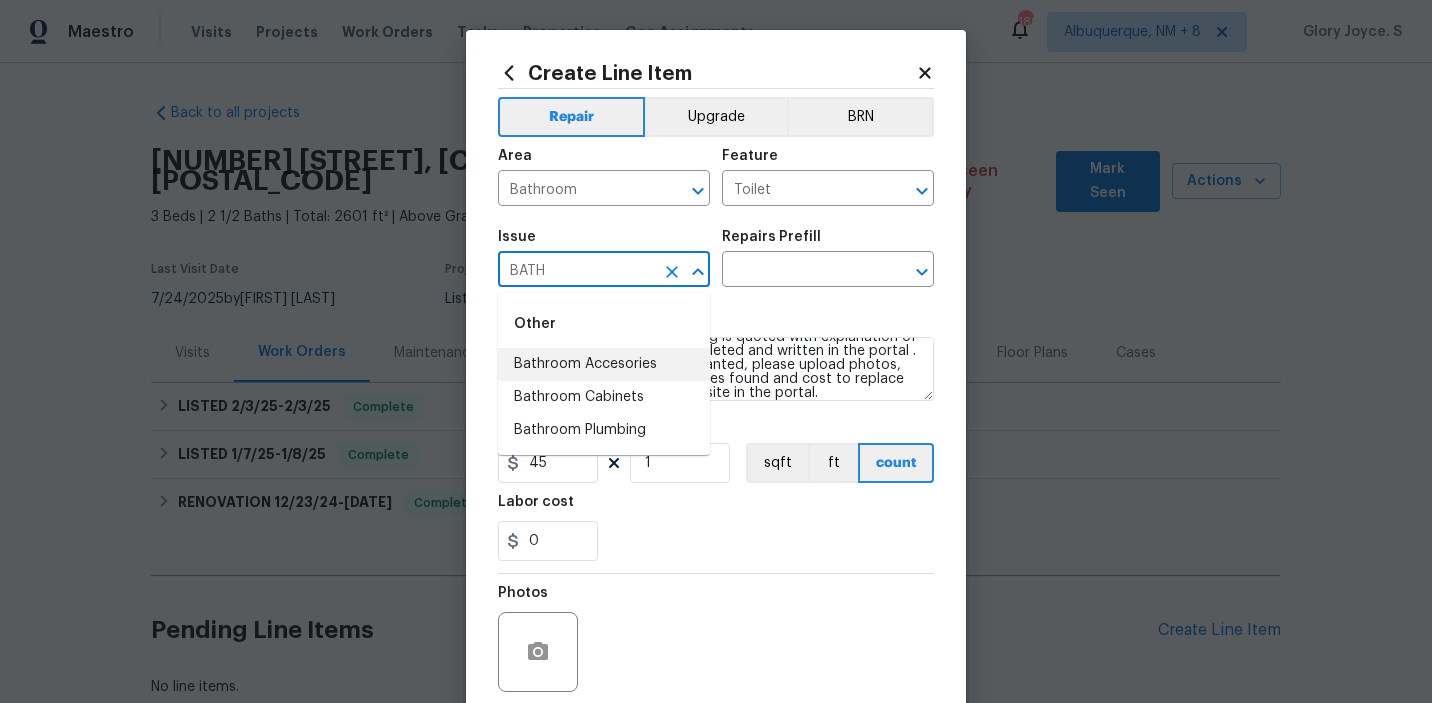 click on "Bathroom Accesories" at bounding box center [604, 364] 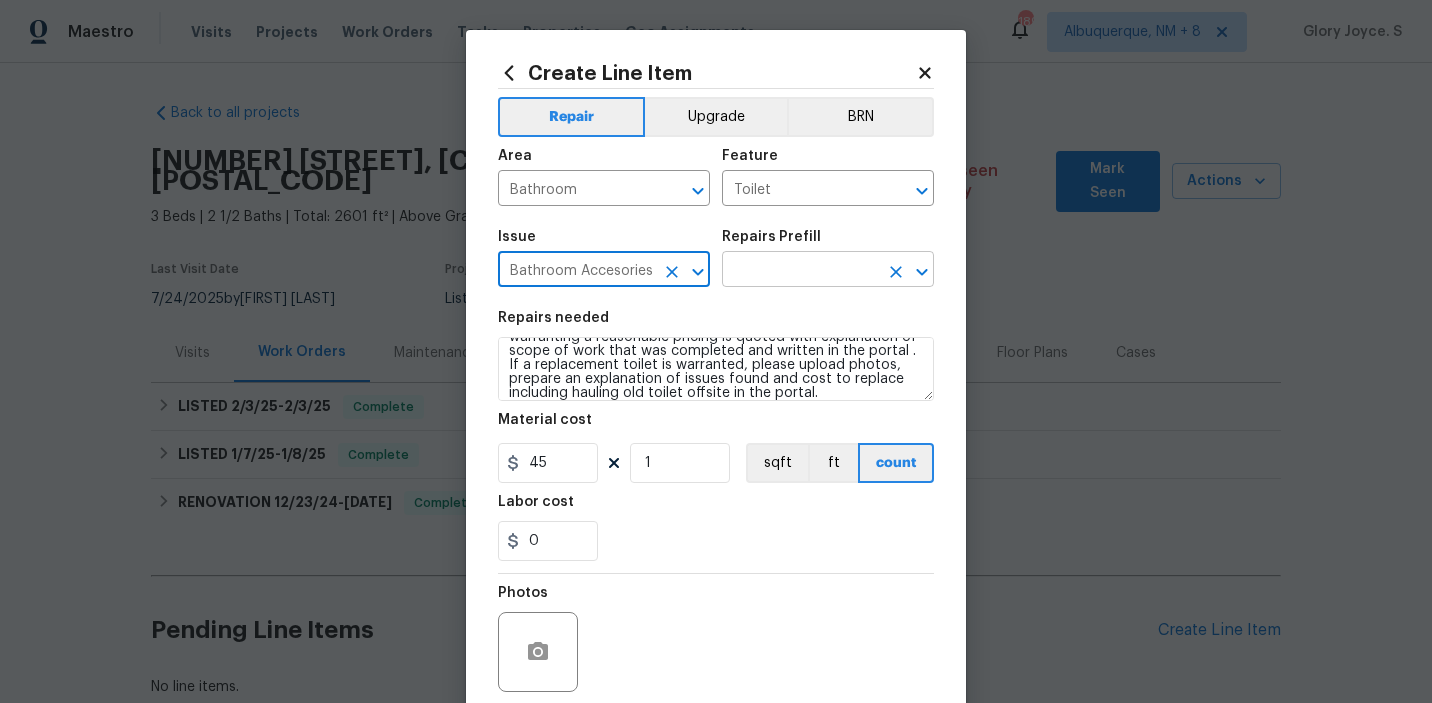 click 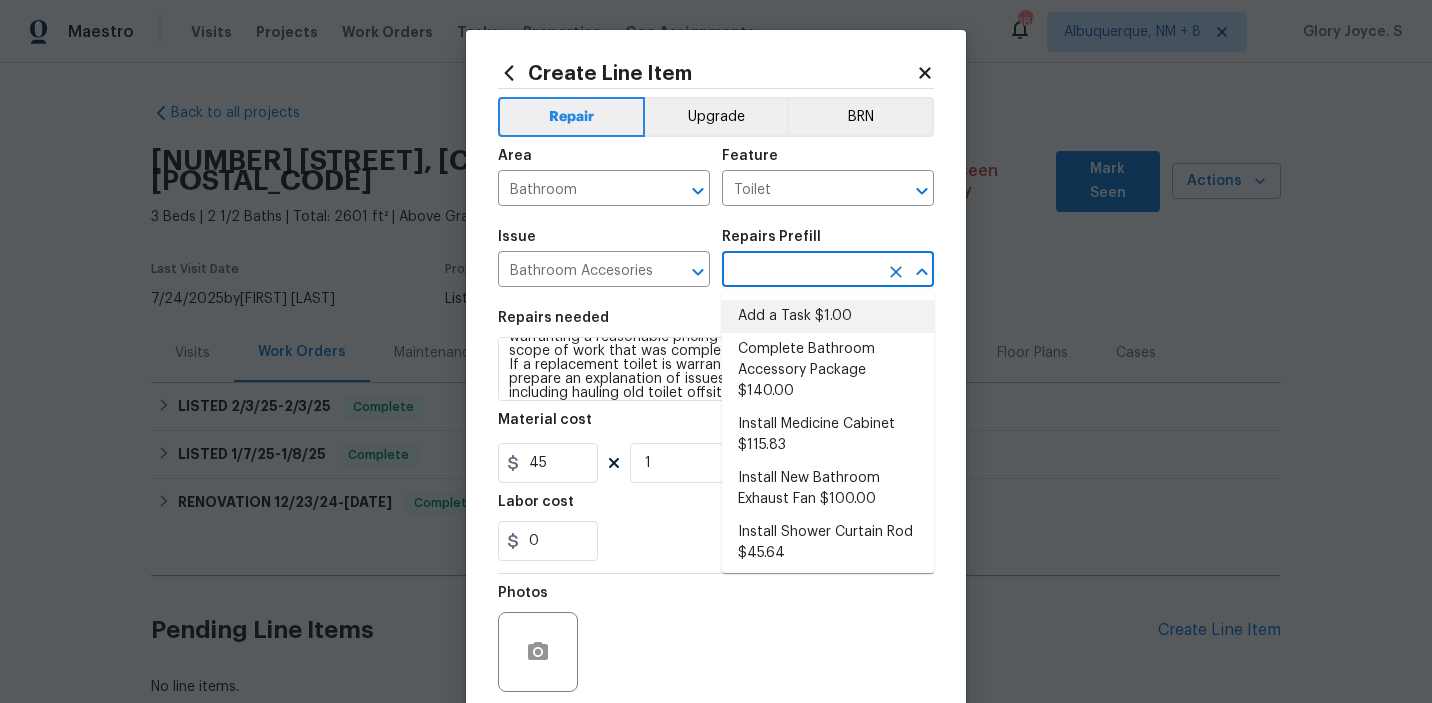 click on "Complete Bathroom Accessory Package $140.00" at bounding box center (828, 370) 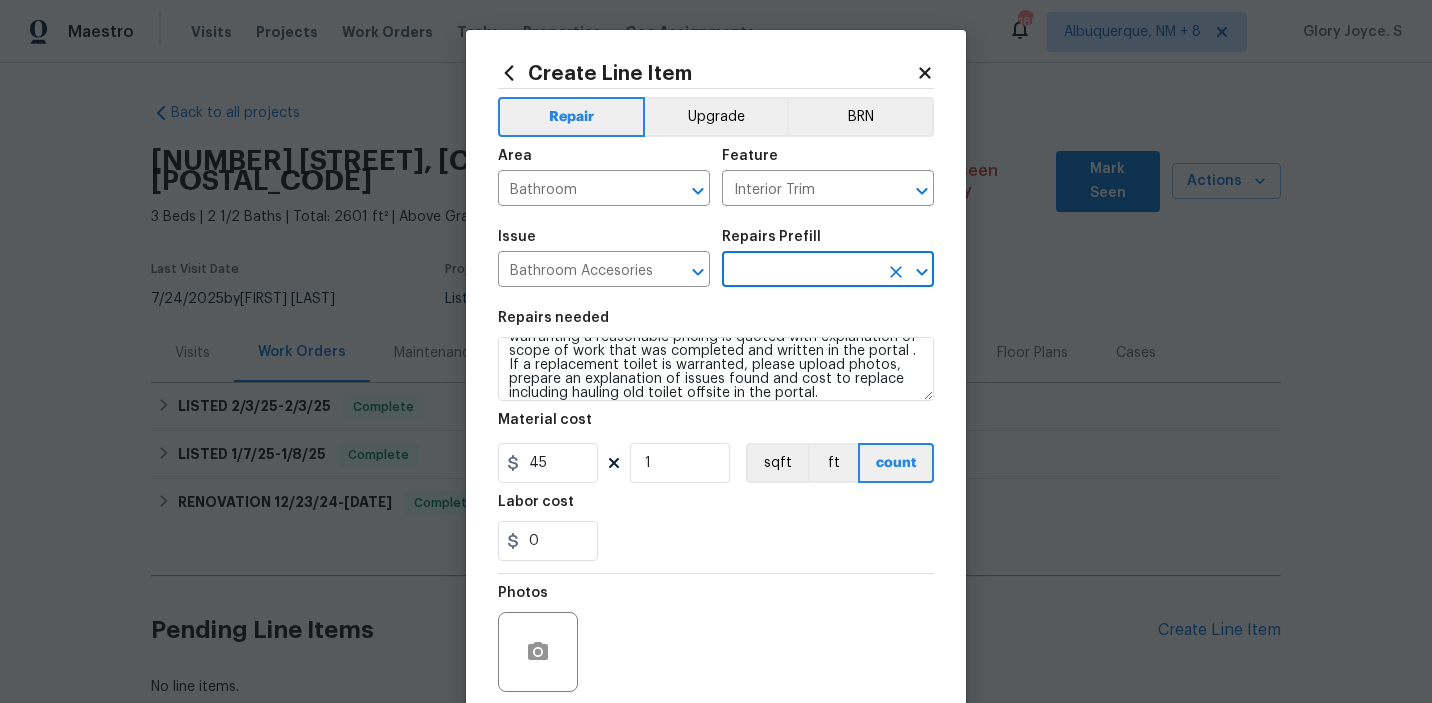 type on "Complete Bathroom Accessory Package $140.00" 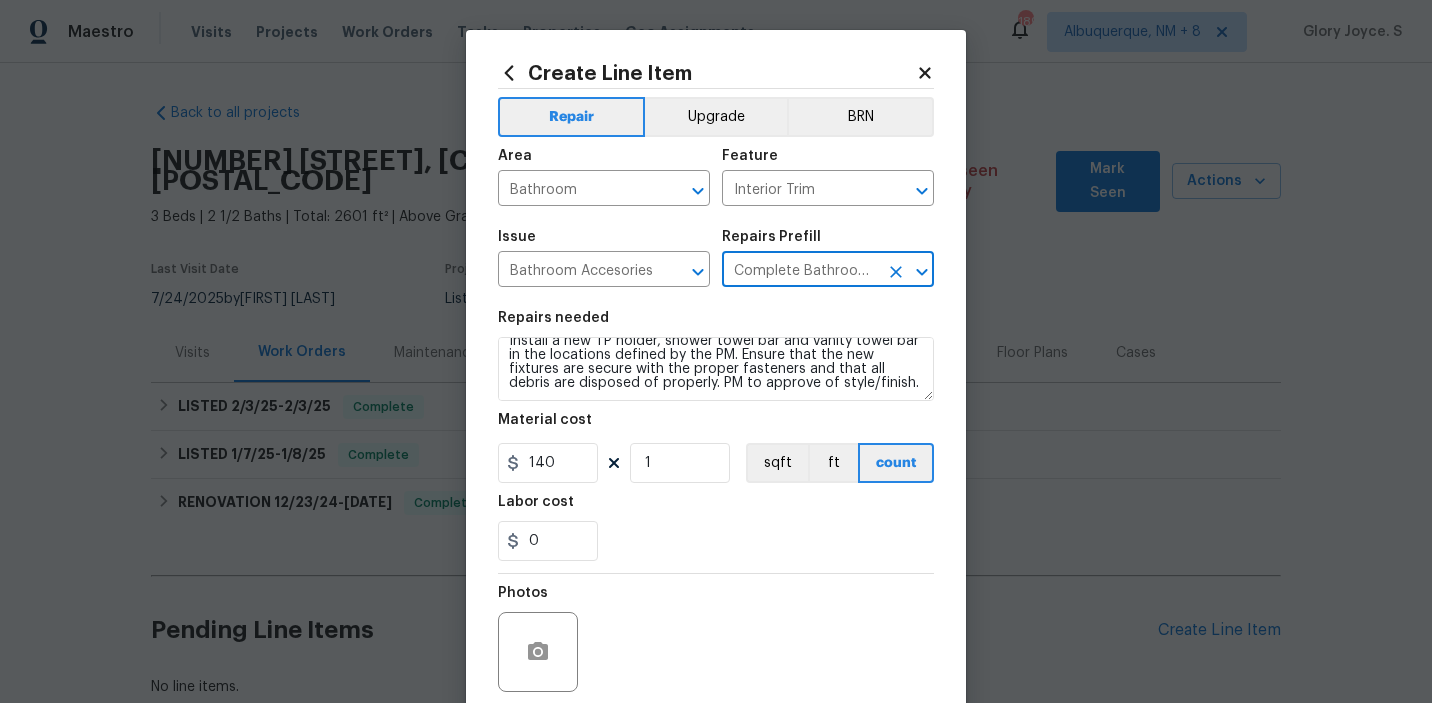 scroll, scrollTop: 14, scrollLeft: 0, axis: vertical 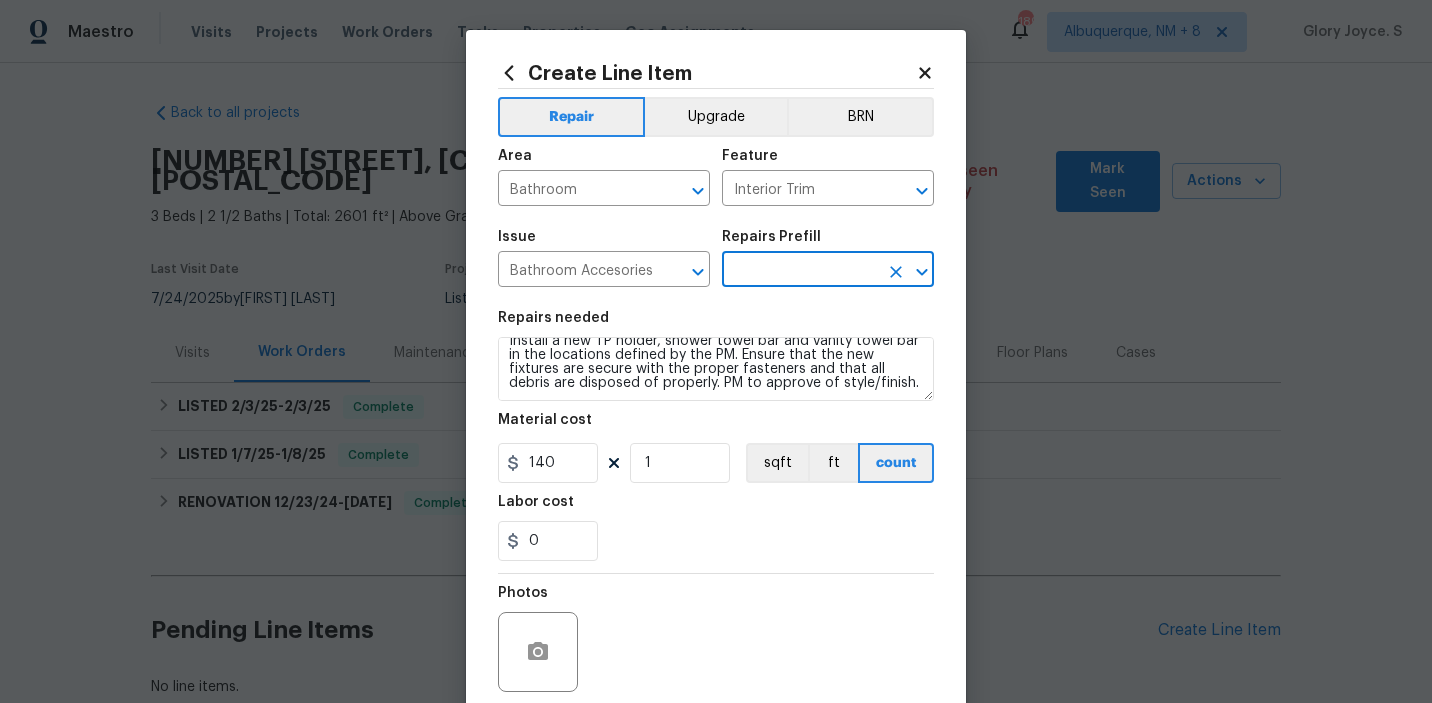 click 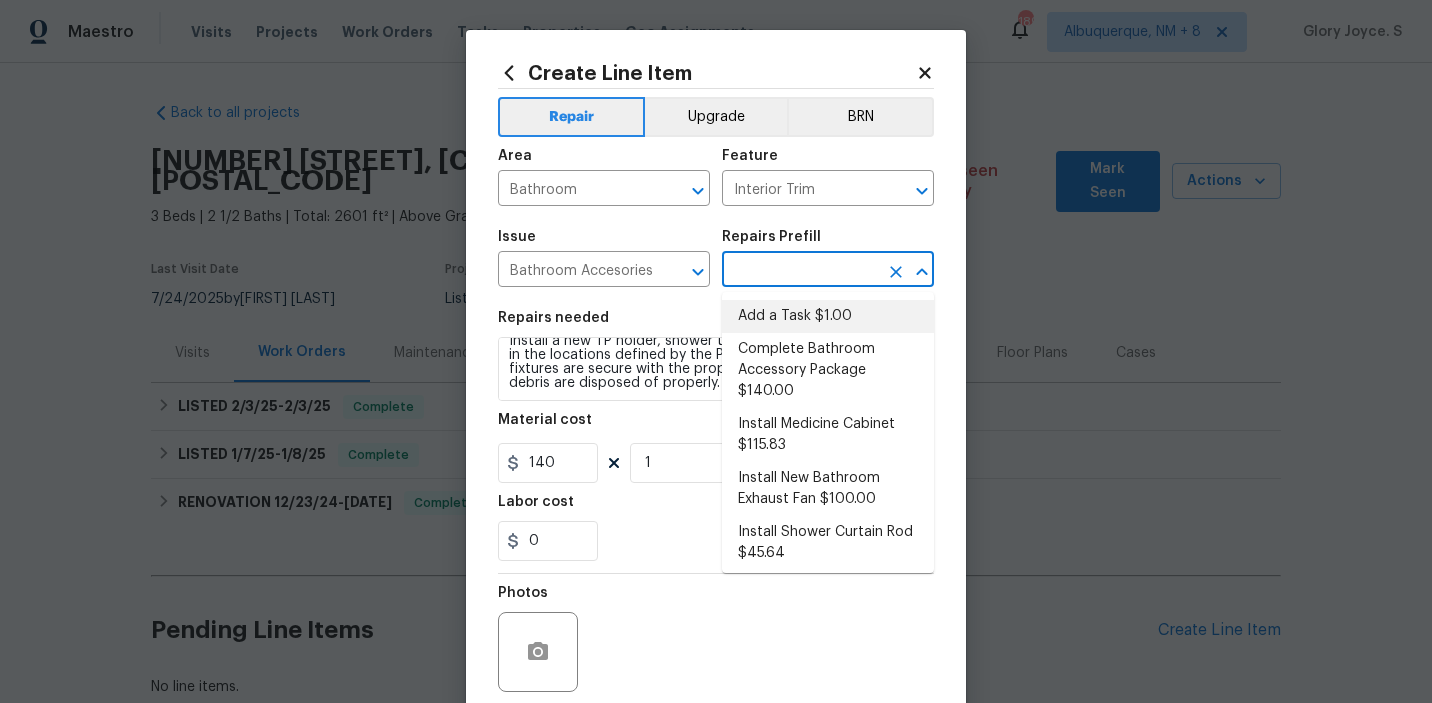 click on "Add a Task $1.00" at bounding box center [828, 316] 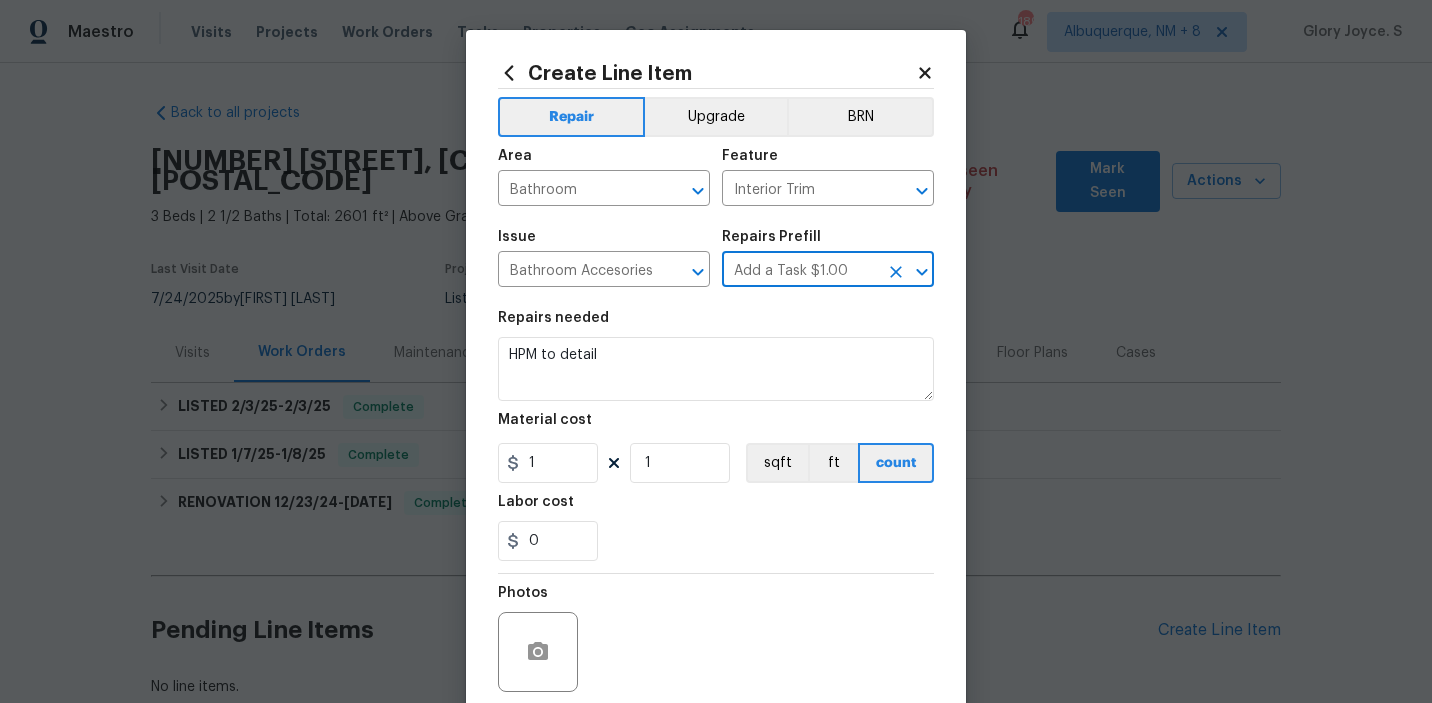 scroll, scrollTop: 0, scrollLeft: 0, axis: both 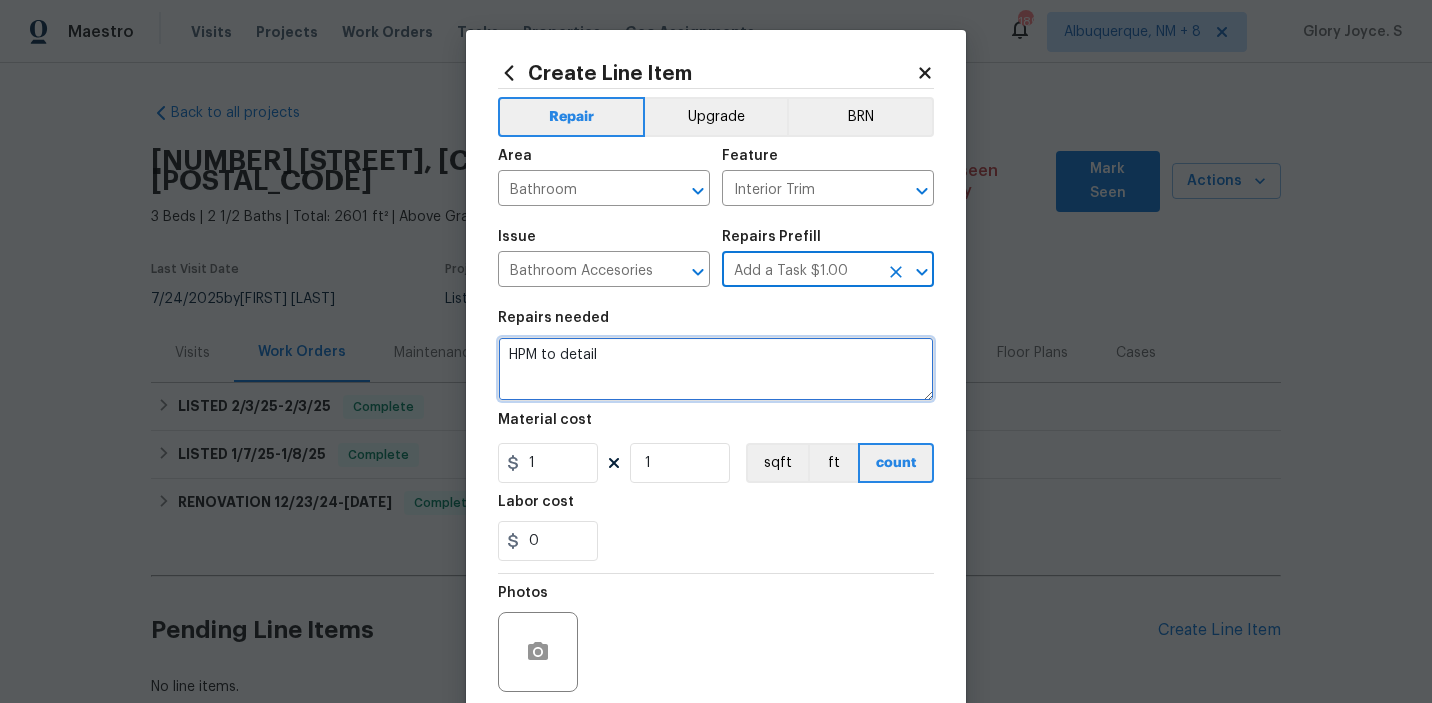 click on "HPM to detail" at bounding box center [716, 369] 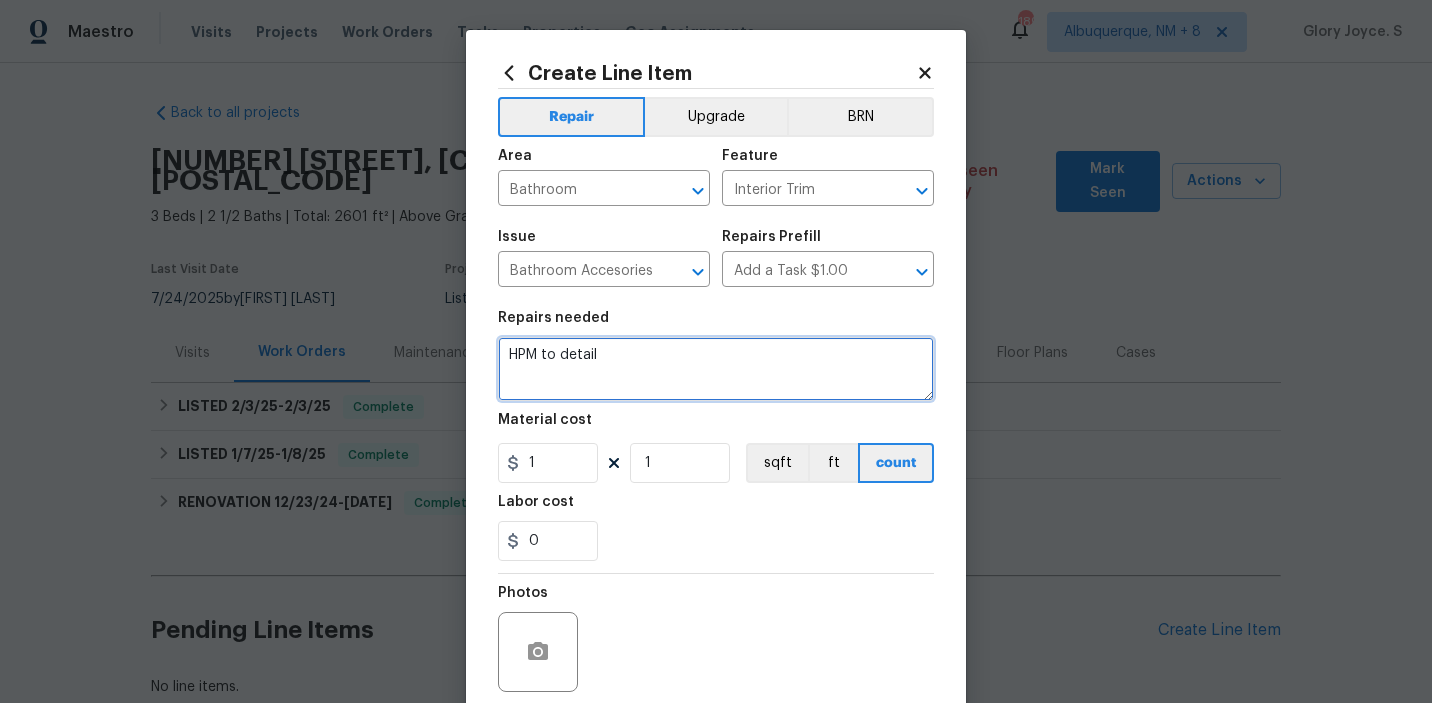 click on "HPM to detail" at bounding box center (716, 369) 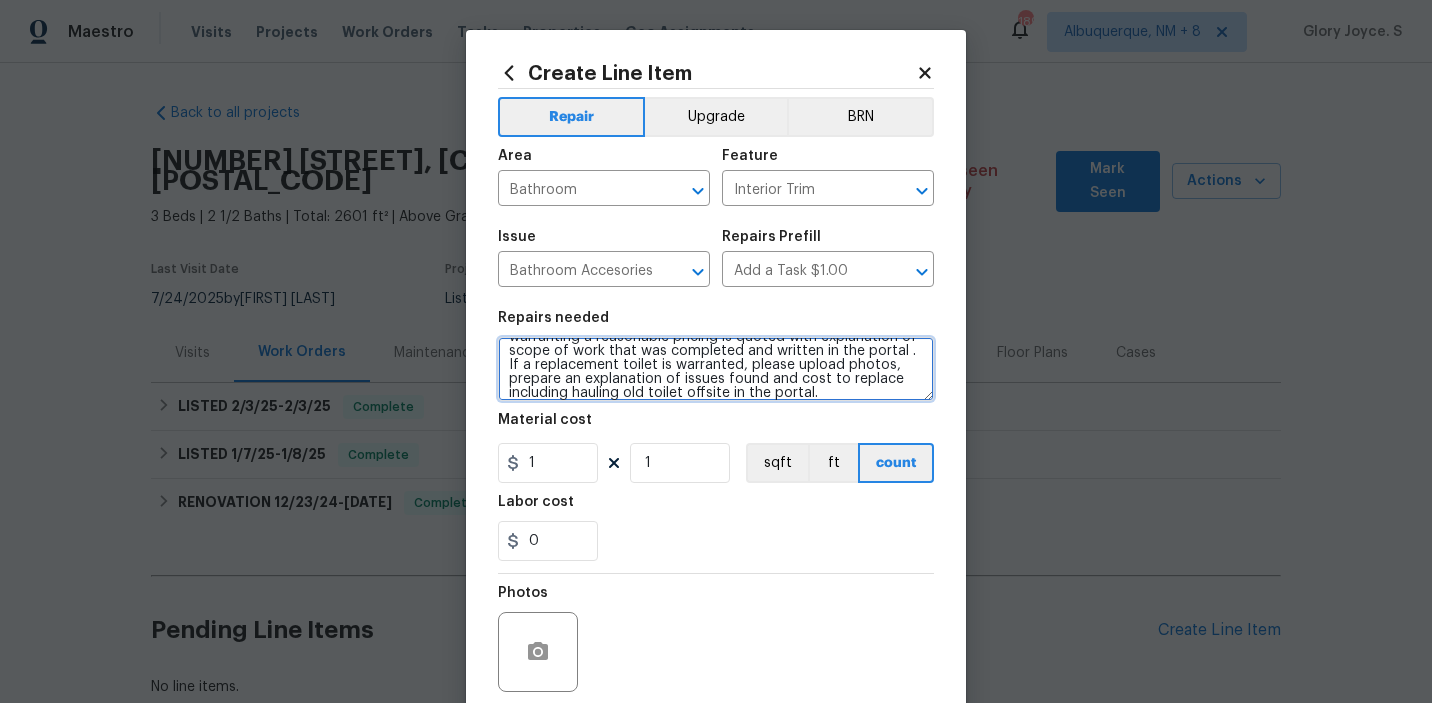 scroll, scrollTop: 0, scrollLeft: 0, axis: both 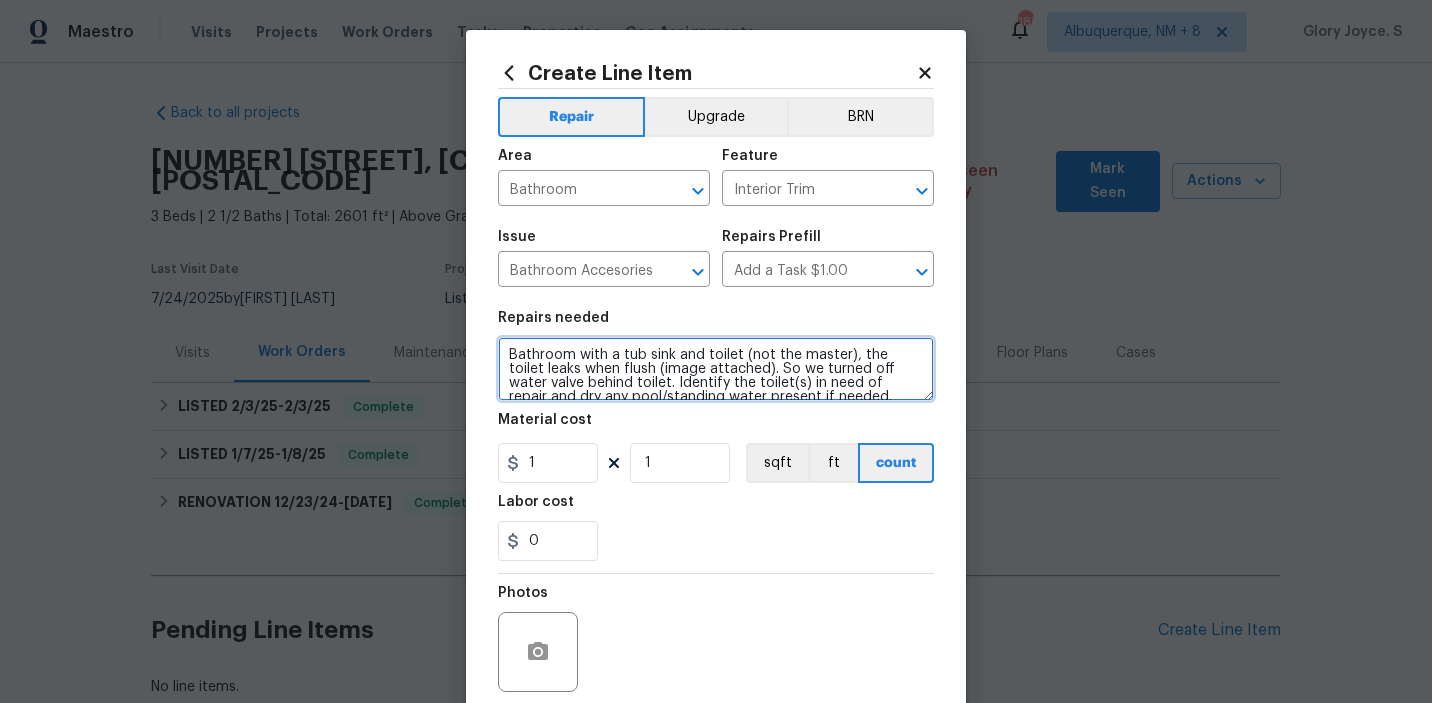 type on "Bathroom with a tub sink and toilet (not the master), the toilet leaks when flush (image attached). So we turned off water valve behind toilet. Identify the toilet(s) in need of repair and dry any pool/standing water present if needed.
Check angle stop, supply line, wax ring, tank to bowl nuts, flush kit and ensure no leaks are present. An automatic CO approval of small part(s) replacement is granted to ensure the toilet(s) operates as intended with no leaks present, warranting a reasonable pricing is quoted with explanation of scope of work that was completed and written in the portal . If a replacement toilet is warranted, please upload photos, prepare an explanation of issues found and cost to replace including hauling old toilet offsite in the portal." 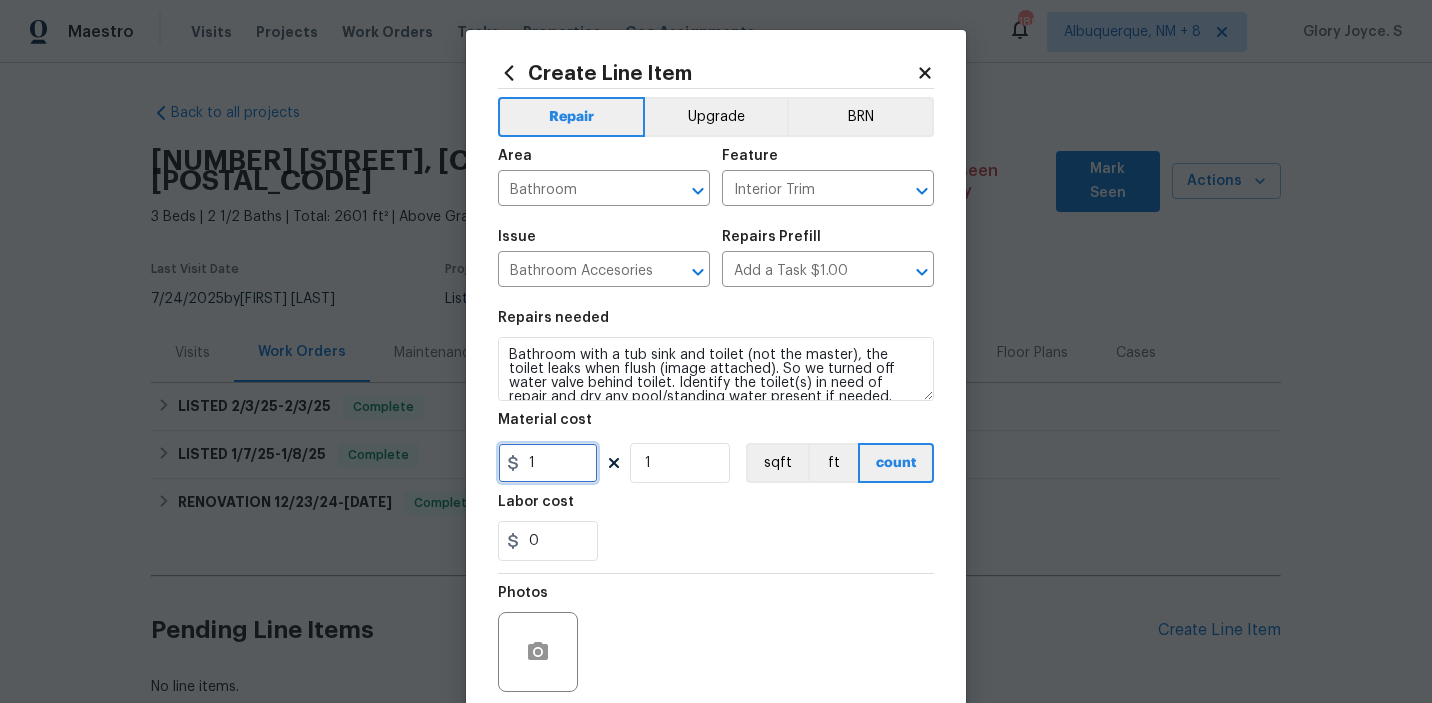 click on "1" at bounding box center (548, 463) 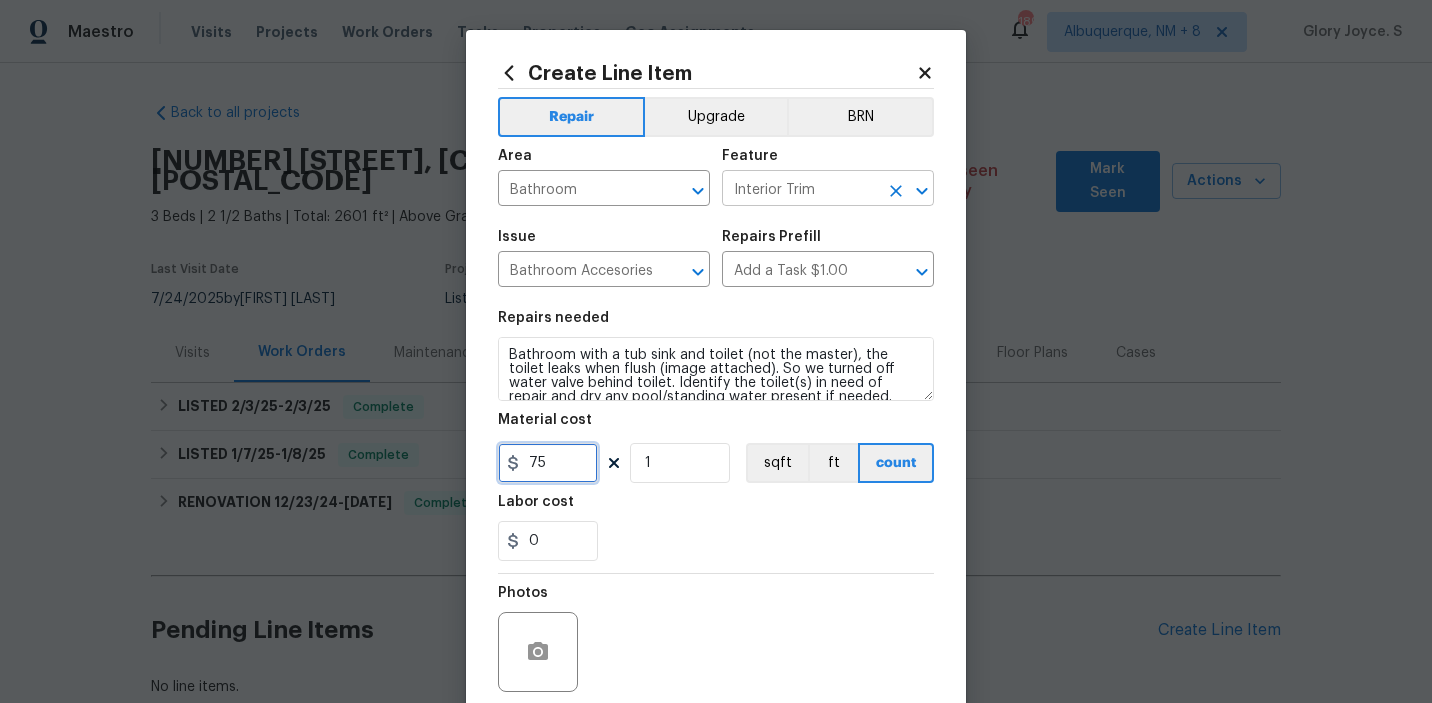 click 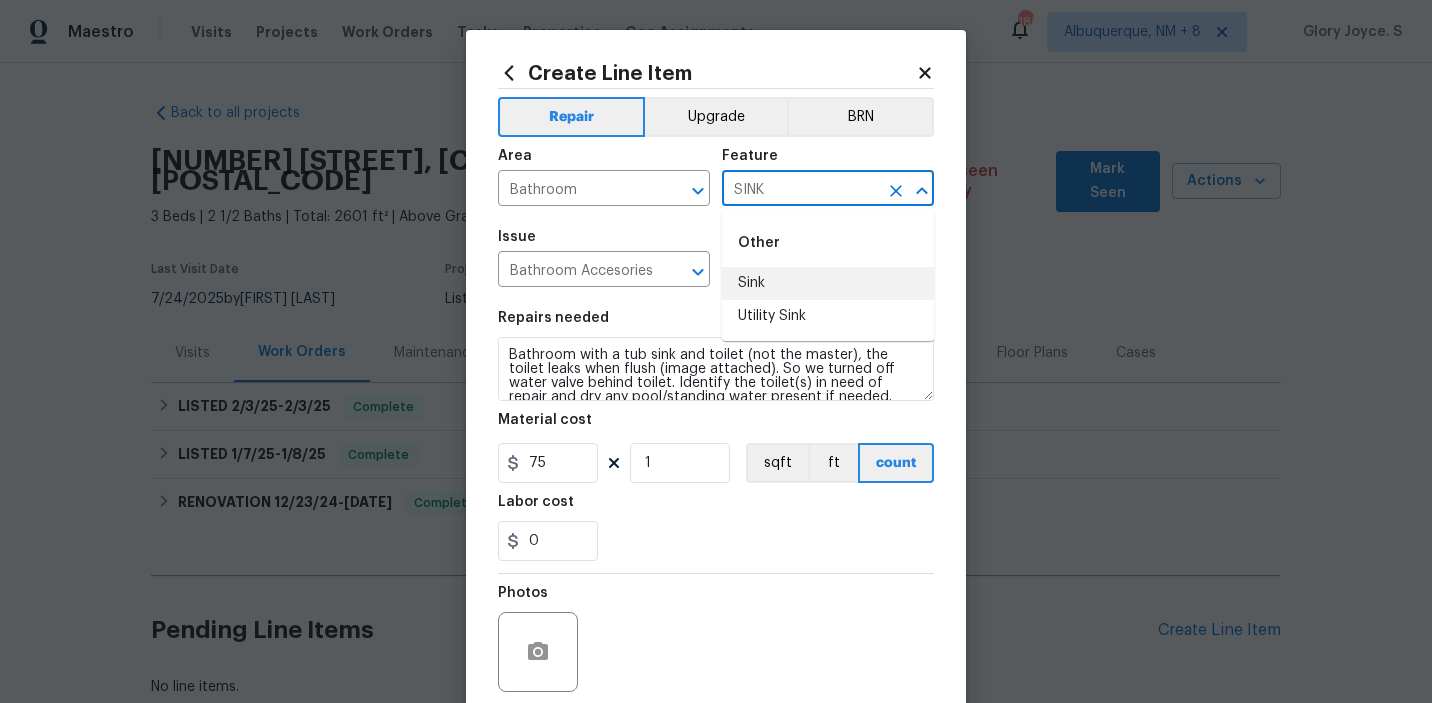 click on "Sink" at bounding box center (828, 283) 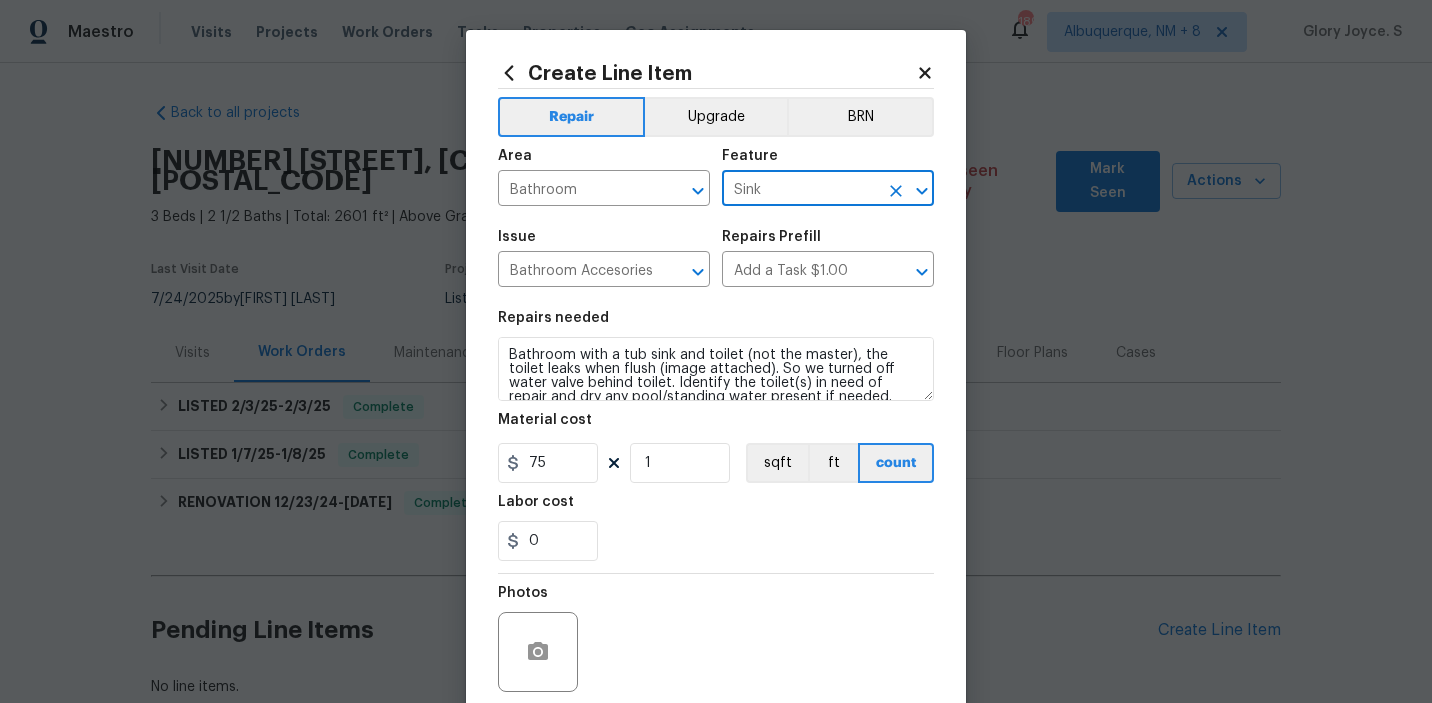 scroll, scrollTop: 159, scrollLeft: 0, axis: vertical 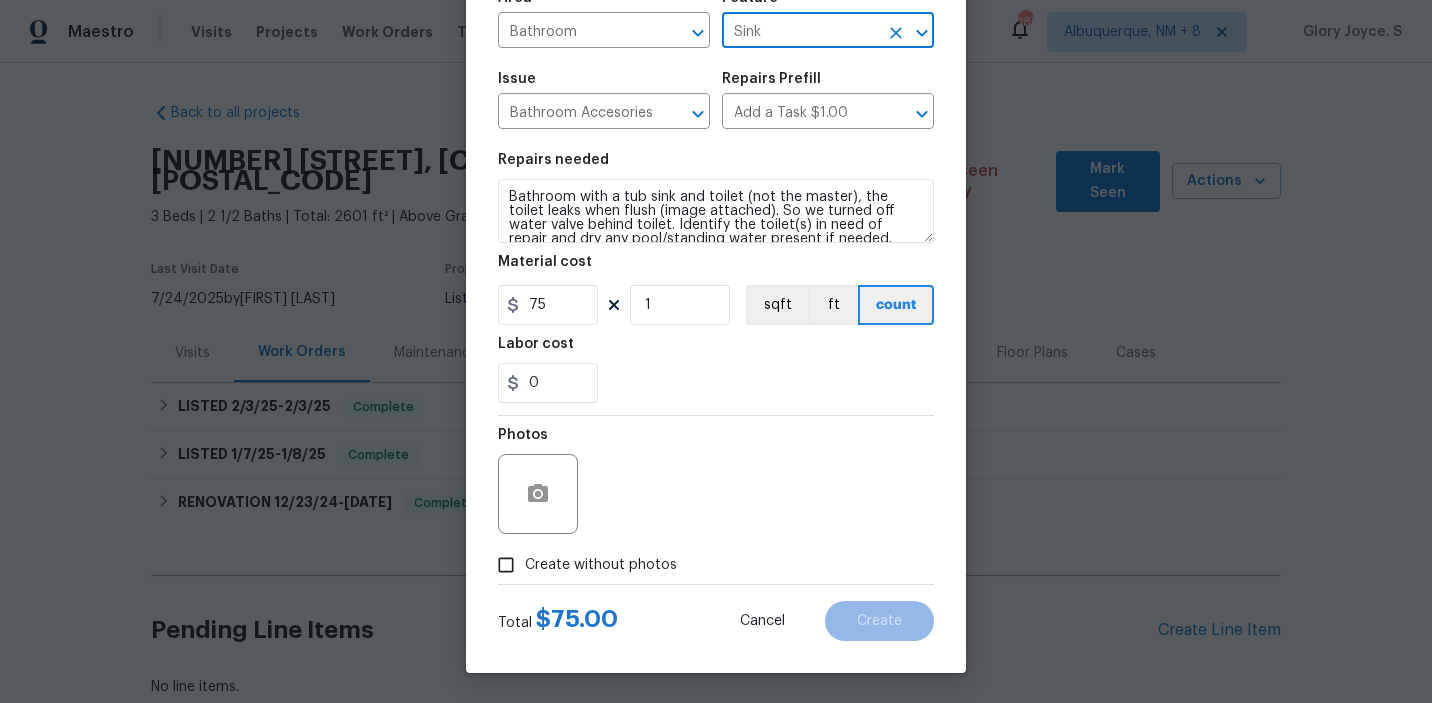 type on "Sink" 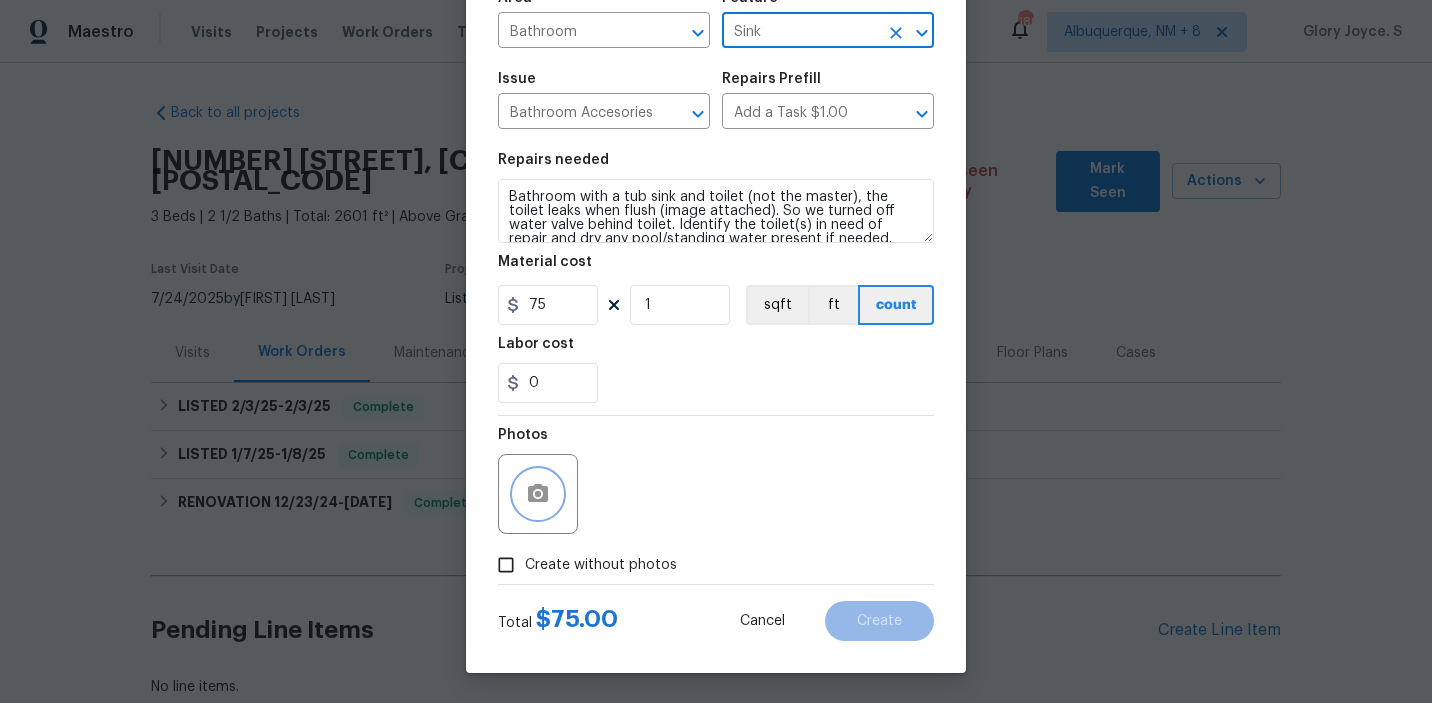 click 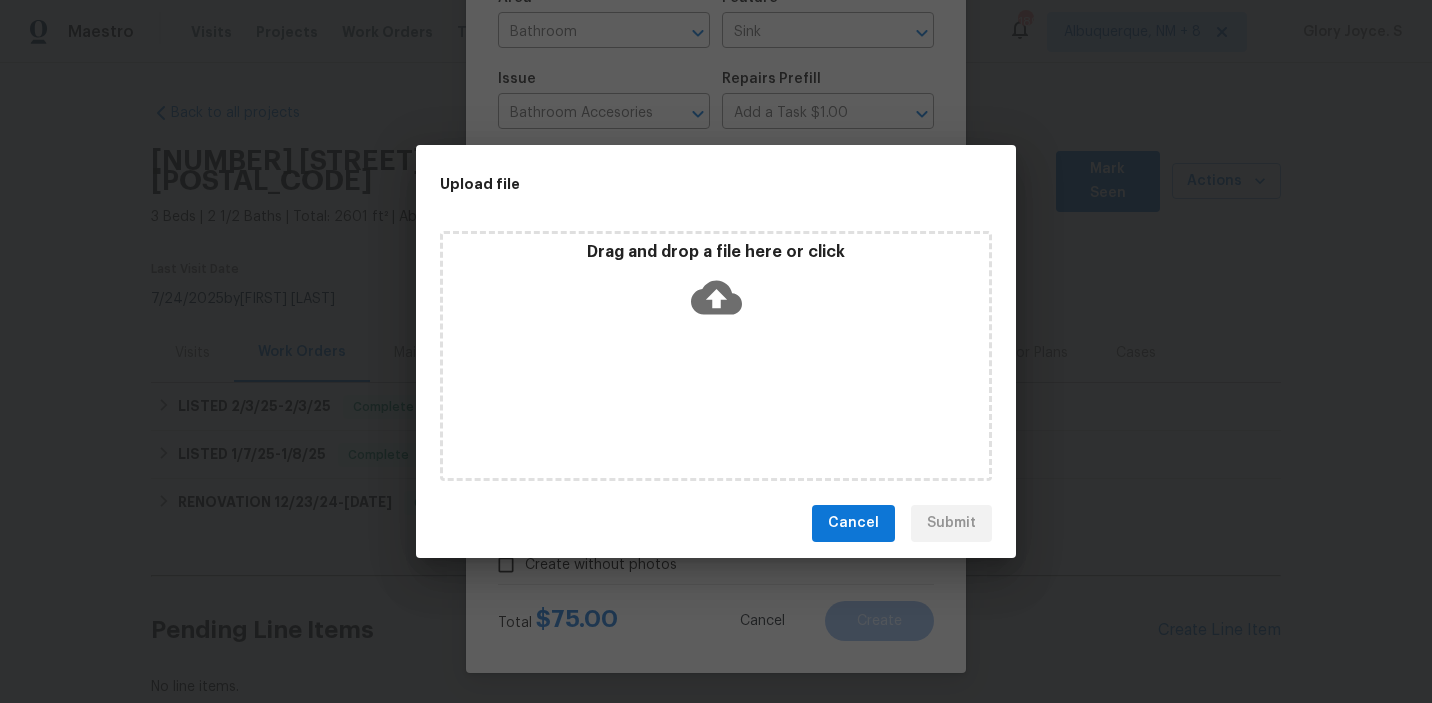 click on "Drag and drop a file here or click" at bounding box center (716, 285) 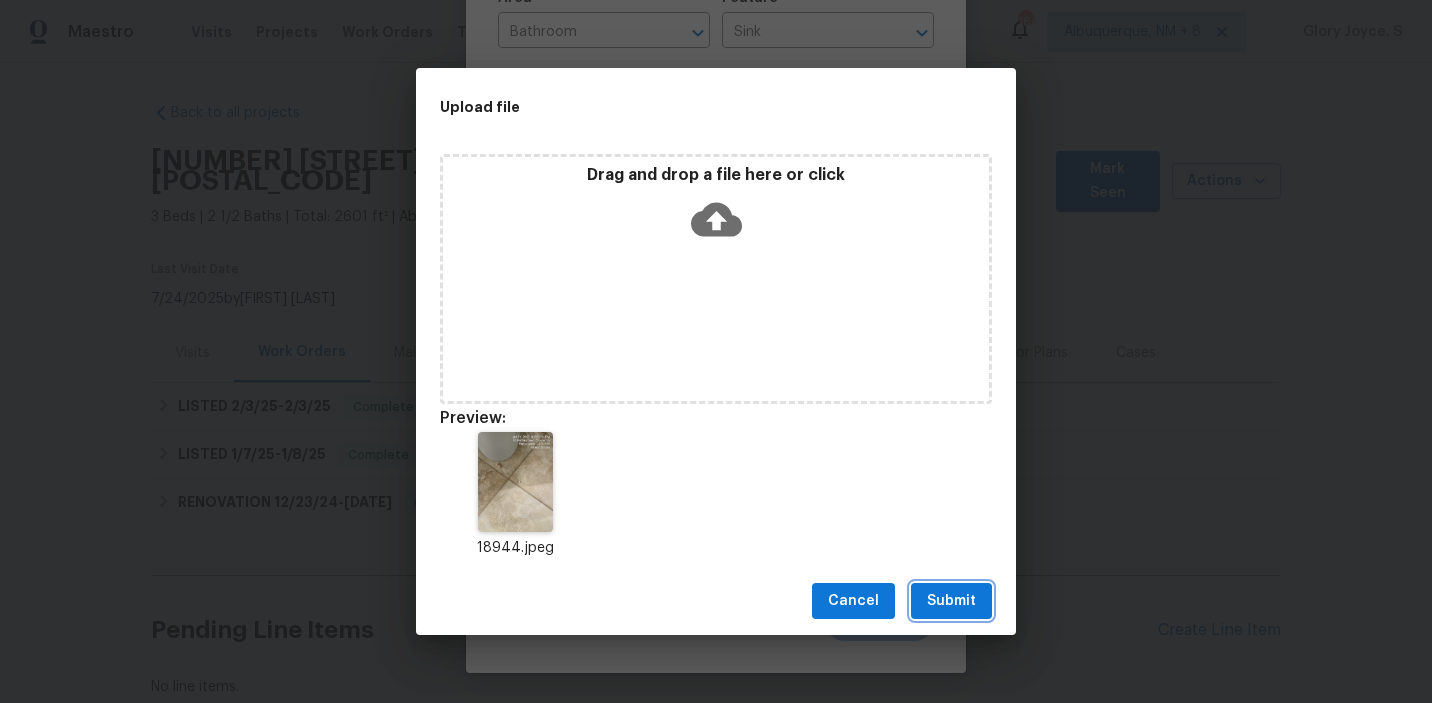 click on "Submit" at bounding box center [951, 601] 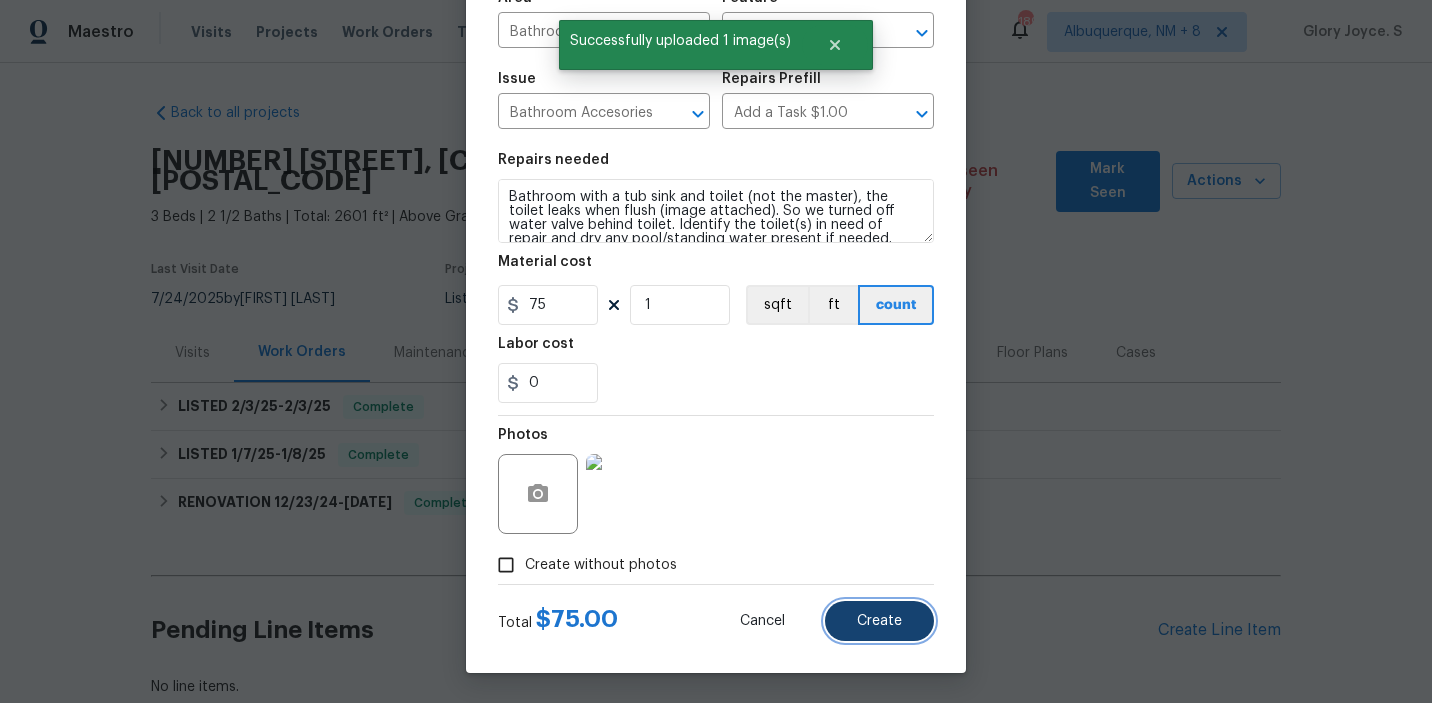 click on "Create" at bounding box center (879, 621) 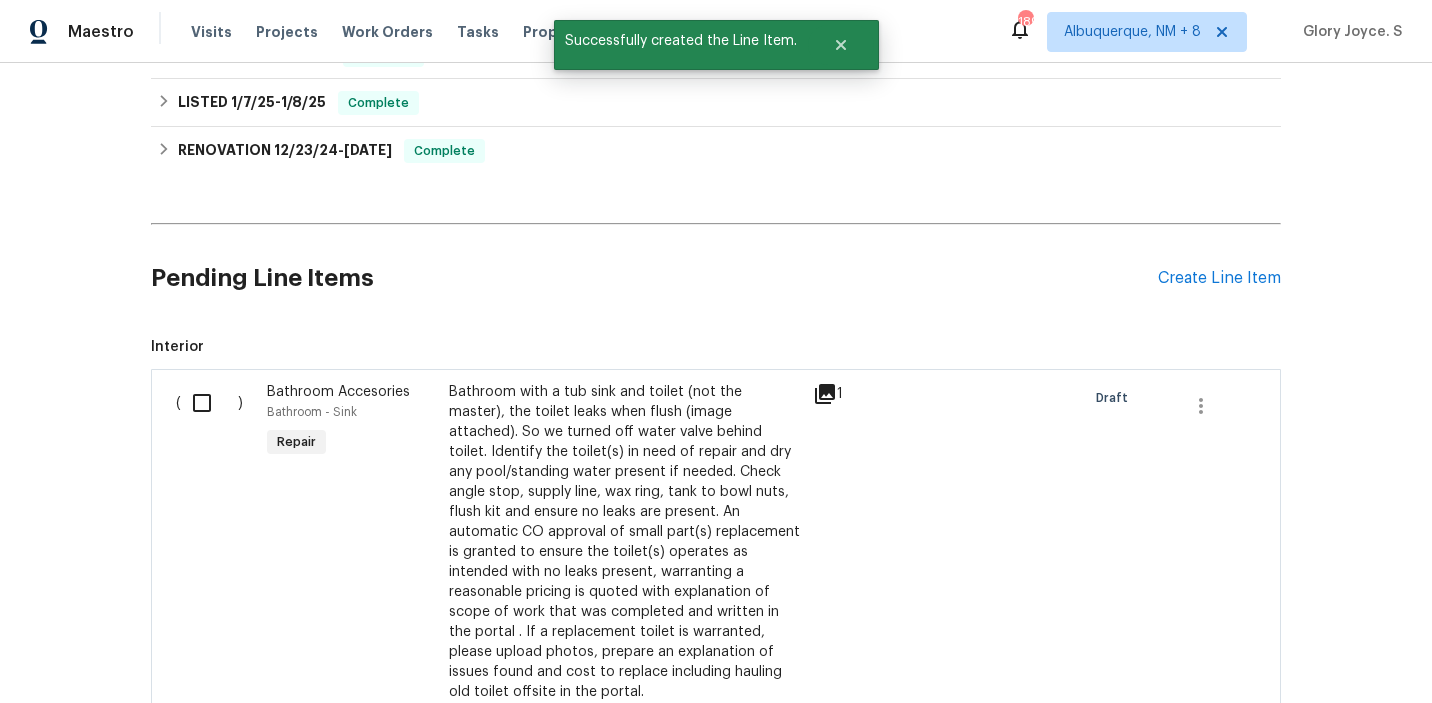 scroll, scrollTop: 433, scrollLeft: 0, axis: vertical 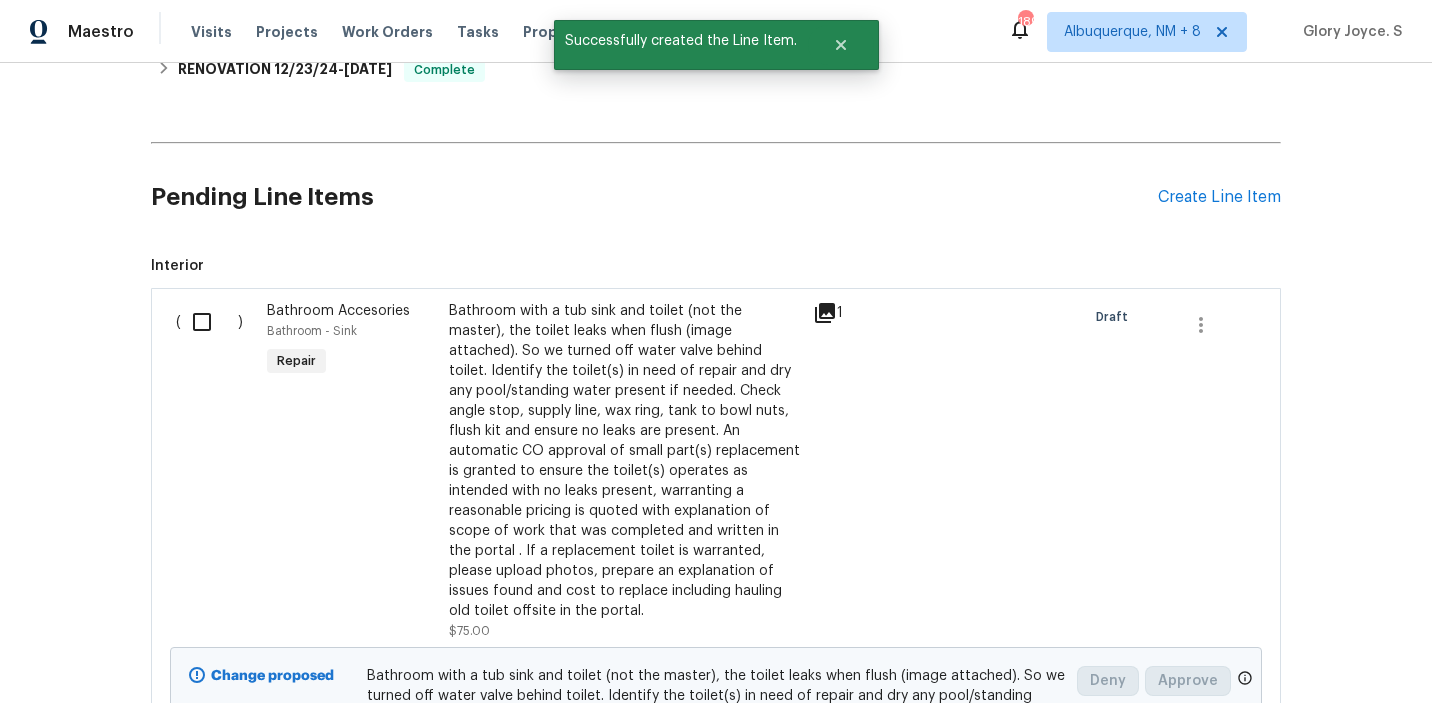 click at bounding box center [209, 322] 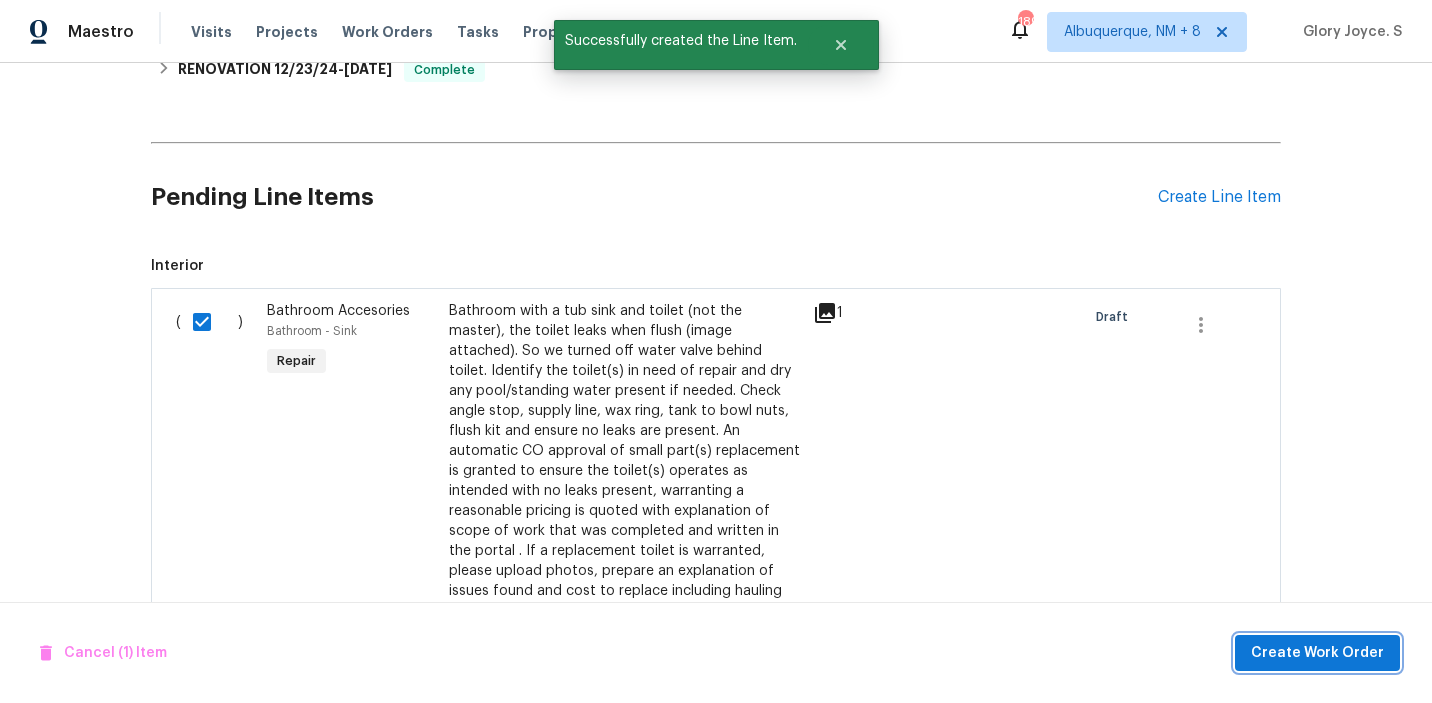 click on "Create Work Order" at bounding box center (1317, 653) 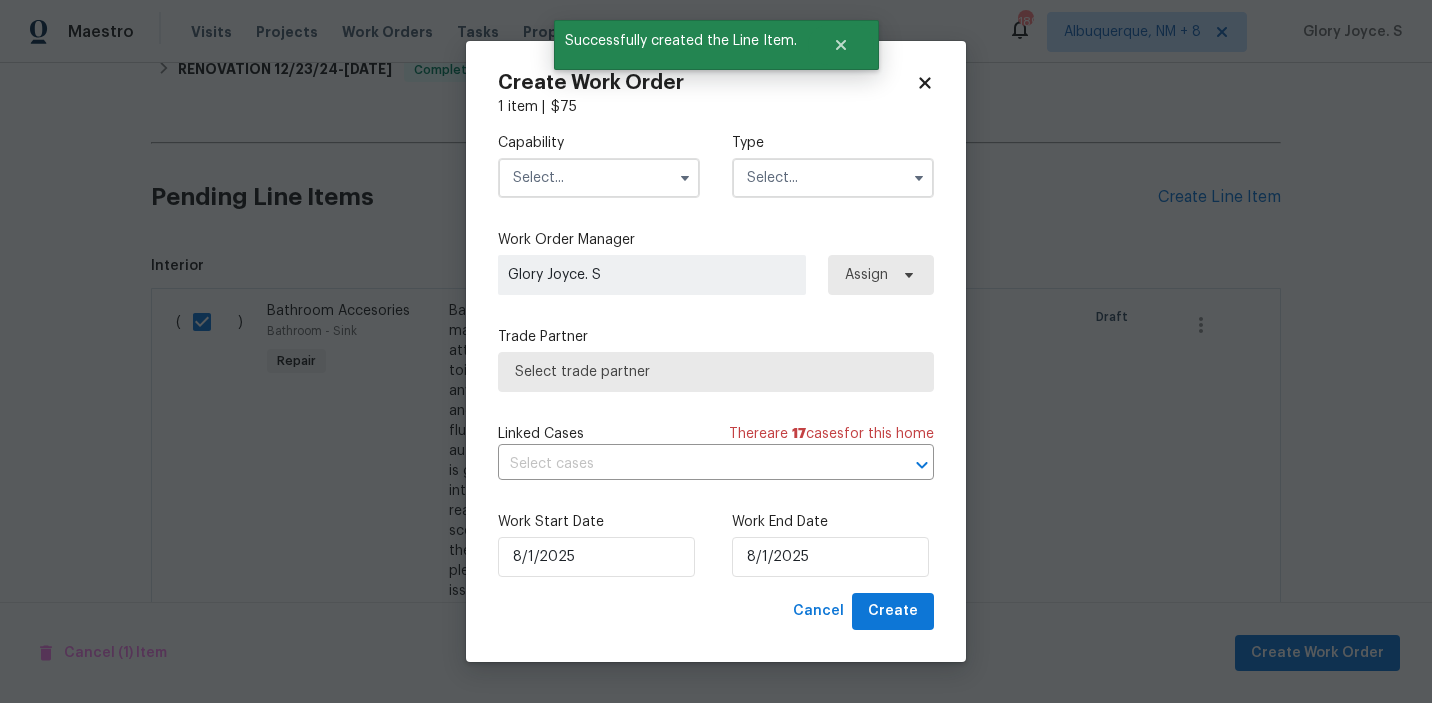 click at bounding box center (599, 178) 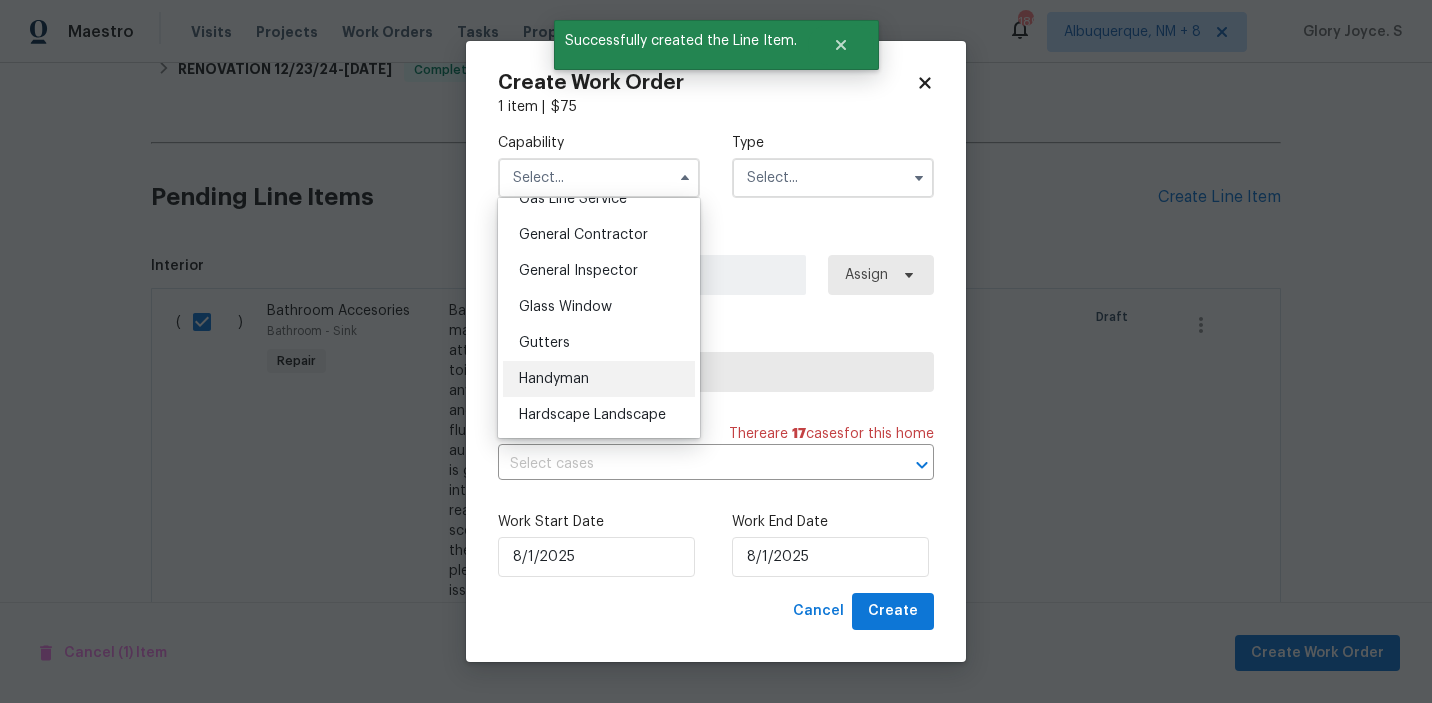 scroll, scrollTop: 960, scrollLeft: 0, axis: vertical 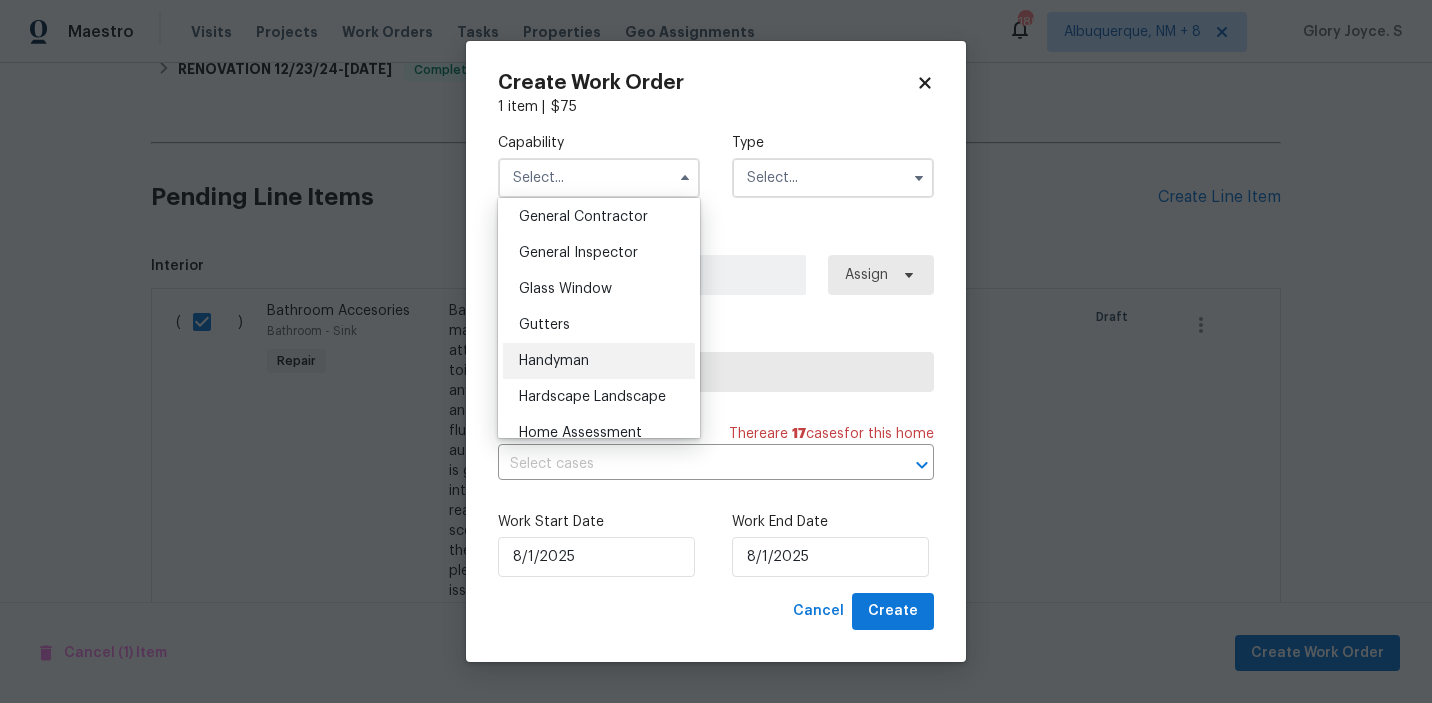 click on "Handyman" at bounding box center (599, 361) 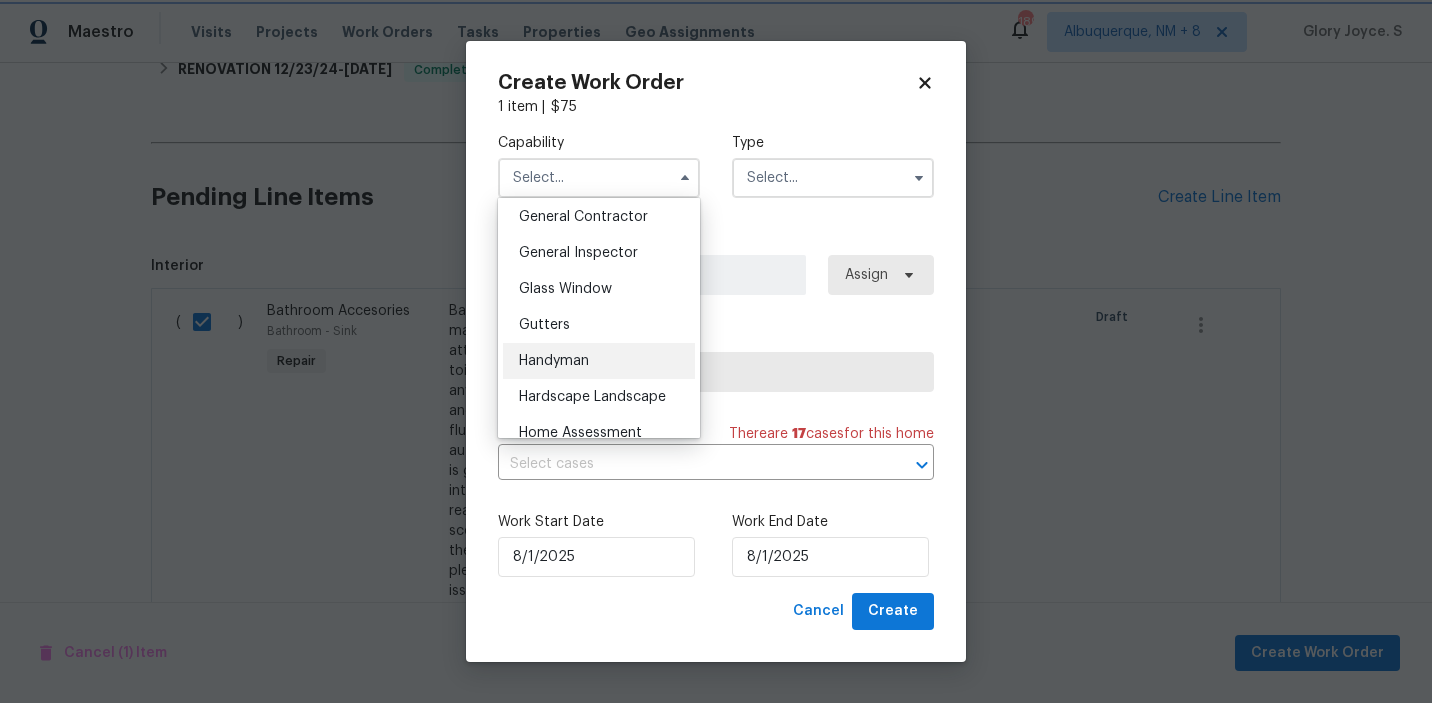 type on "Handyman" 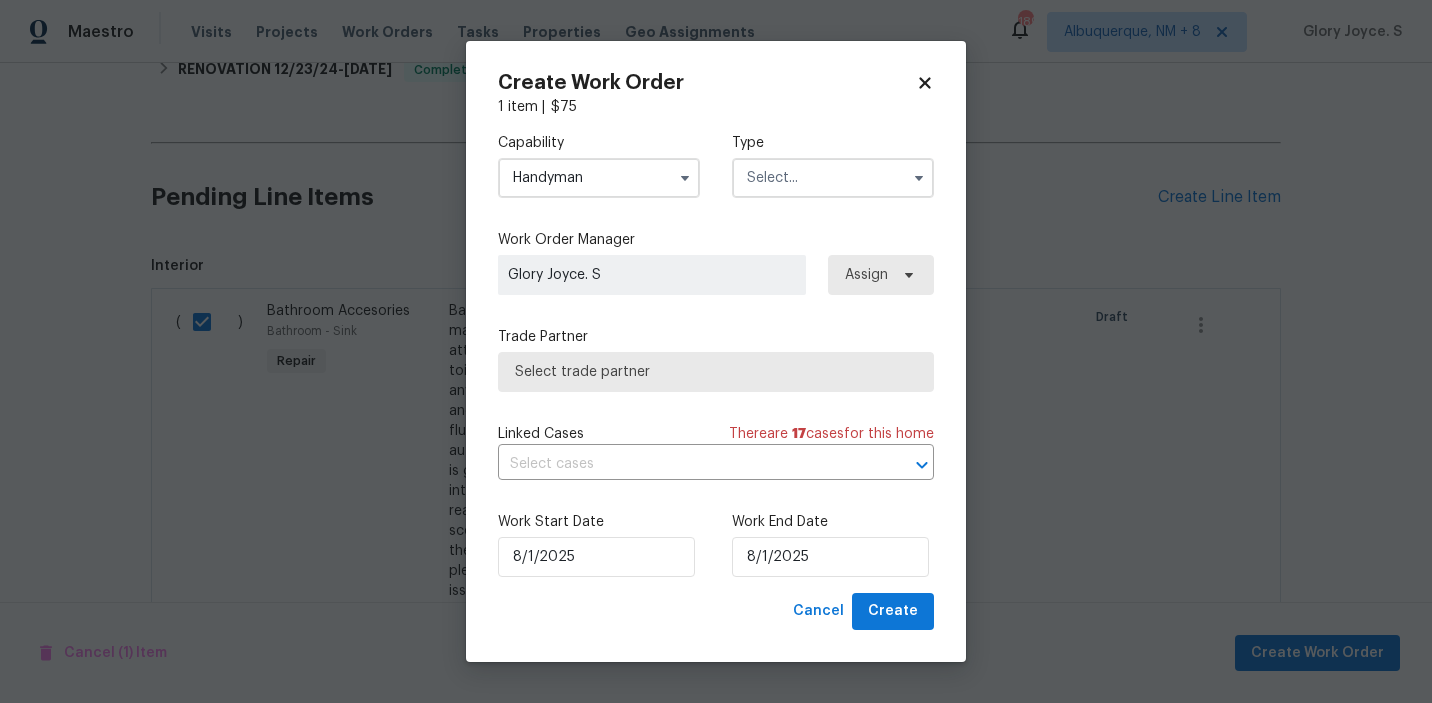 click at bounding box center (833, 178) 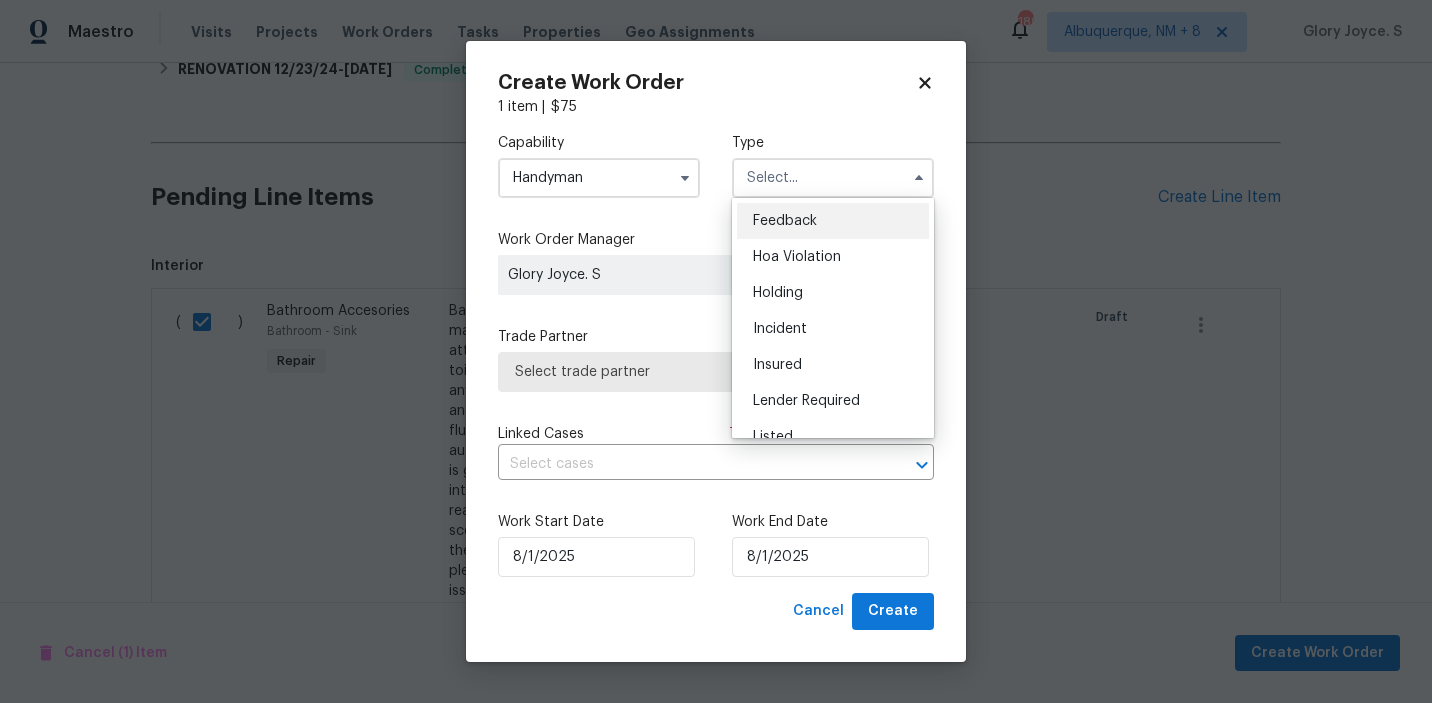 click on "Feedback" at bounding box center (833, 221) 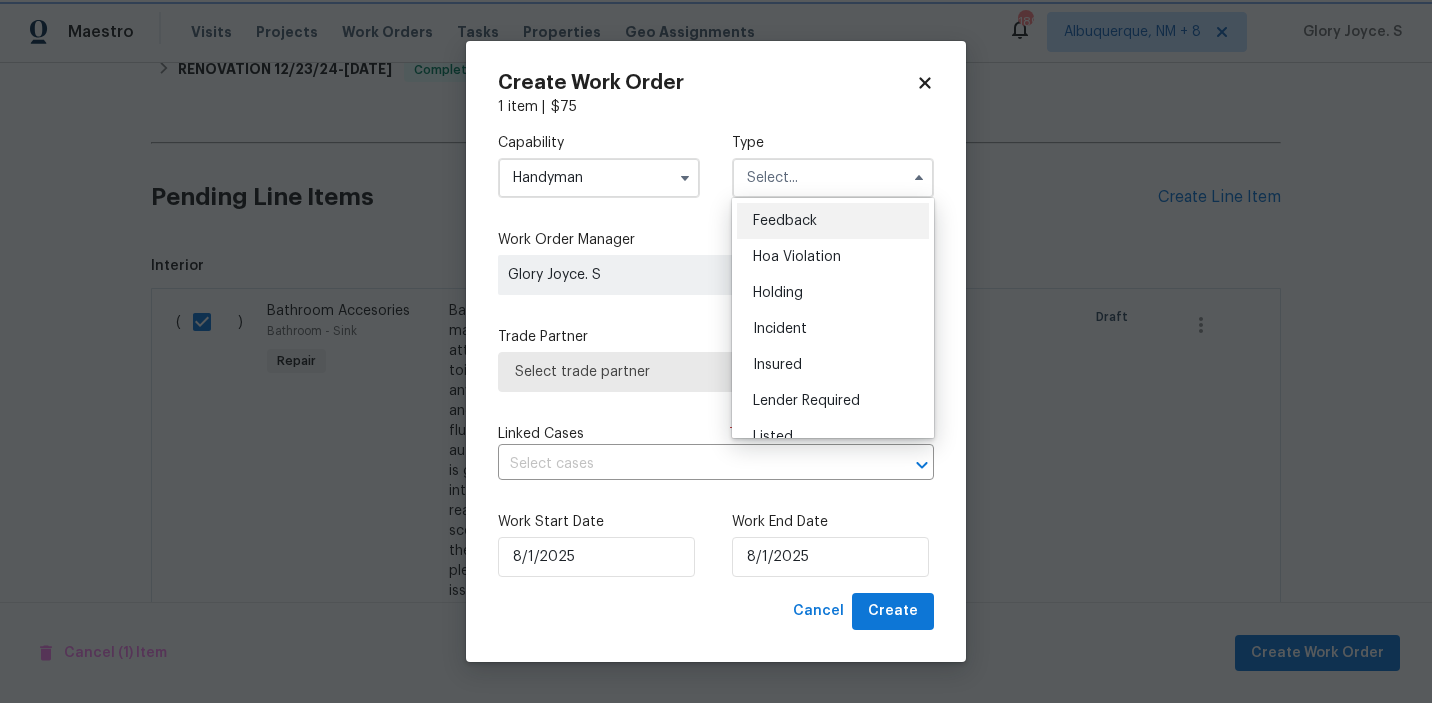 type on "Feedback" 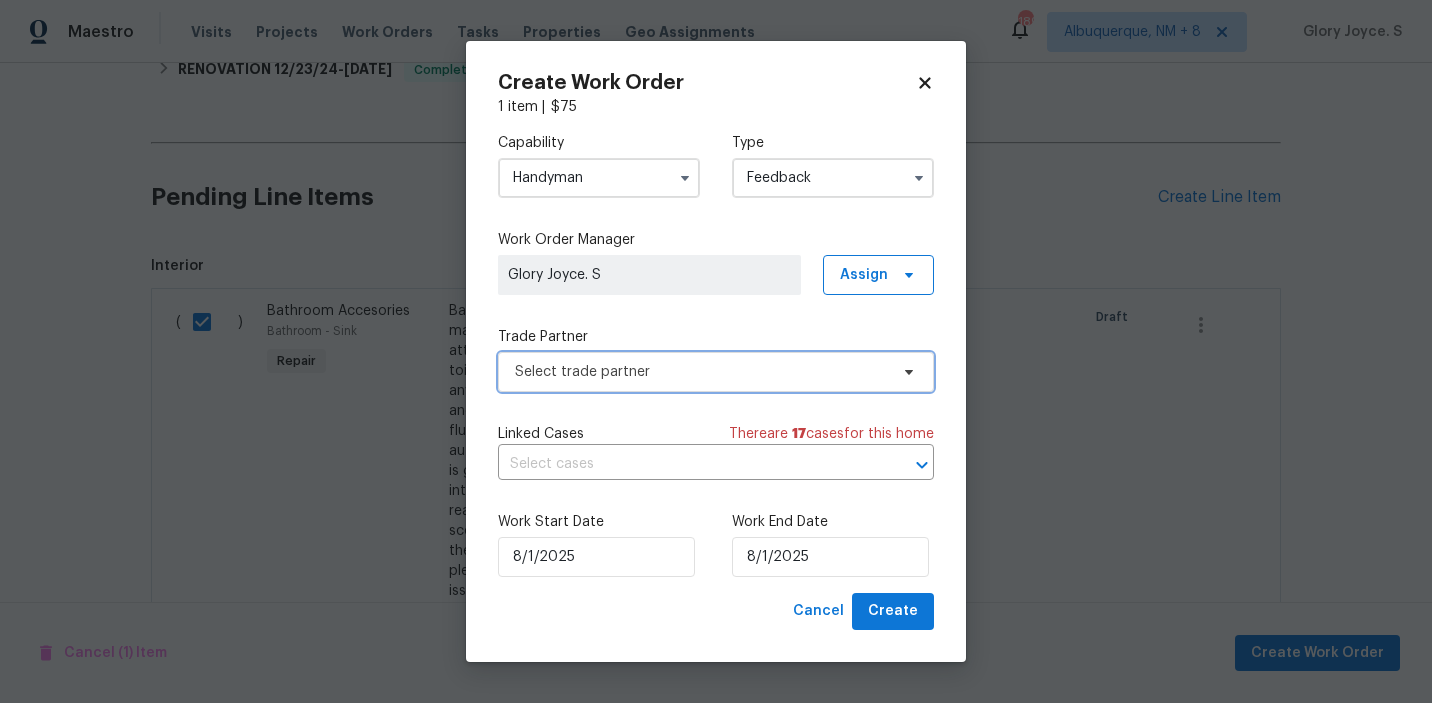 click on "Select trade partner" at bounding box center [716, 372] 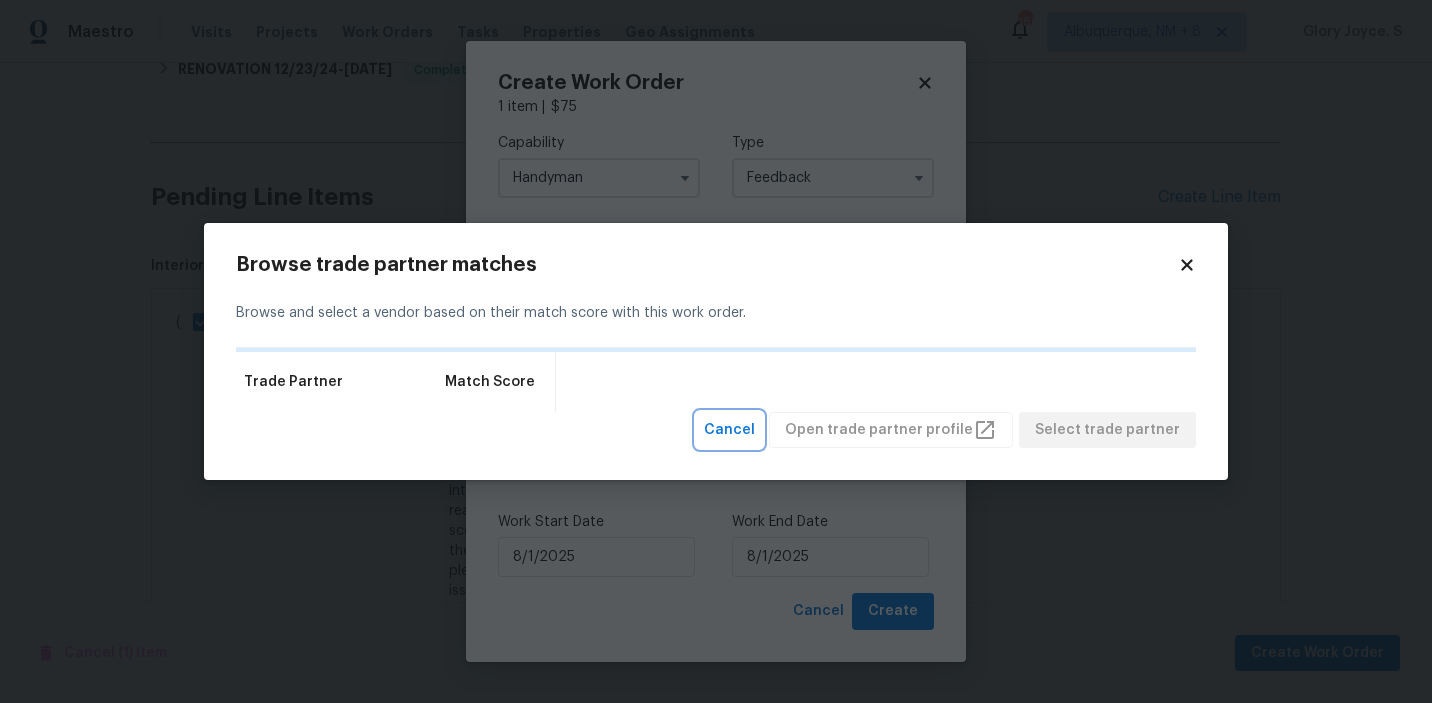 click on "Cancel" at bounding box center [729, 430] 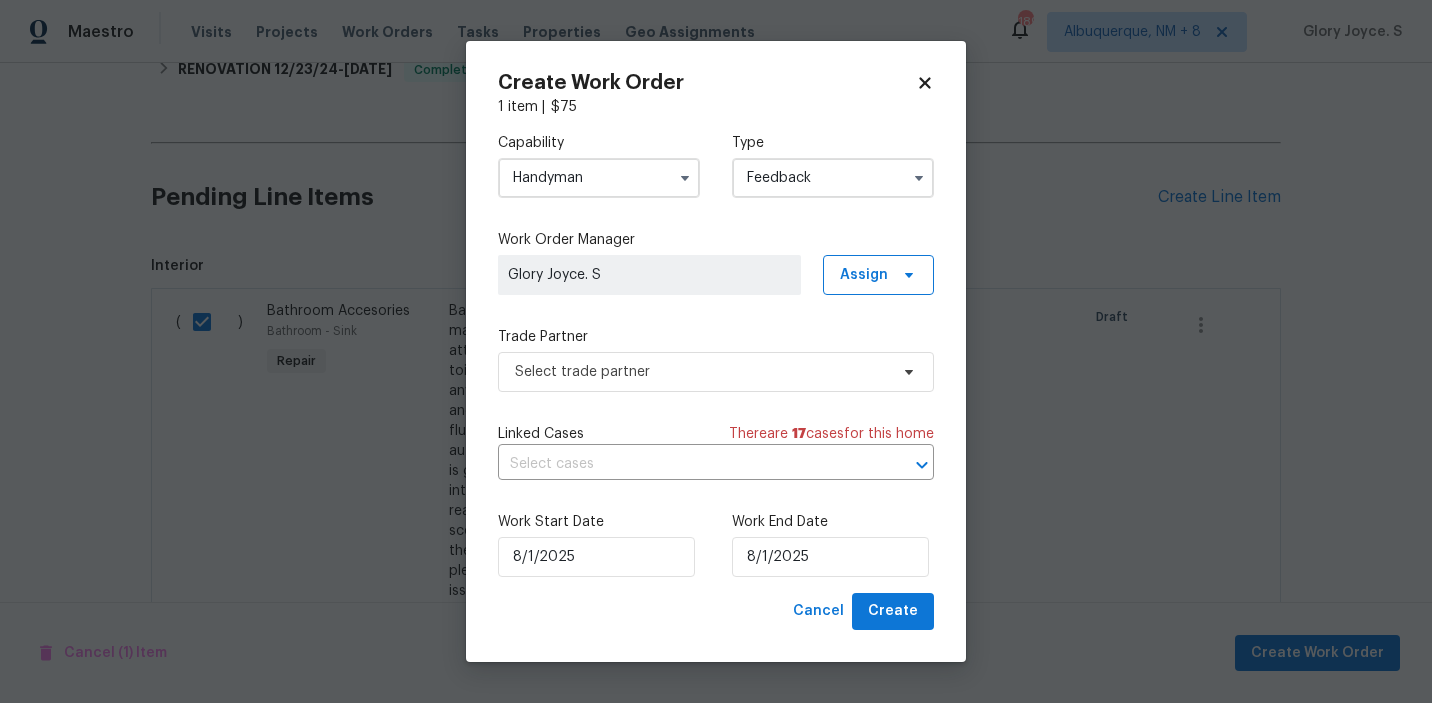 click on "Capability   Handyman Type   Feedback Work Order Manager   Glory Joyce. S Assign Trade Partner   Select trade partner Linked Cases There  are   17  case s  for this home   ​ Work Start Date   8/1/2025 Work End Date   8/1/2025" at bounding box center (716, 355) 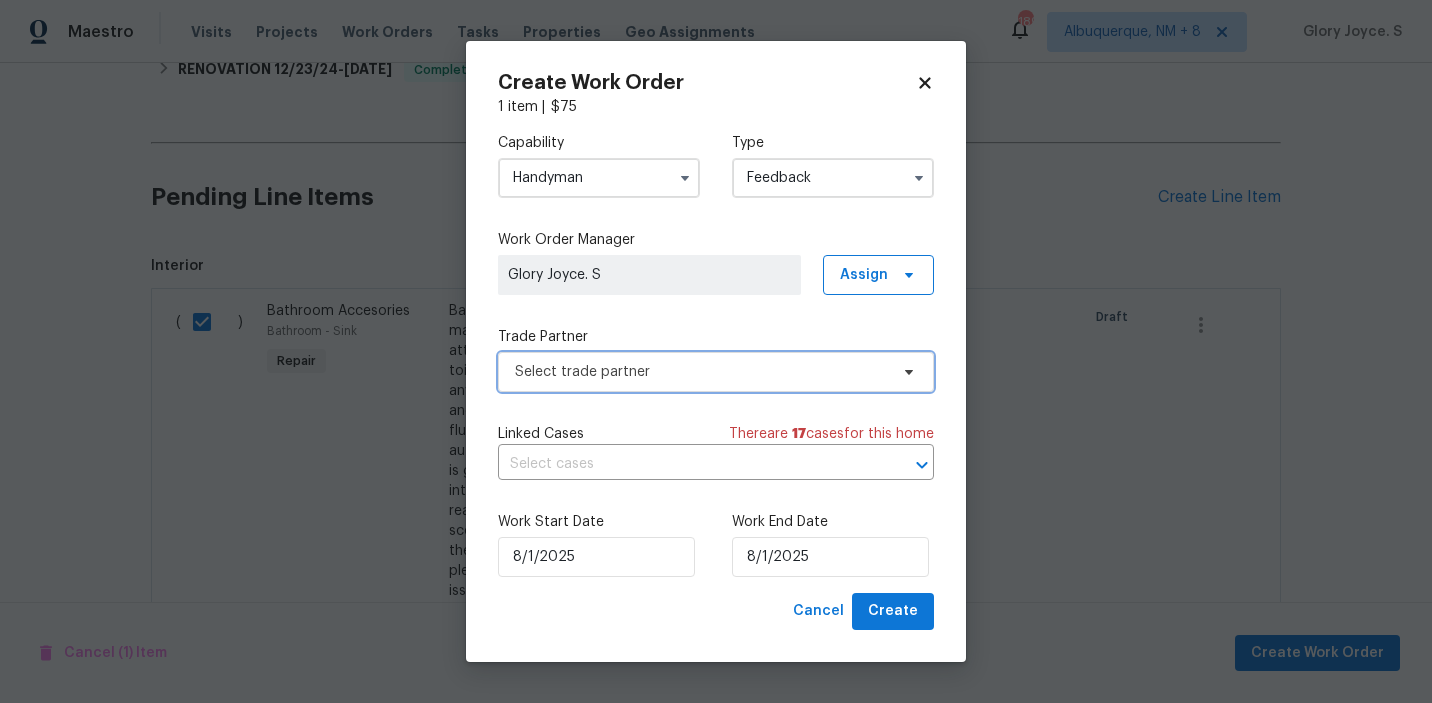click on "Select trade partner" at bounding box center (701, 372) 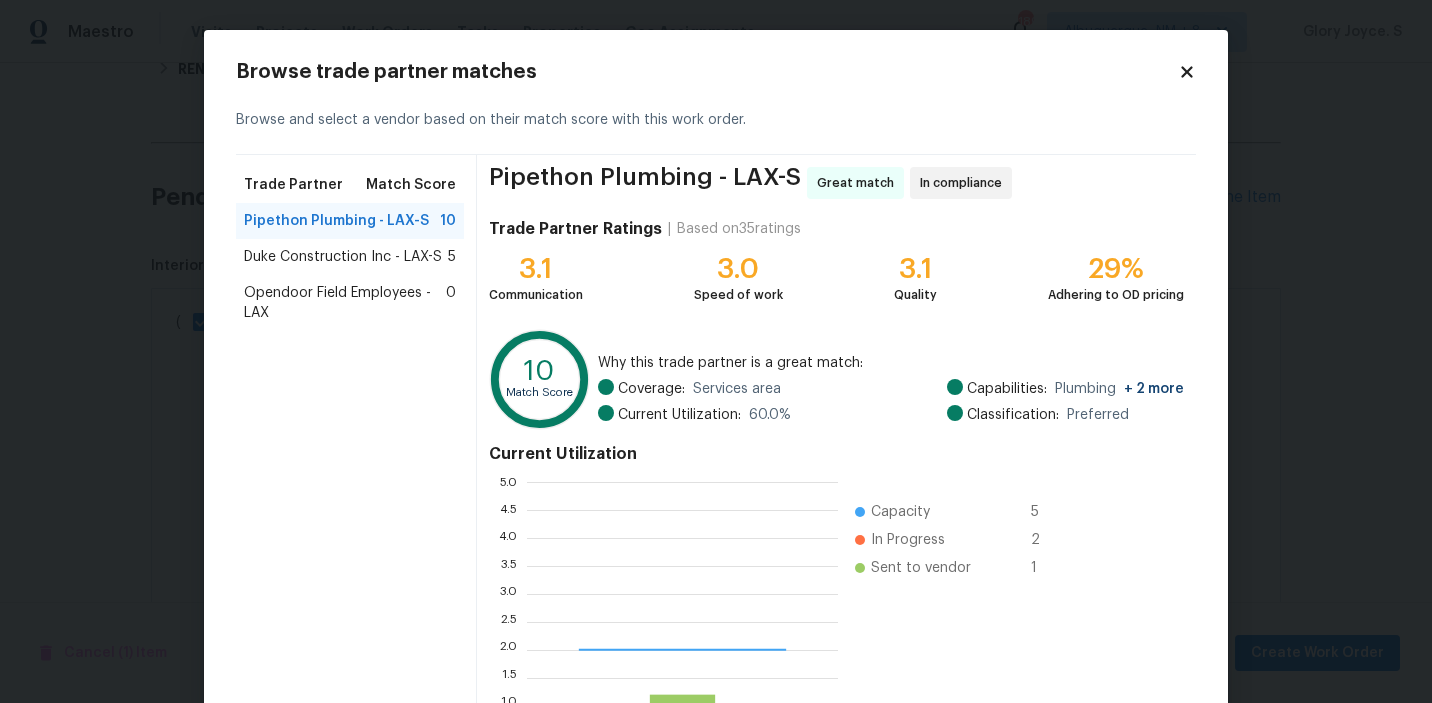 scroll, scrollTop: 2, scrollLeft: 1, axis: both 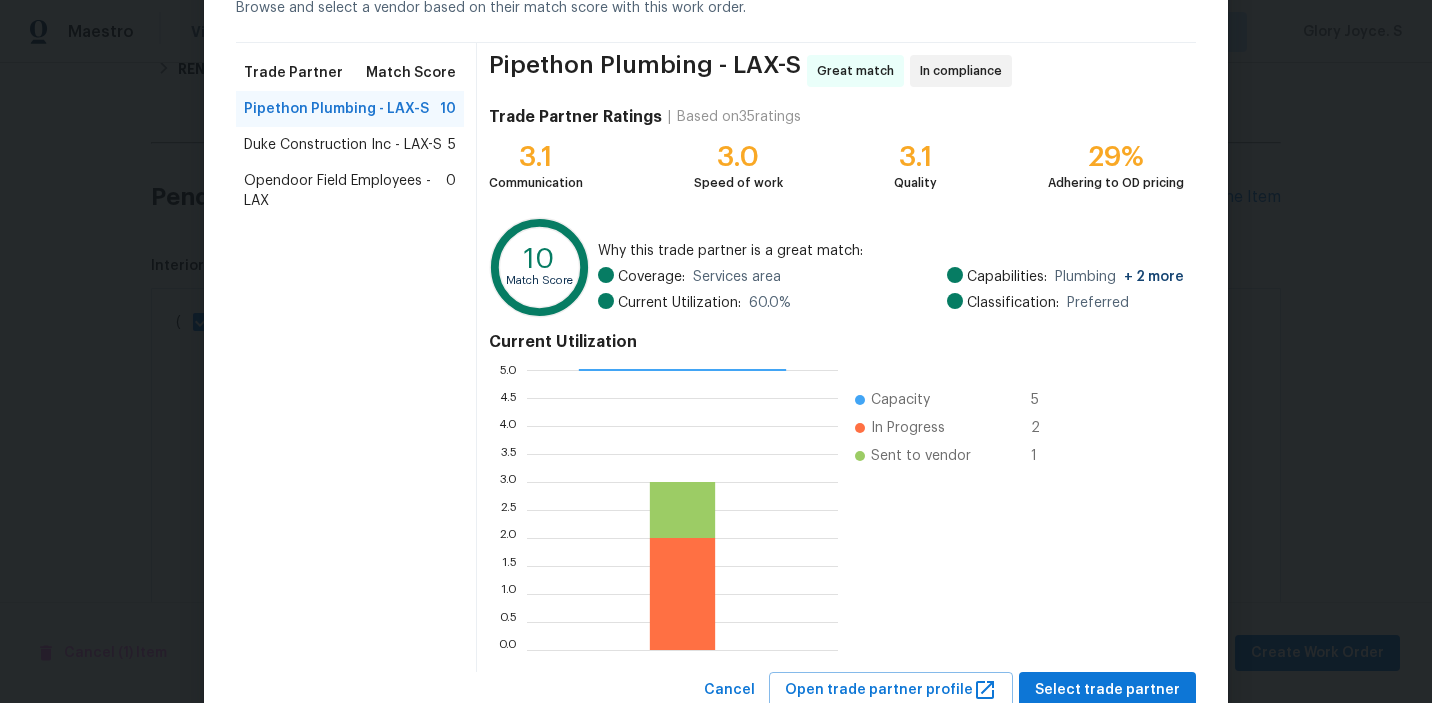 click on "Duke Construction Inc - LAX-S" at bounding box center [343, 145] 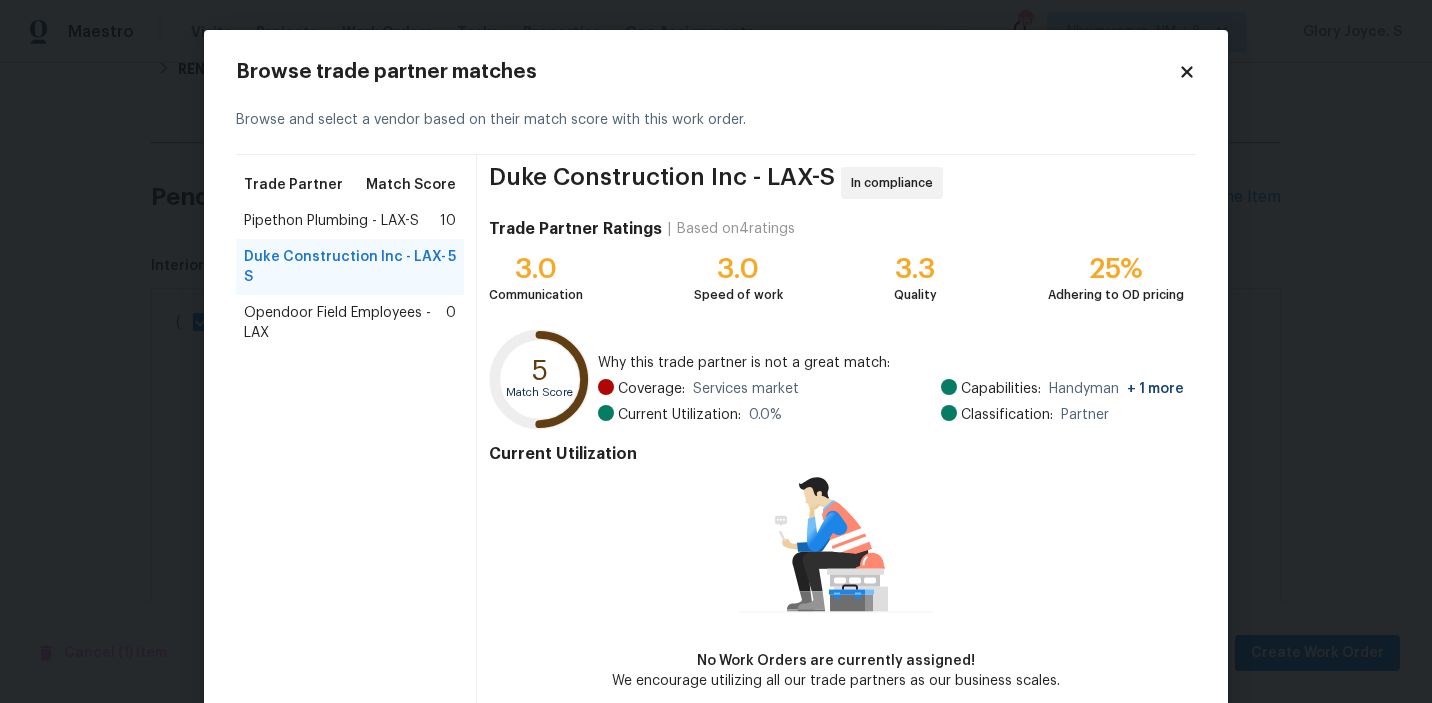 scroll, scrollTop: 97, scrollLeft: 0, axis: vertical 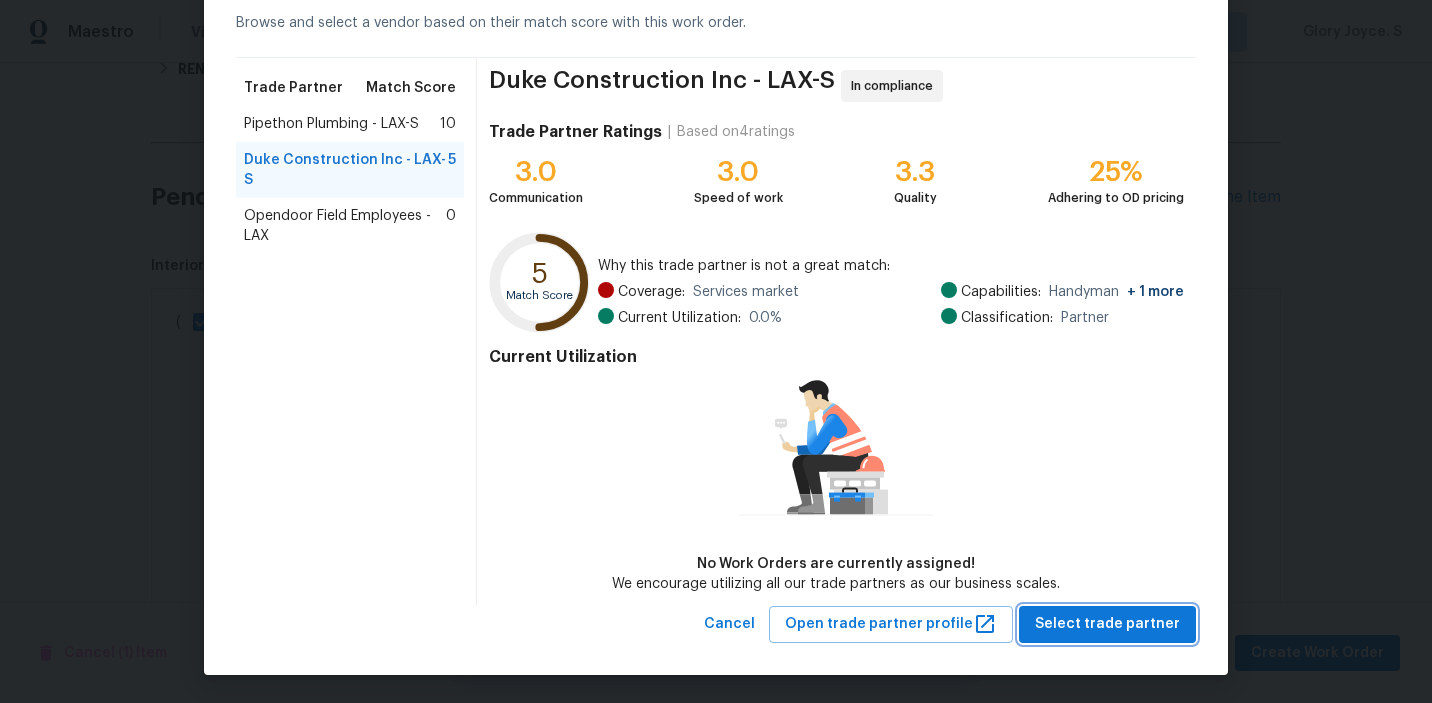 click on "Select trade partner" at bounding box center [1107, 624] 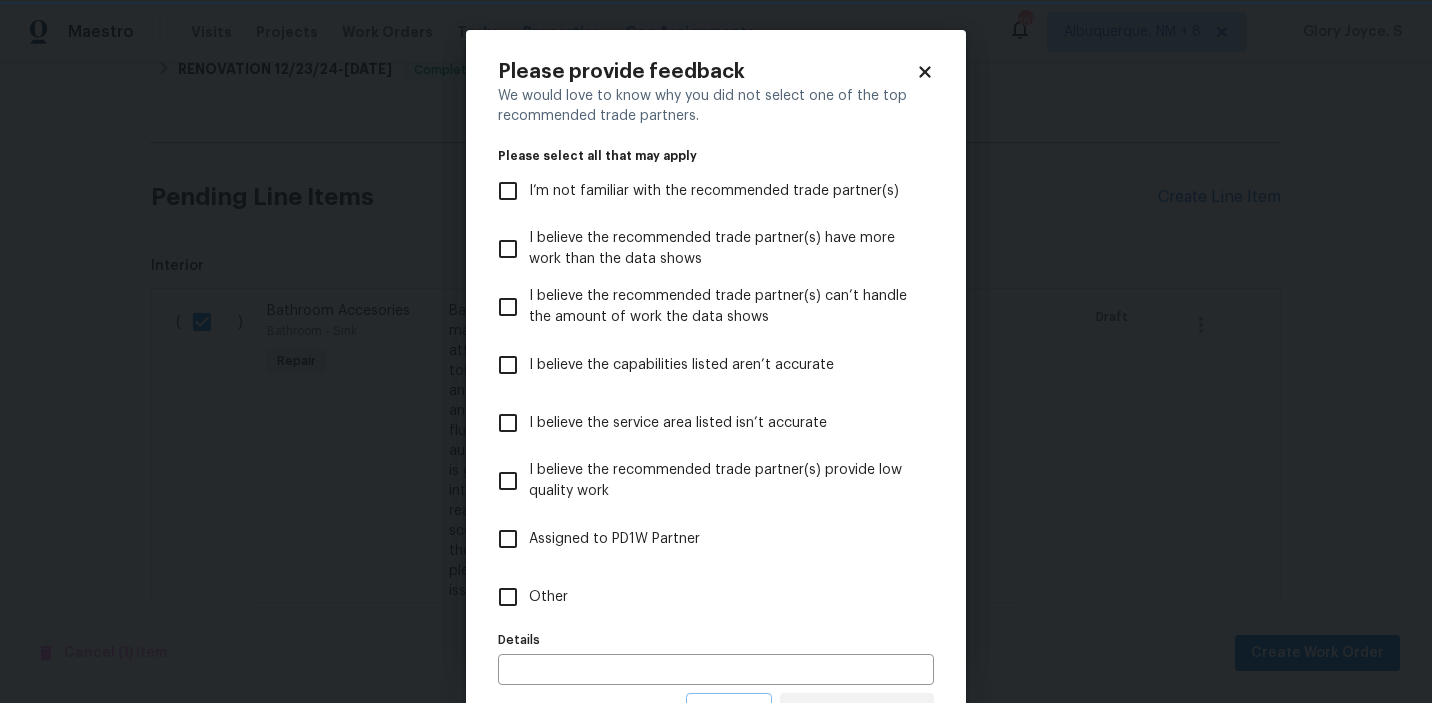 scroll, scrollTop: 0, scrollLeft: 0, axis: both 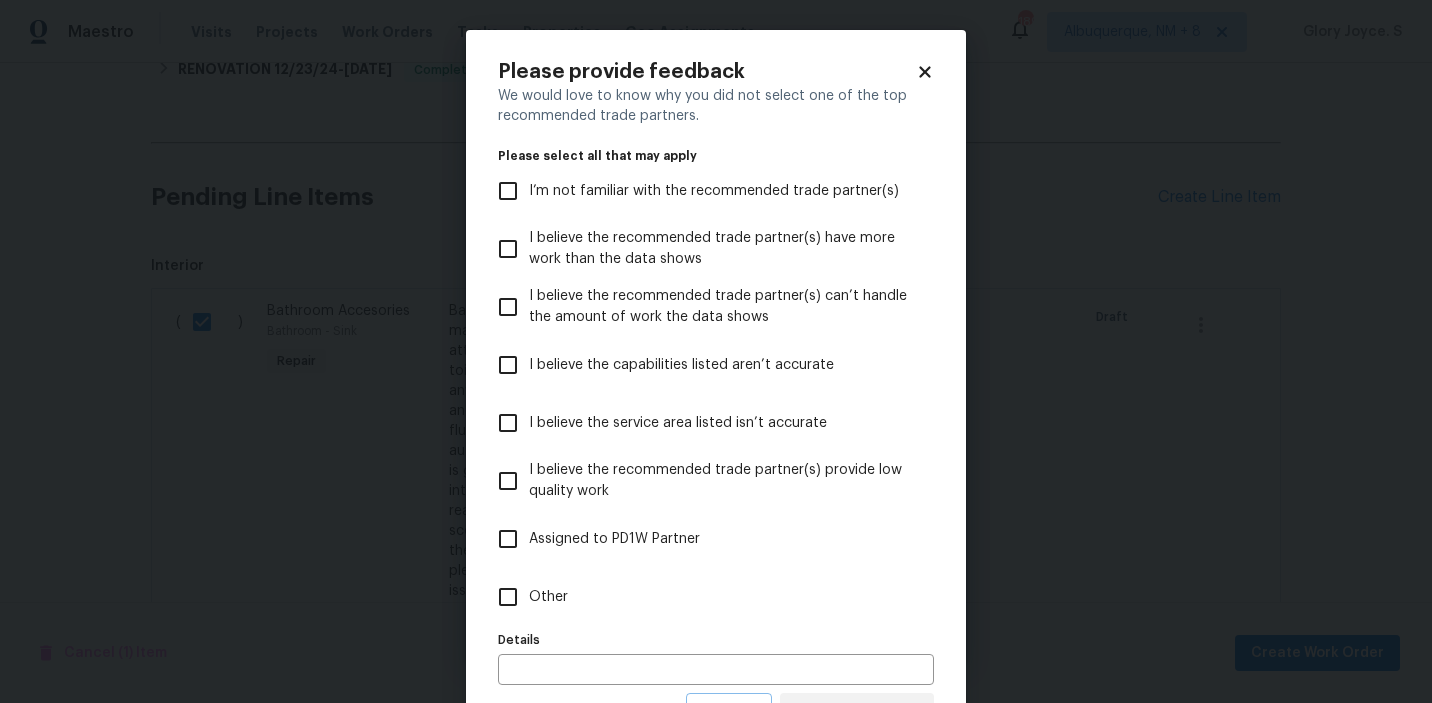 click on "Other" at bounding box center [702, 597] 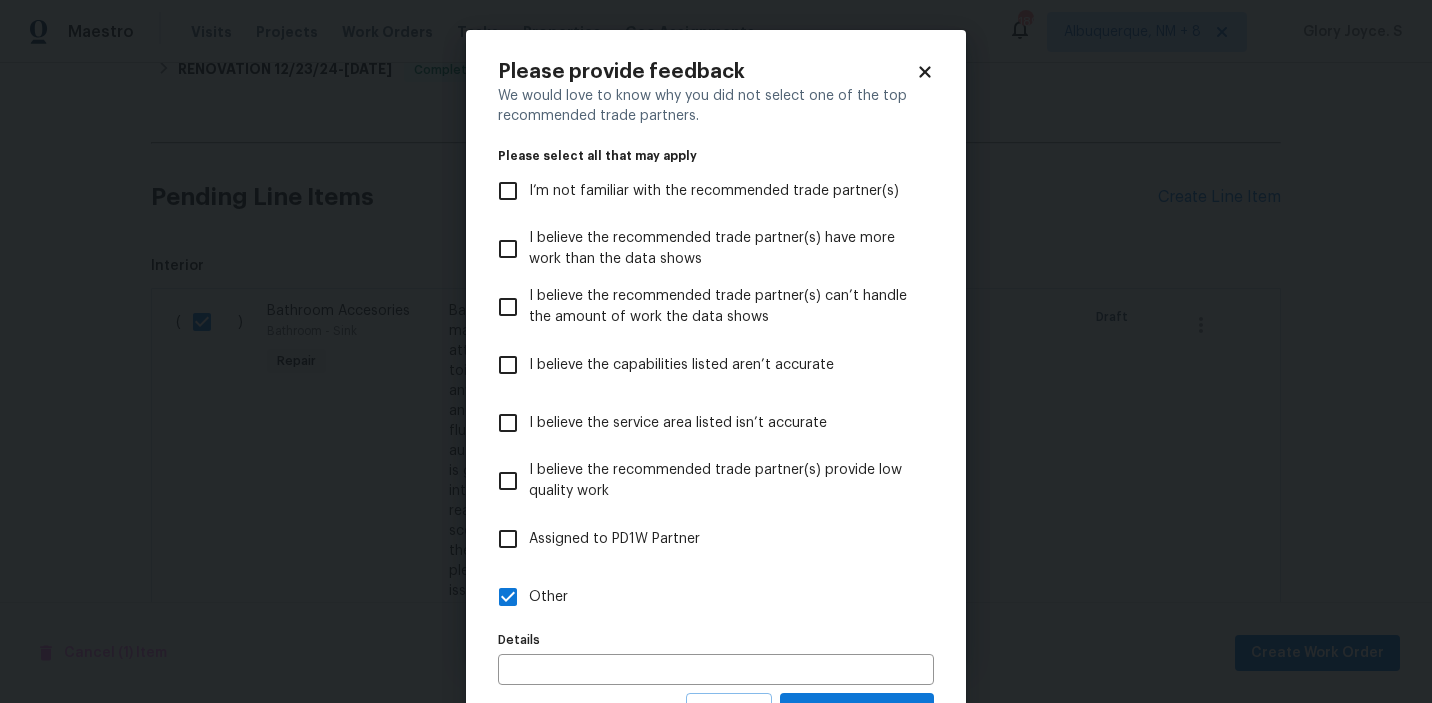 scroll, scrollTop: 89, scrollLeft: 0, axis: vertical 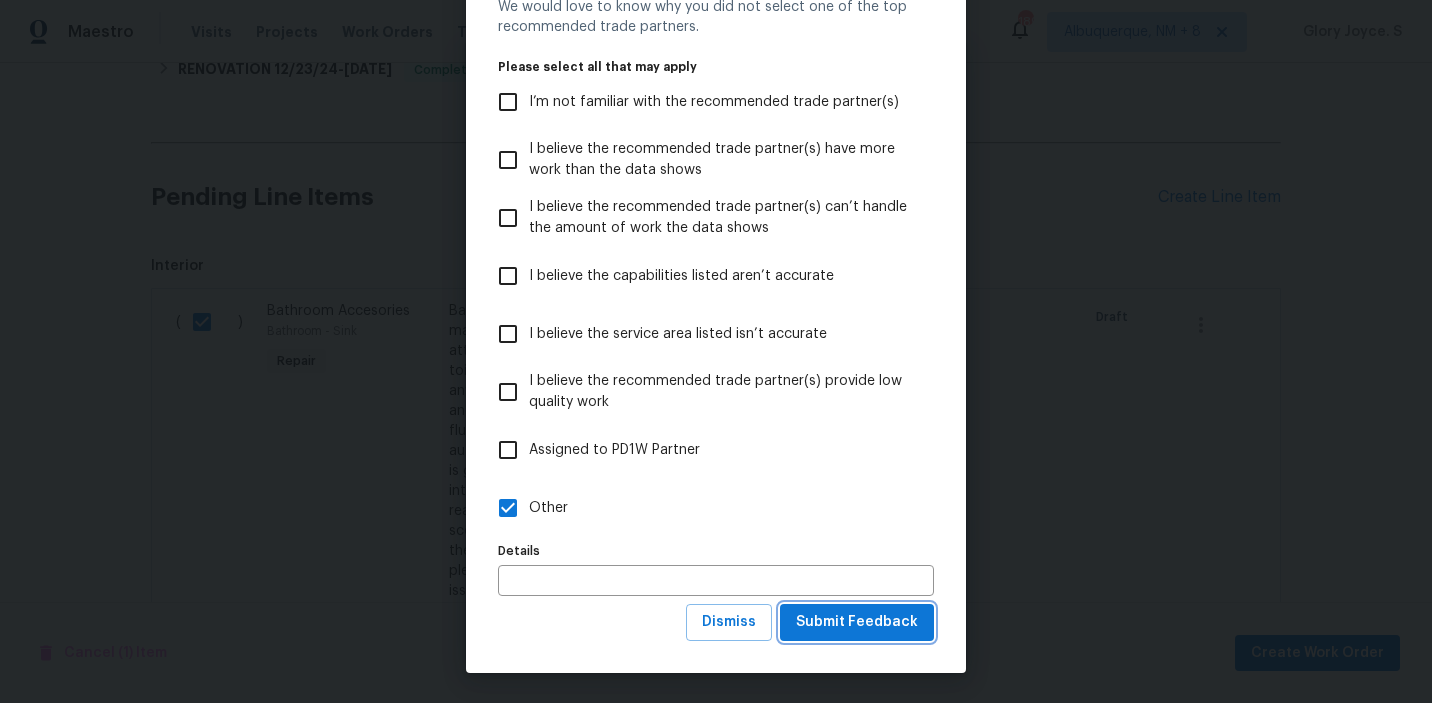 click on "Submit Feedback" at bounding box center [857, 622] 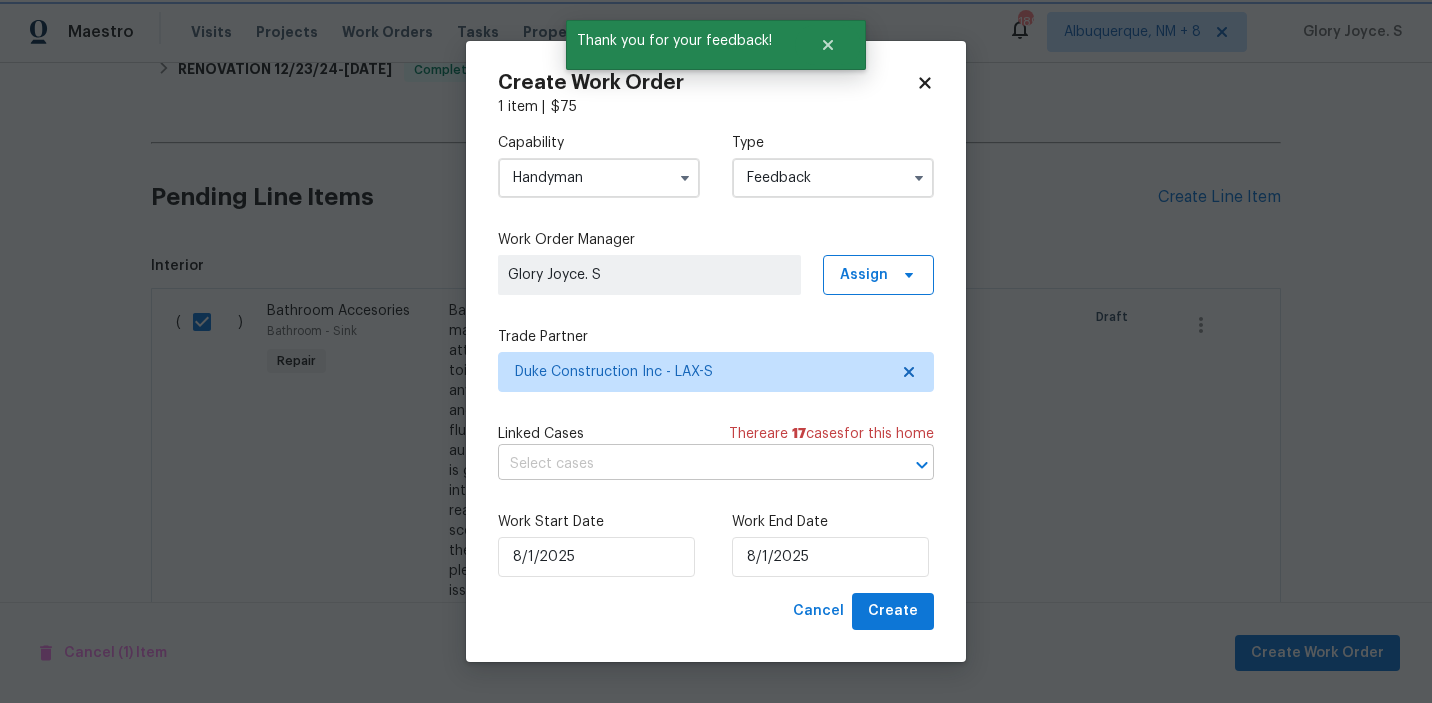 scroll, scrollTop: 0, scrollLeft: 0, axis: both 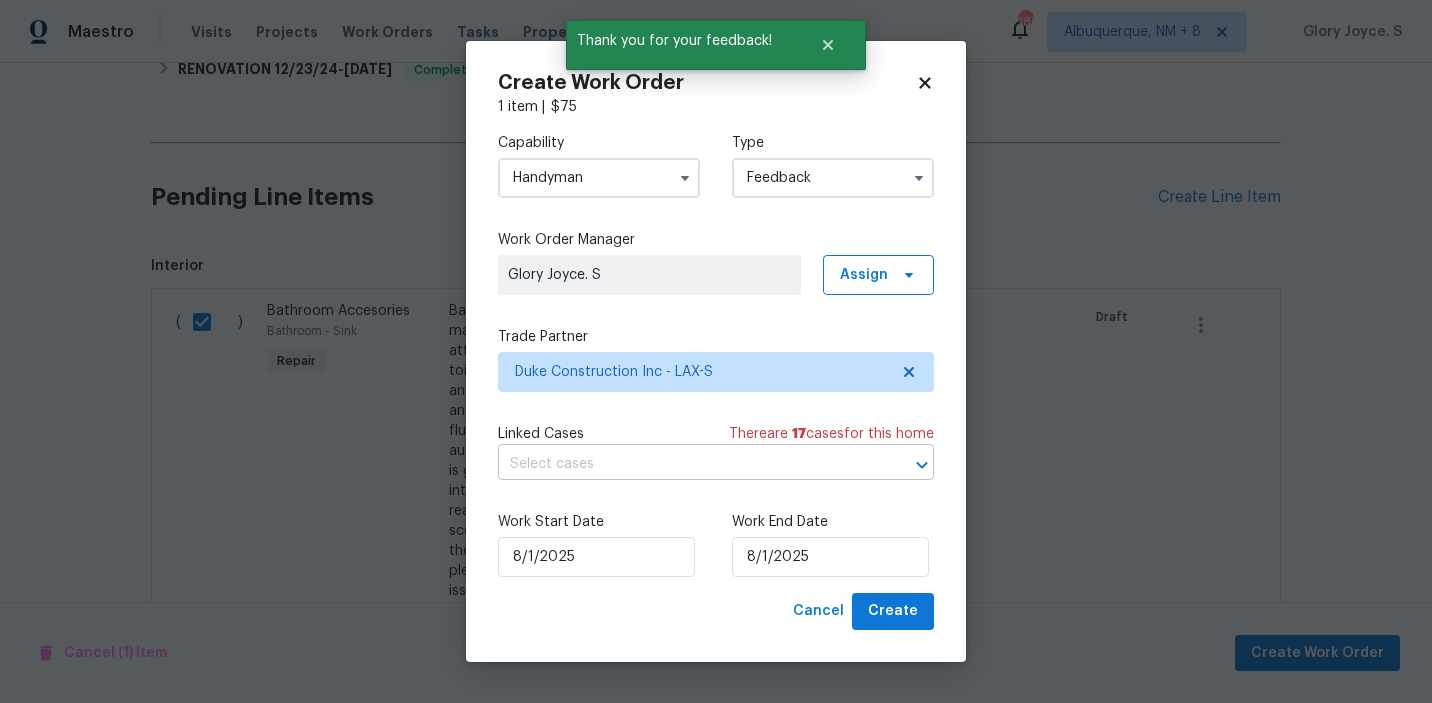 click at bounding box center (688, 464) 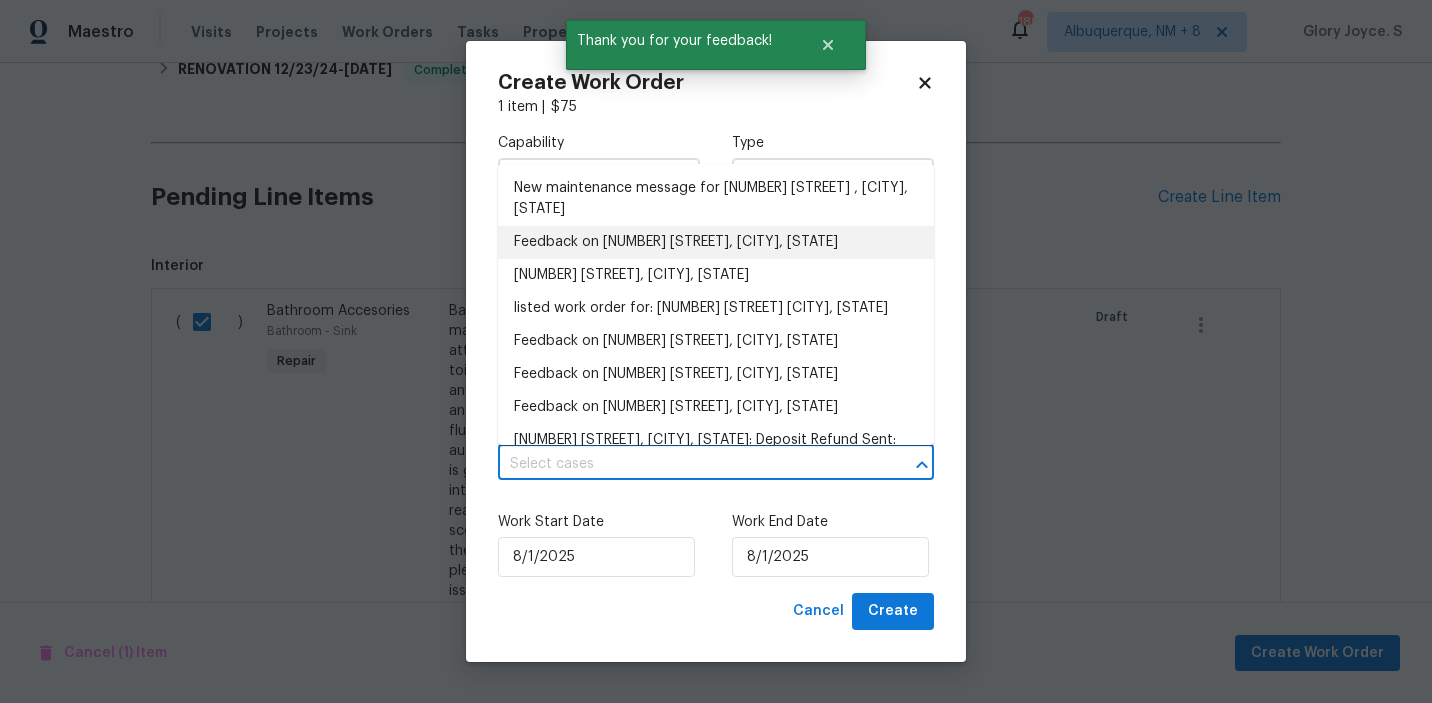 click on "Feedback on 18944 Northern Dancer Ln, Yorba Linda, CA 92886" at bounding box center [716, 242] 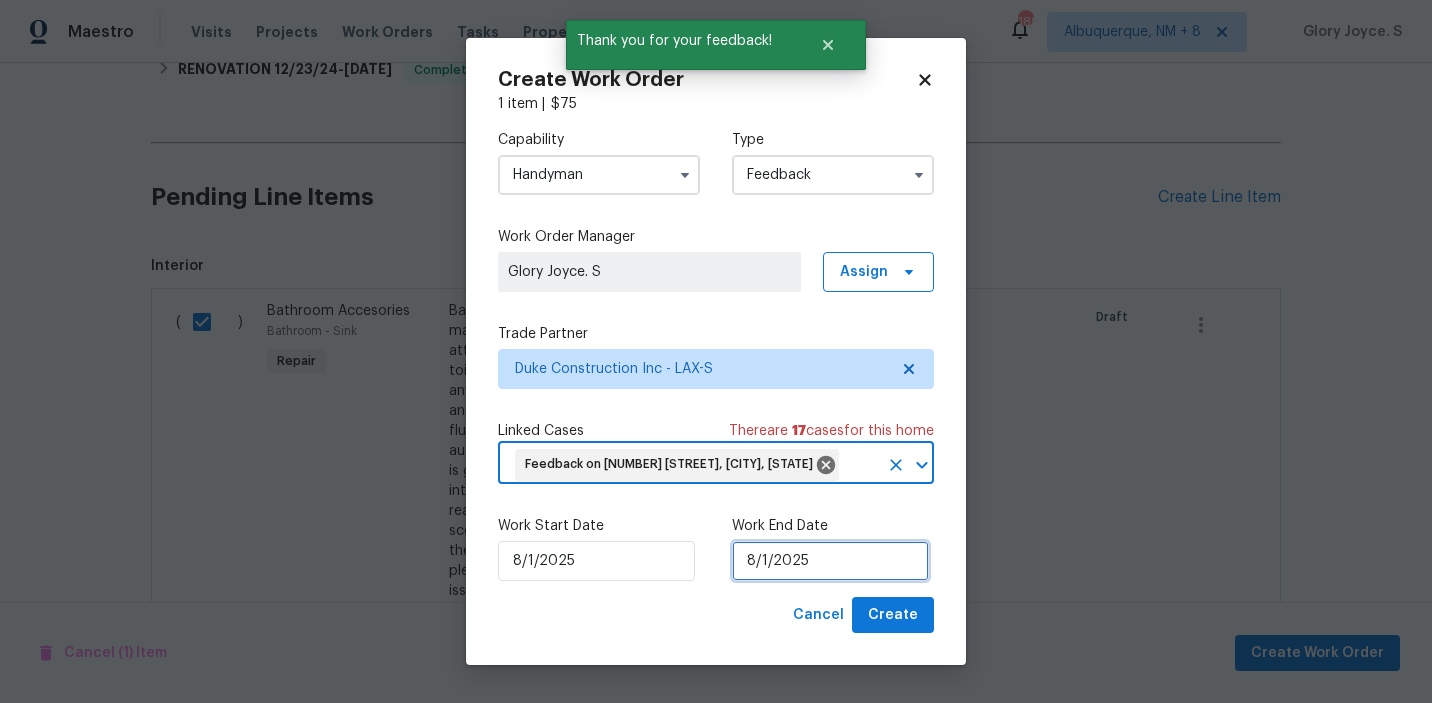 click on "8/1/2025" at bounding box center [830, 561] 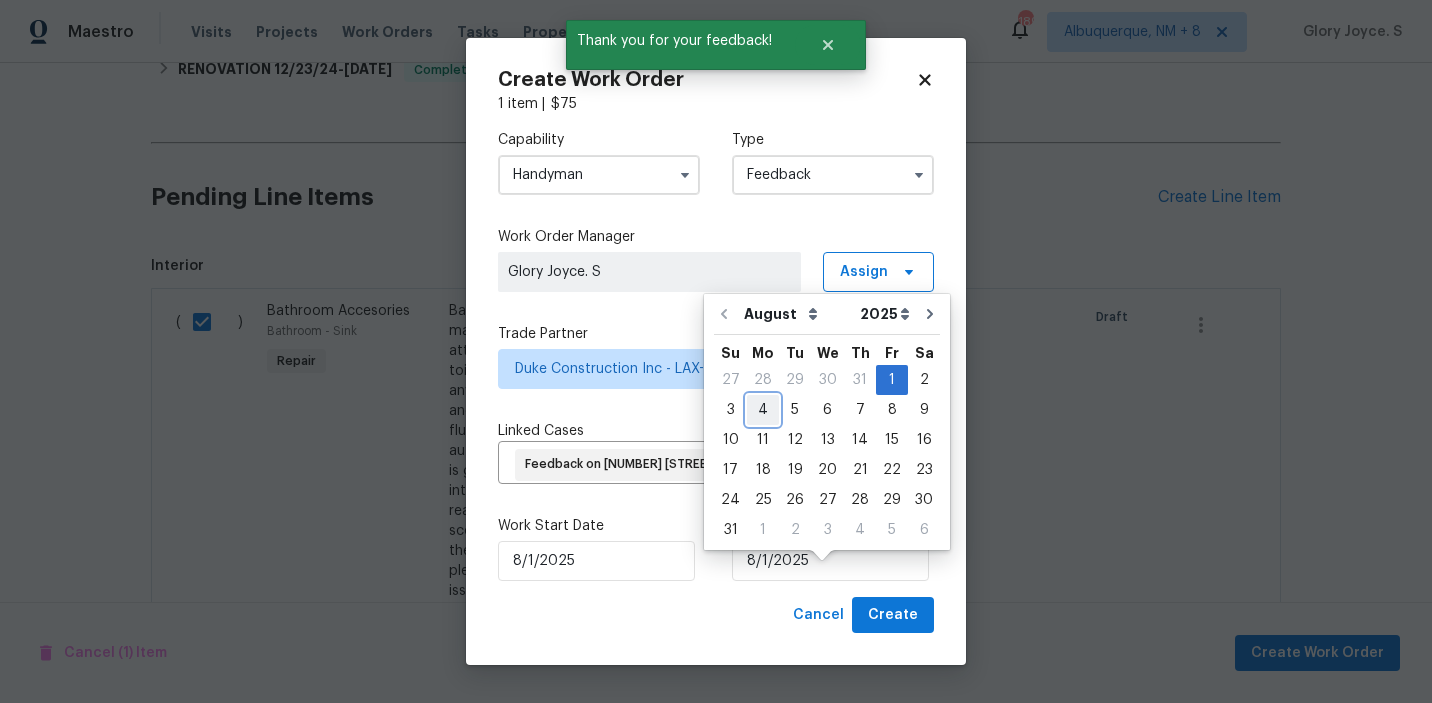 click on "4" at bounding box center (763, 410) 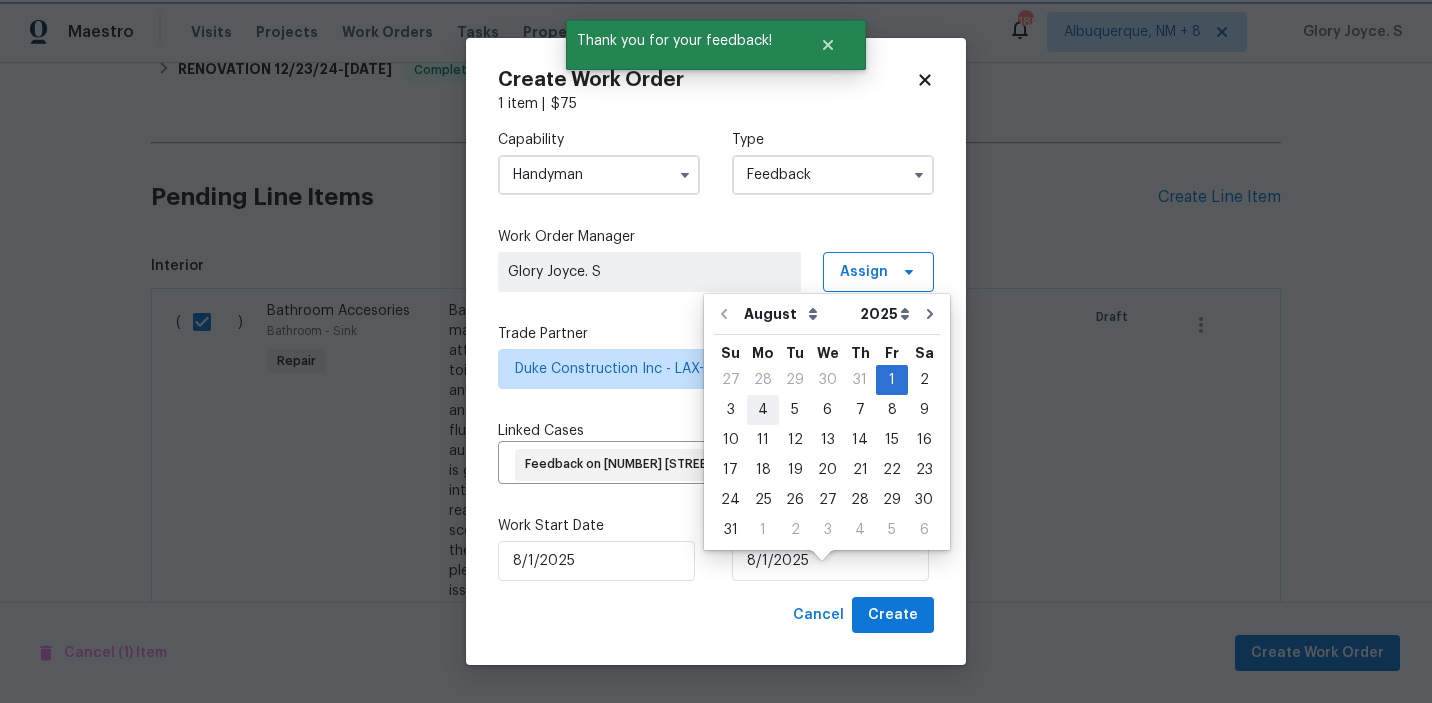 type on "8/4/2025" 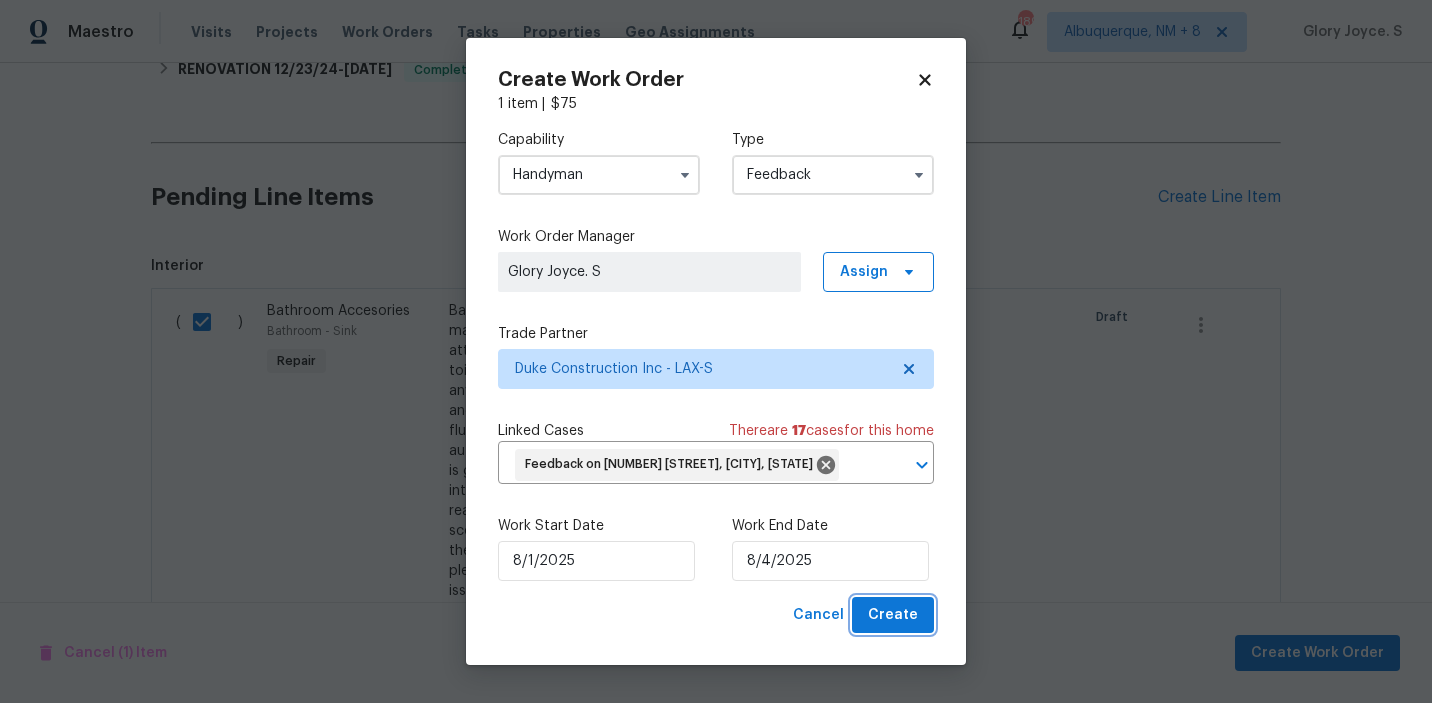 click on "Create" at bounding box center (893, 615) 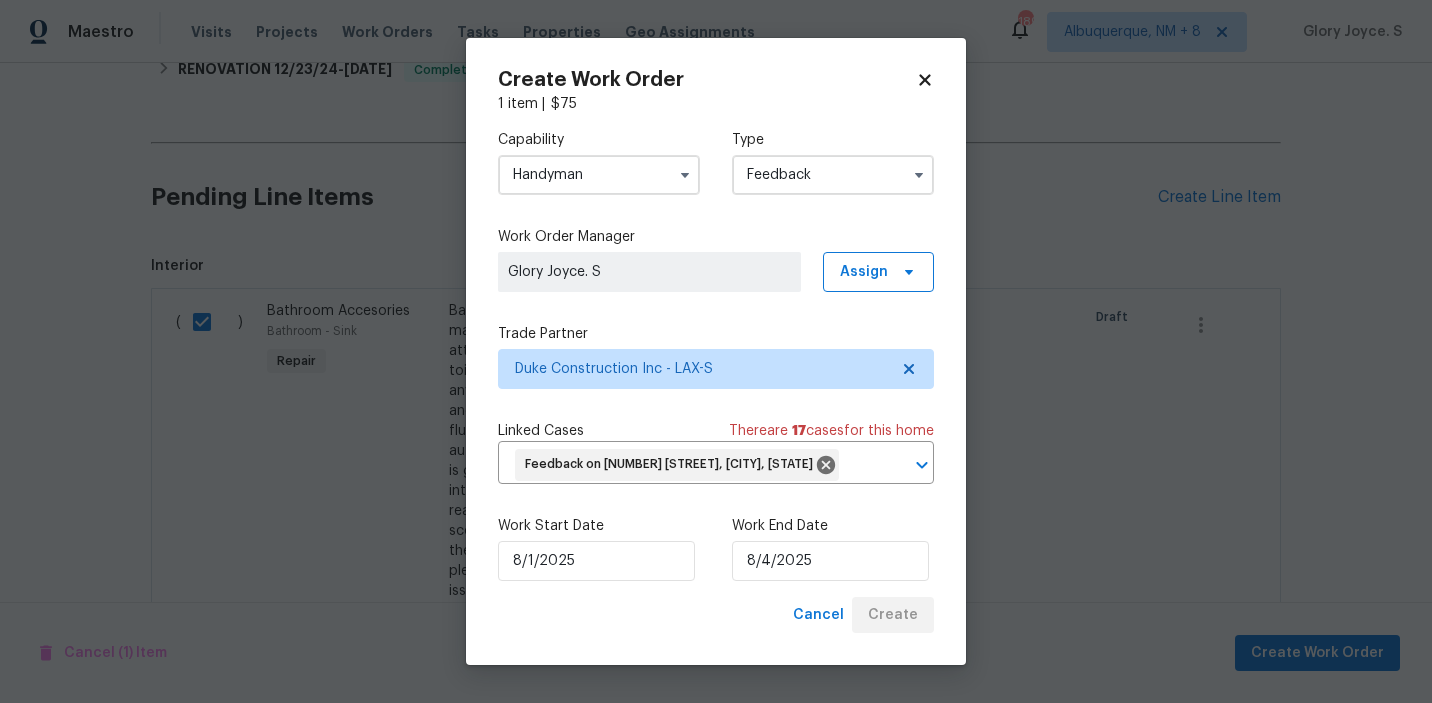 click on "Cancel Create" at bounding box center (859, 615) 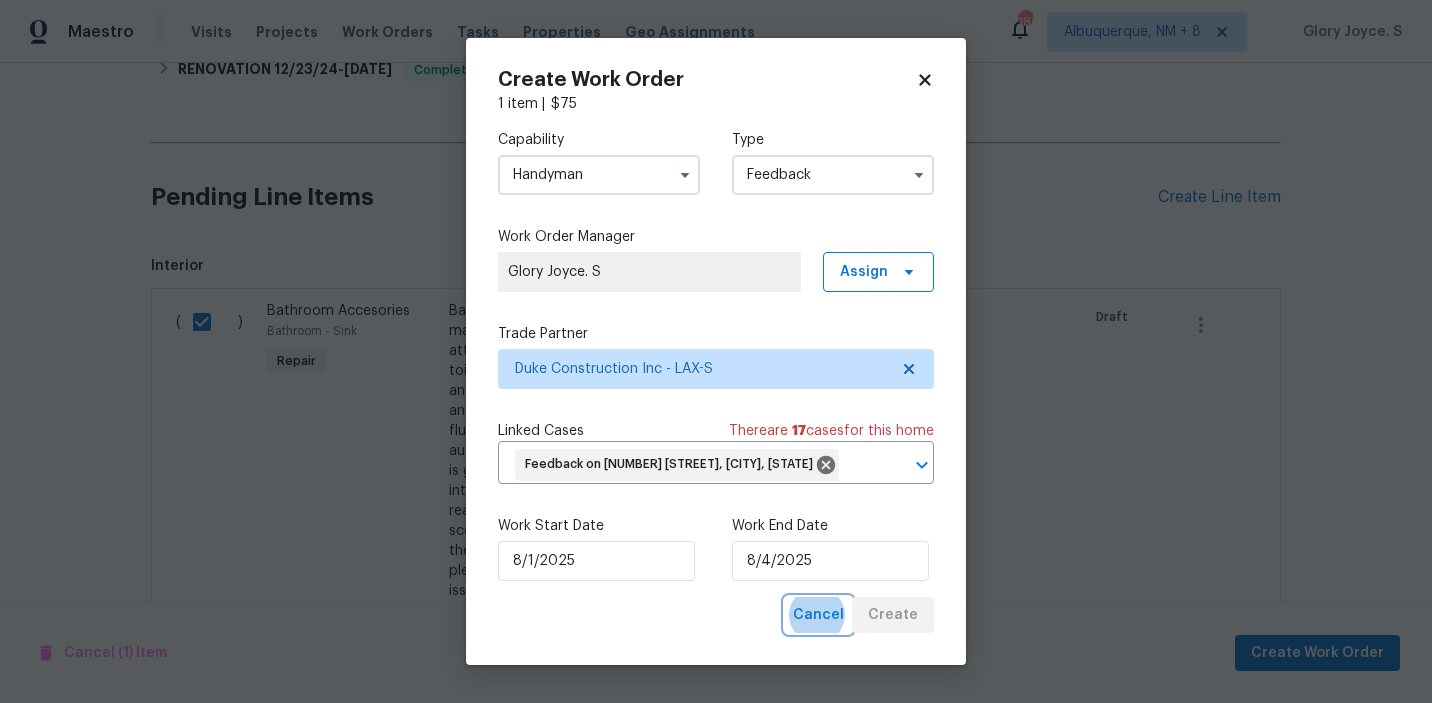 type 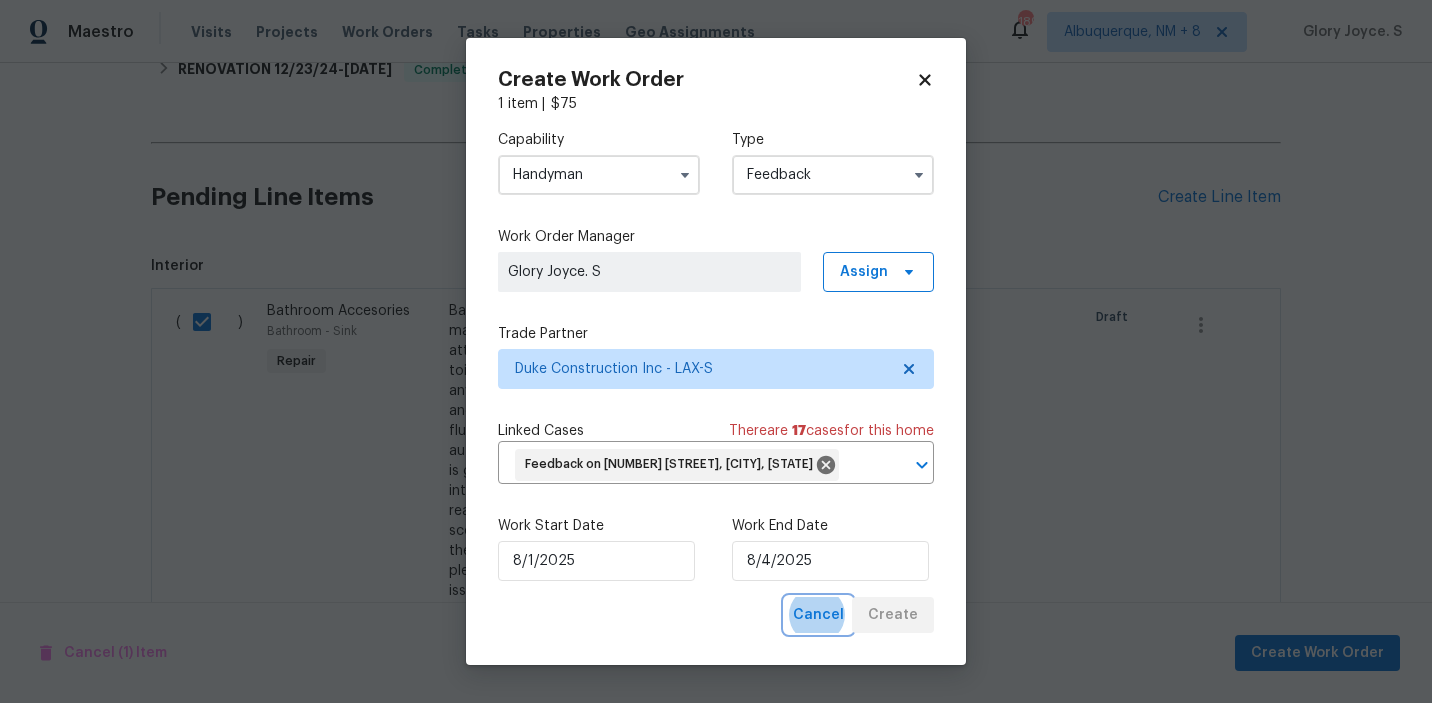 checkbox on "false" 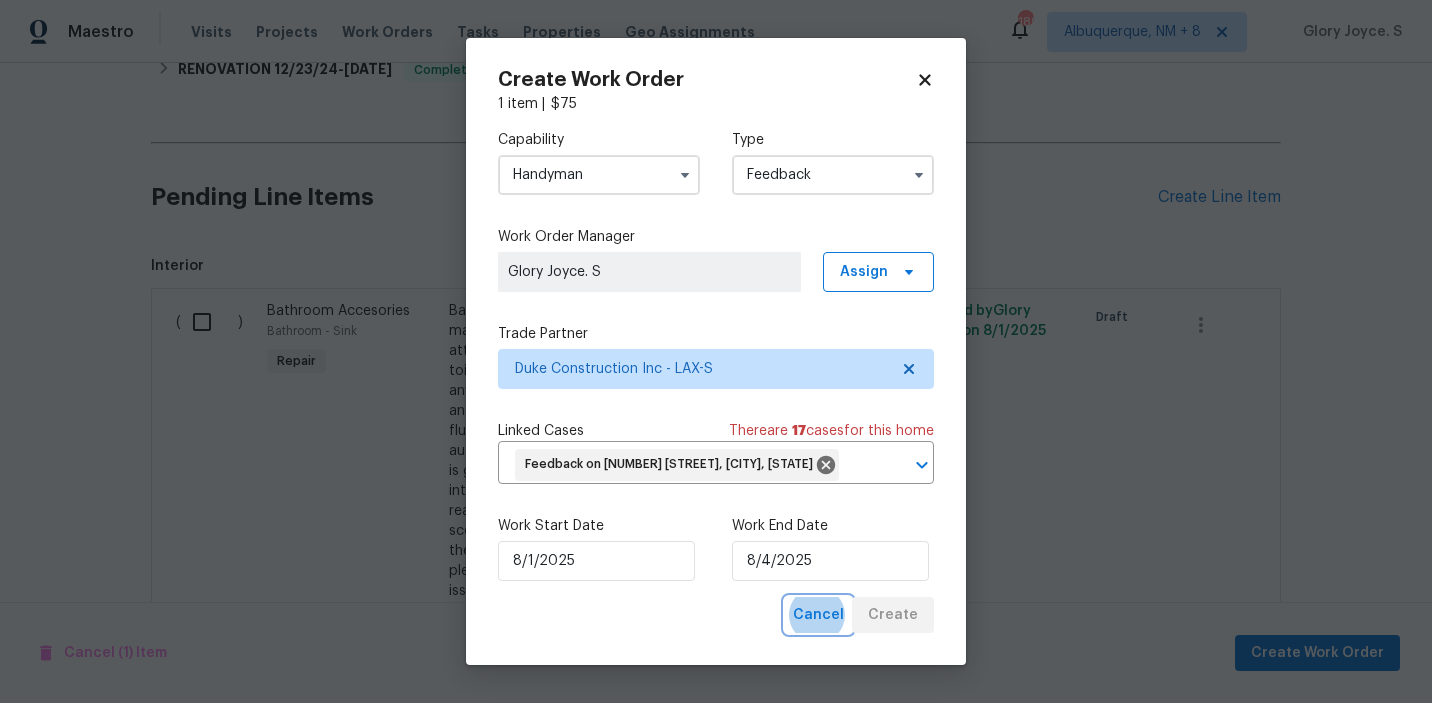 scroll, scrollTop: 158, scrollLeft: 0, axis: vertical 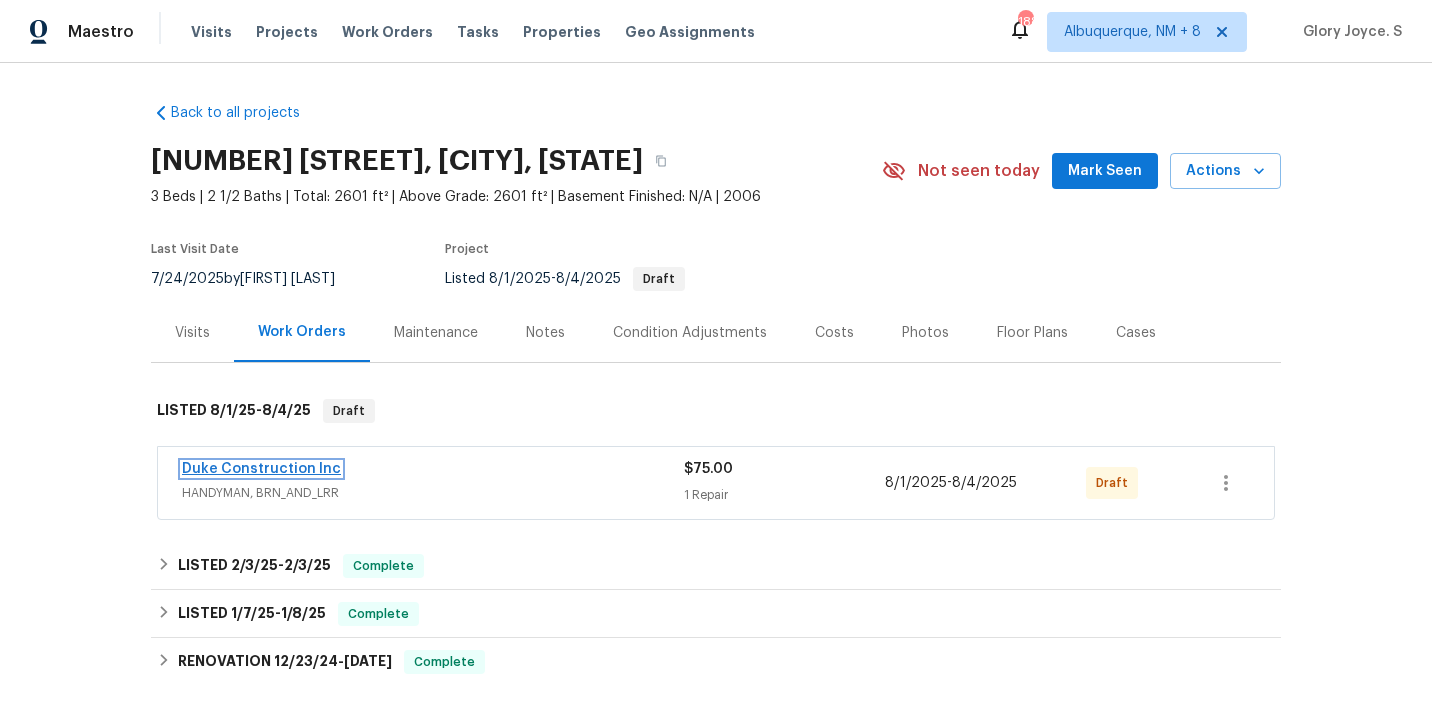 click on "Duke Construction Inc" at bounding box center [261, 469] 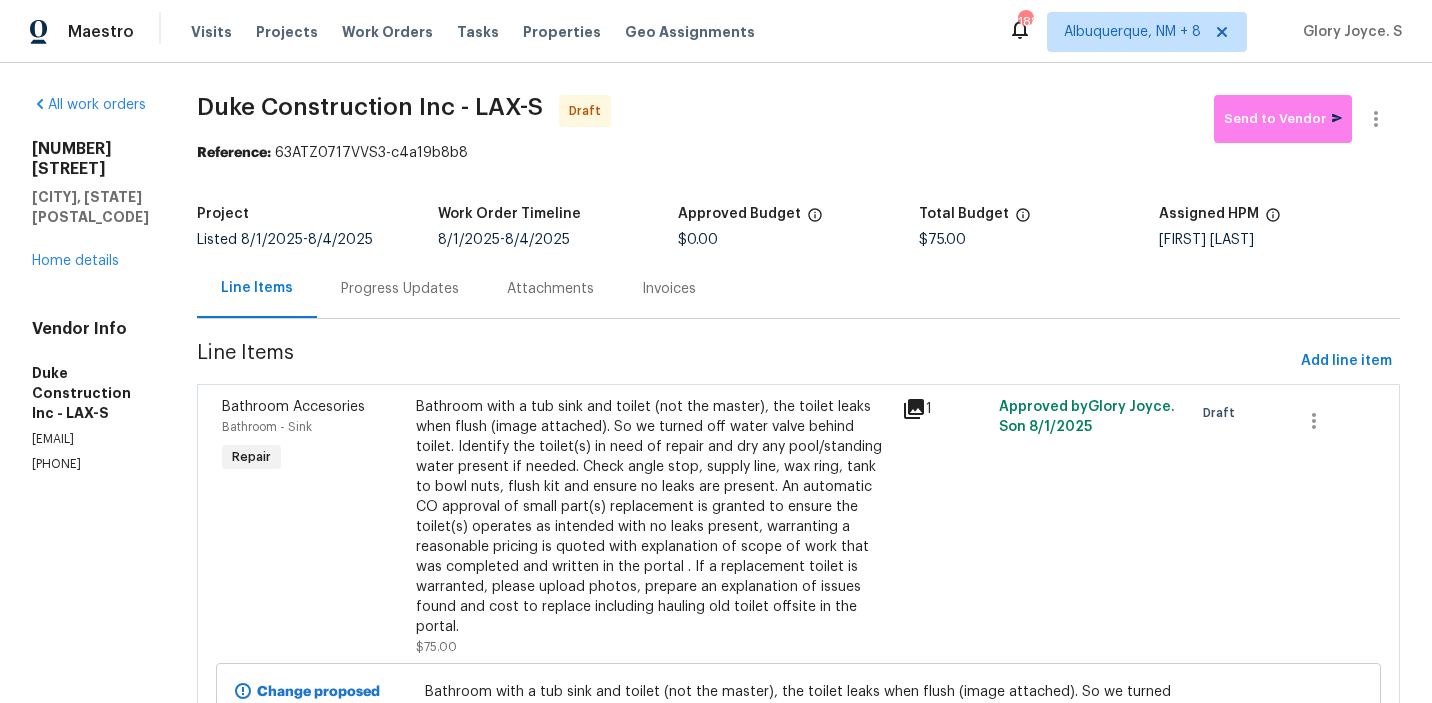 click on "Progress Updates" at bounding box center [400, 289] 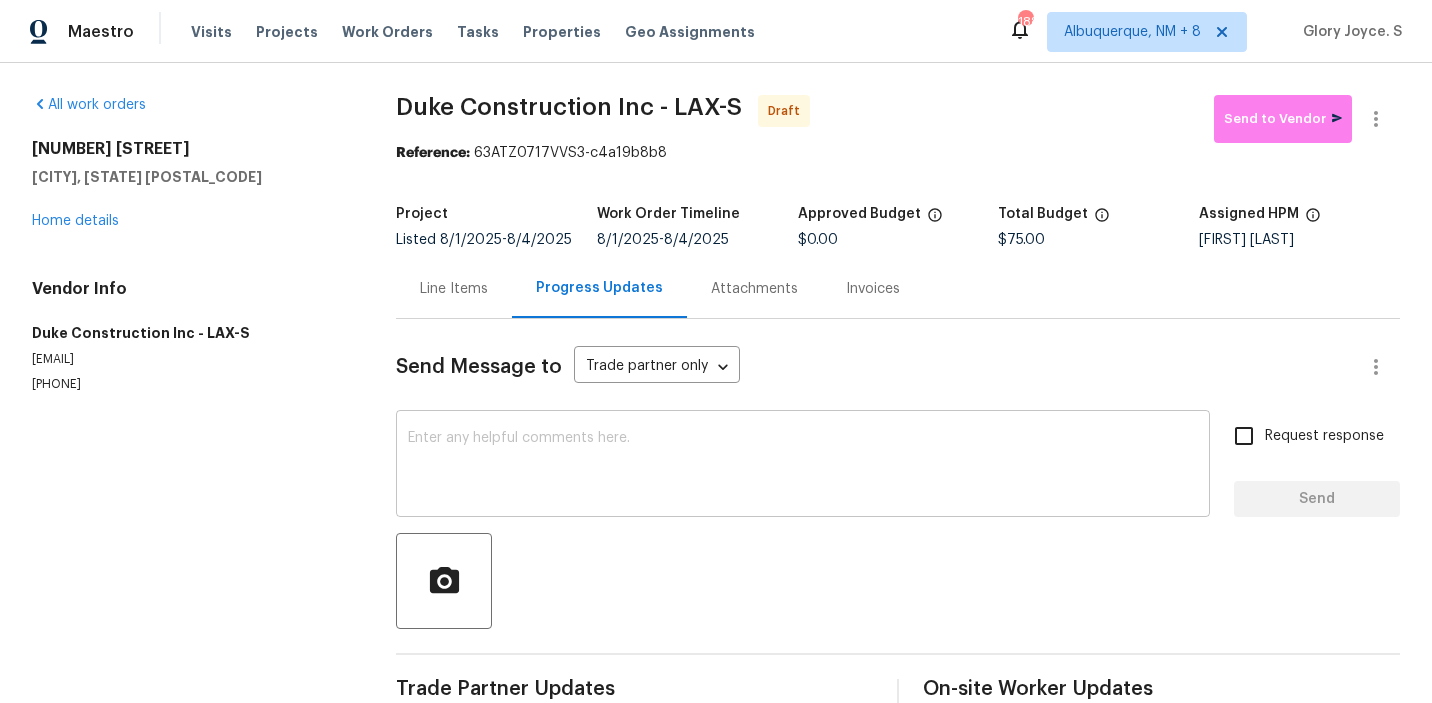 click at bounding box center (803, 466) 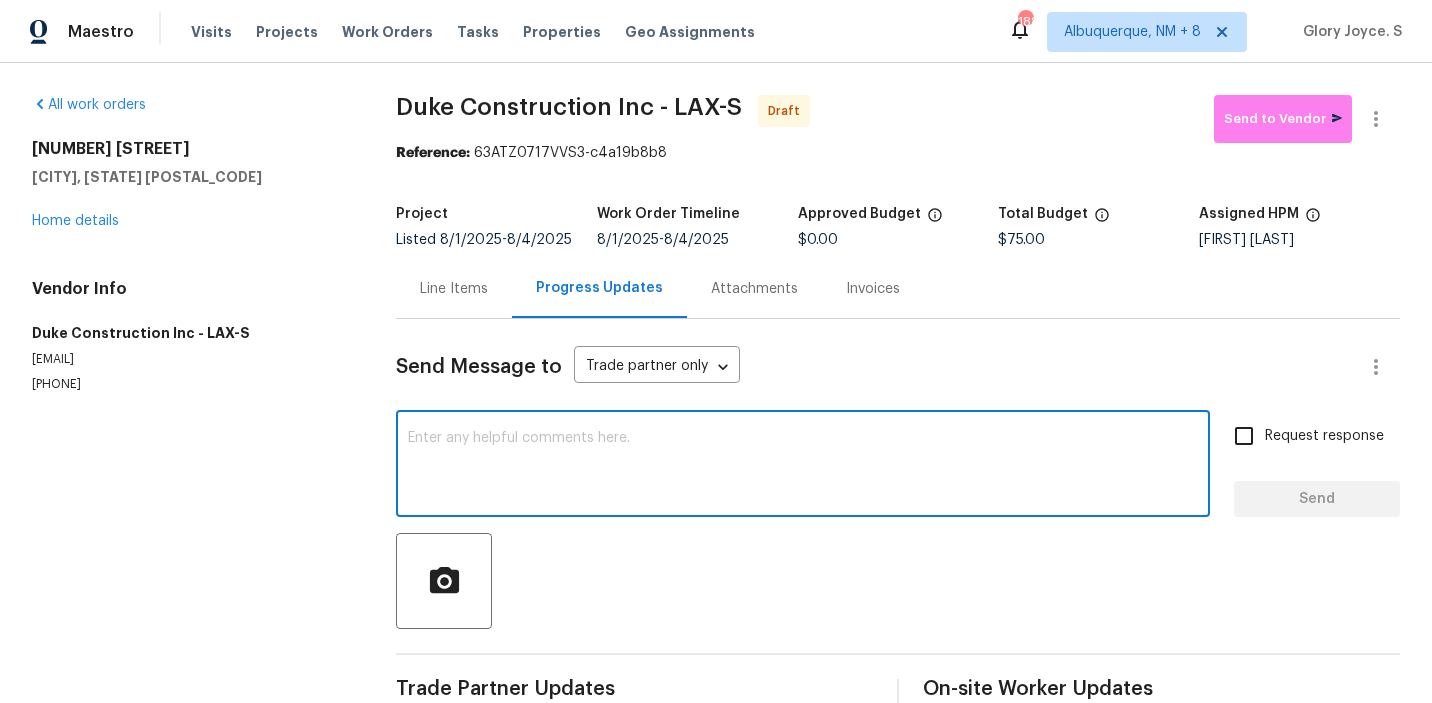 paste on "Hi, this is Glorywith Opendoor. I’m confirming you received the WO for the property at ([ADDRESS]). Please review and accept the WO within 24 hours and provide a schedule date. Please disregard the contact information for the HPM included in the WO. Our Centralised LWO Team is responsible for Listed WOs. The team can be reached through the portal or by phone at [PHONE]." 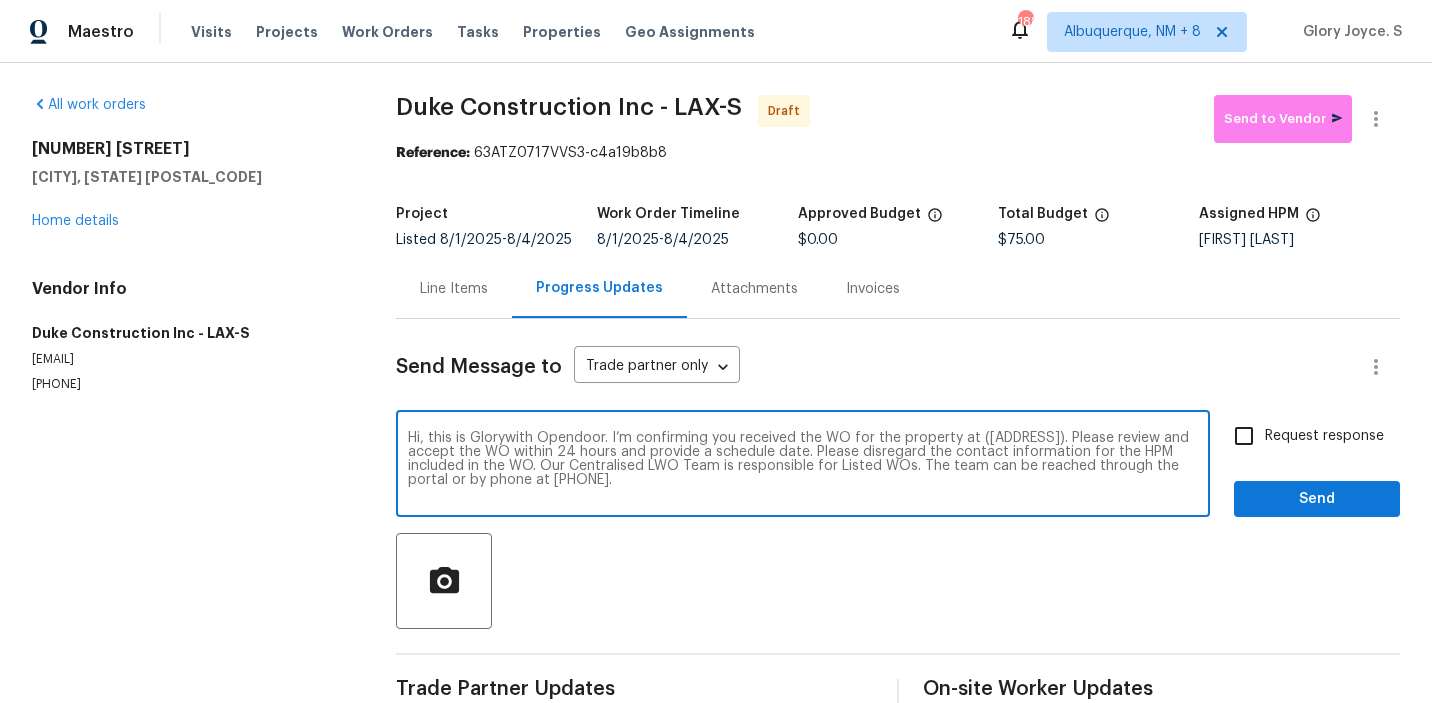 click on "Hi, this is Glorywith Opendoor. I’m confirming you received the WO for the property at ([ADDRESS]). Please review and accept the WO within 24 hours and provide a schedule date. Please disregard the contact information for the HPM included in the WO. Our Centralised LWO Team is responsible for Listed WOs. The team can be reached through the portal or by phone at [PHONE]." at bounding box center (803, 466) 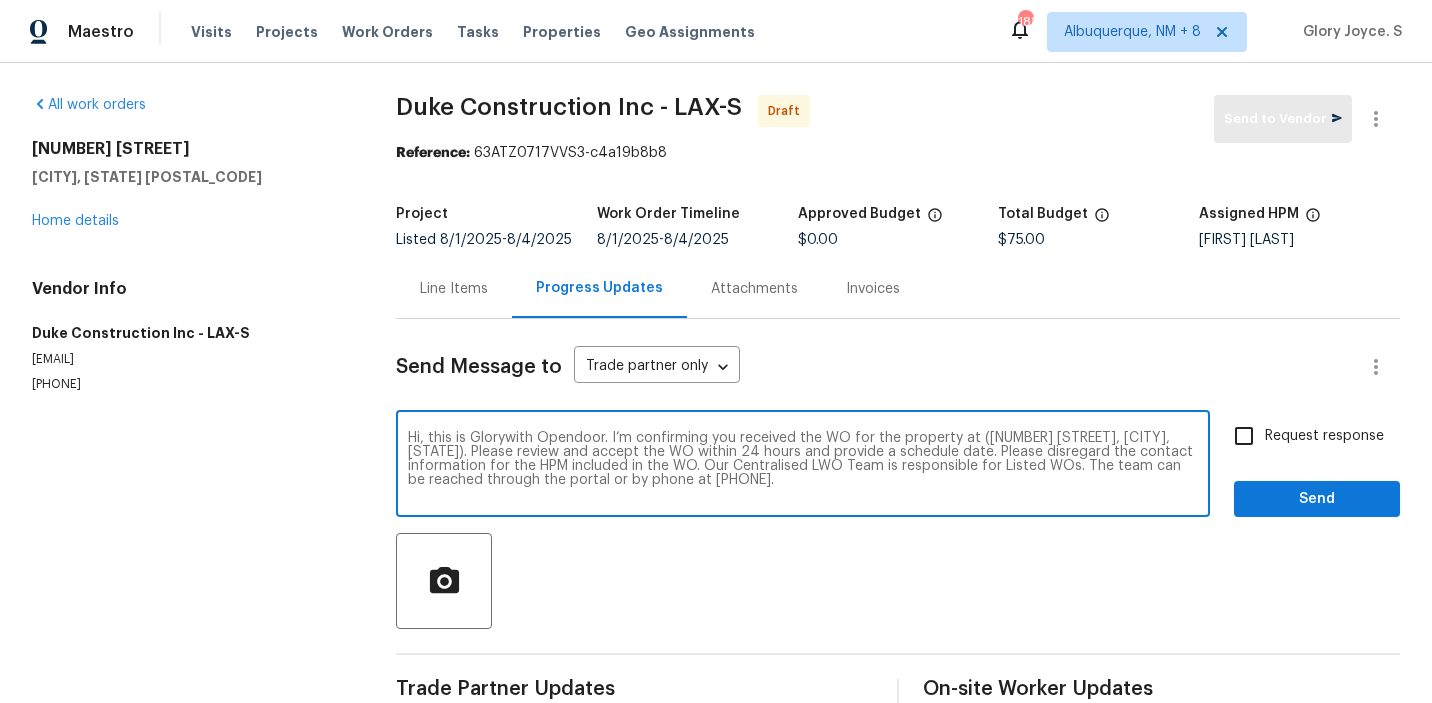 type on "Hi, this is Glorywith Opendoor. I’m confirming you received the WO for the property at ([NUMBER] [STREET], [CITY], [STATE]). Please review and accept the WO within 24 hours and provide a schedule date. Please disregard the contact information for the HPM included in the WO. Our Centralised LWO Team is responsible for Listed WOs. The team can be reached through the portal or by phone at [PHONE]." 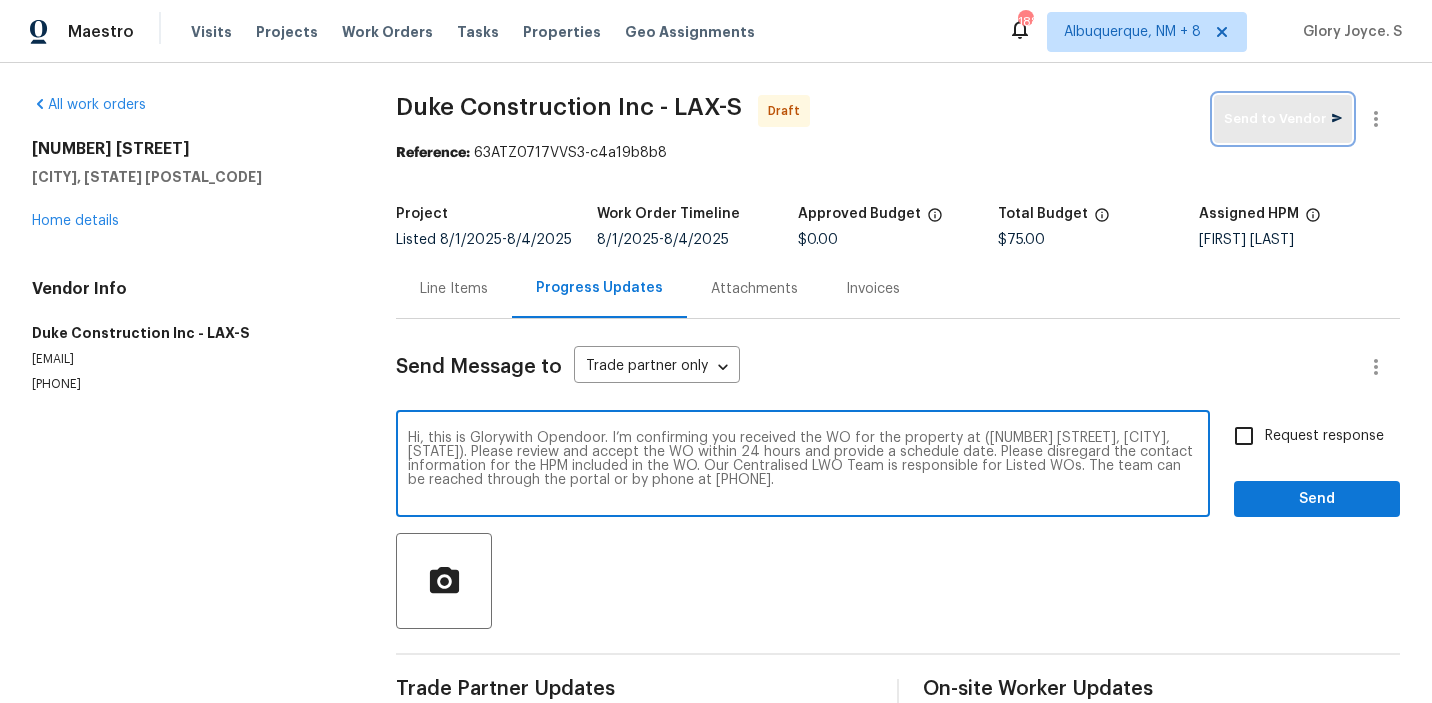 click on "Send to Vendor" at bounding box center (1283, 119) 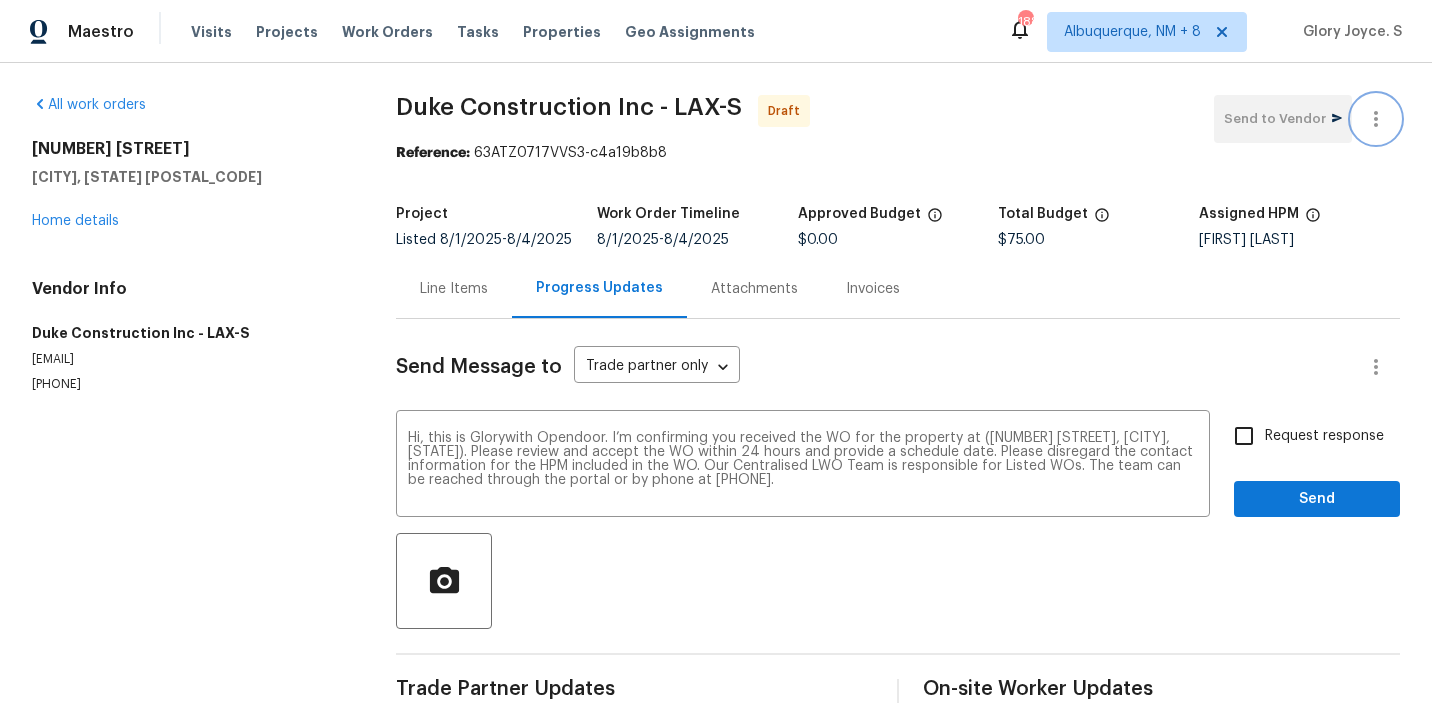 click 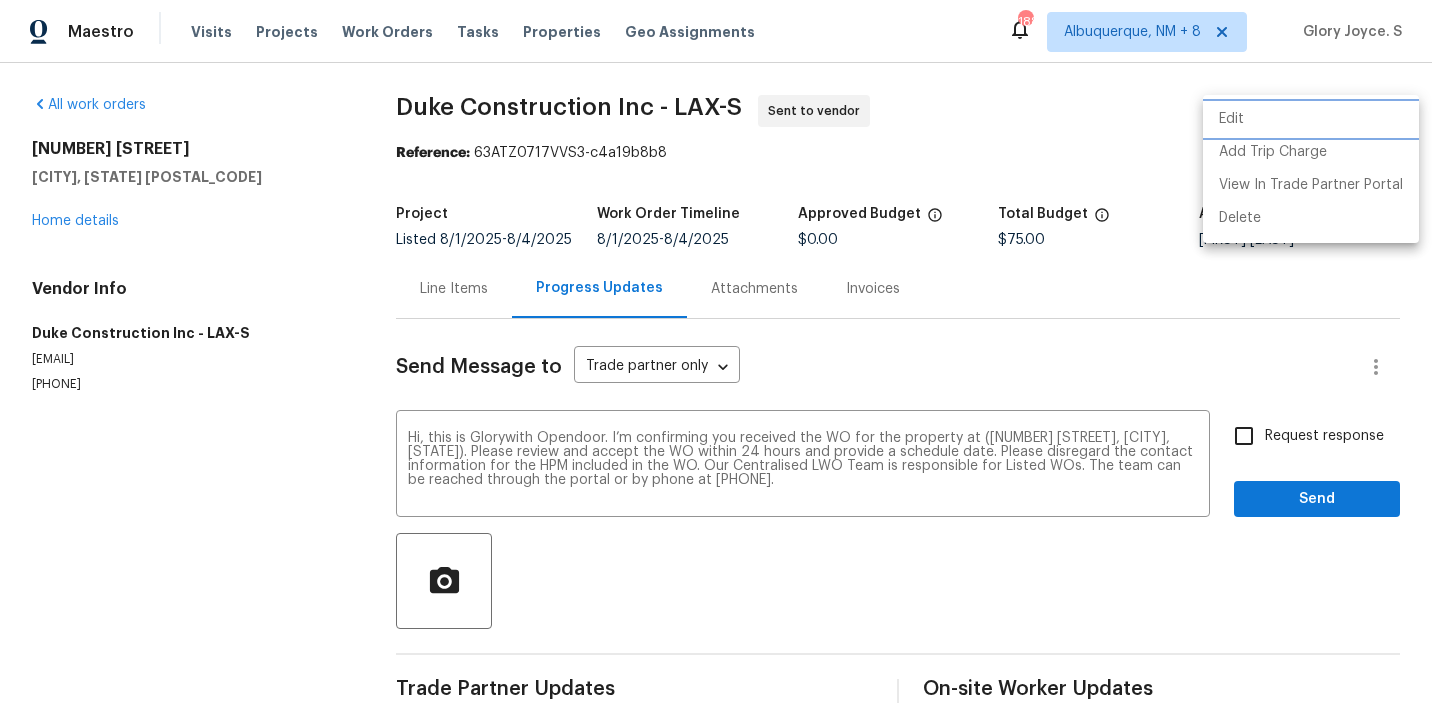 click on "Edit" at bounding box center [1311, 119] 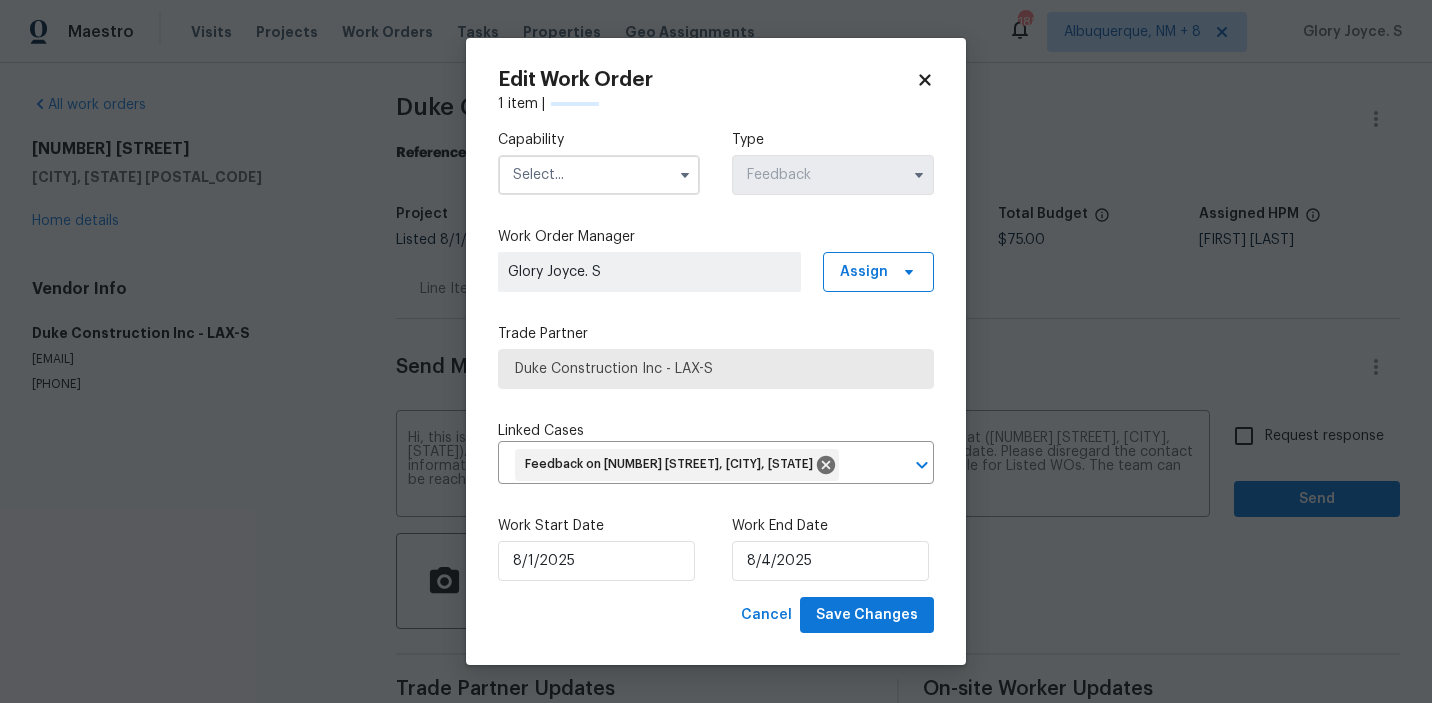 click at bounding box center [599, 175] 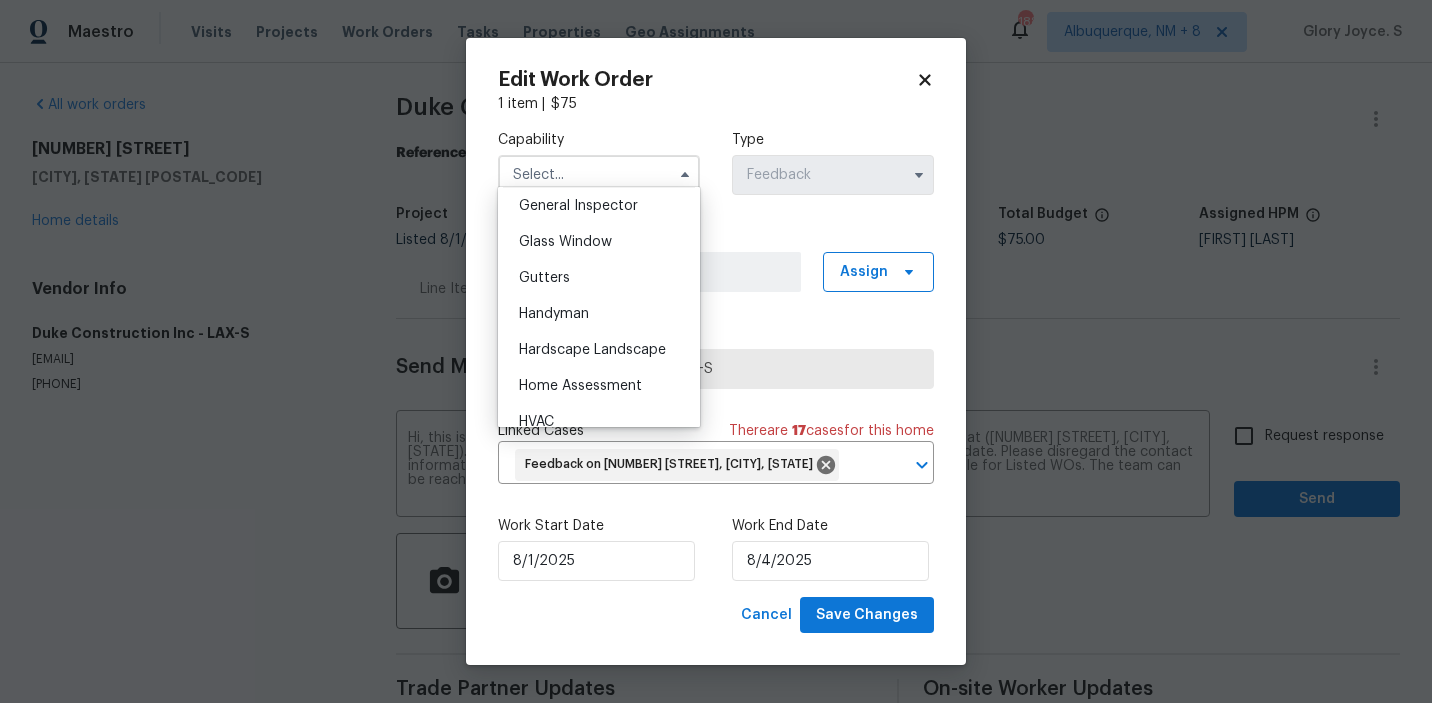 scroll, scrollTop: 1033, scrollLeft: 0, axis: vertical 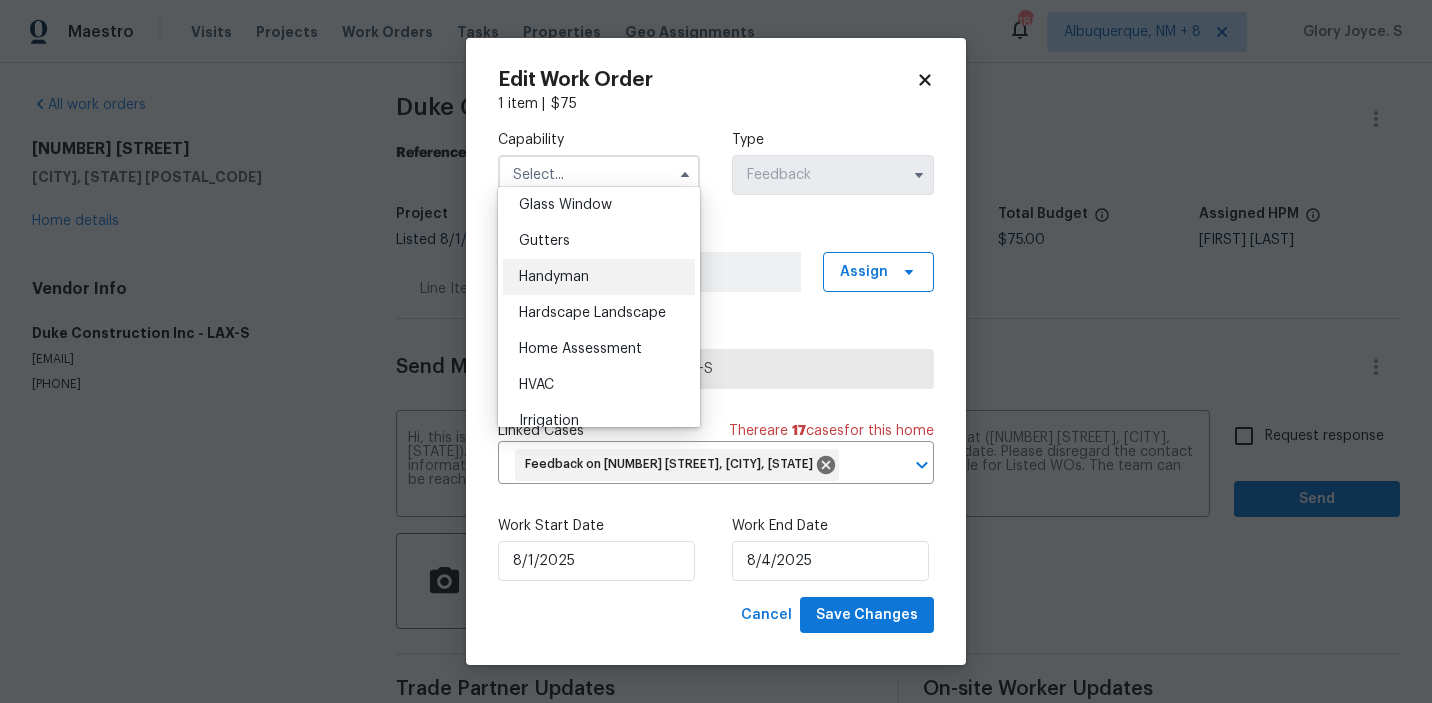 click on "Handyman" at bounding box center [599, 277] 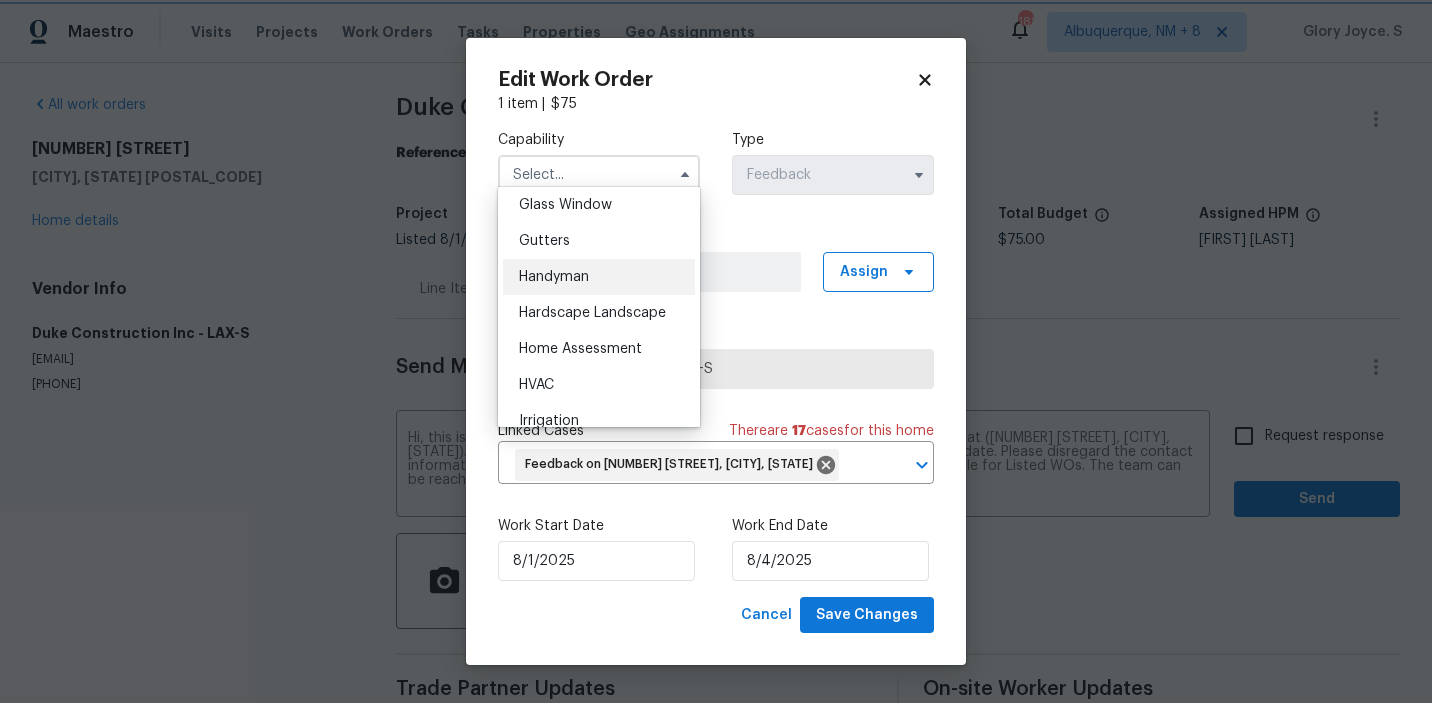 type on "Handyman" 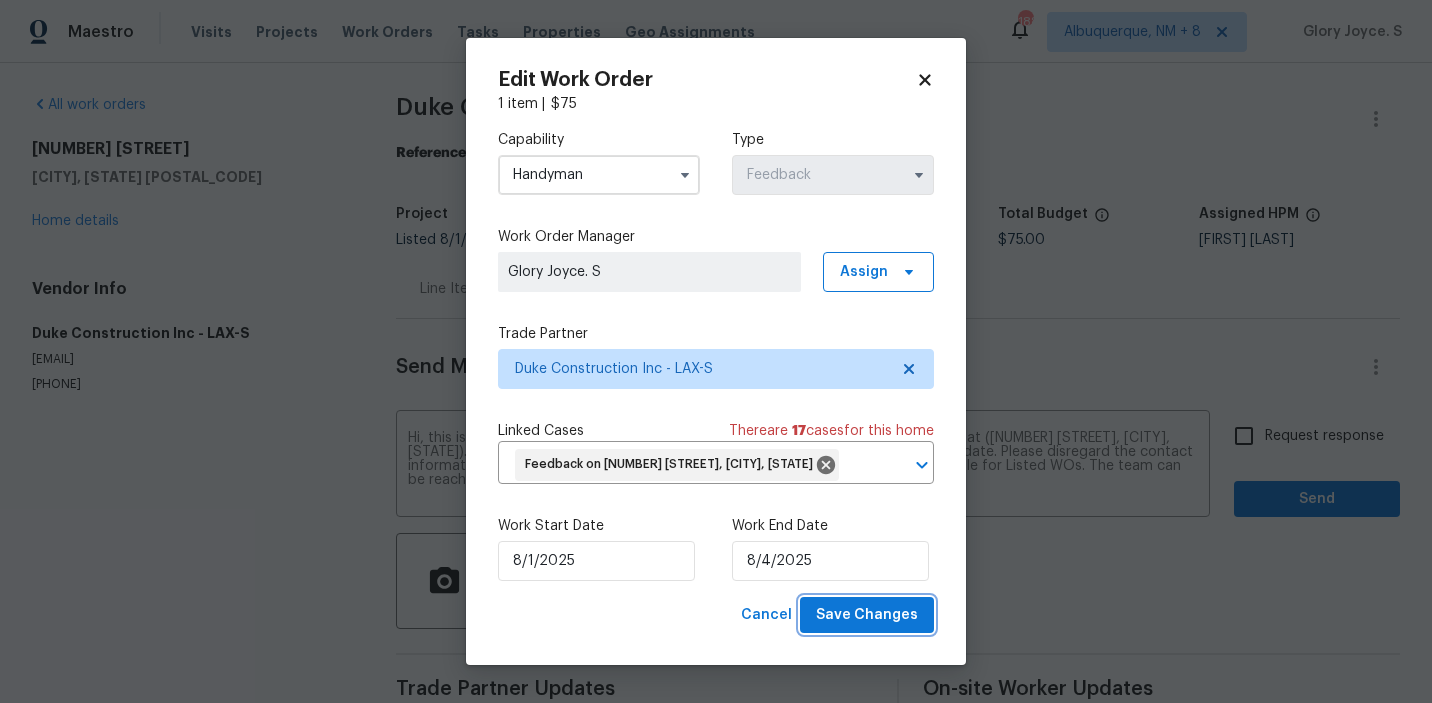 click on "Save Changes" at bounding box center [867, 615] 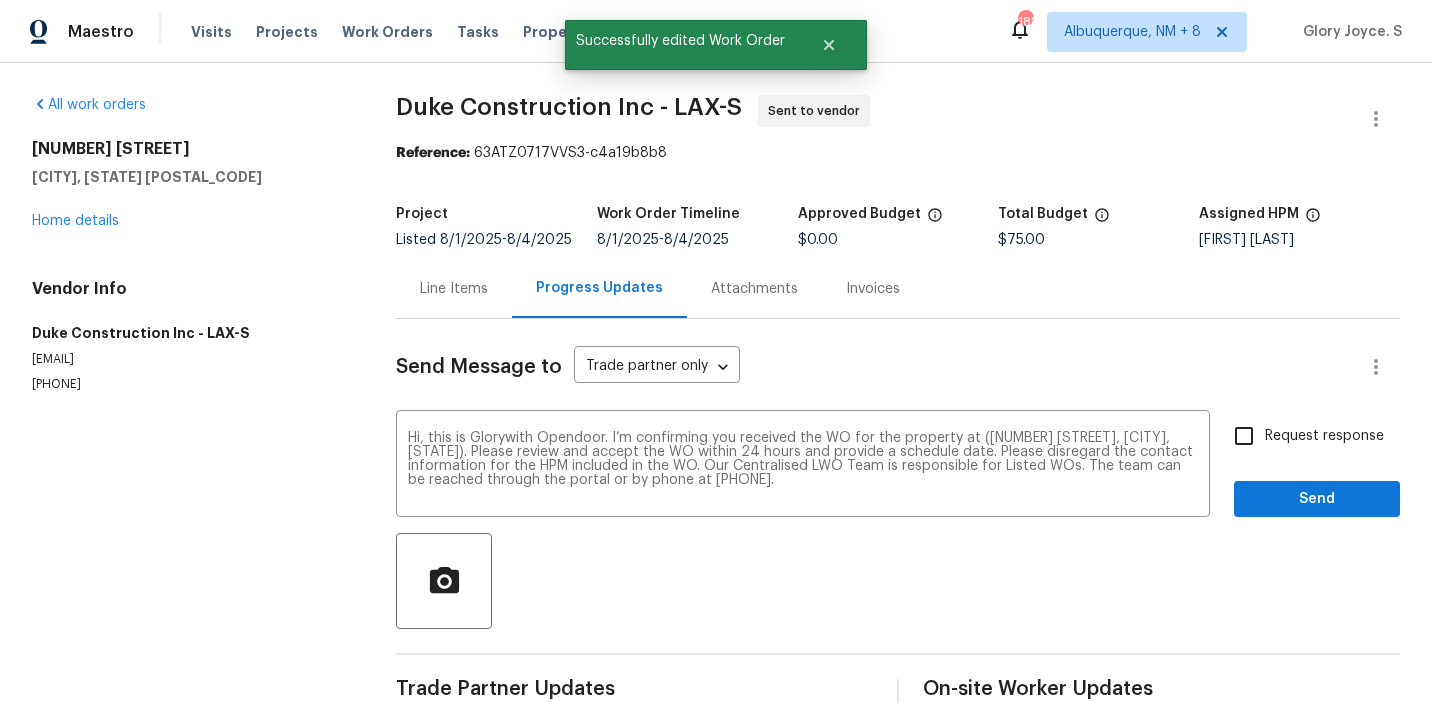 click on "Request response" at bounding box center (1324, 436) 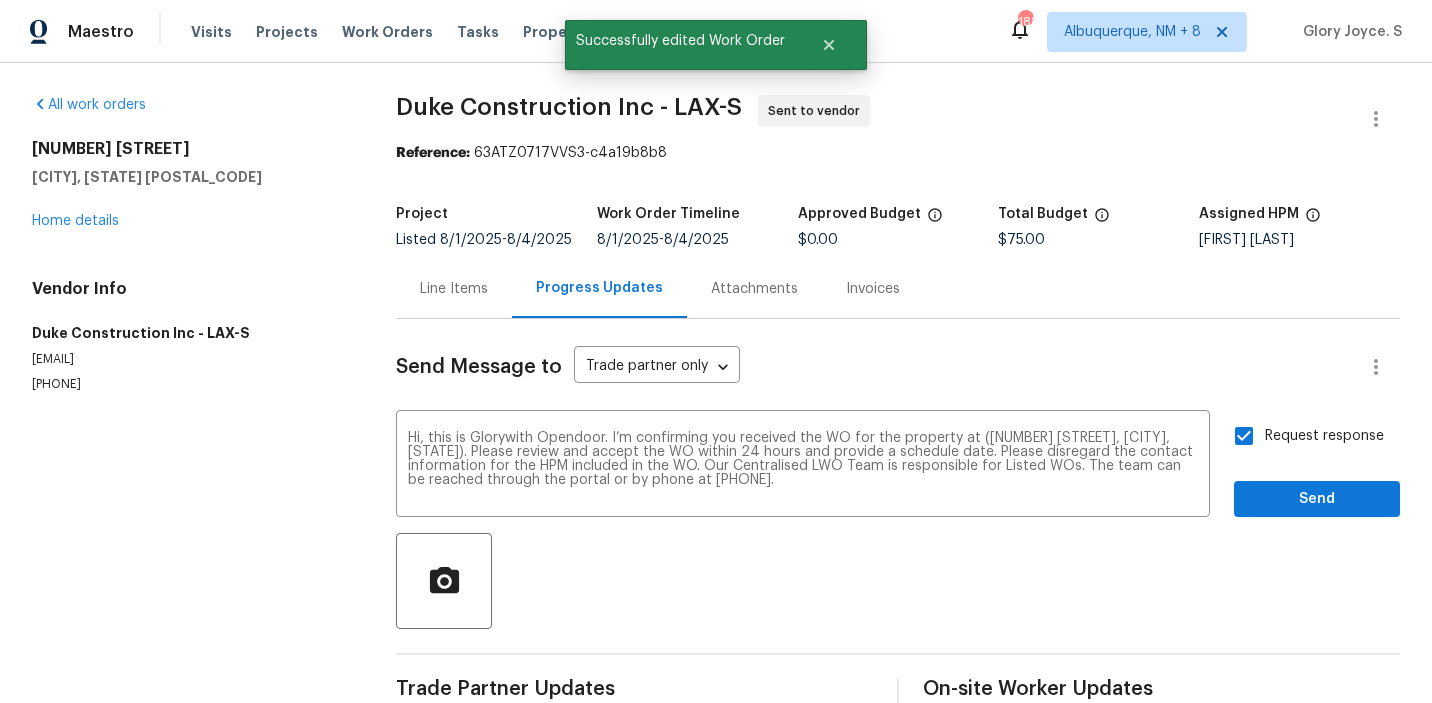 click on "Request response Send" at bounding box center [1317, 466] 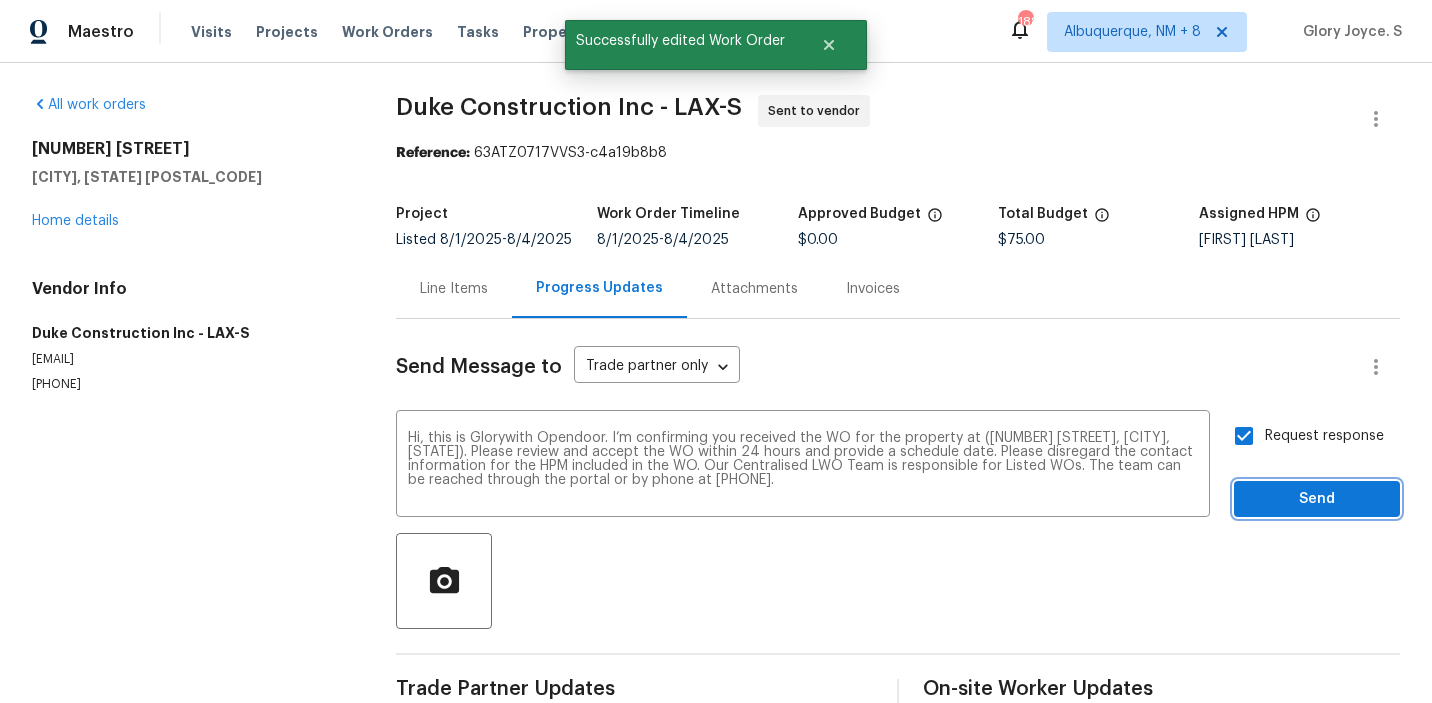 click on "Send" at bounding box center (1317, 499) 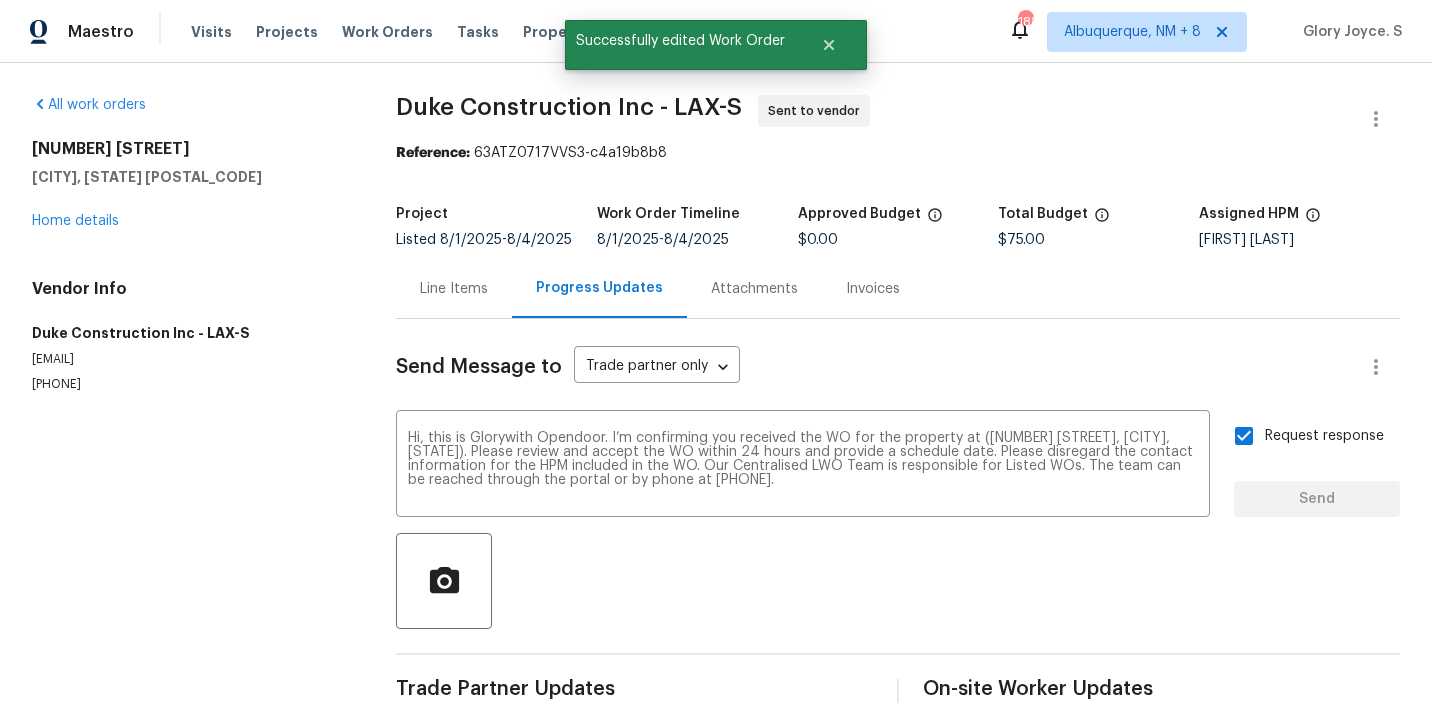 type 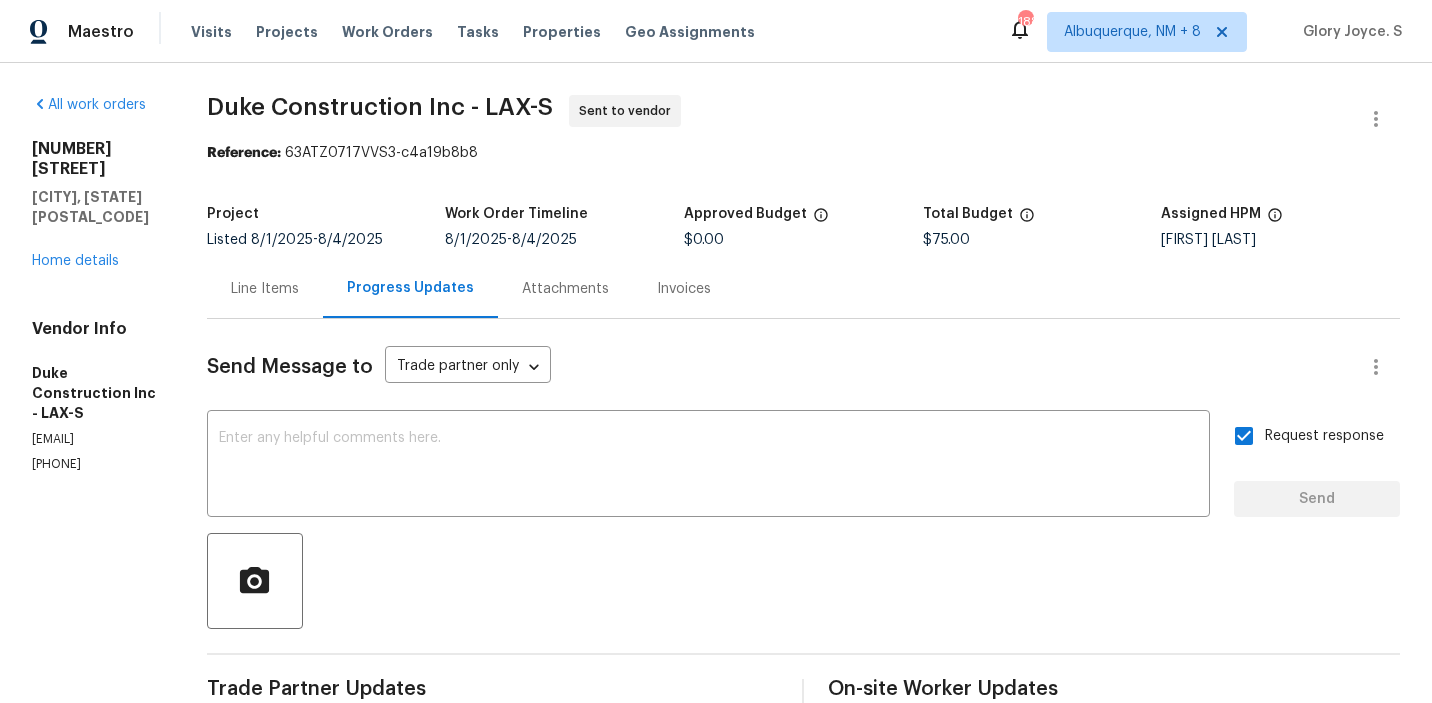 click on "Duke Construction Inc - LAX-S Sent to vendor" at bounding box center [779, 119] 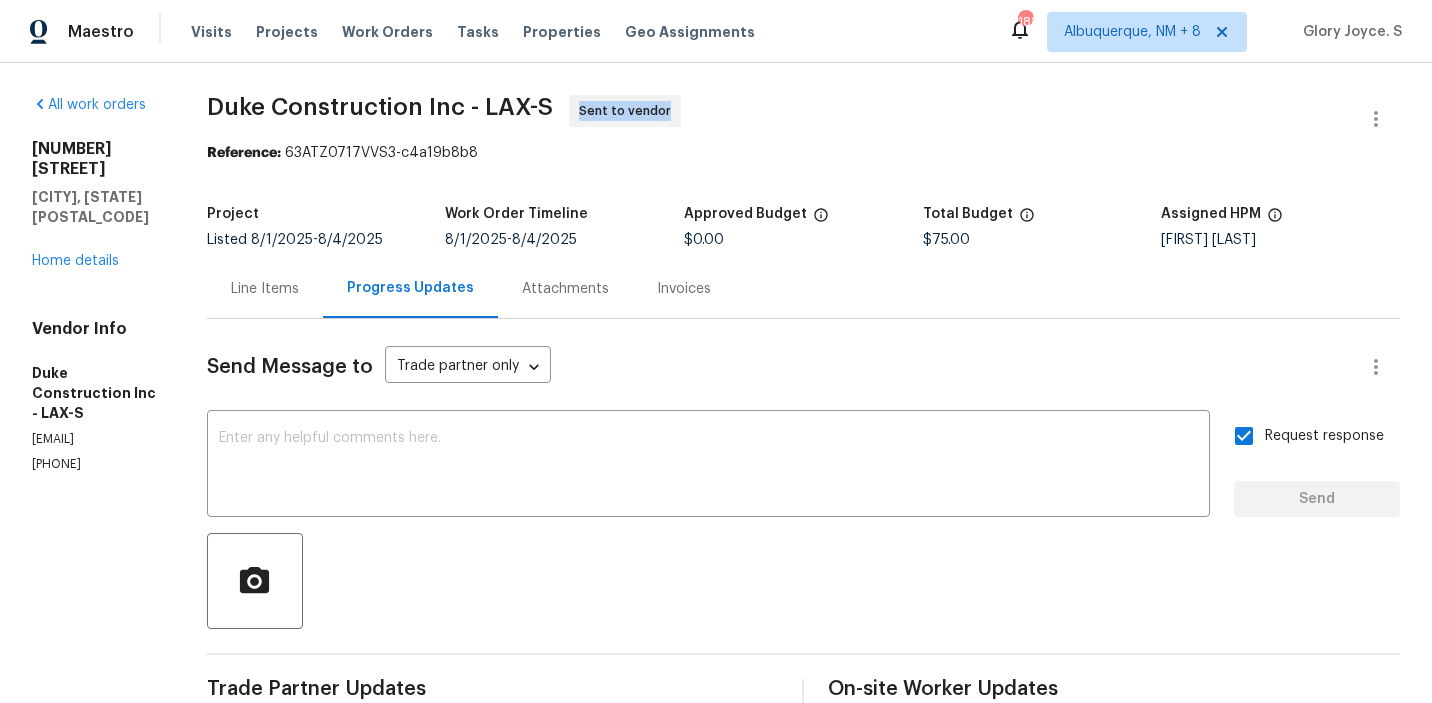 click on "Duke Construction Inc - LAX-S Sent to vendor" at bounding box center (779, 119) 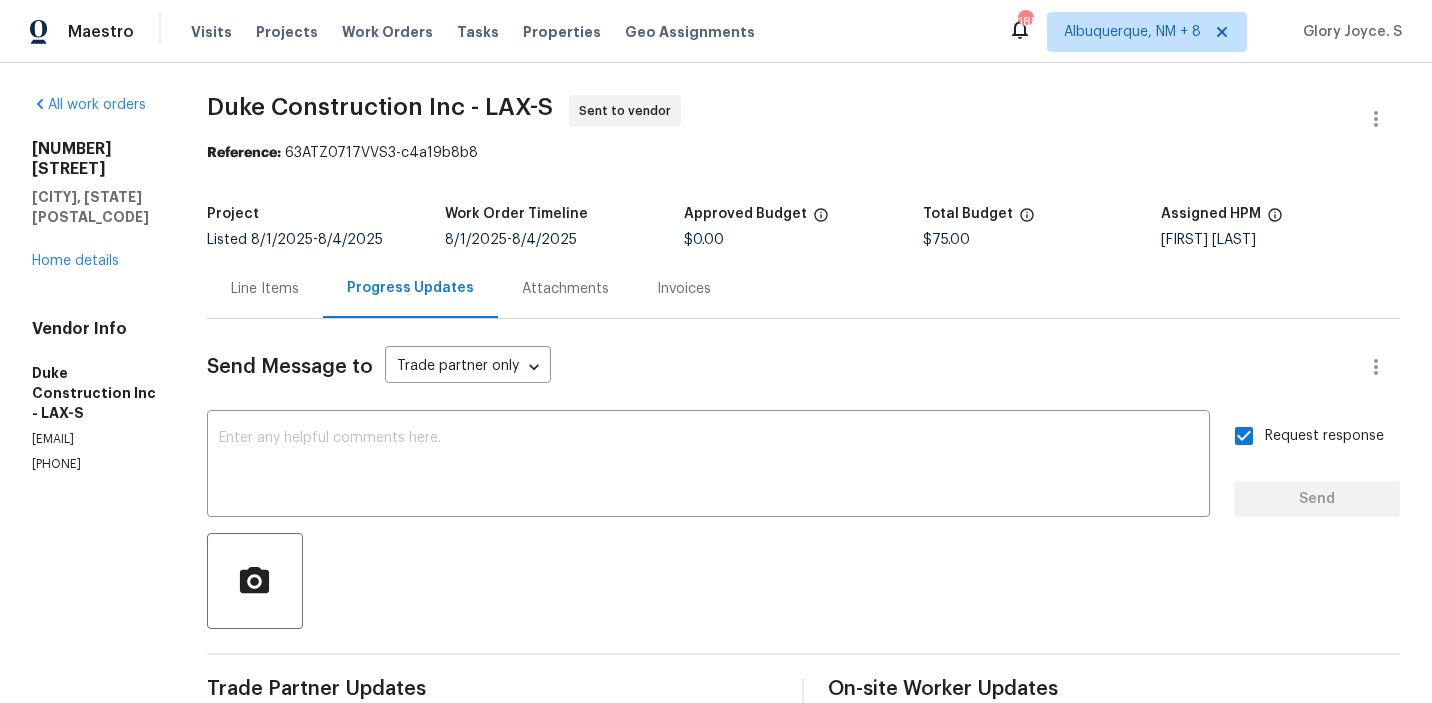 click on "Reference:   63ATZ0717VVS3-c4a19b8b8" at bounding box center [803, 153] 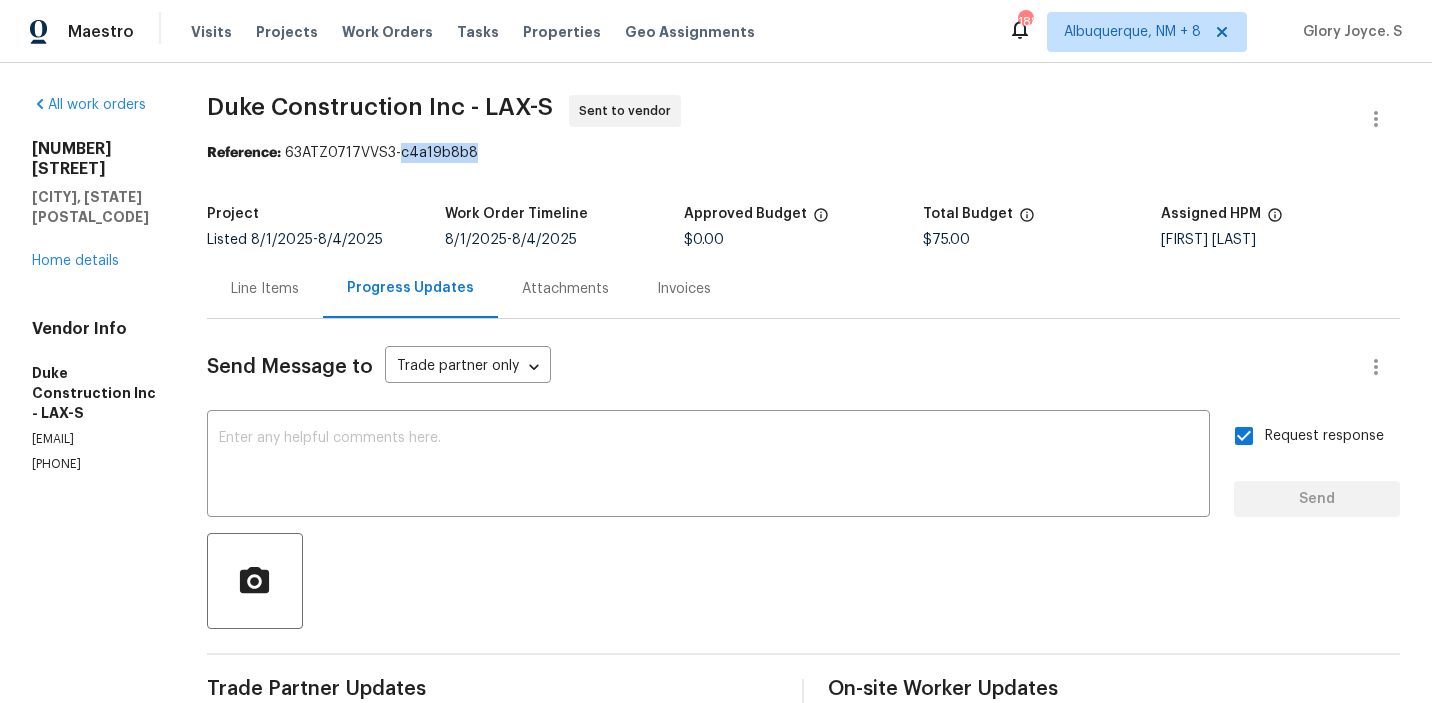 click on "Reference:   63ATZ0717VVS3-c4a19b8b8" at bounding box center (803, 153) 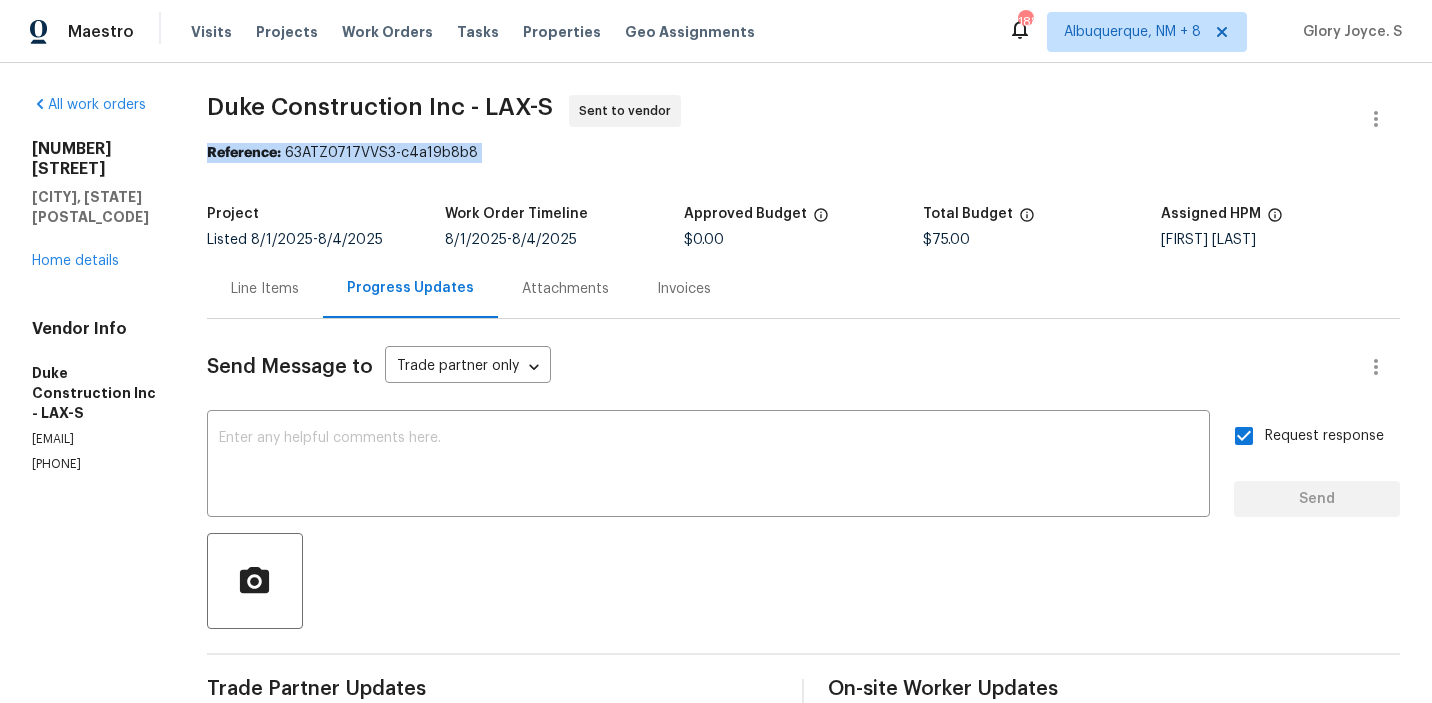 click on "Duke Construction Inc - LAX-S Sent to vendor" at bounding box center (779, 119) 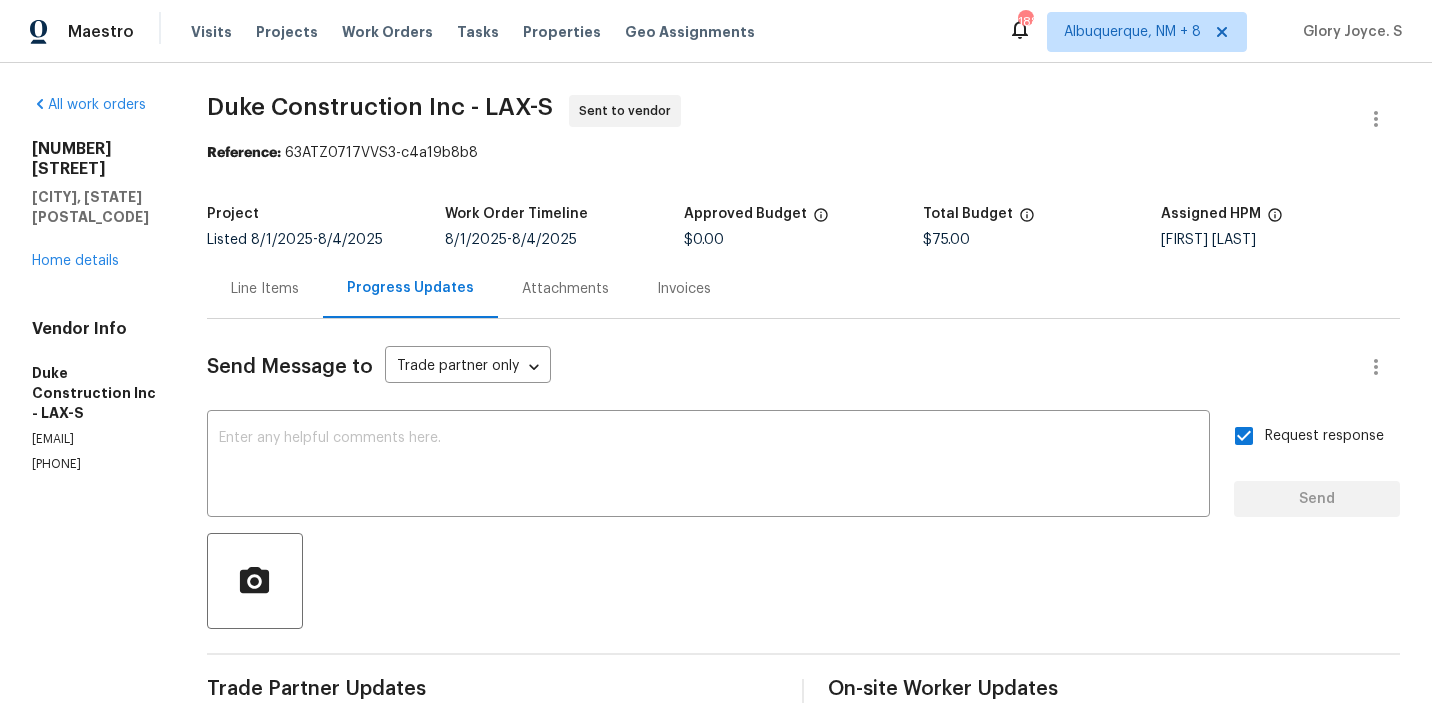 click on "Duke Construction Inc - LAX-S Sent to vendor" at bounding box center [779, 119] 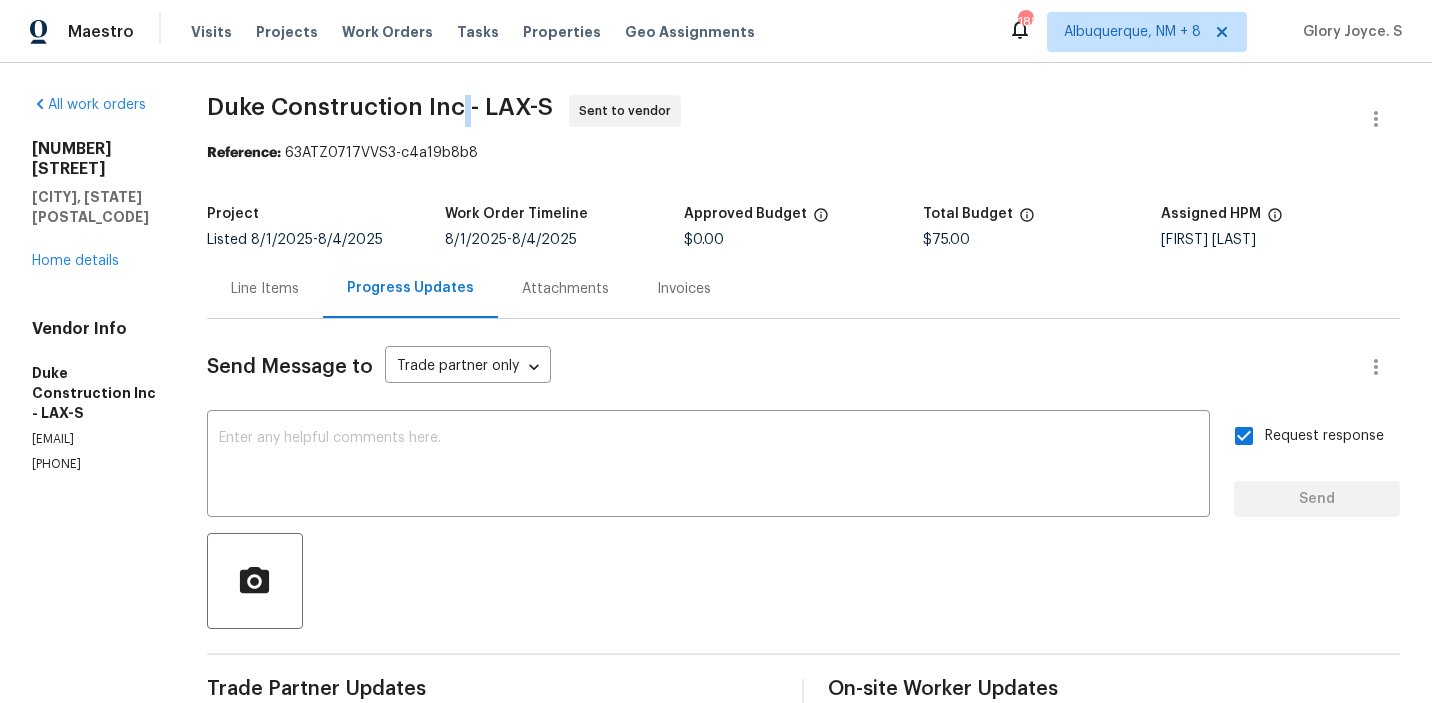 click on "Duke Construction Inc - LAX-S Sent to vendor" at bounding box center (779, 119) 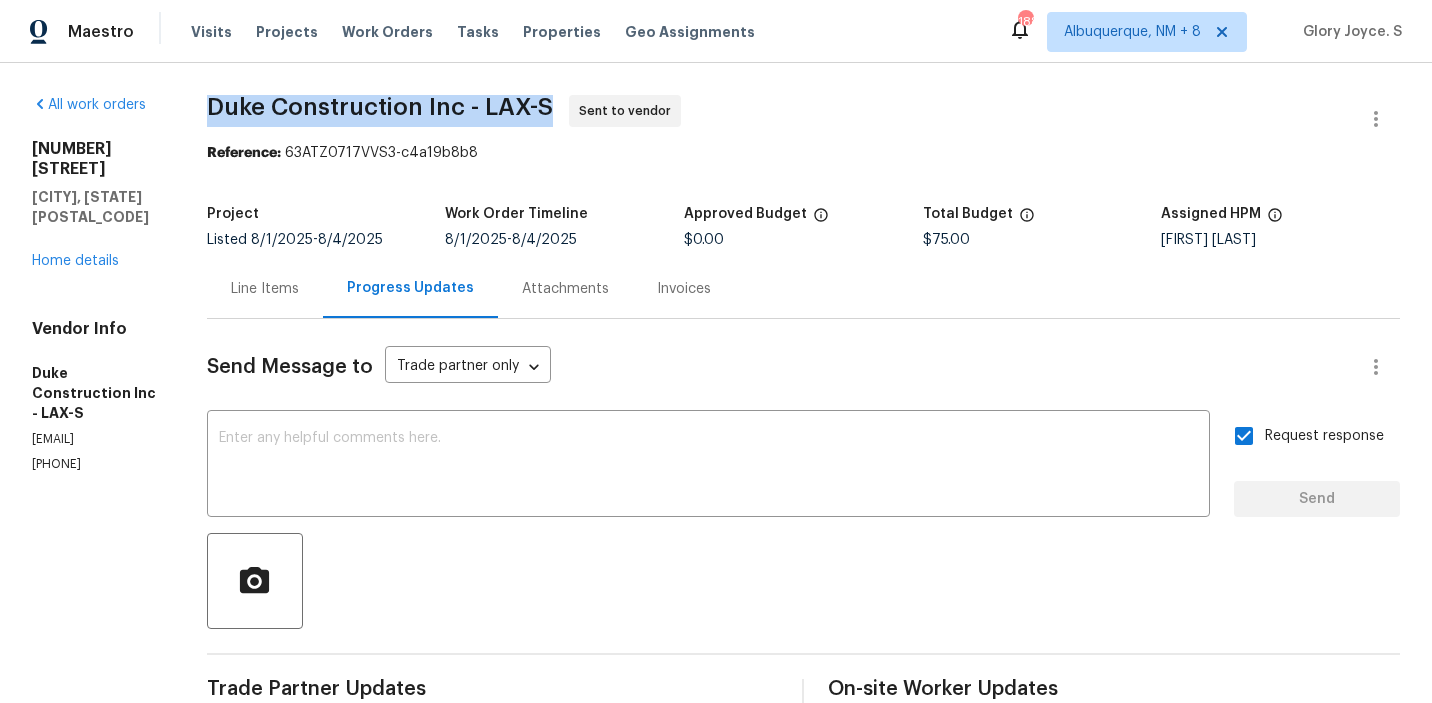 copy on "Duke Construction Inc - LAX-S" 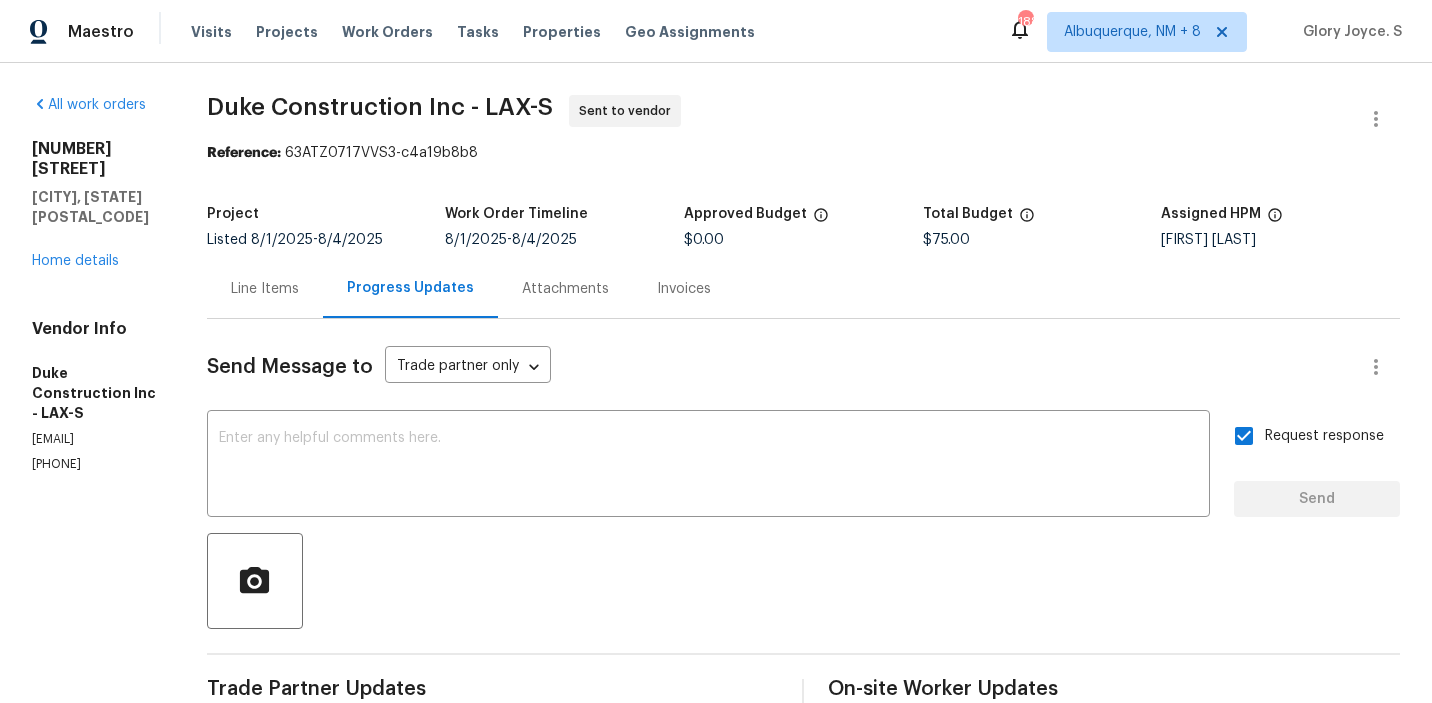 click on "Duke Construction Inc - LAX-S" at bounding box center [380, 107] 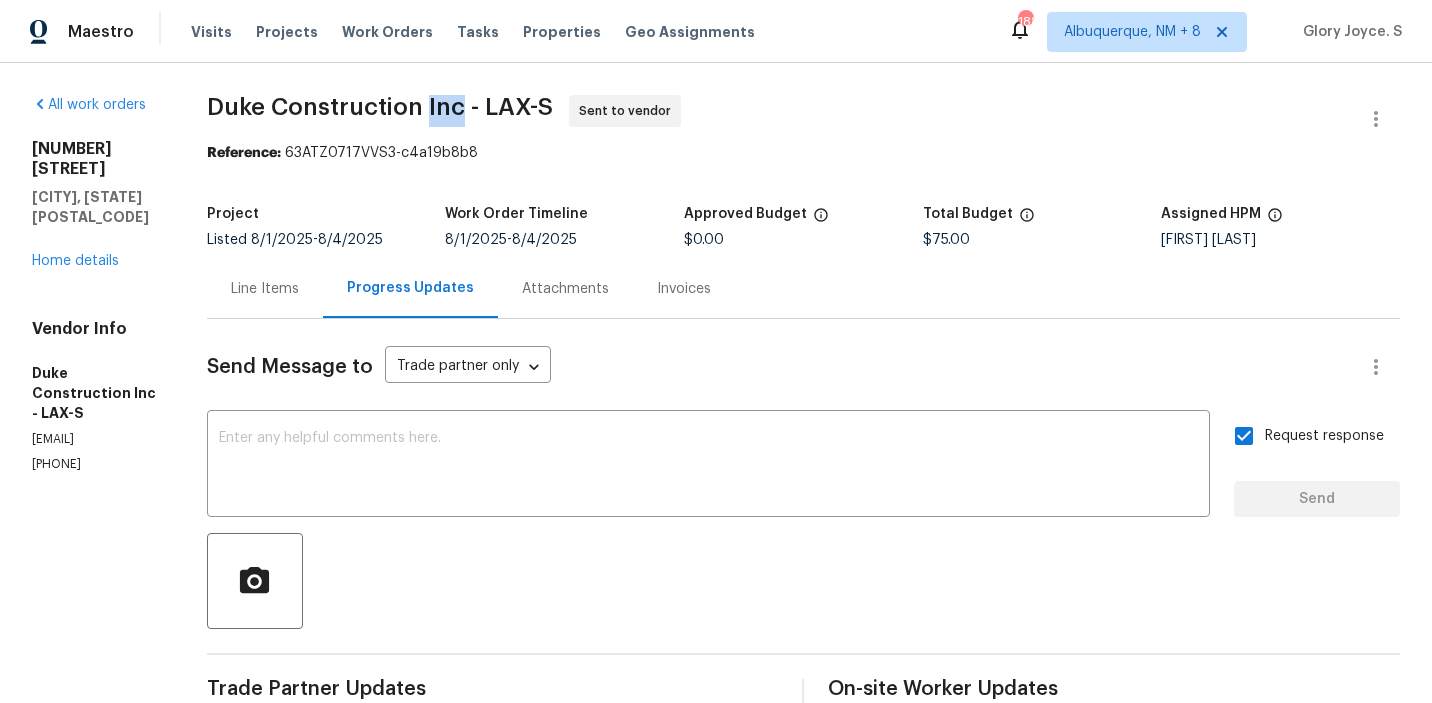 click on "Duke Construction Inc - LAX-S" at bounding box center [380, 107] 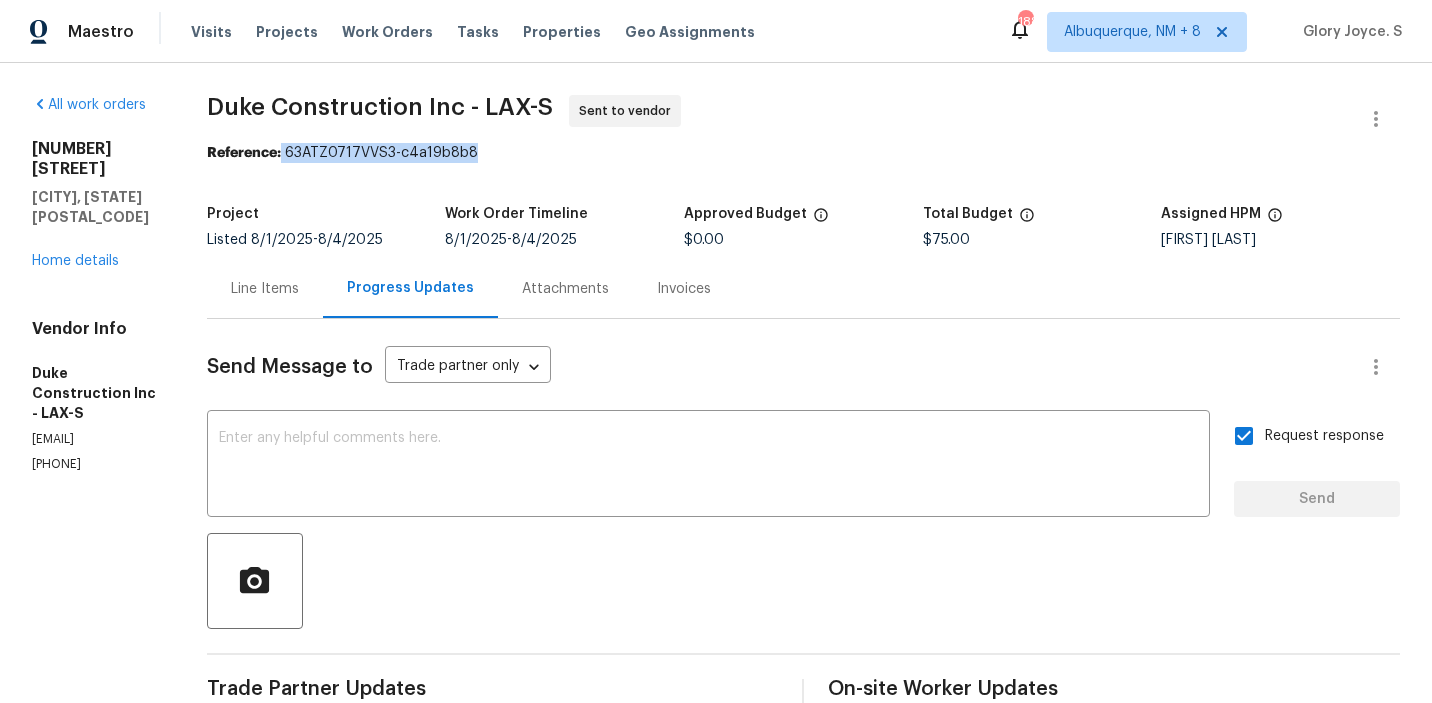 drag, startPoint x: 345, startPoint y: 151, endPoint x: 712, endPoint y: 151, distance: 367 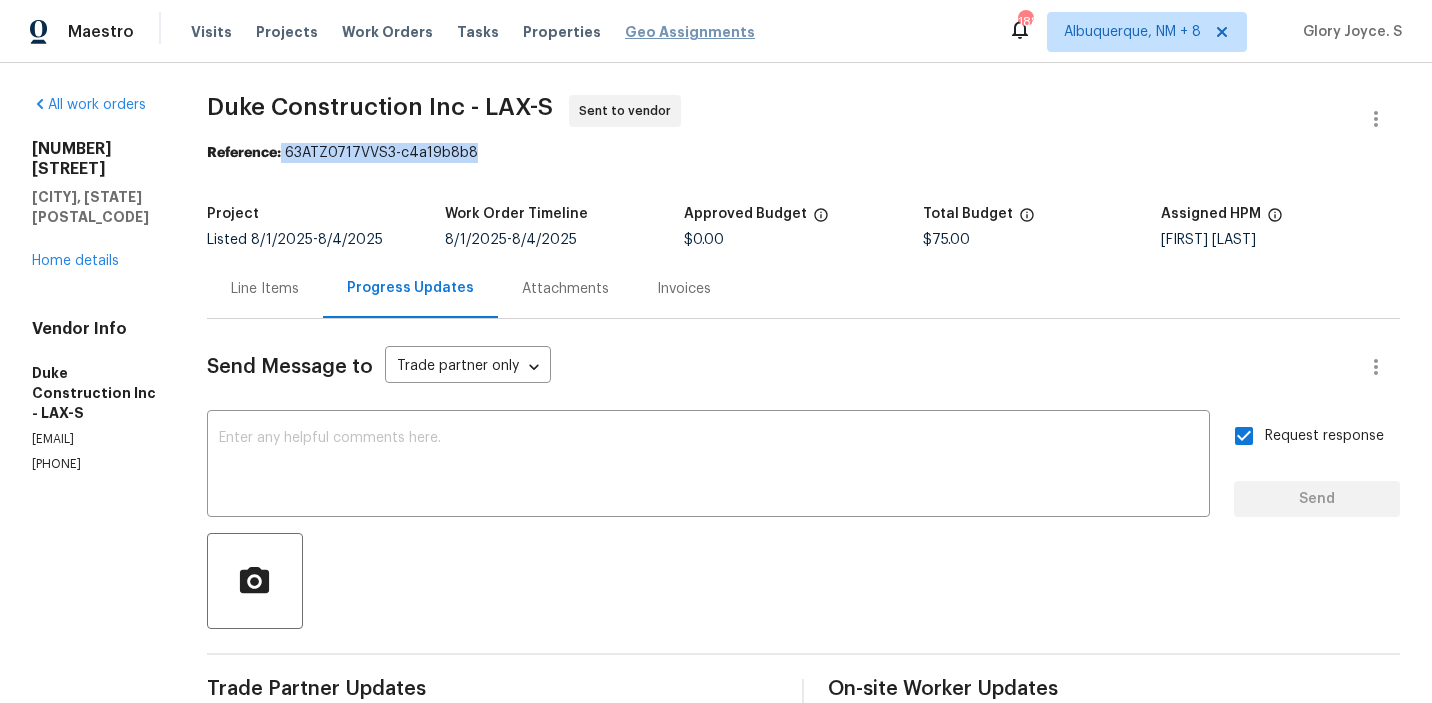 copy on "63ATZ0717VVS3-c4a19b8b8" 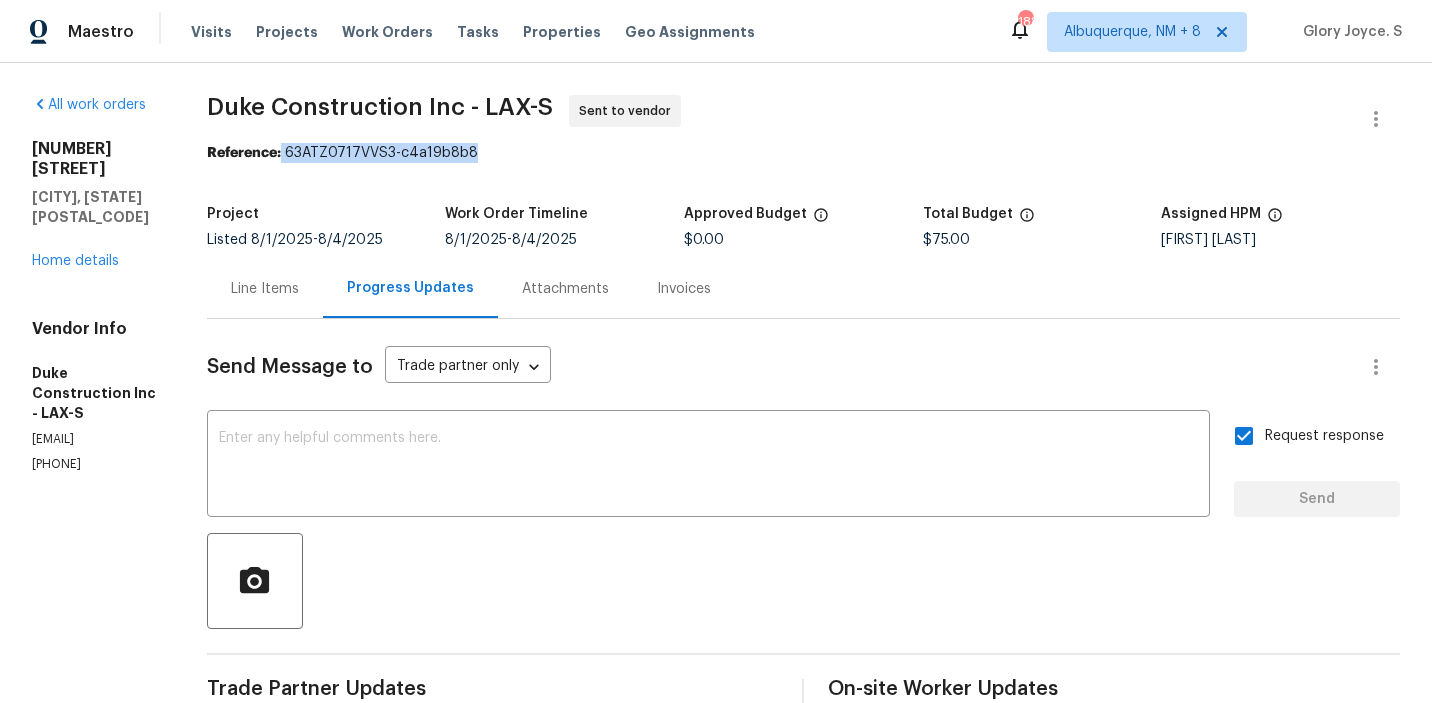 click on "Line Items" at bounding box center (265, 288) 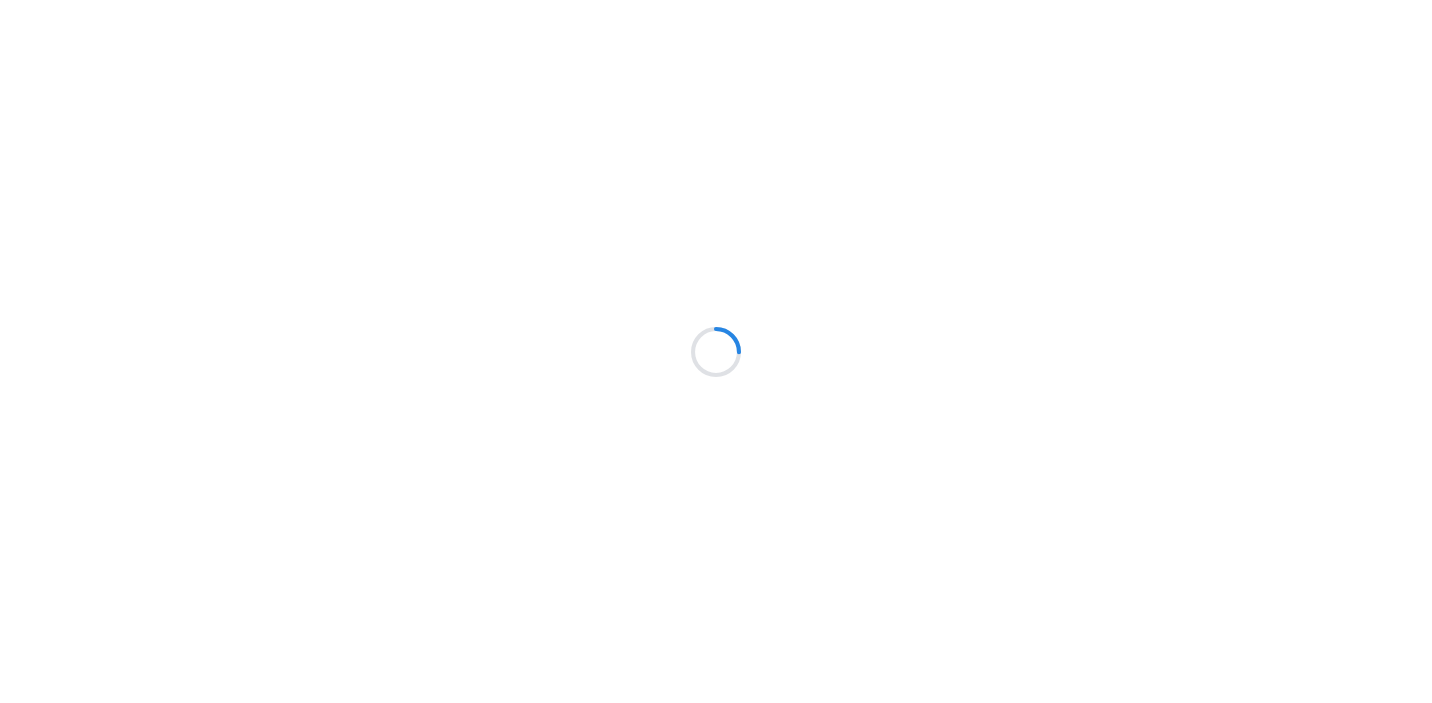 scroll, scrollTop: 0, scrollLeft: 0, axis: both 